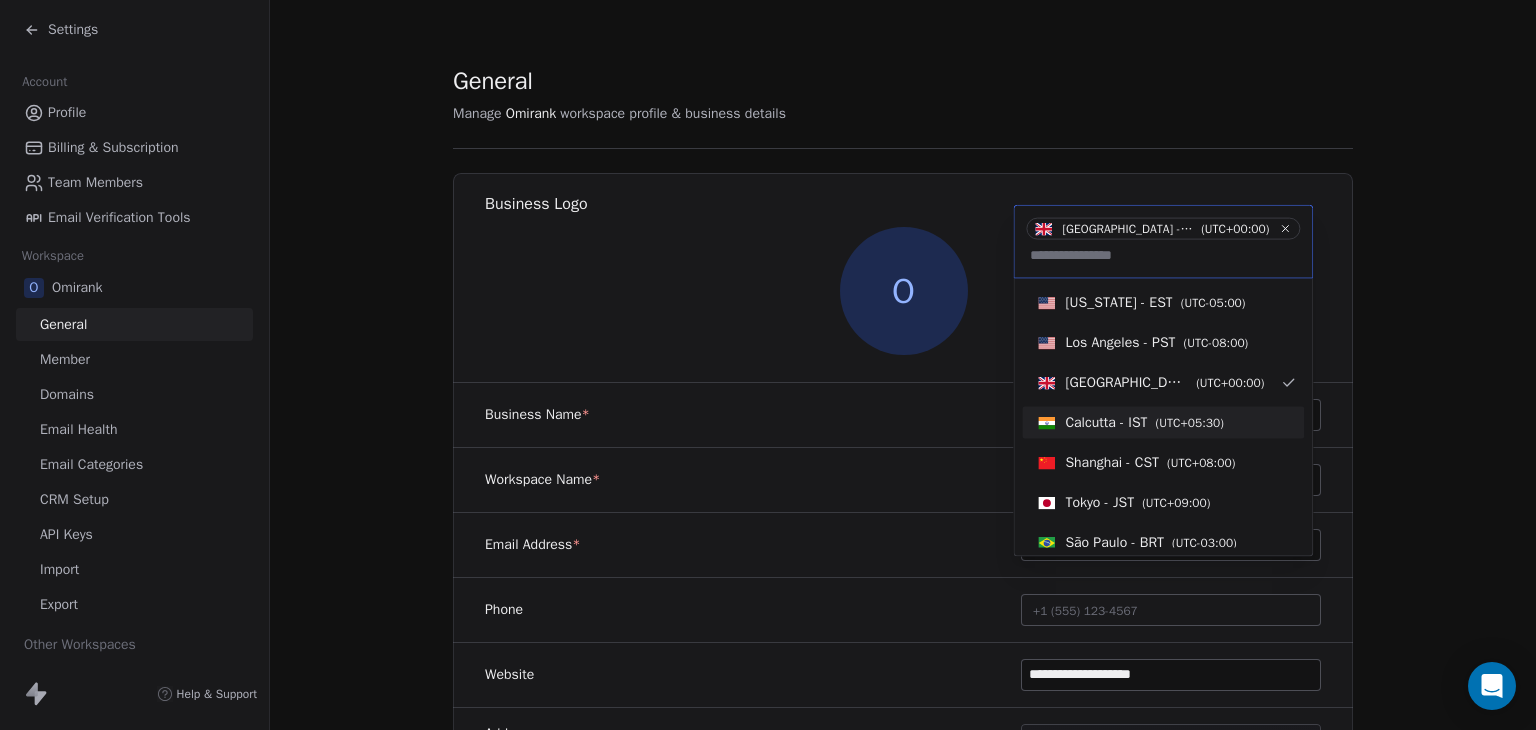 scroll, scrollTop: 0, scrollLeft: 0, axis: both 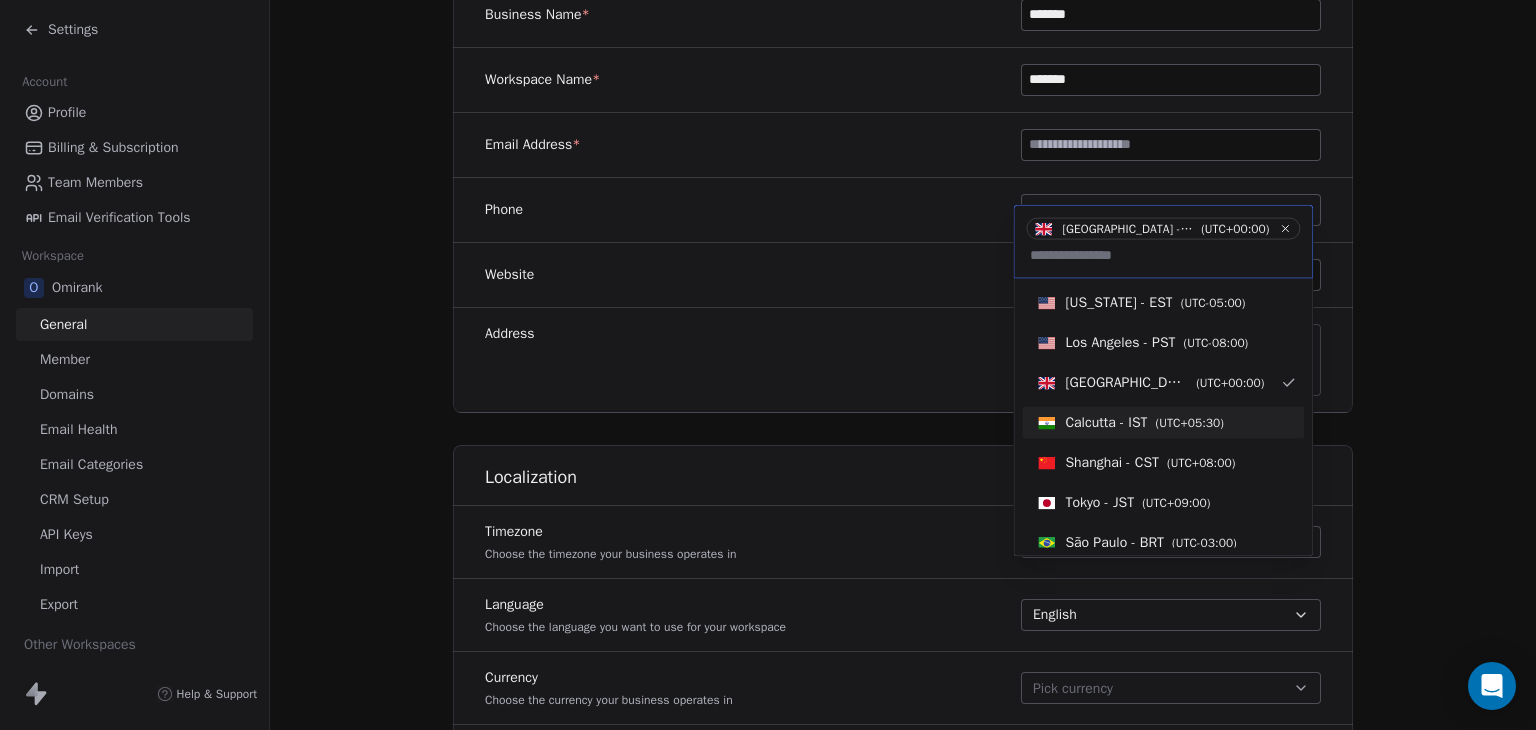 click on "**********" at bounding box center [768, 365] 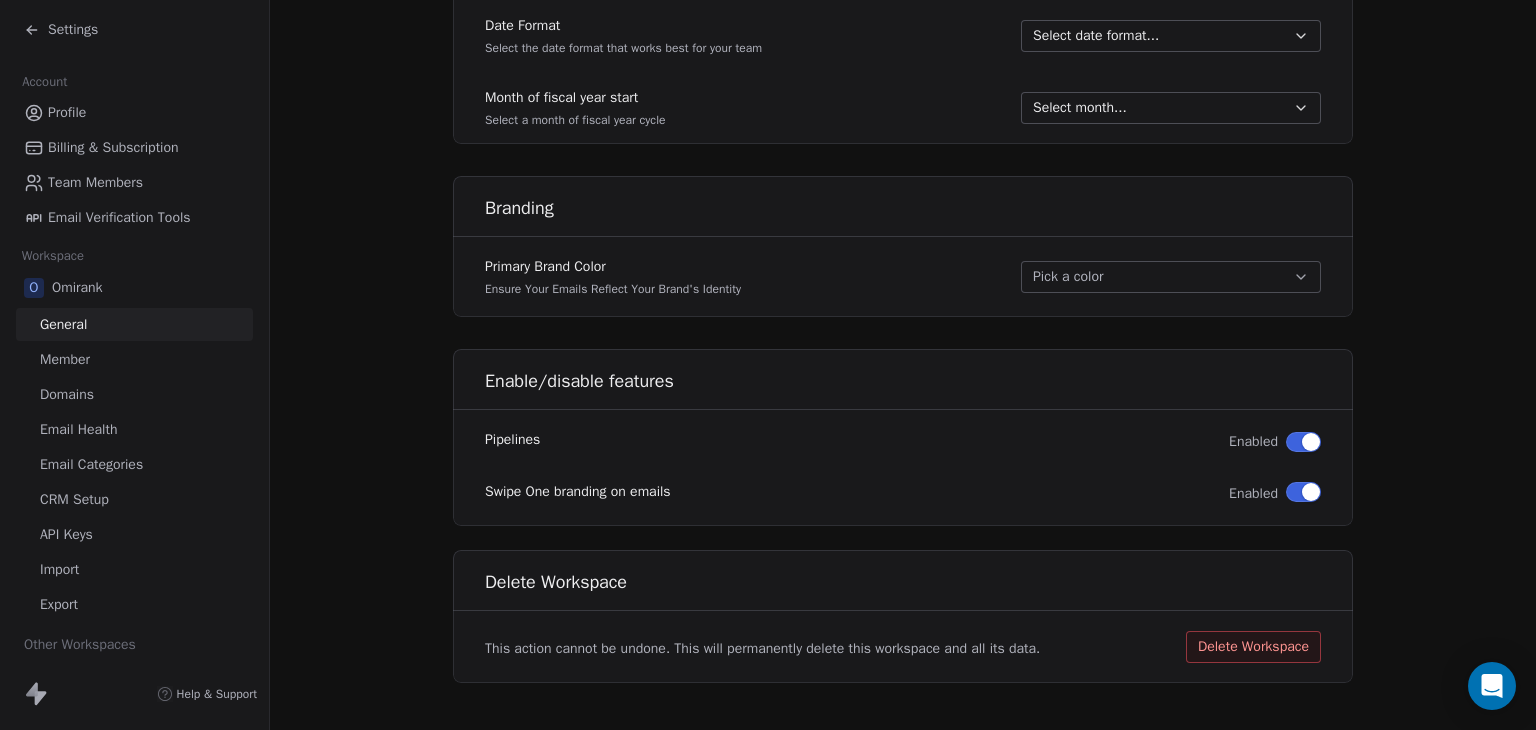 scroll, scrollTop: 1140, scrollLeft: 0, axis: vertical 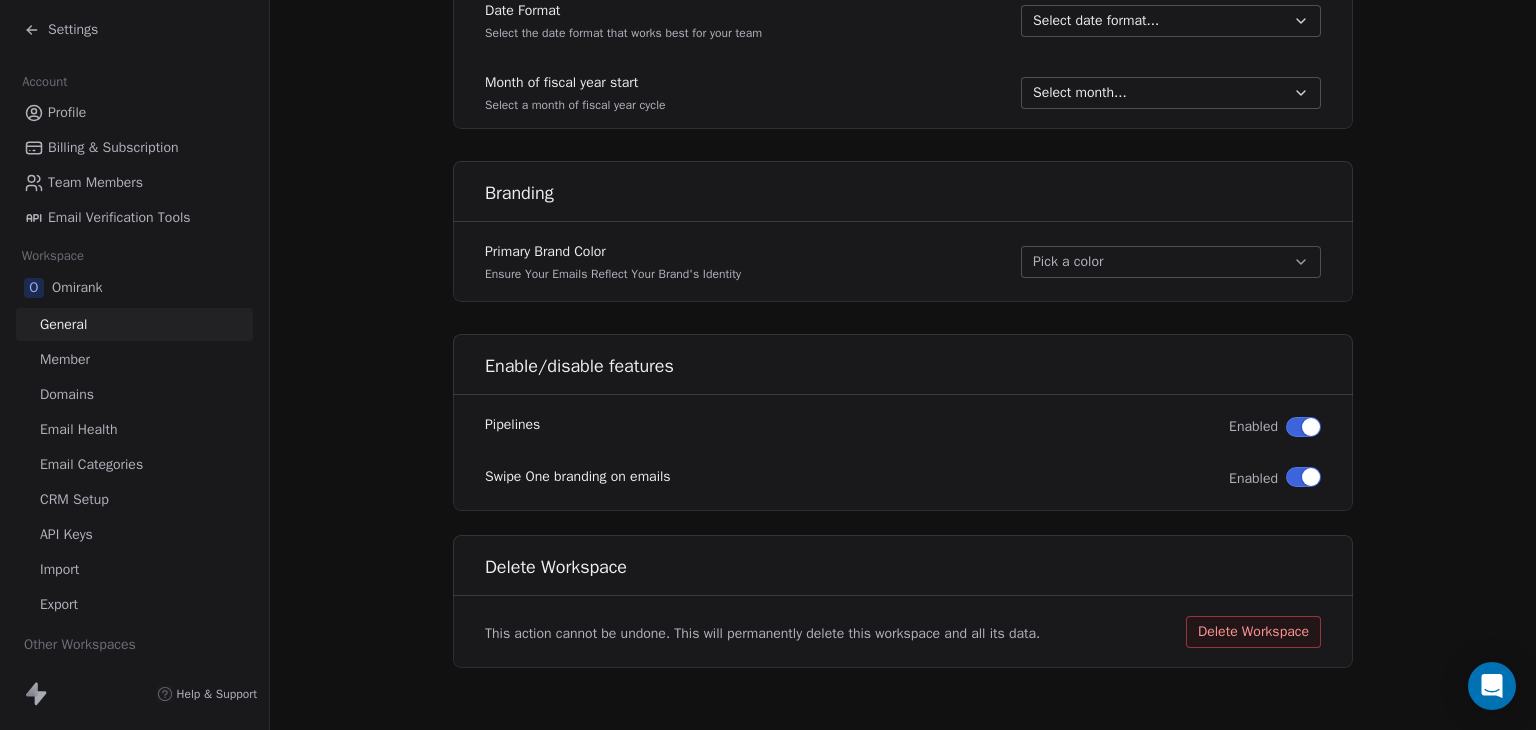 click on "**********" at bounding box center [903, -204] 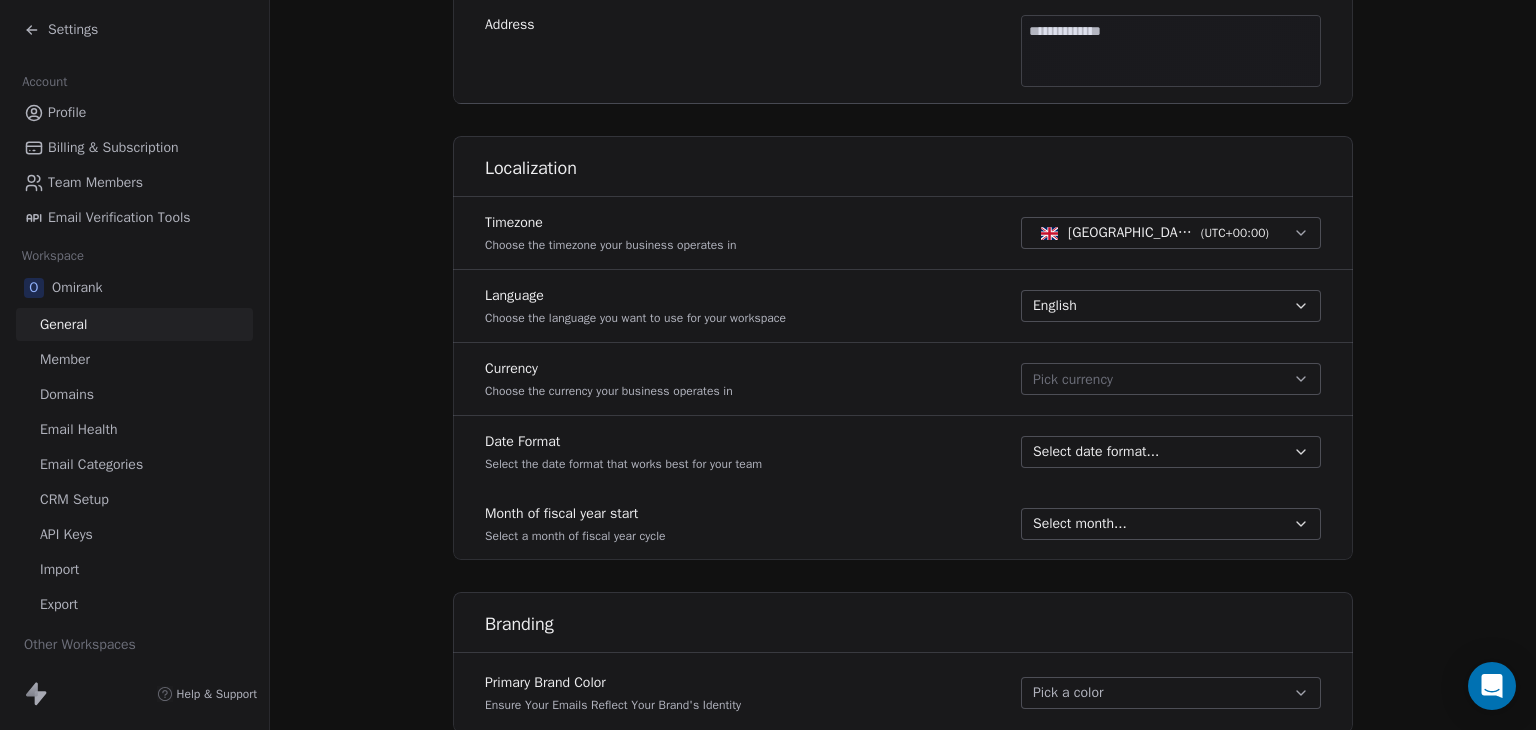 scroll, scrollTop: 540, scrollLeft: 0, axis: vertical 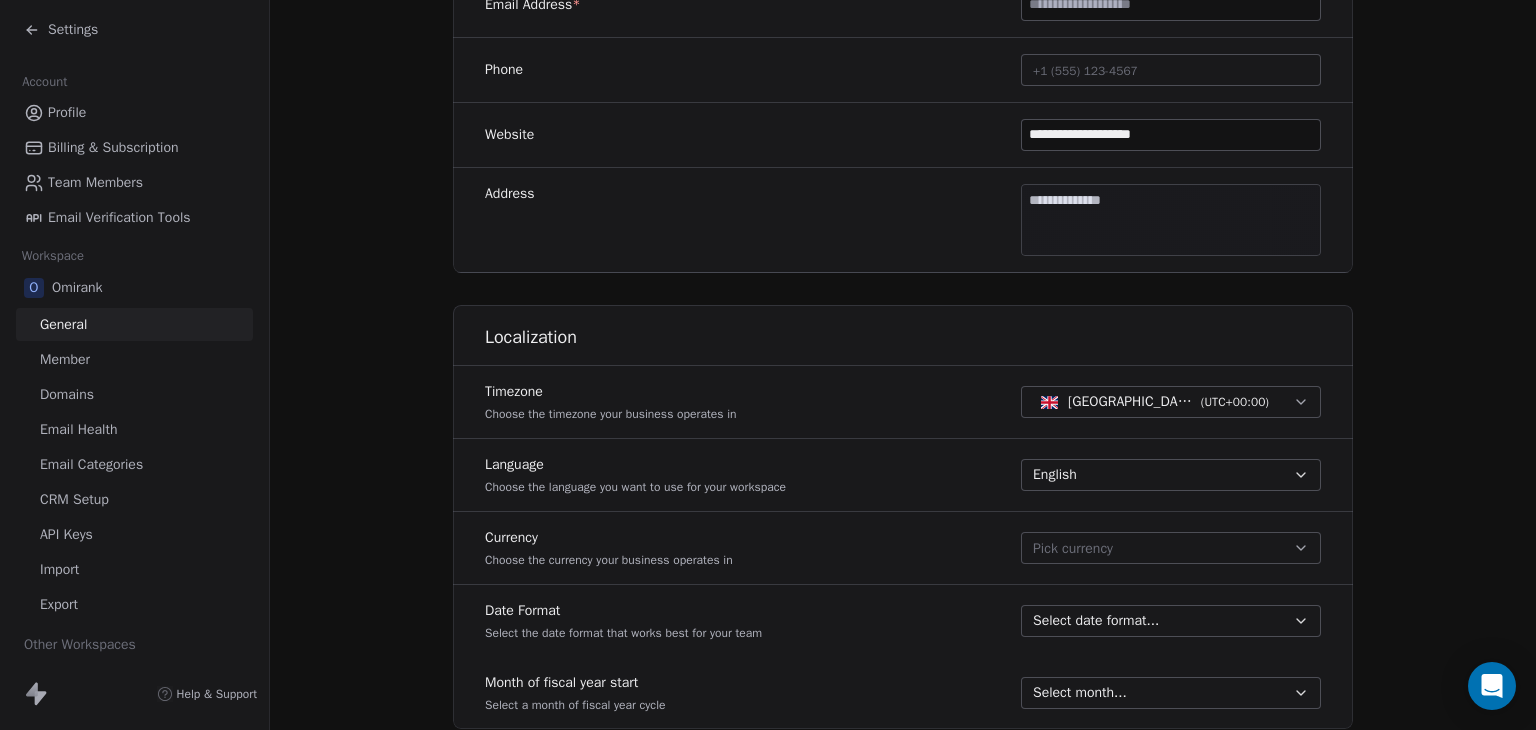 click 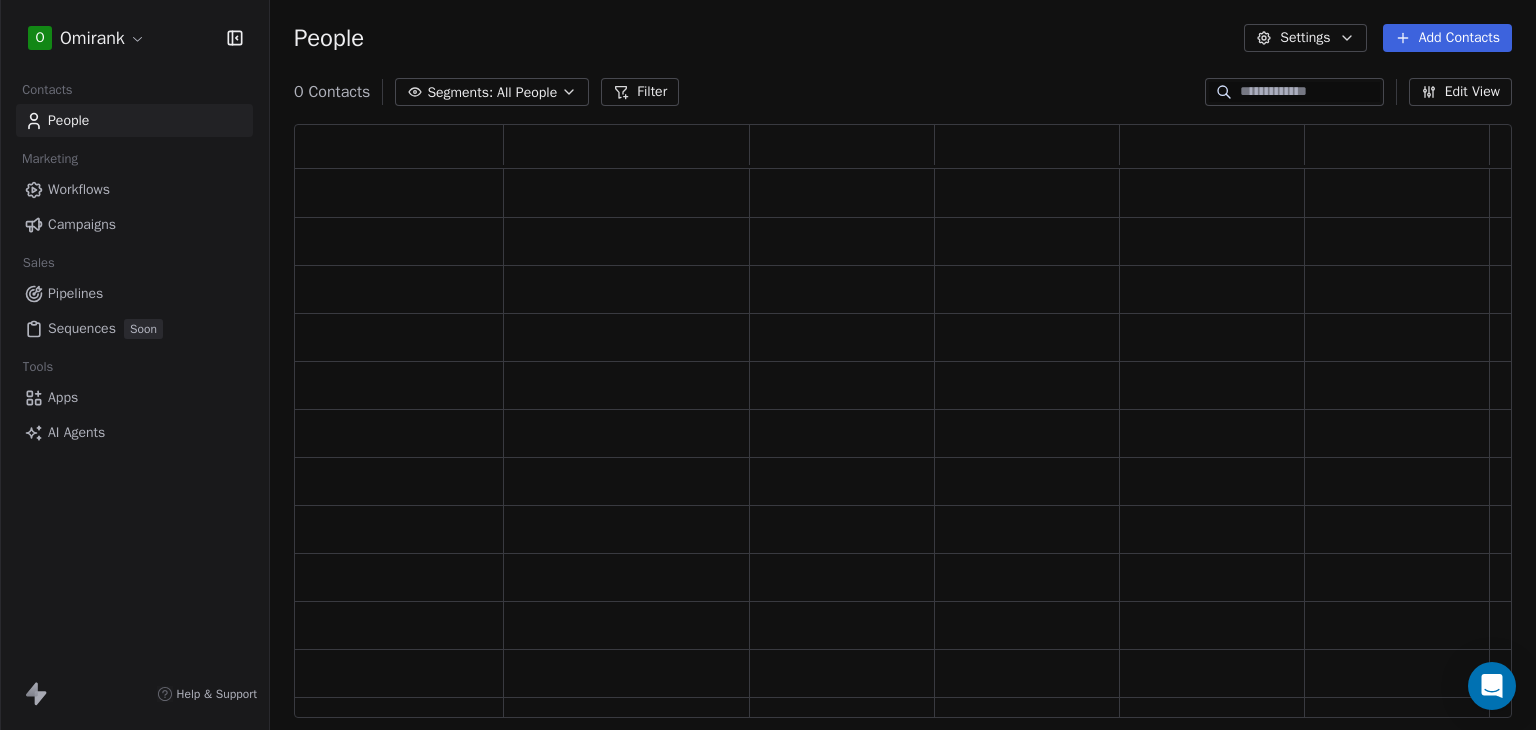 scroll, scrollTop: 16, scrollLeft: 16, axis: both 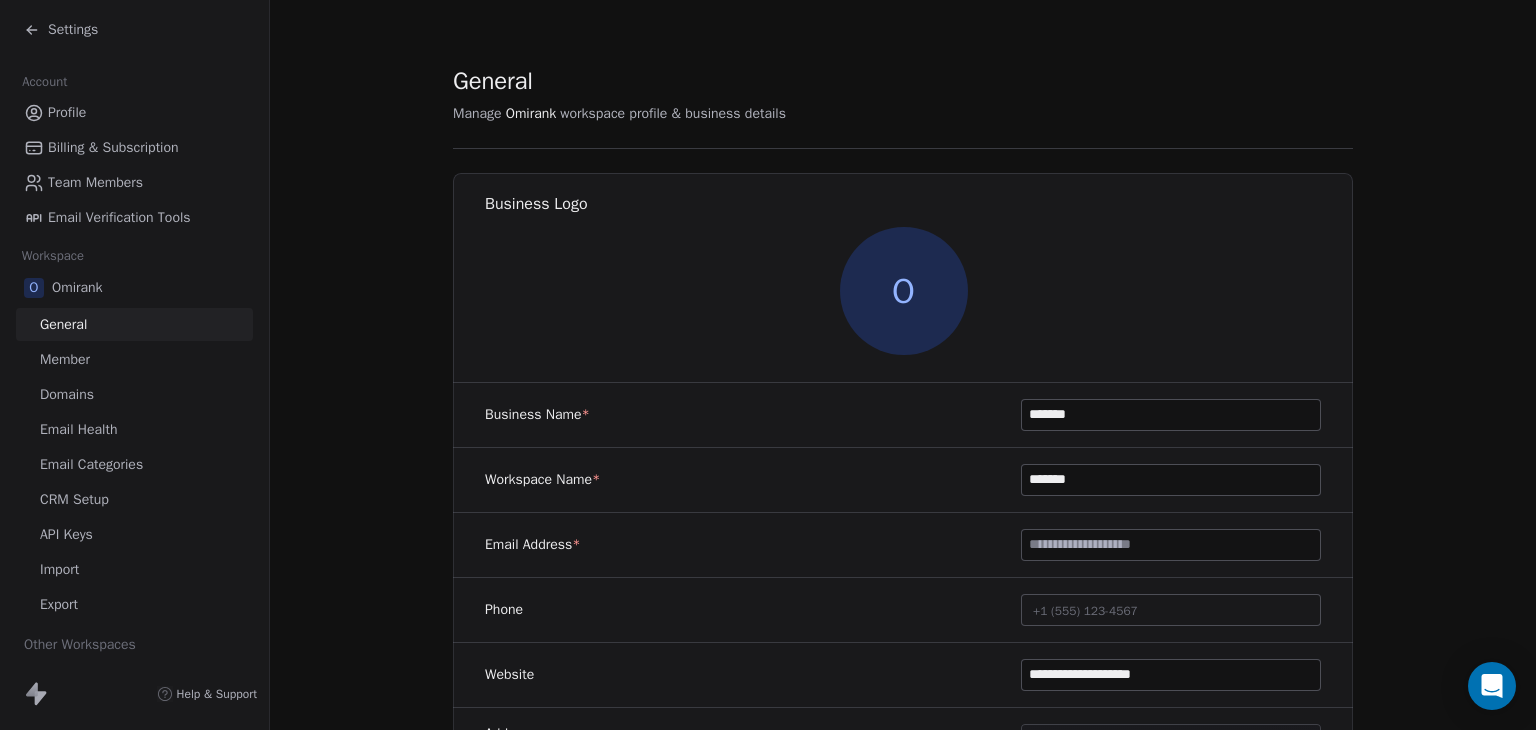 click on "Settings" at bounding box center (61, 30) 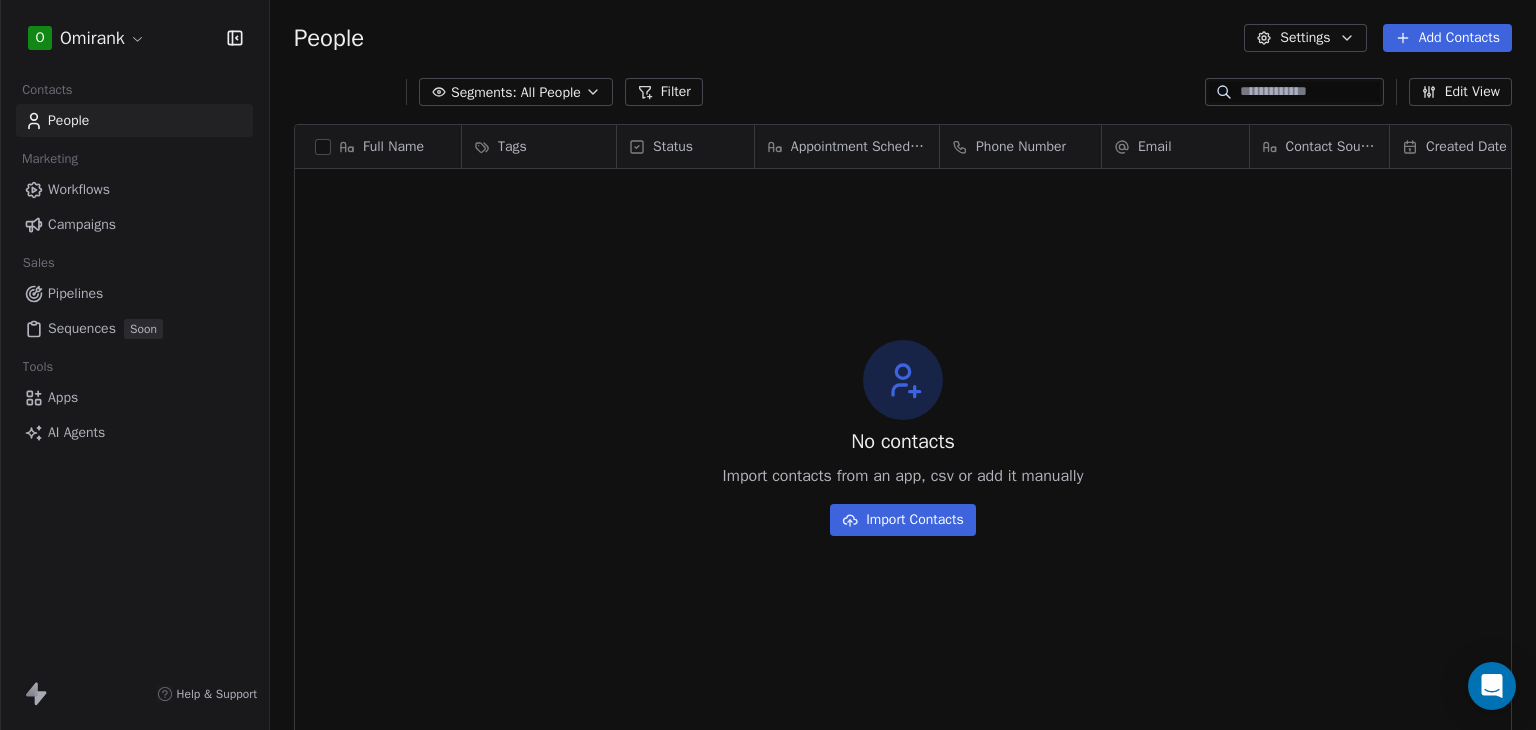 scroll, scrollTop: 16, scrollLeft: 16, axis: both 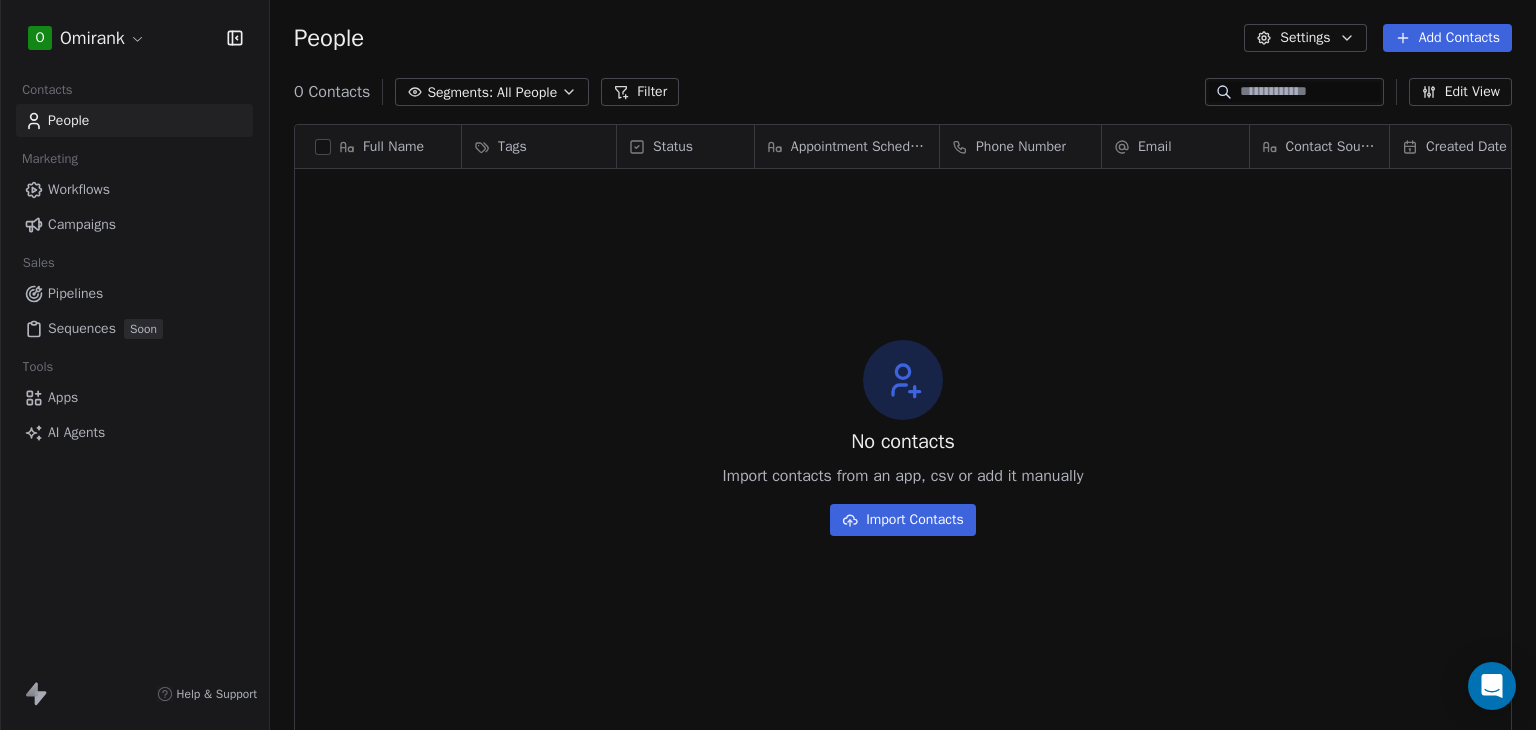 click on "O Omirank Contacts People Marketing Workflows Campaigns Sales Pipelines Sequences Soon Tools Apps AI Agents Help & Support People Settings  Add Contacts 0 Contacts Segments: All People Filter  Edit View Tag Export Full Name Tags Status Appointment Schedule Phone Number Email Contact Source Created Date AWST Funnel 1.3A/E FQ1 Journey 1.3A/E FQ2 Running PPC
To pick up a draggable item, press the space bar.
While dragging, use the arrow keys to move the item.
Press space again to drop the item in its new position, or press escape to cancel.
No contacts Import contacts from an app, csv or add it manually   Import Contacts" at bounding box center [768, 365] 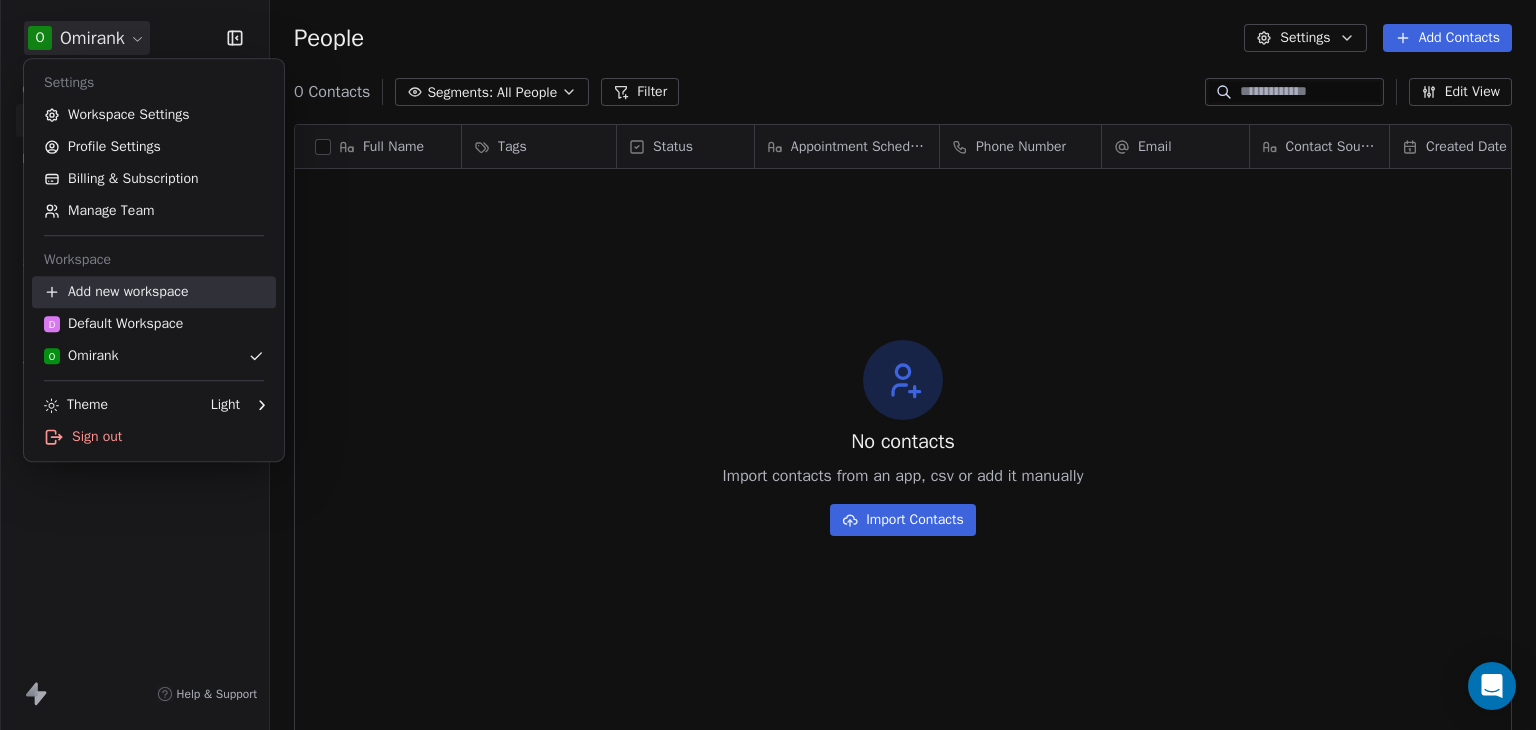 click on "Add new workspace" at bounding box center (154, 292) 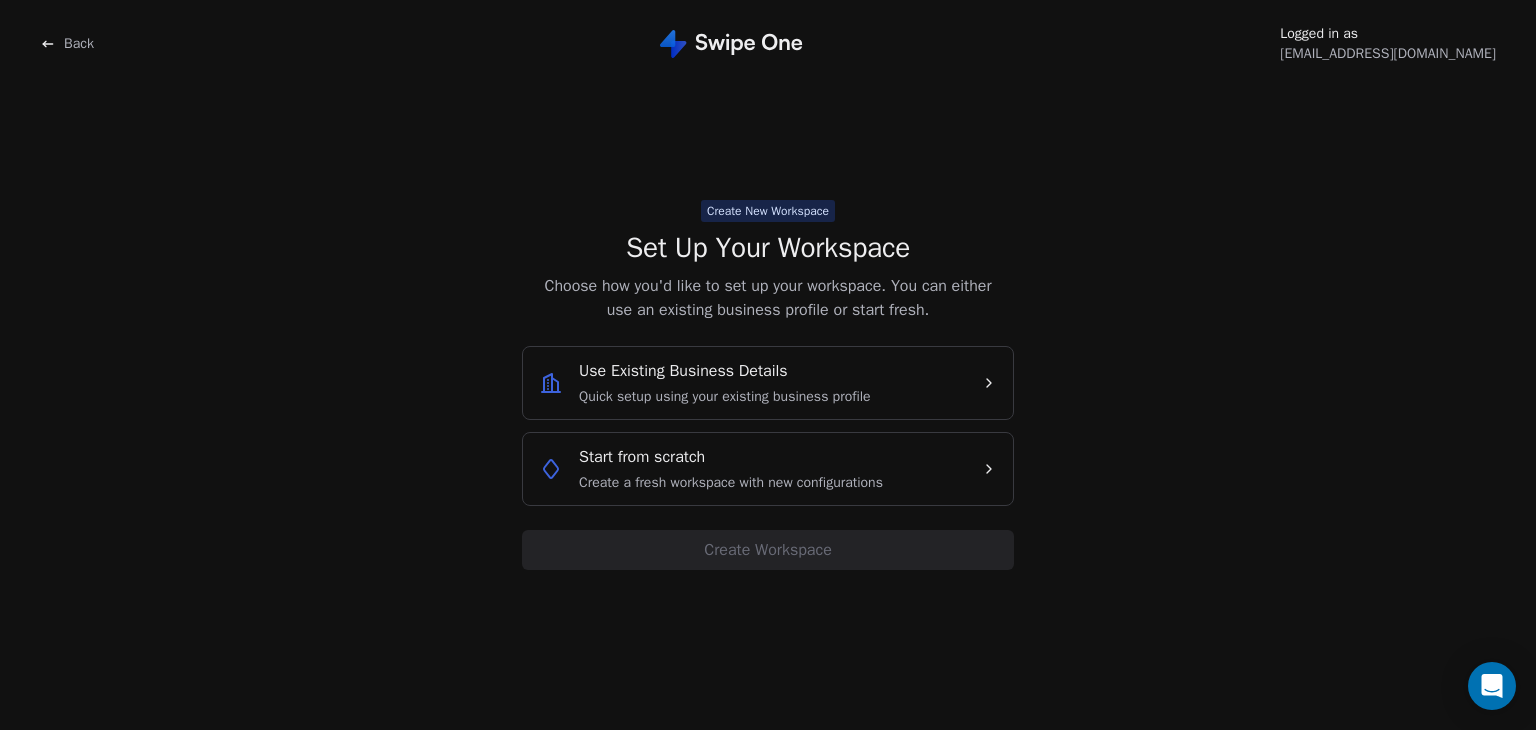 click on "Start from scratch" at bounding box center [642, 457] 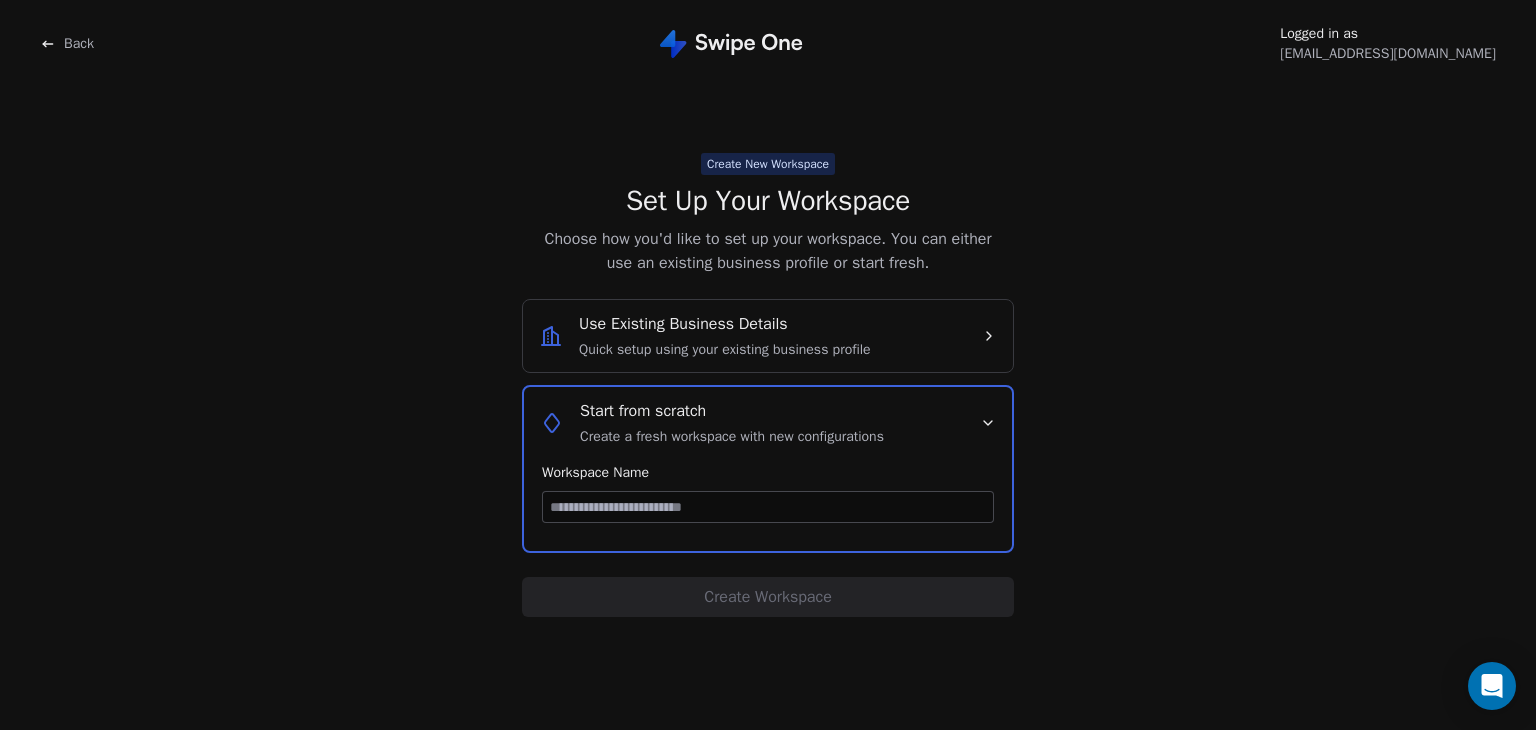 click at bounding box center [768, 507] 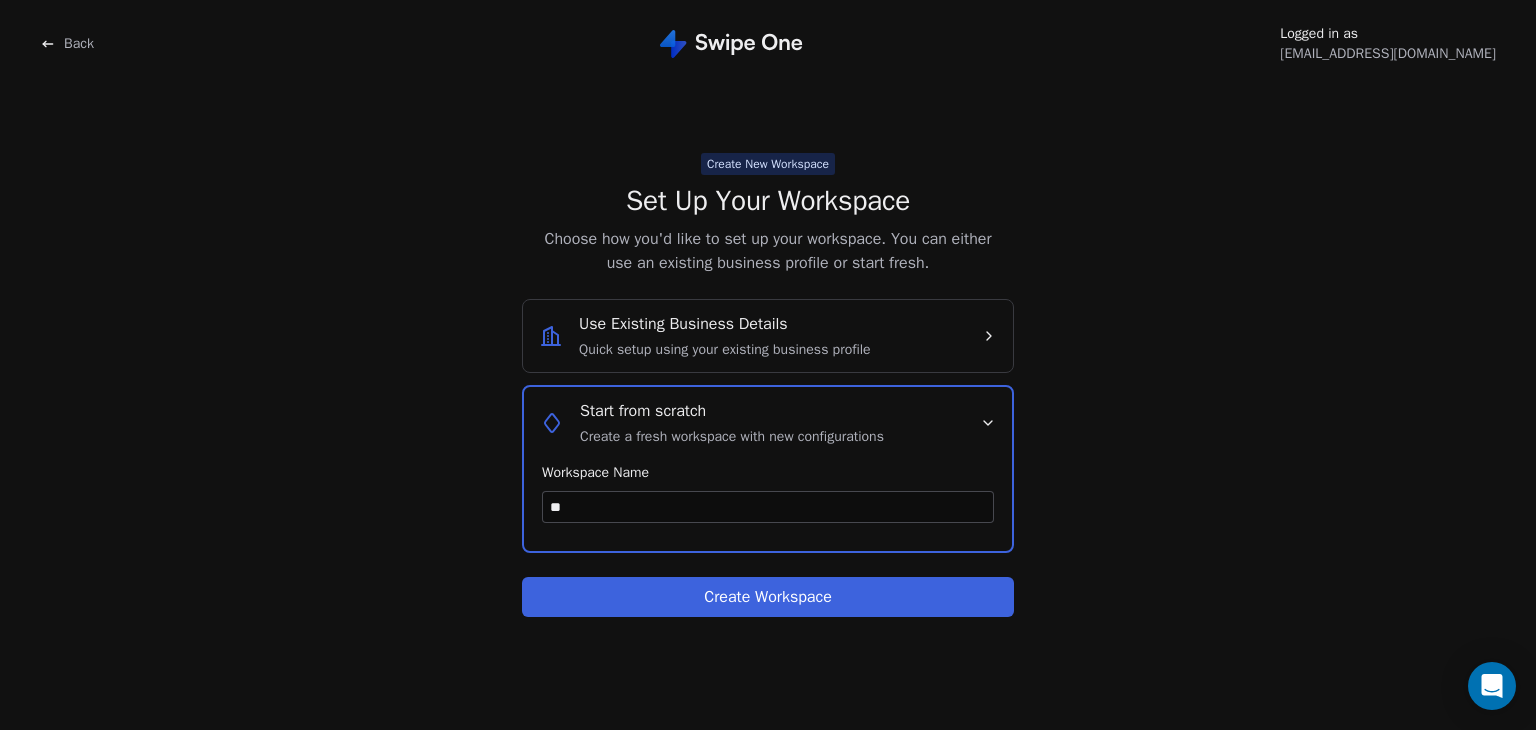 type on "***" 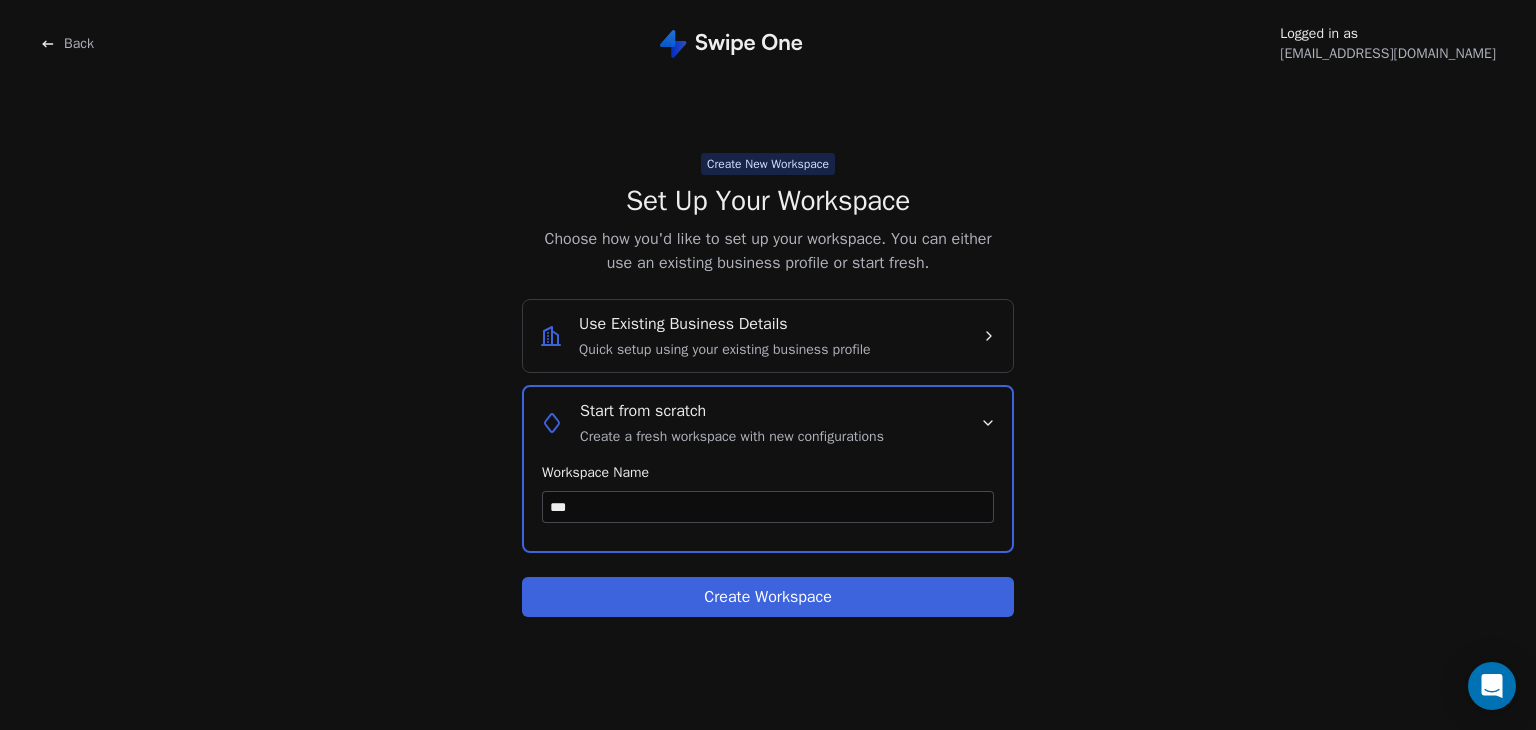 click on "Create Workspace" at bounding box center [768, 597] 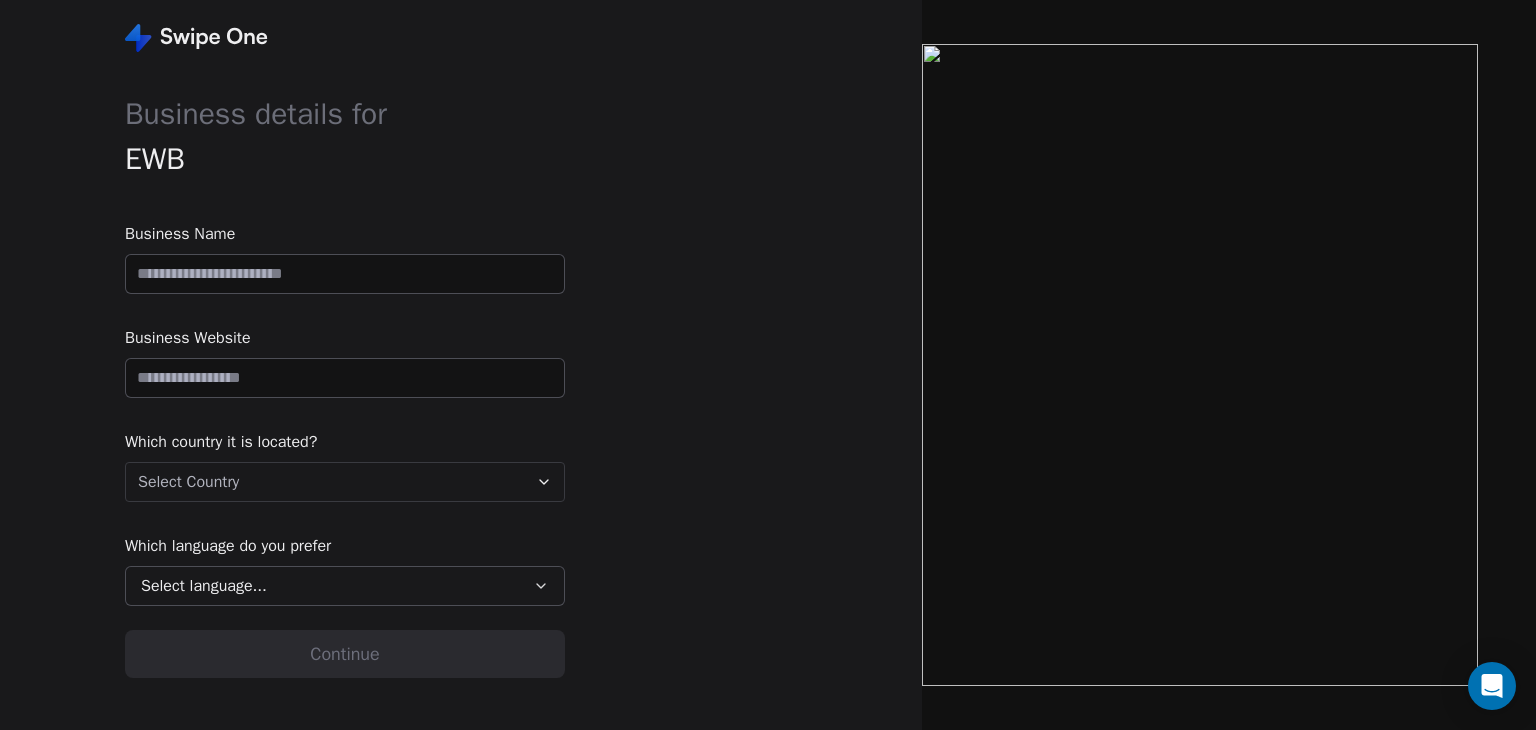 click at bounding box center [345, 274] 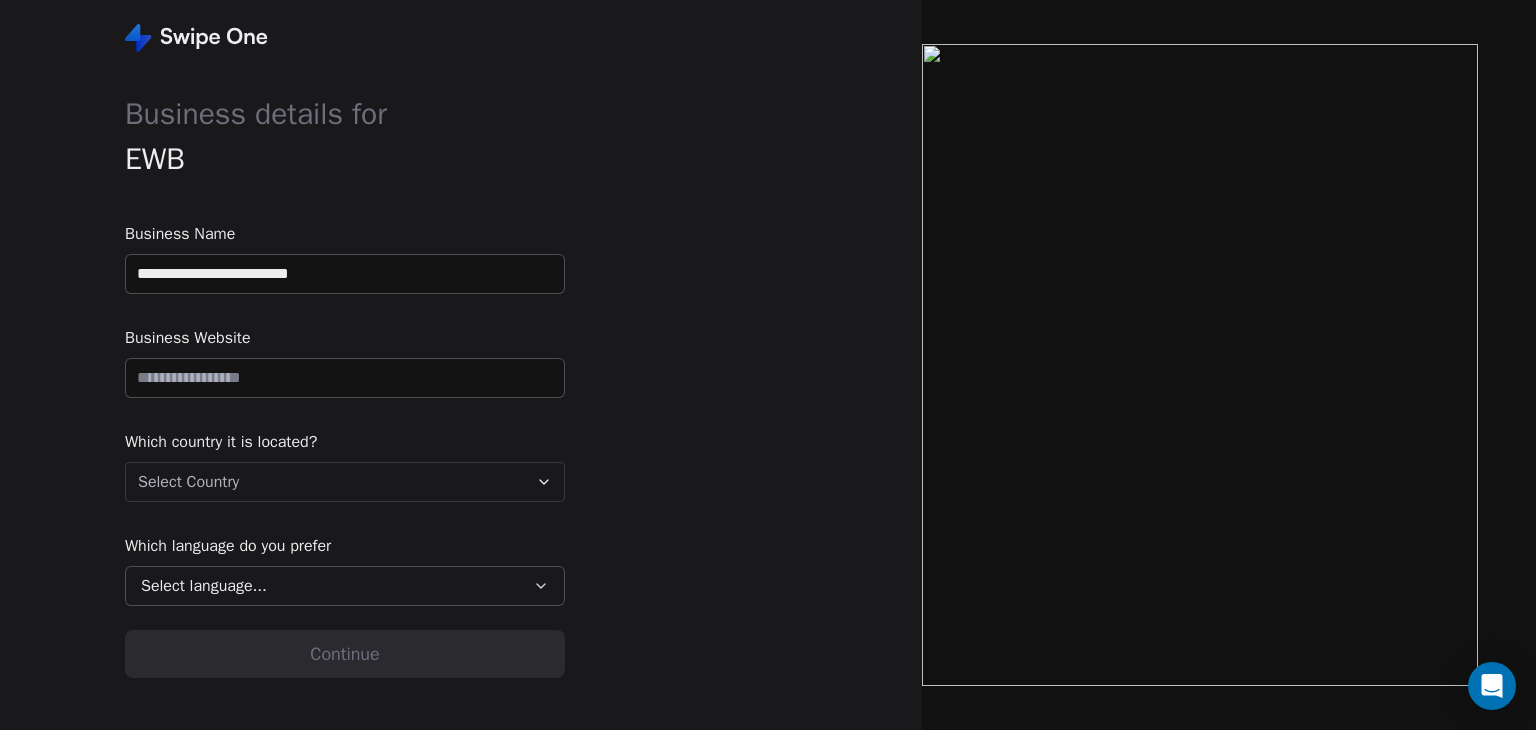 type on "**********" 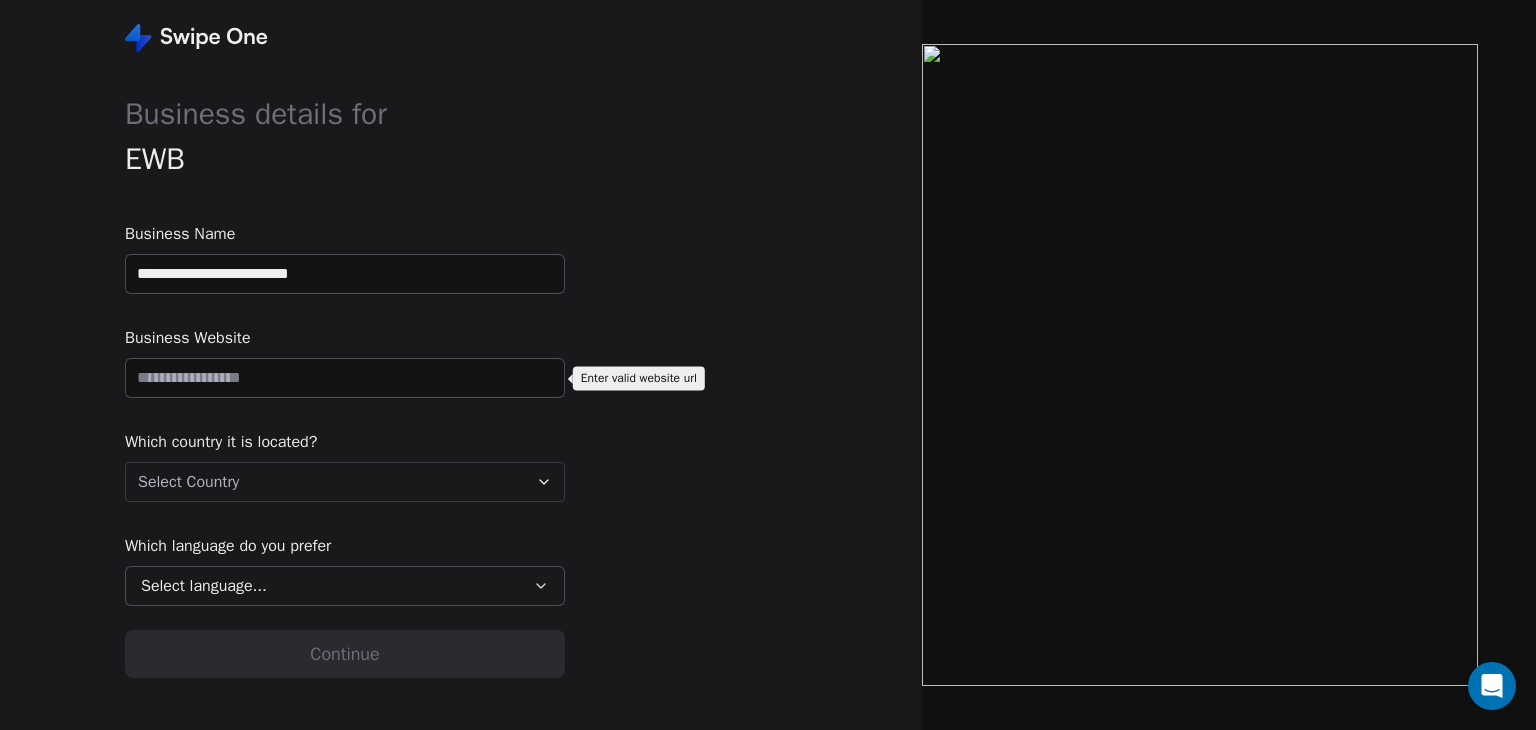 click at bounding box center (345, 378) 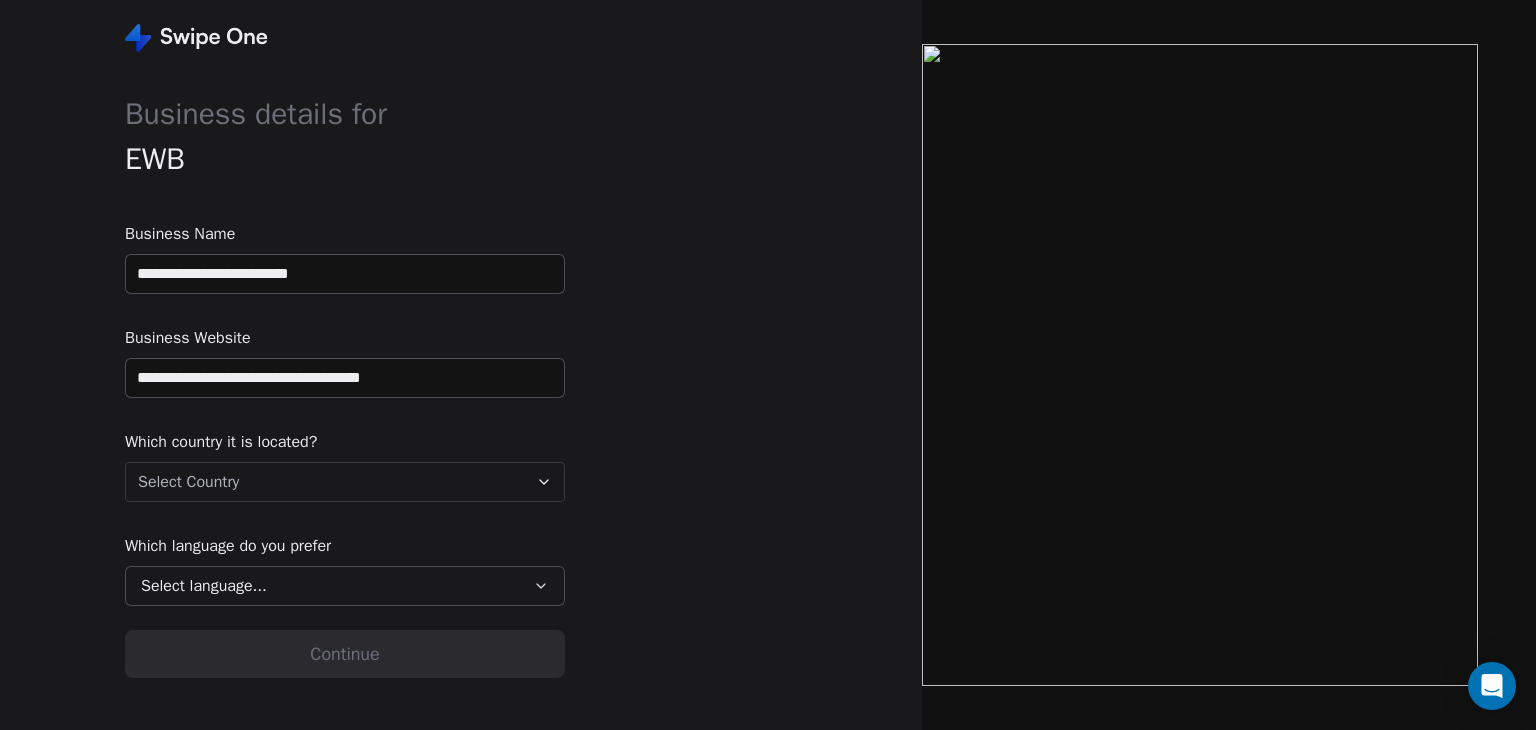 type on "**********" 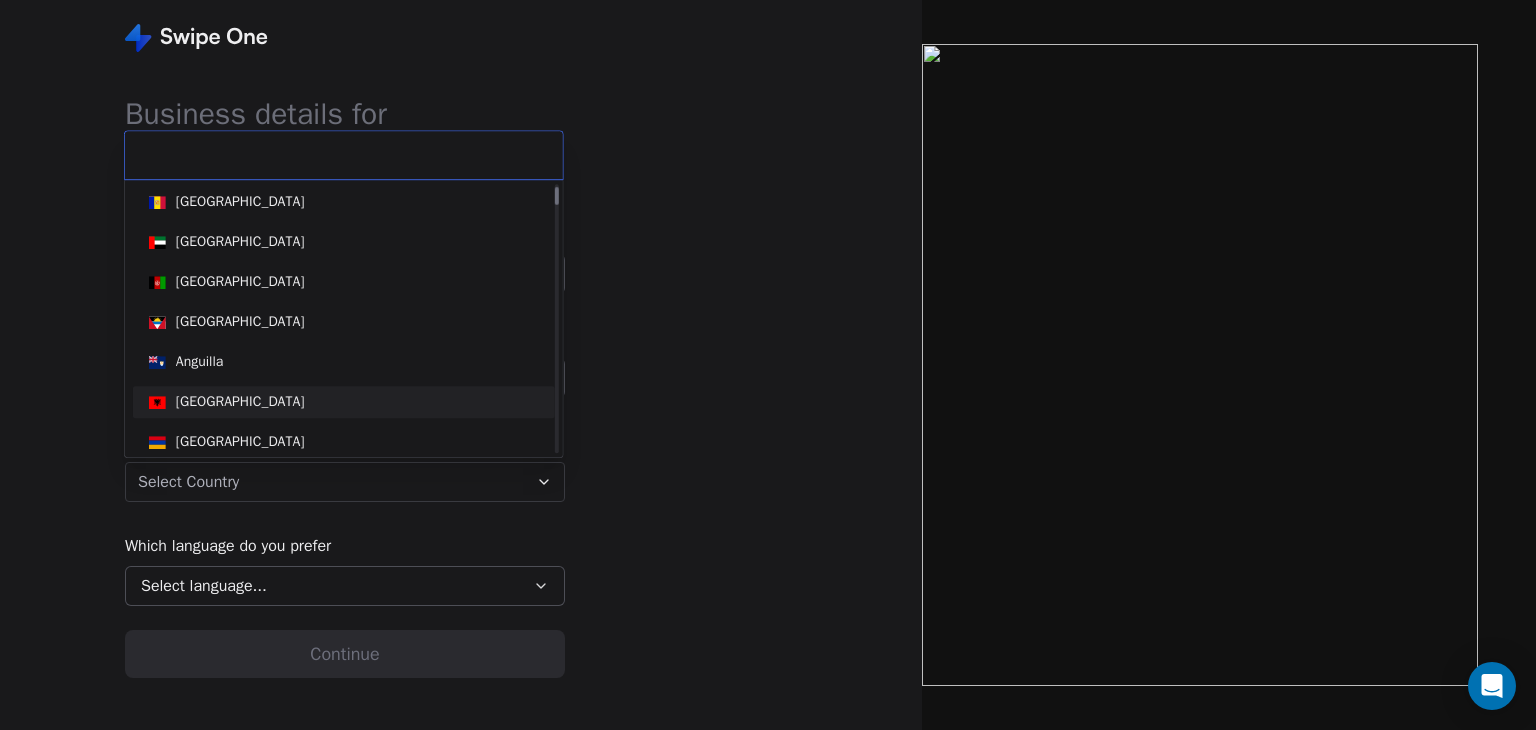 scroll, scrollTop: 0, scrollLeft: 0, axis: both 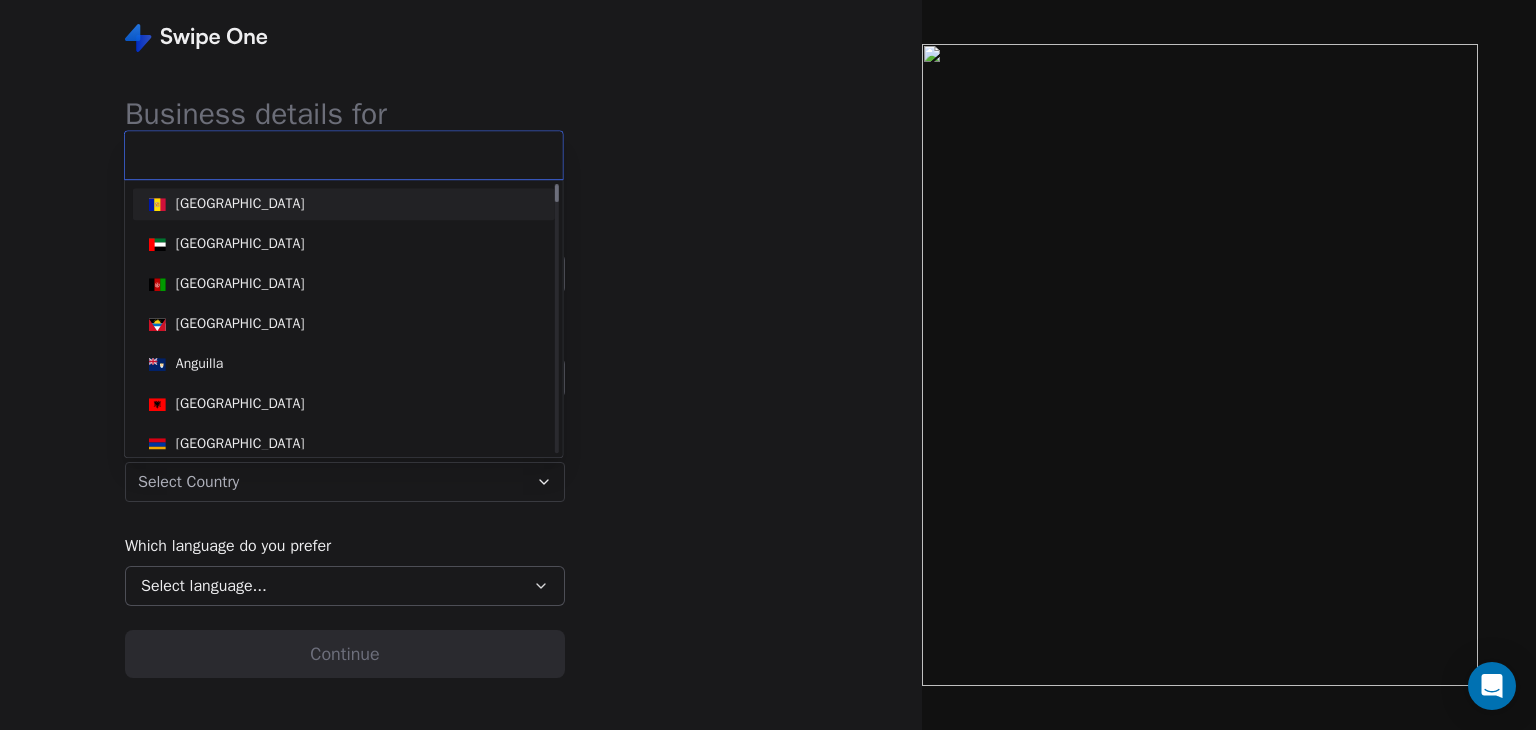 click at bounding box center [344, 155] 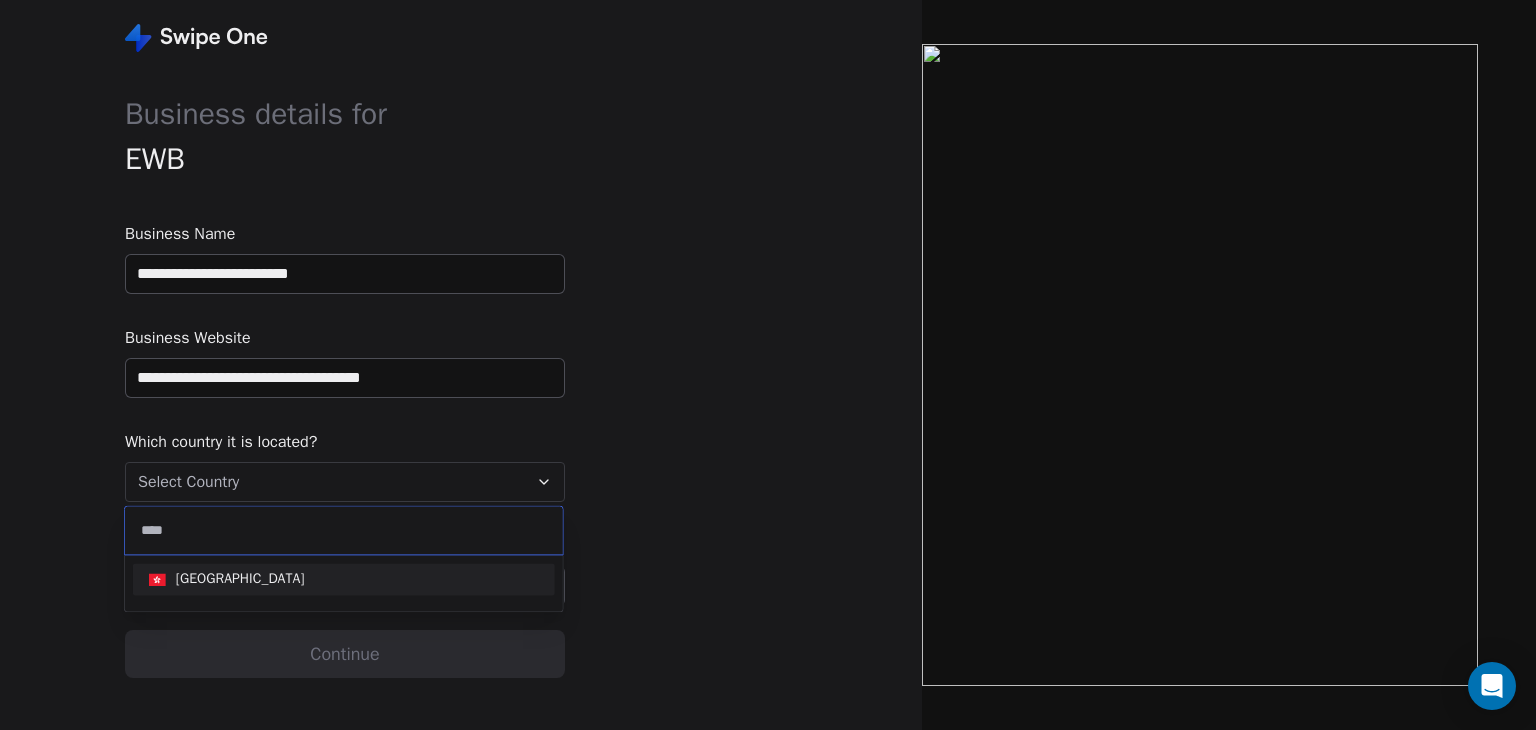 type on "****" 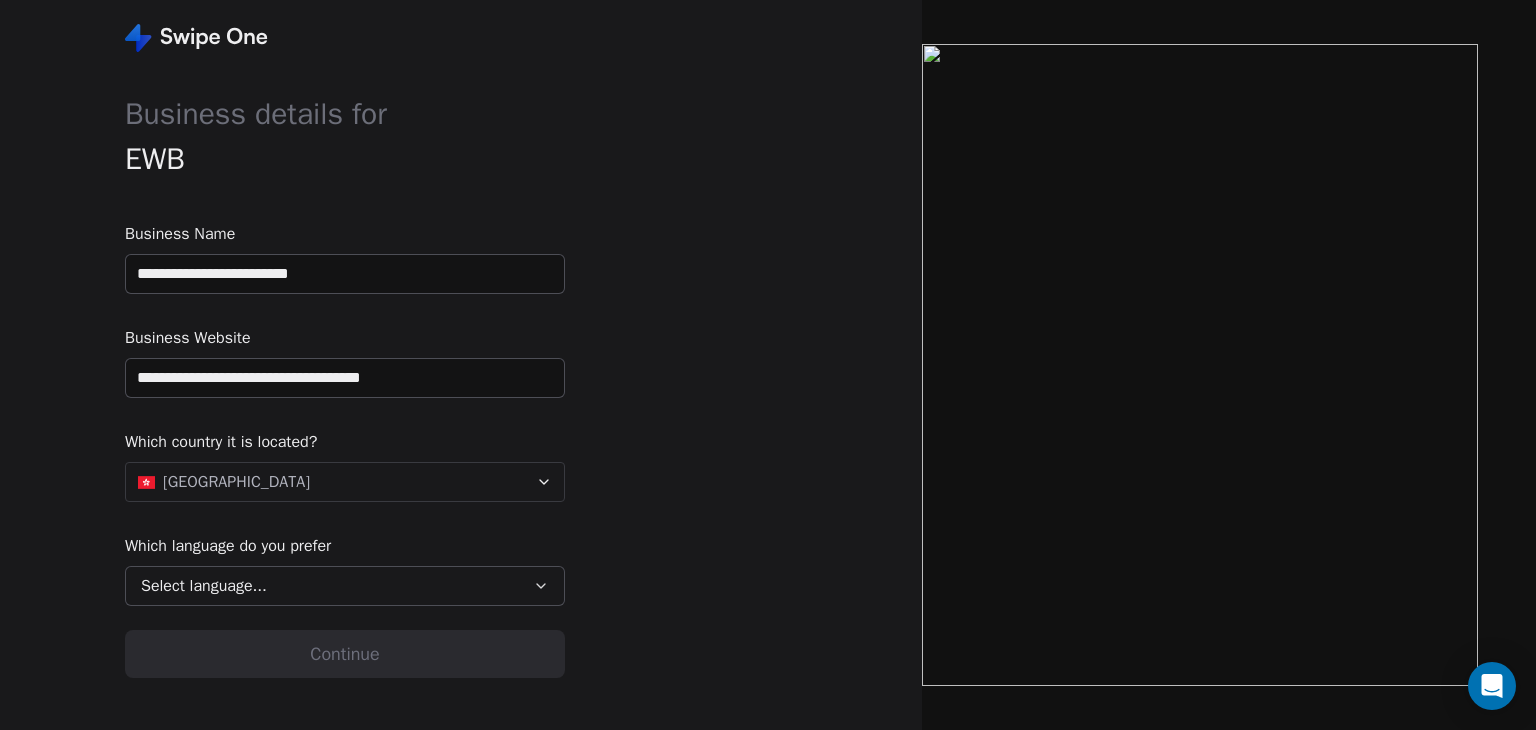 click on "Select language..." at bounding box center [331, 586] 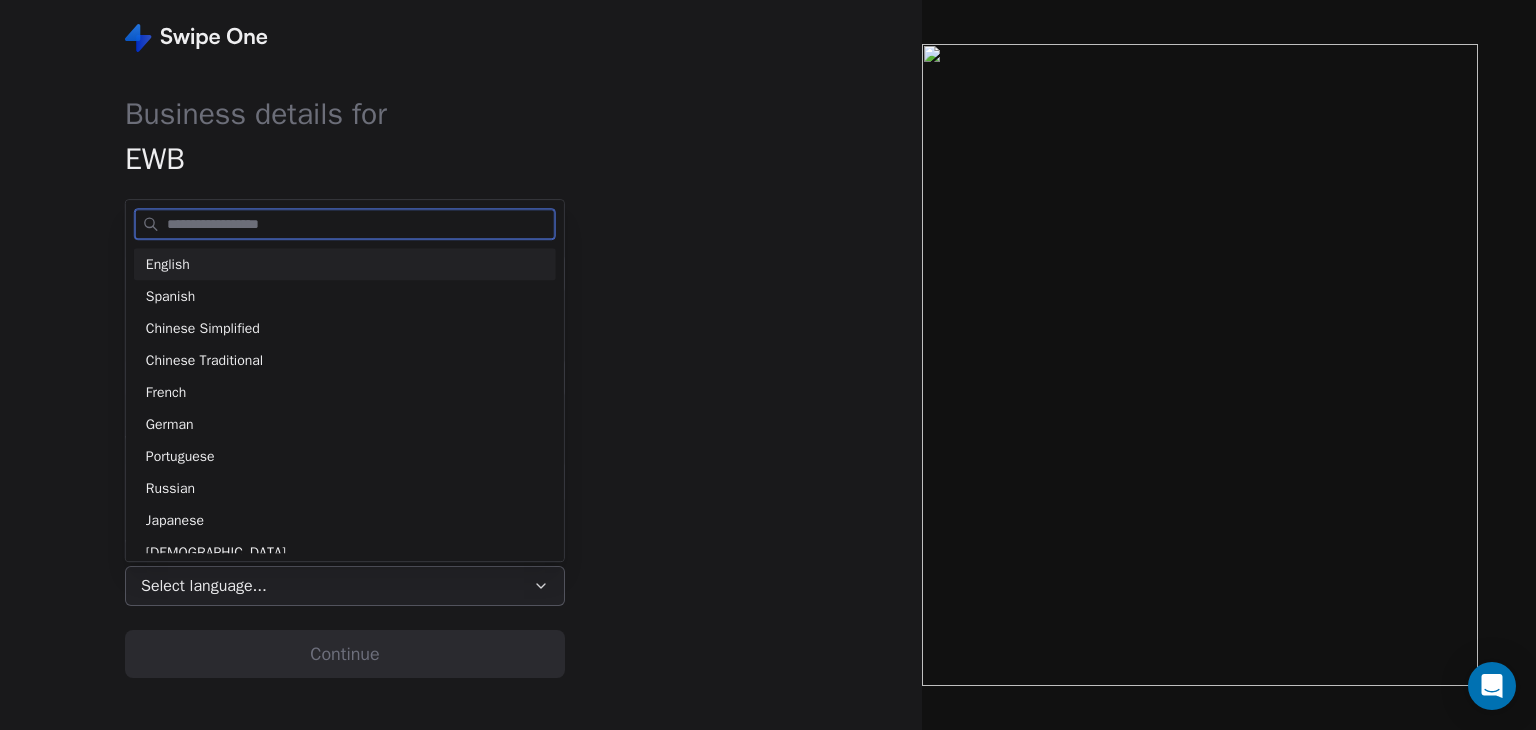 click on "English" at bounding box center (345, 264) 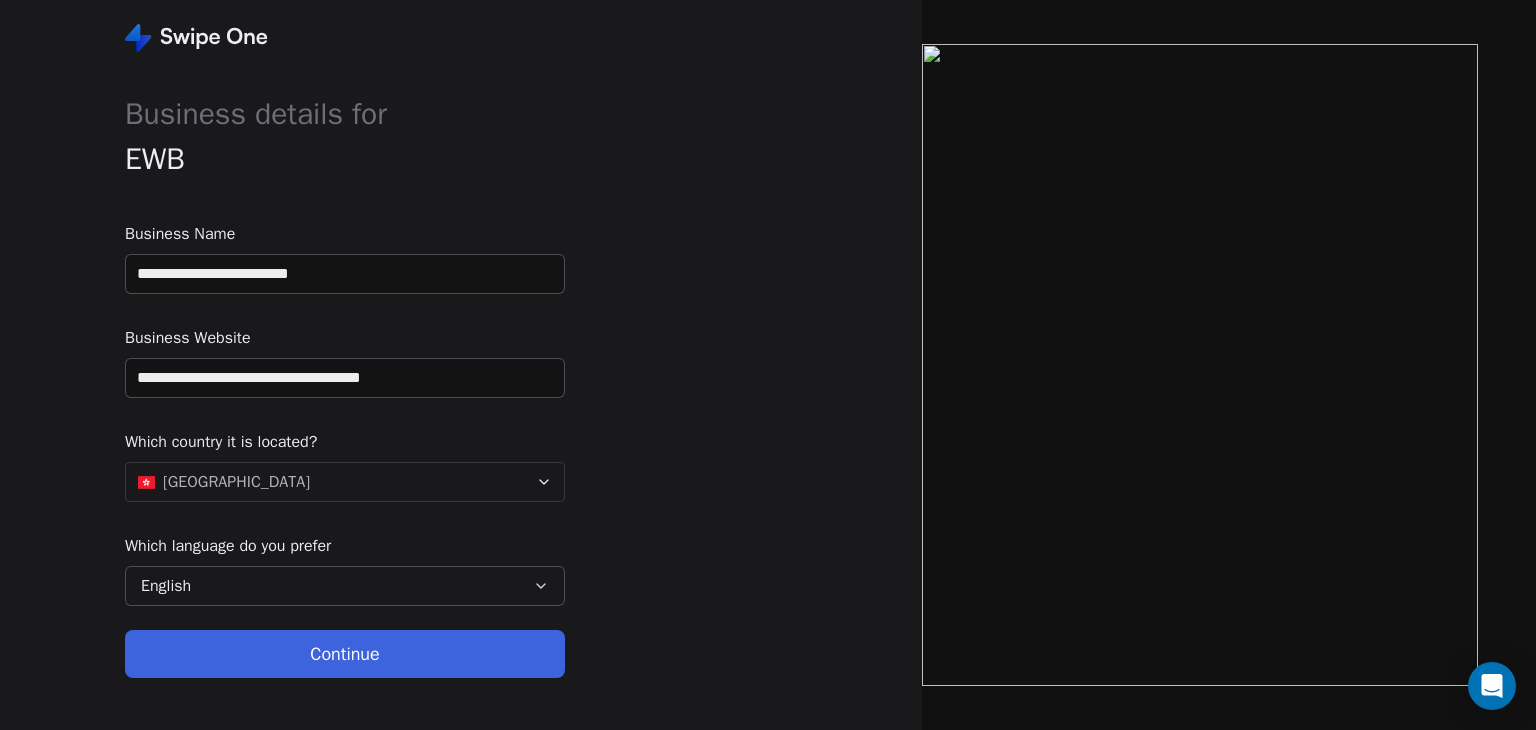 click on "Continue" at bounding box center [345, 654] 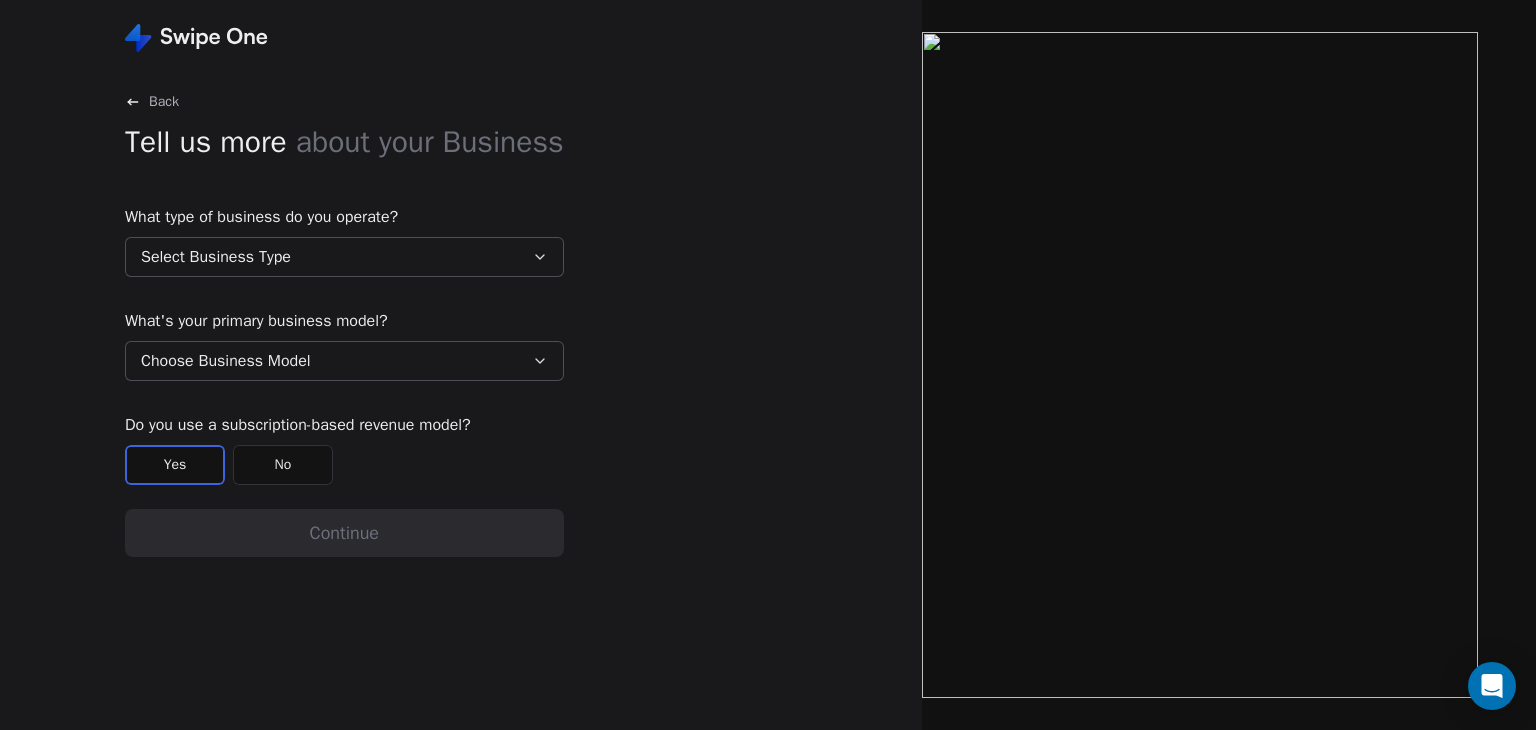 click on "Select Business Type" at bounding box center (344, 257) 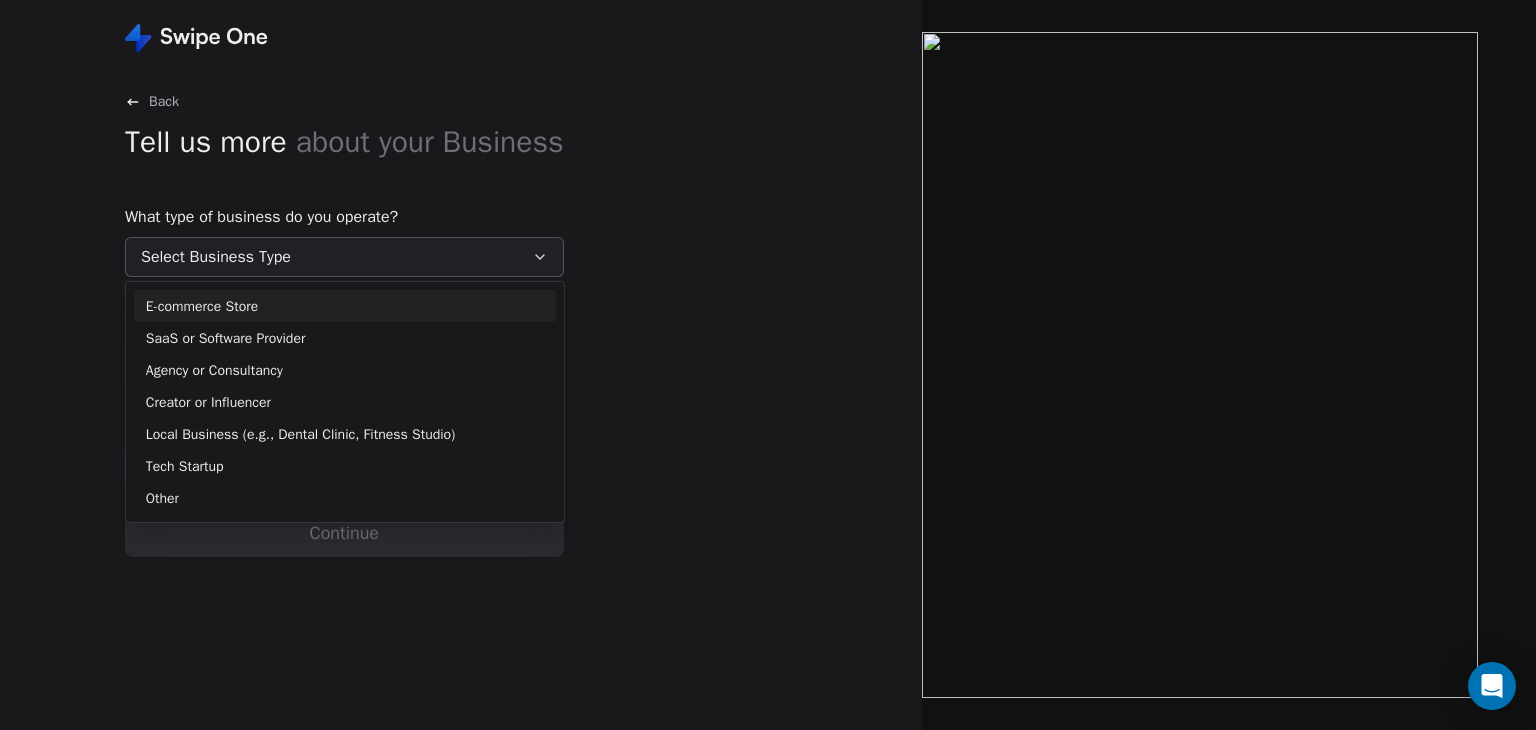 click on "E-commerce Store" at bounding box center [345, 305] 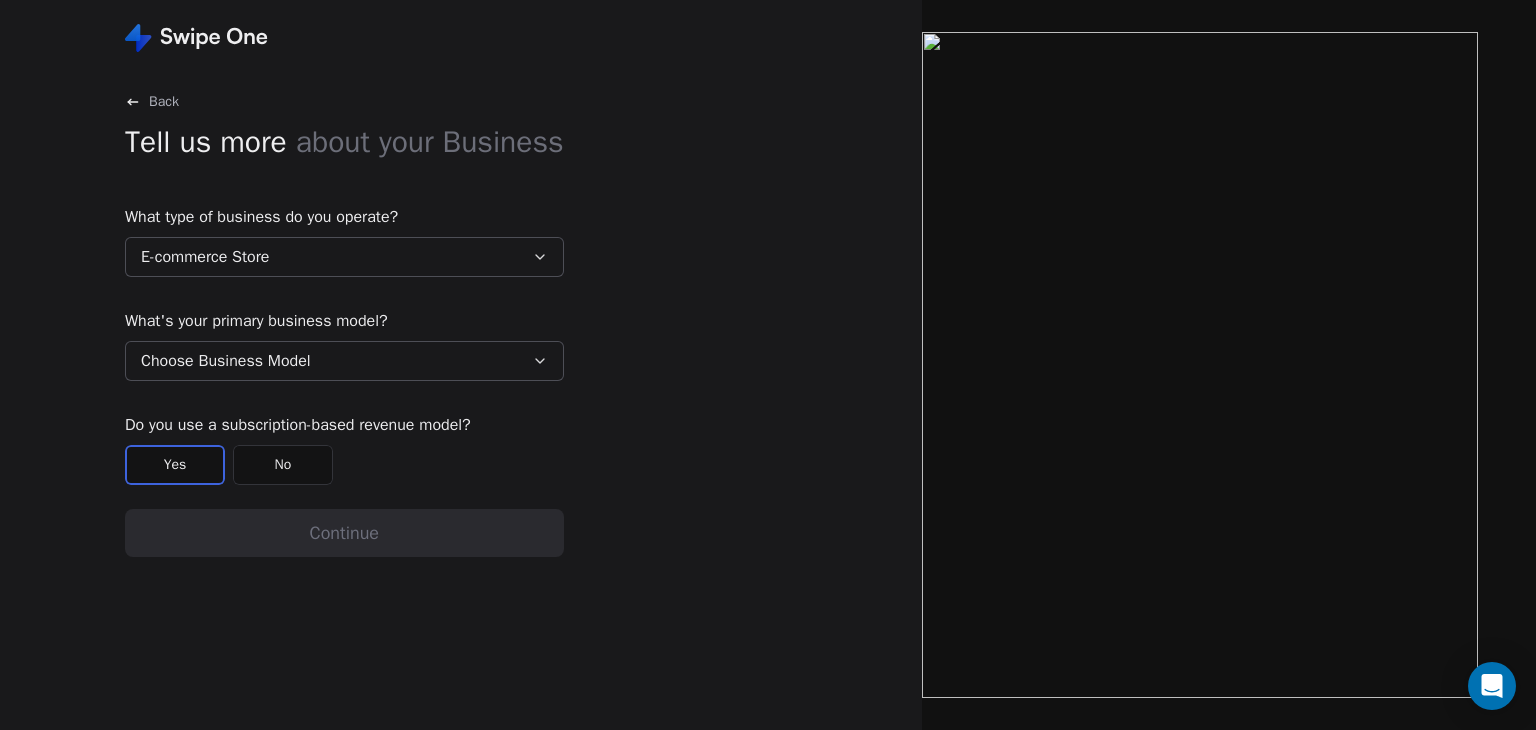 click on "Choose Business Model" at bounding box center [226, 361] 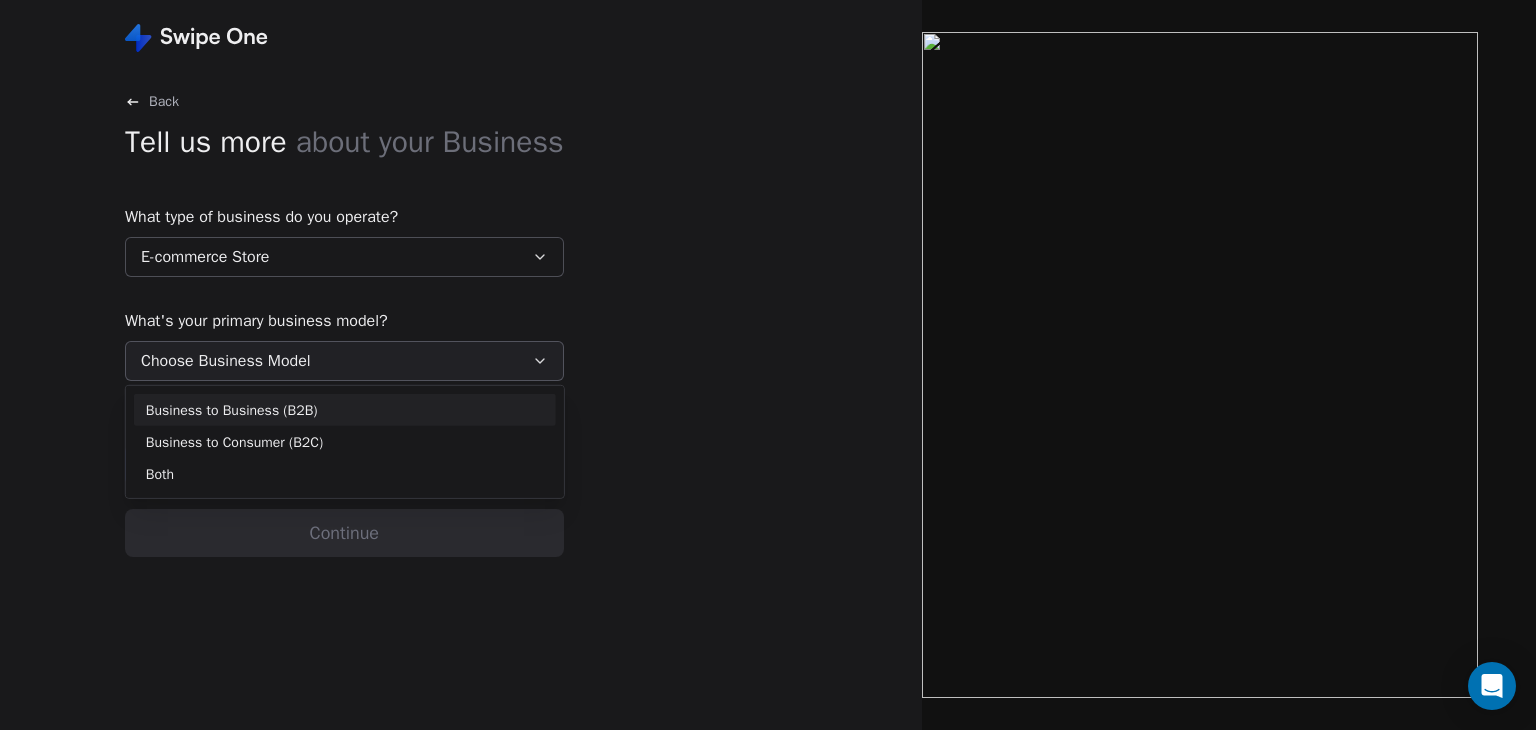 click on "Back Tell us more   about your Business What type of business do you operate? E-commerce Store What's your primary business model? Choose Business Model Do you use a subscription-based revenue model? Yes No Continue
Business to Business (B2B) Business to Consumer (B2C) Both" at bounding box center (768, 365) 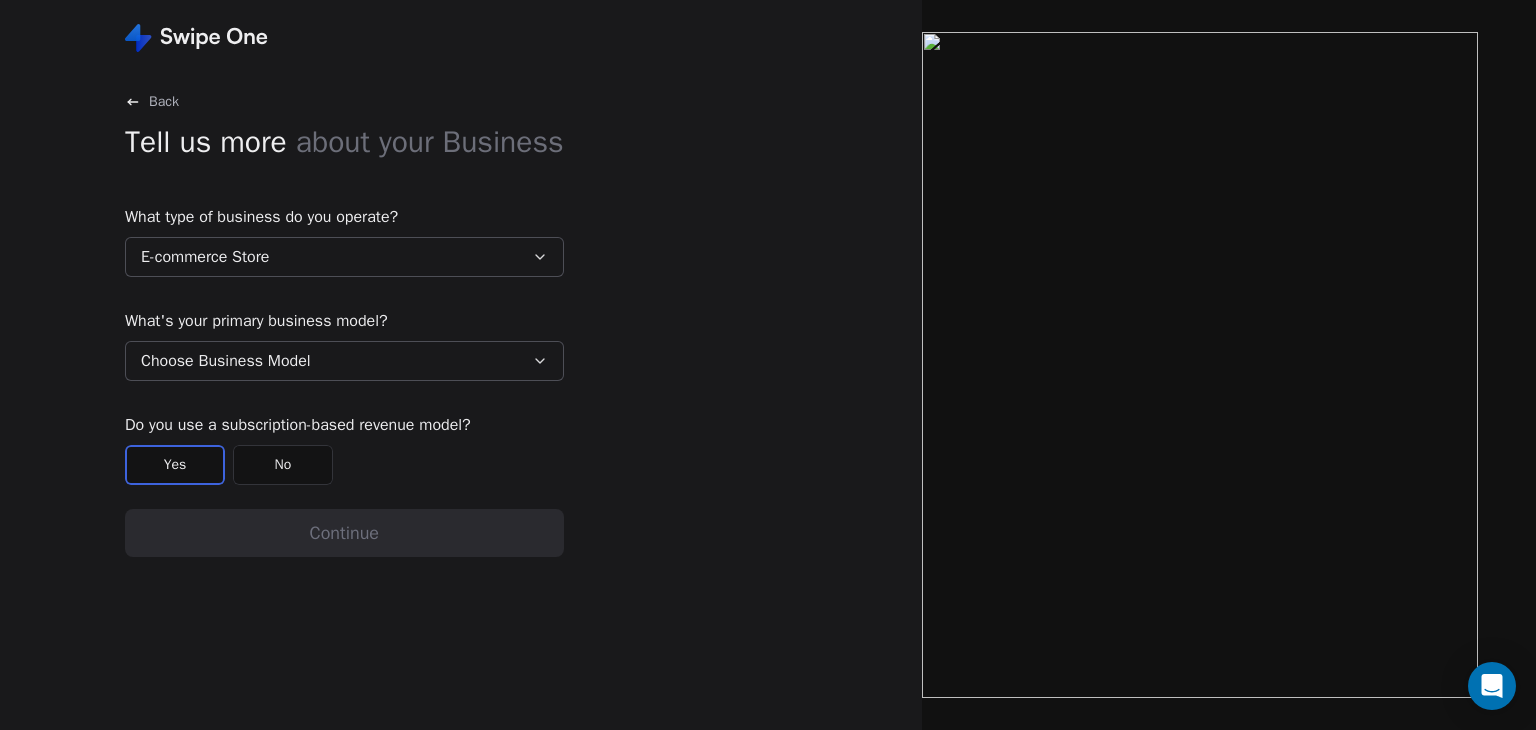 click on "E-commerce Store" at bounding box center (344, 257) 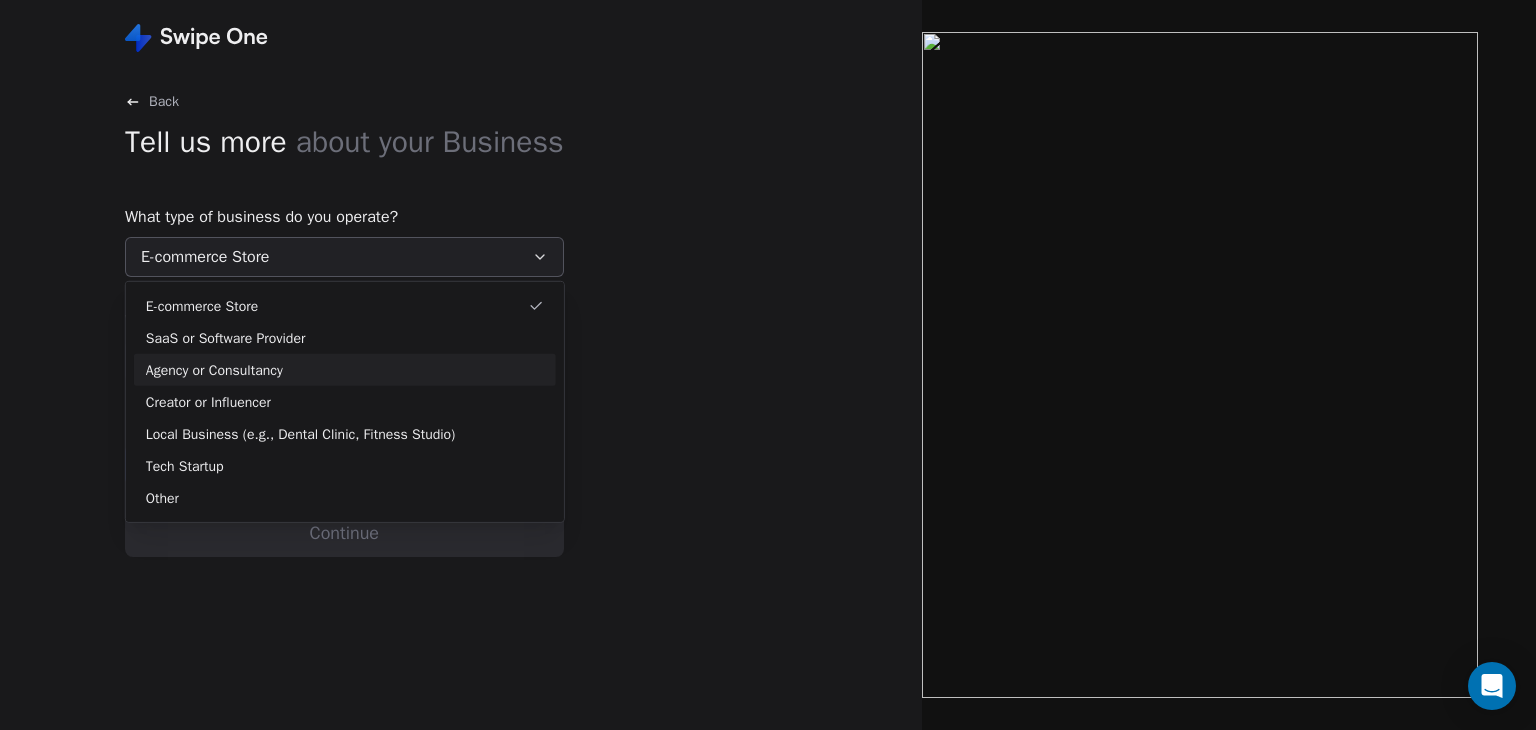 click on "Agency or Consultancy" at bounding box center [345, 369] 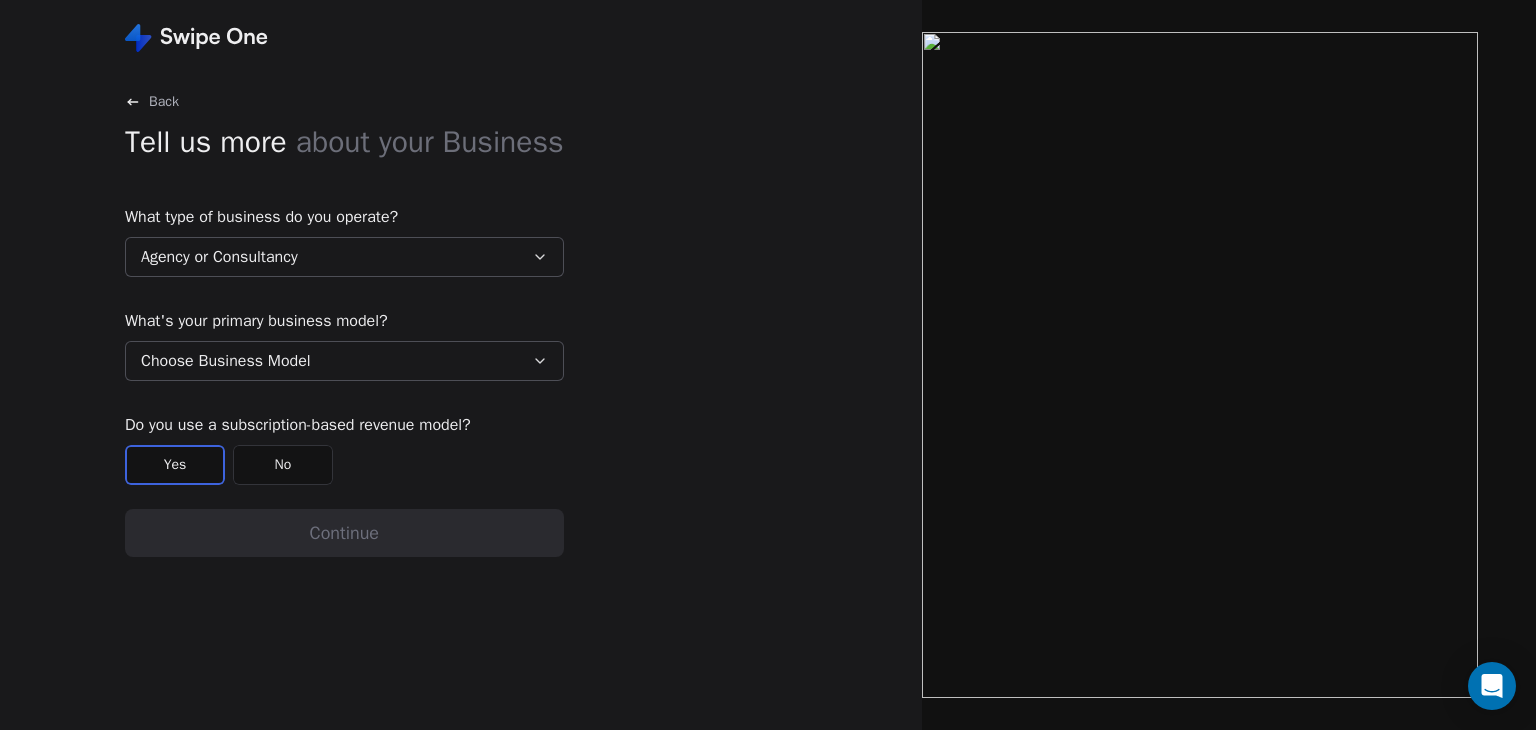 click on "Choose Business Model" at bounding box center (226, 361) 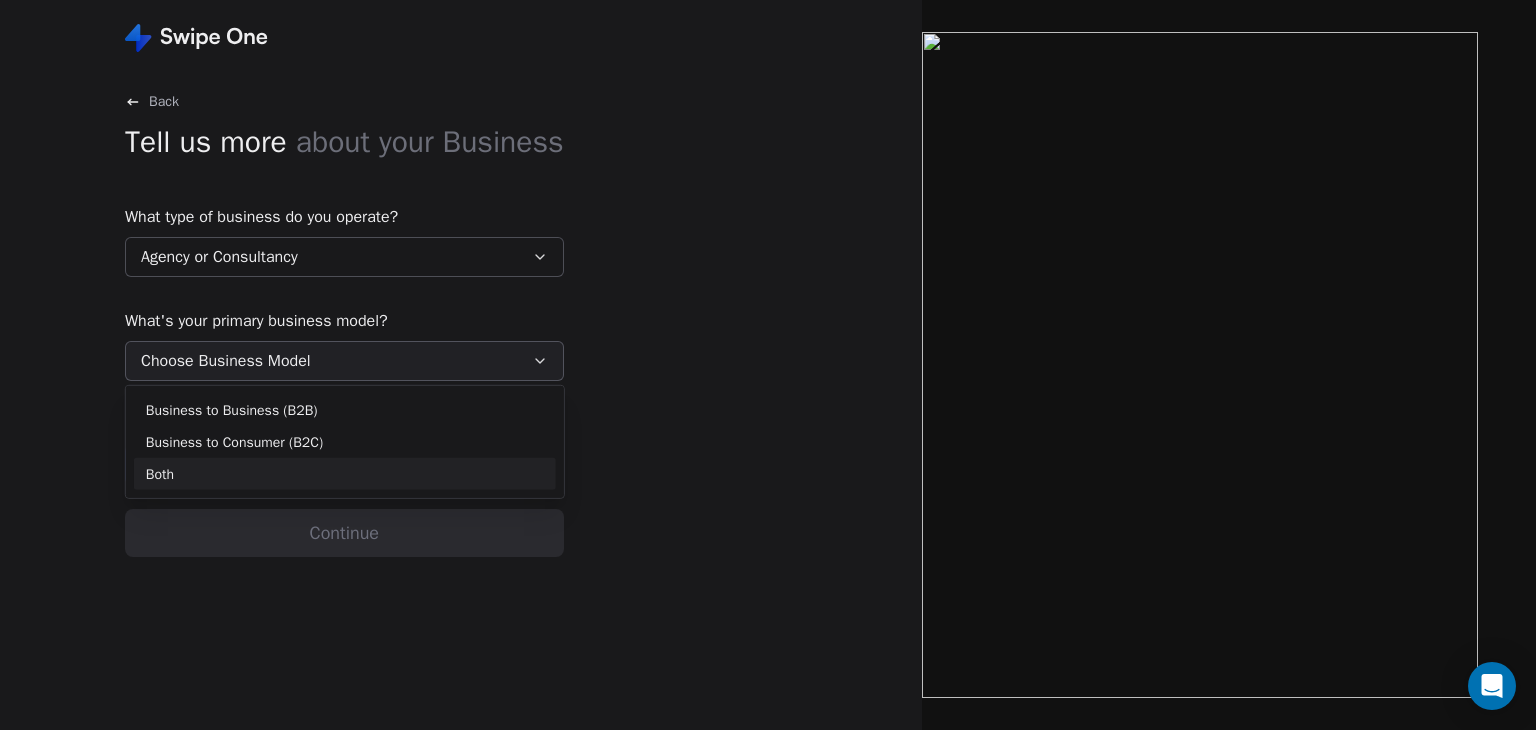 click on "Both" at bounding box center [345, 473] 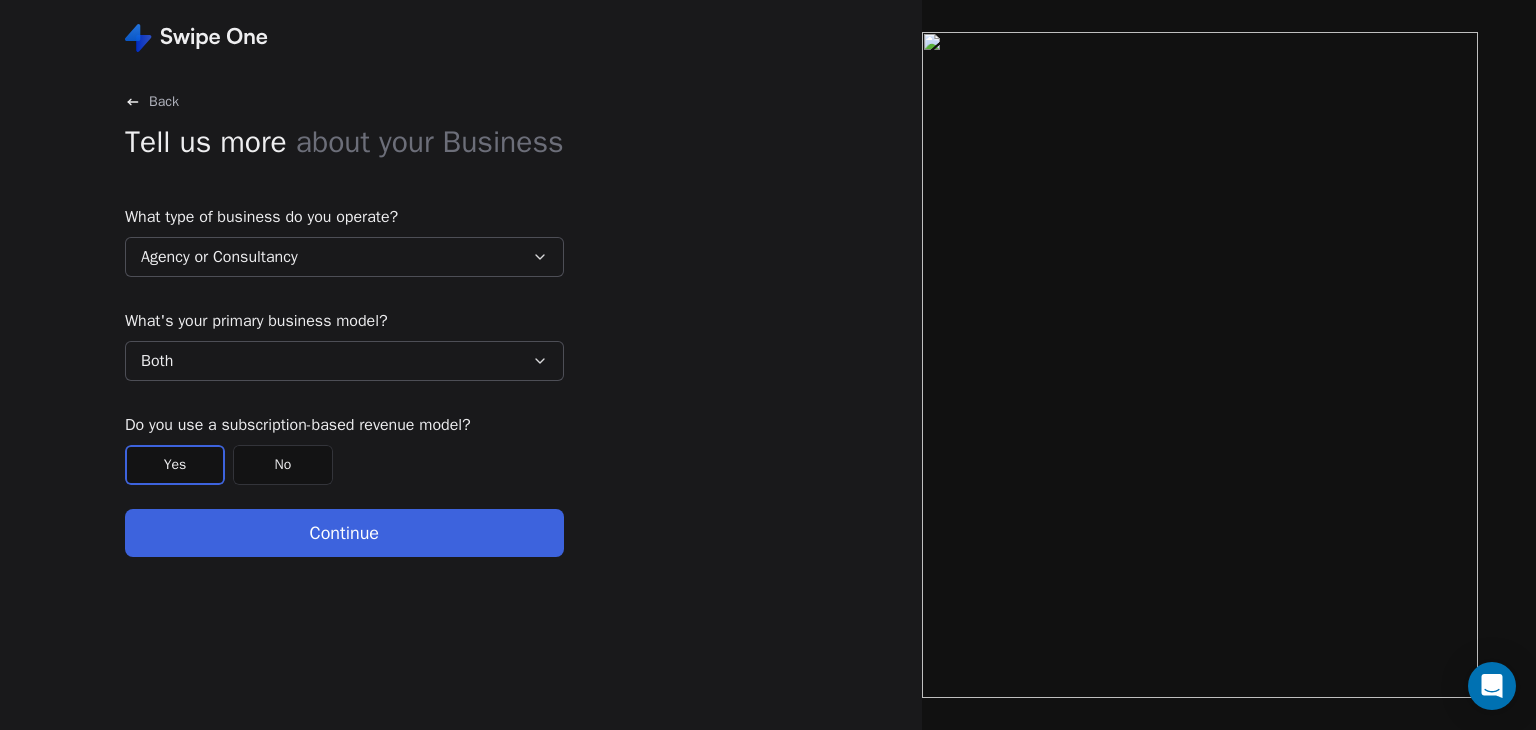 click on "Continue" at bounding box center [344, 533] 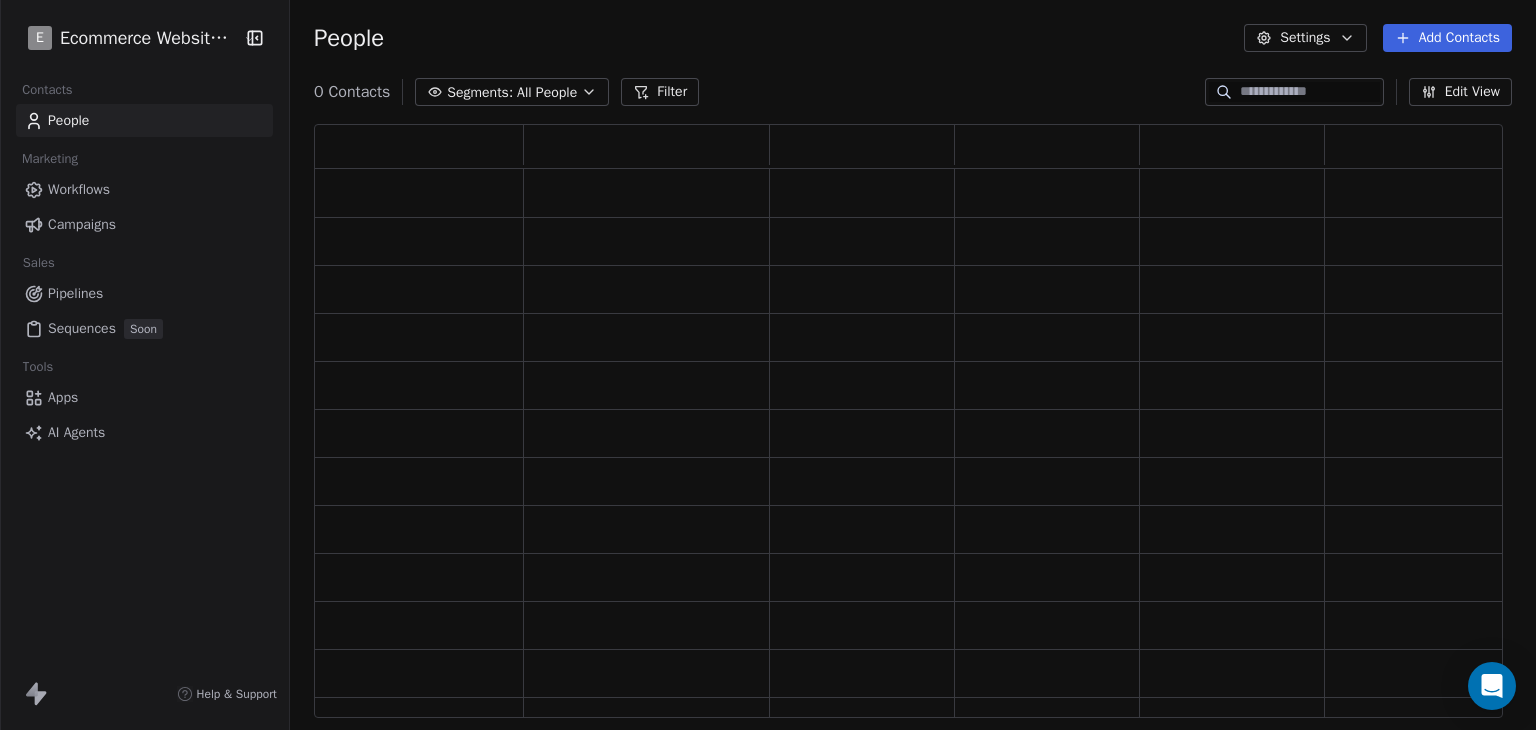 scroll, scrollTop: 16, scrollLeft: 16, axis: both 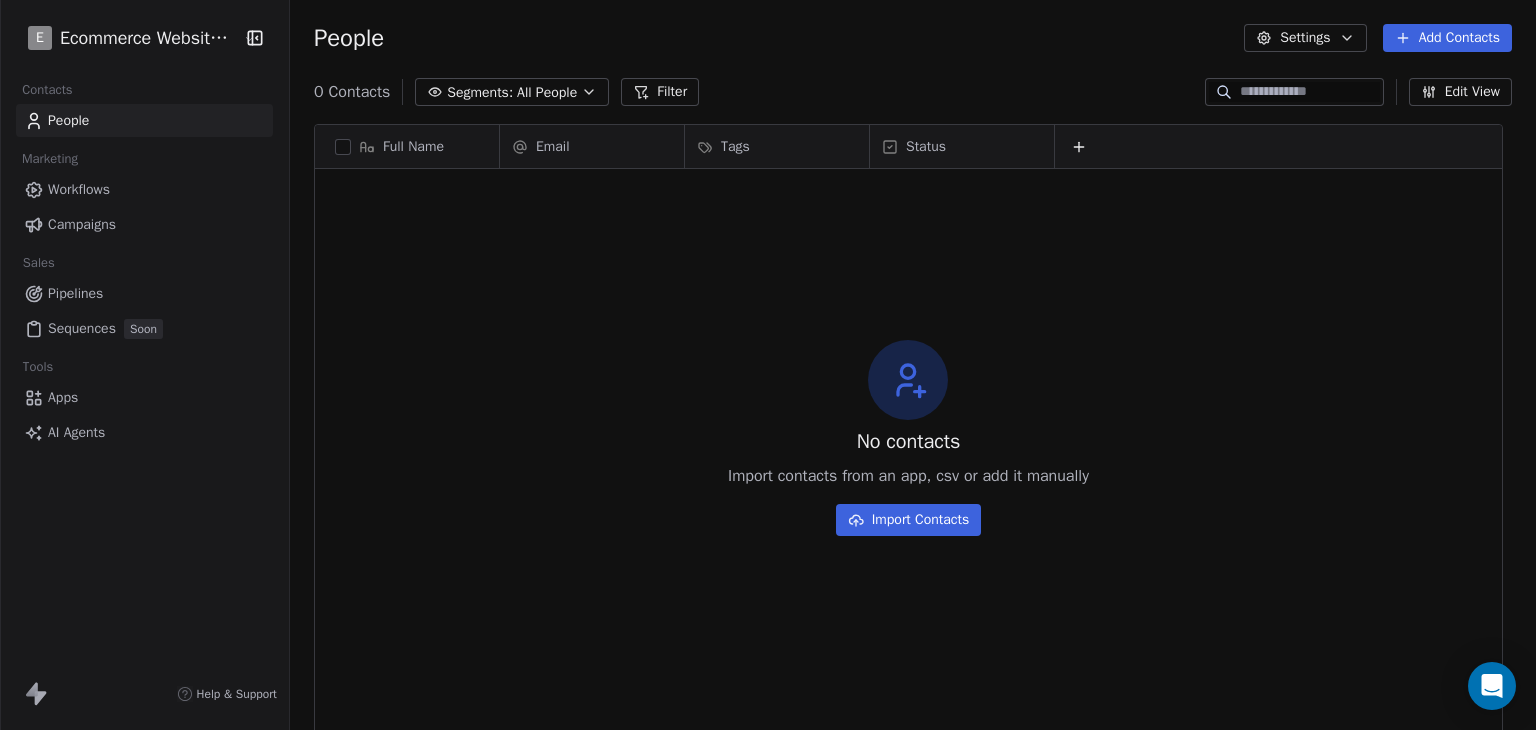 click 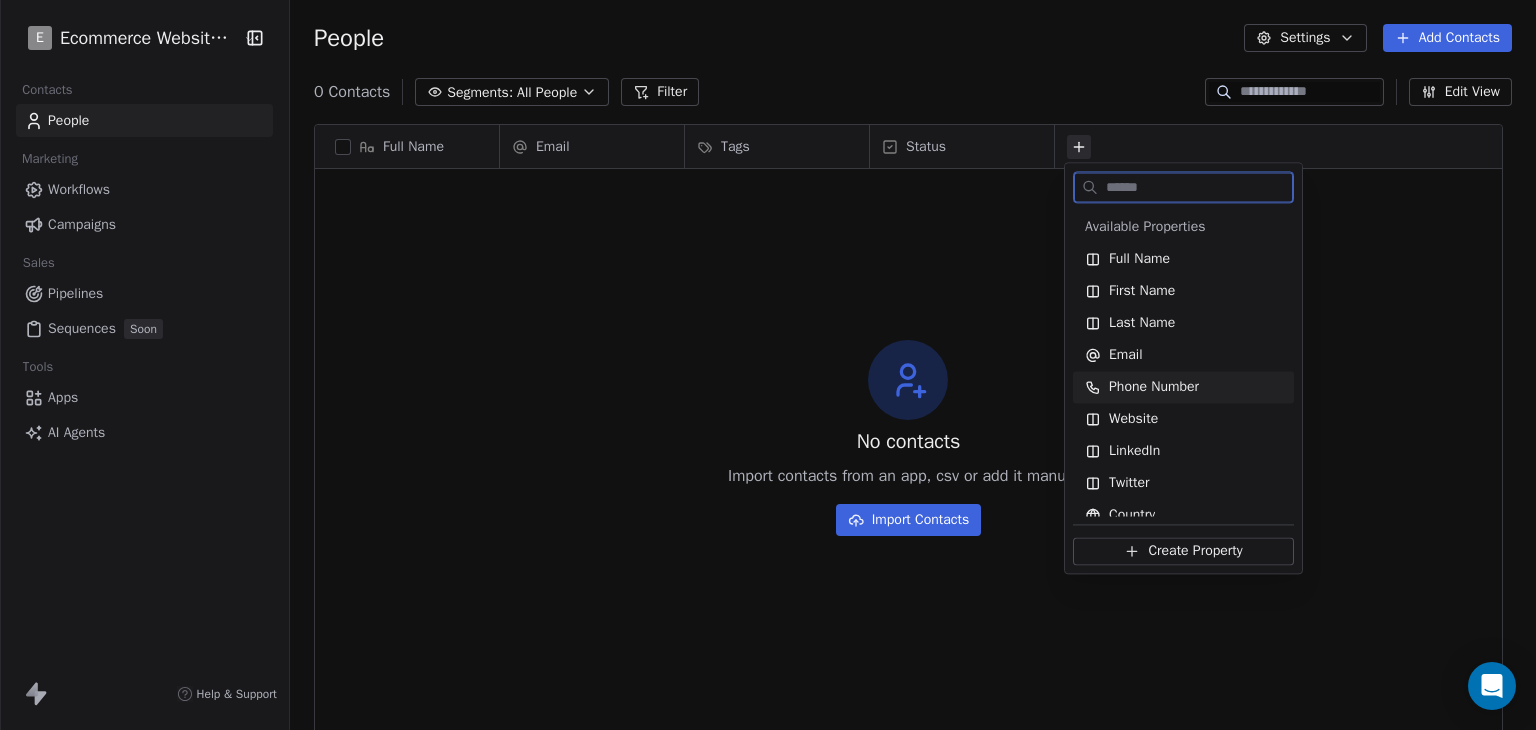 click on "Phone Number" at bounding box center (1154, 387) 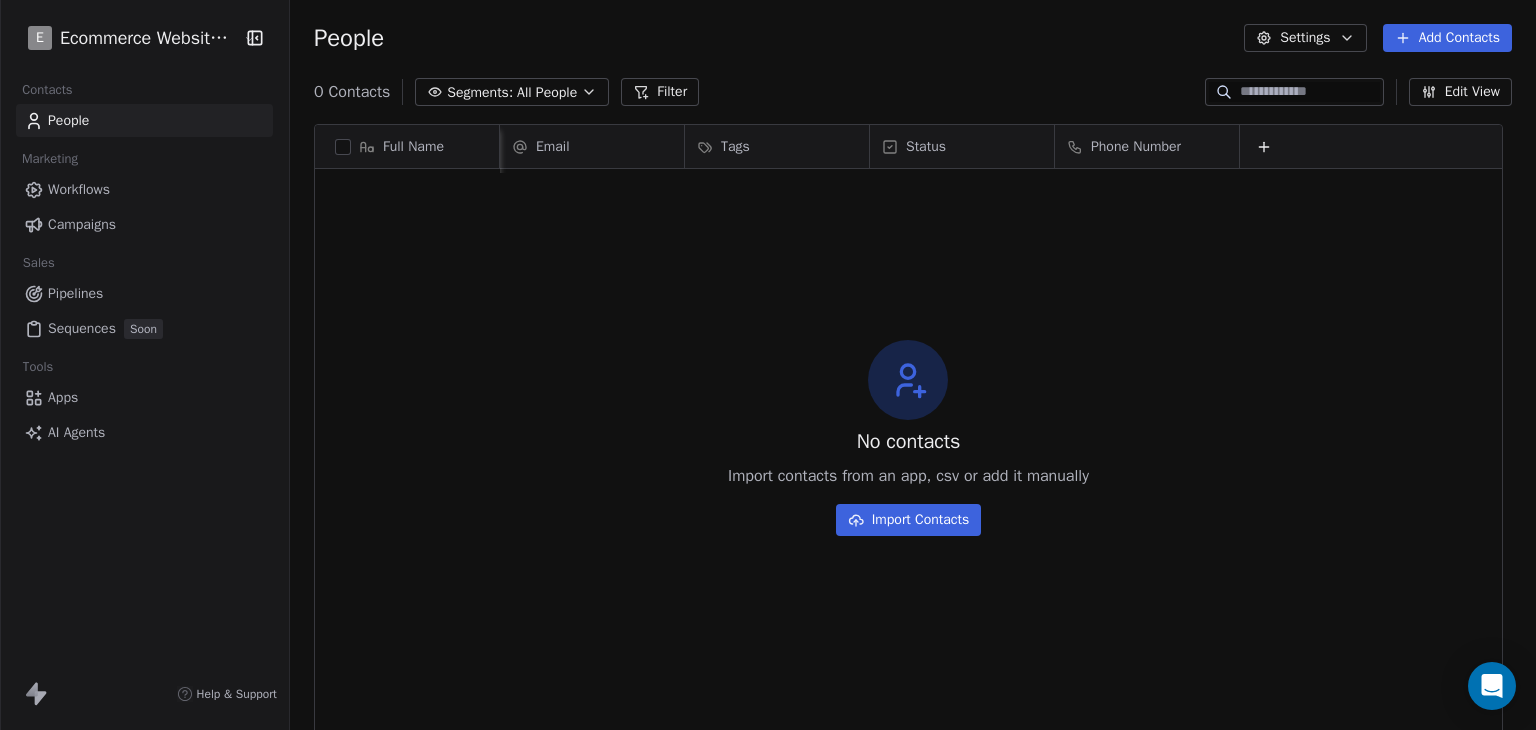 scroll, scrollTop: 0, scrollLeft: 16, axis: horizontal 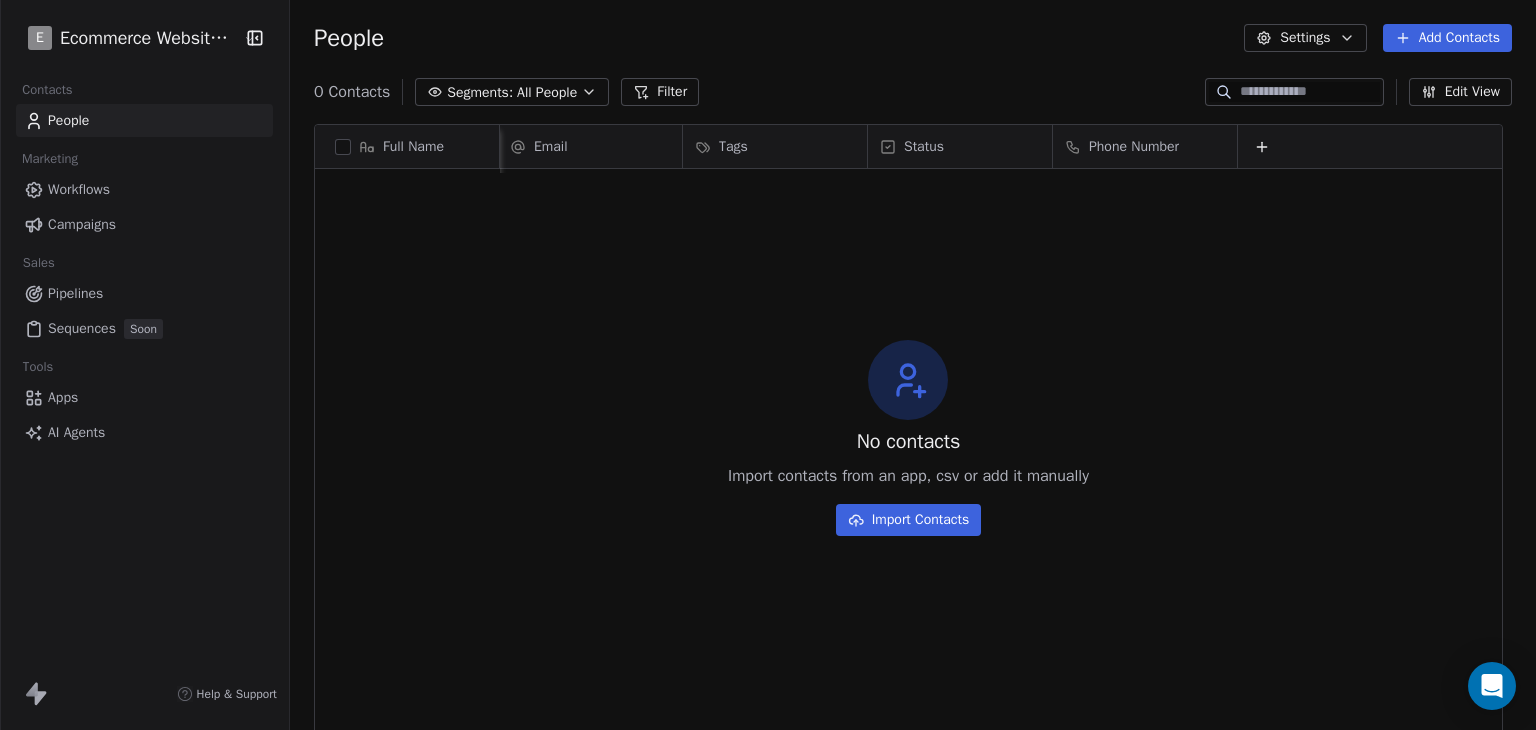 click 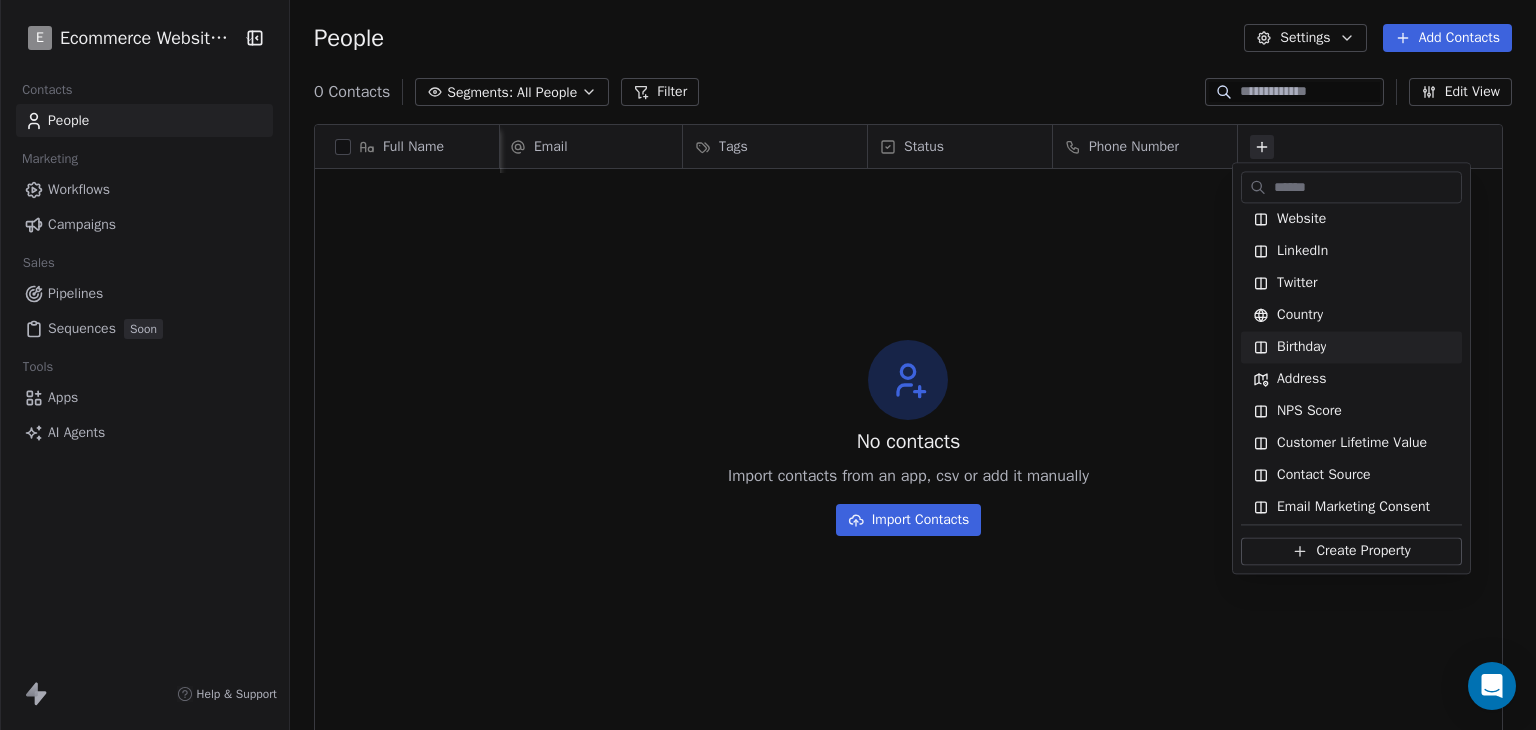 scroll, scrollTop: 300, scrollLeft: 0, axis: vertical 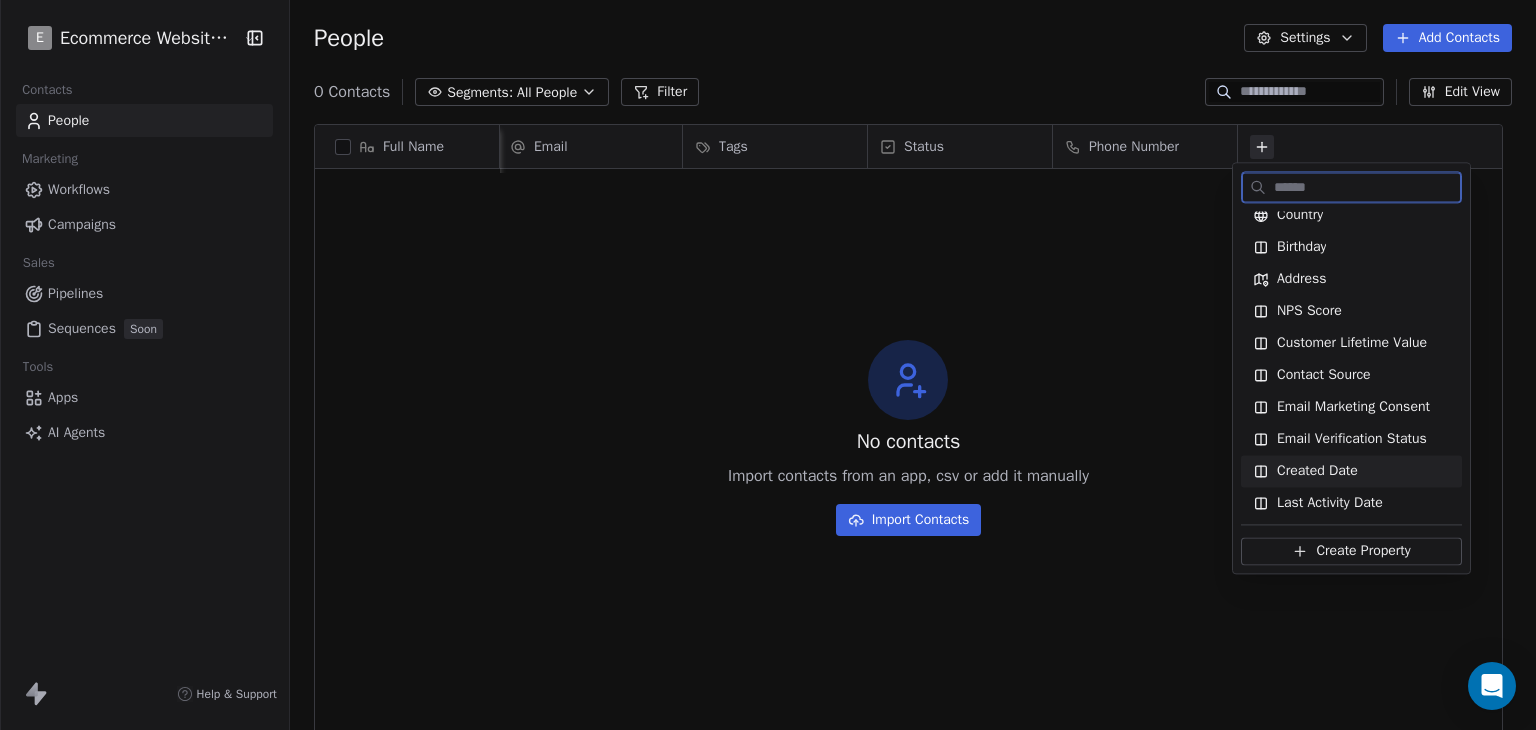 click on "Created Date" at bounding box center [1351, 471] 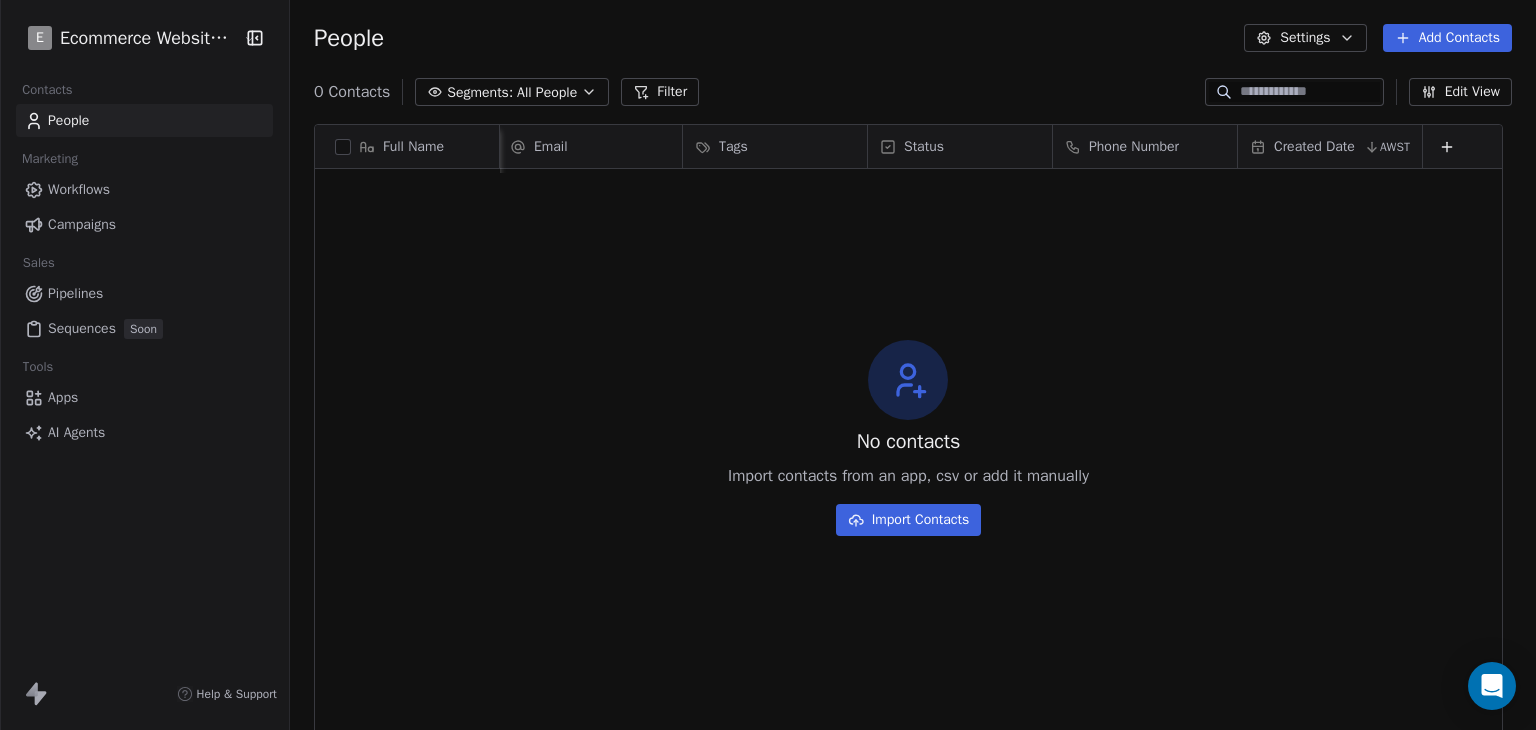 scroll, scrollTop: 0, scrollLeft: 16, axis: horizontal 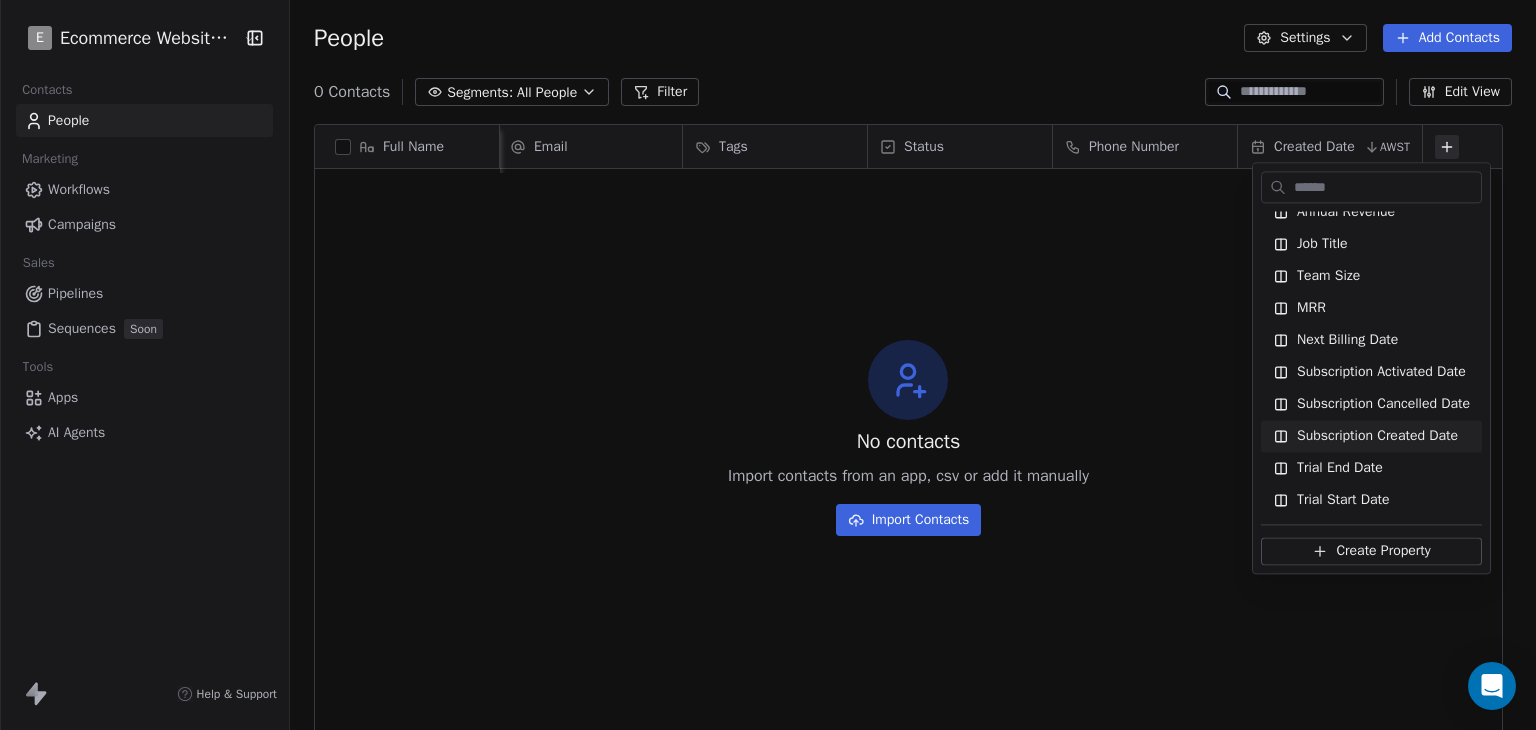 click on "E Ecommerce Website Builder Contacts People Marketing Workflows Campaigns Sales Pipelines Sequences Soon Tools Apps AI Agents Help & Support People Settings  Add Contacts 0 Contacts Segments: All People Filter  Edit View Tag Export Full Name Email Tags Status Phone Number Created Date AWST
To pick up a draggable item, press the space bar.
While dragging, use the arrow keys to move the item.
Press space again to drop the item in its new position, or press escape to cancel.
No contacts Import contacts from an app, csv or add it manually   Import Contacts
Available Properties Full Name First Name Last Name Email Phone Number Website LinkedIn Twitter Country Birthday Address NPS Score Customer Lifetime Value Contact Source Email Marketing Consent Email Verification Status Created Date Last Activity Date Last Updated Date Annual Revenue Job Title Team Size MRR Next Billing Date Subscription Activated Date Subscription Cancelled Date Subscription Created Date Trial End Date" at bounding box center [768, 365] 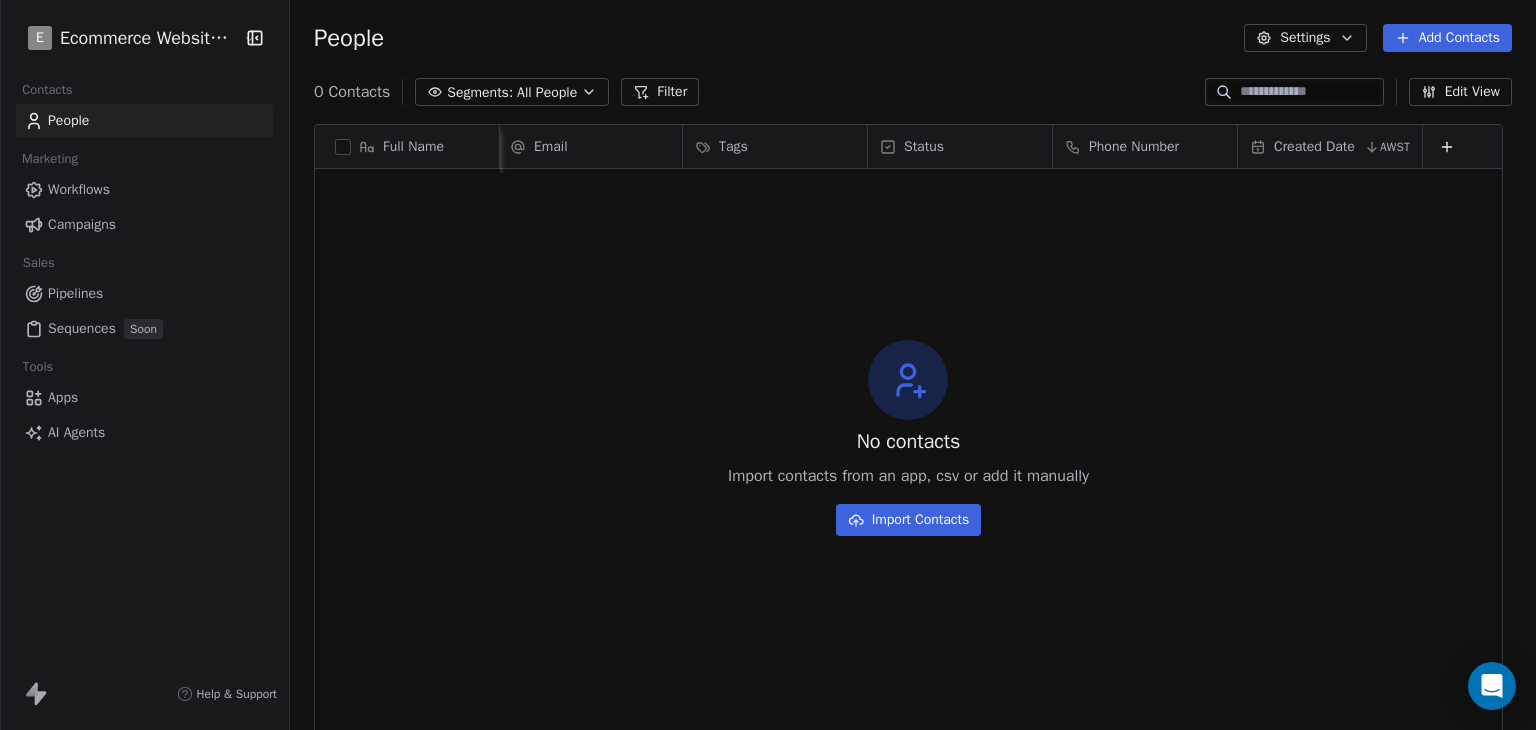 click on "Status" at bounding box center [958, 147] 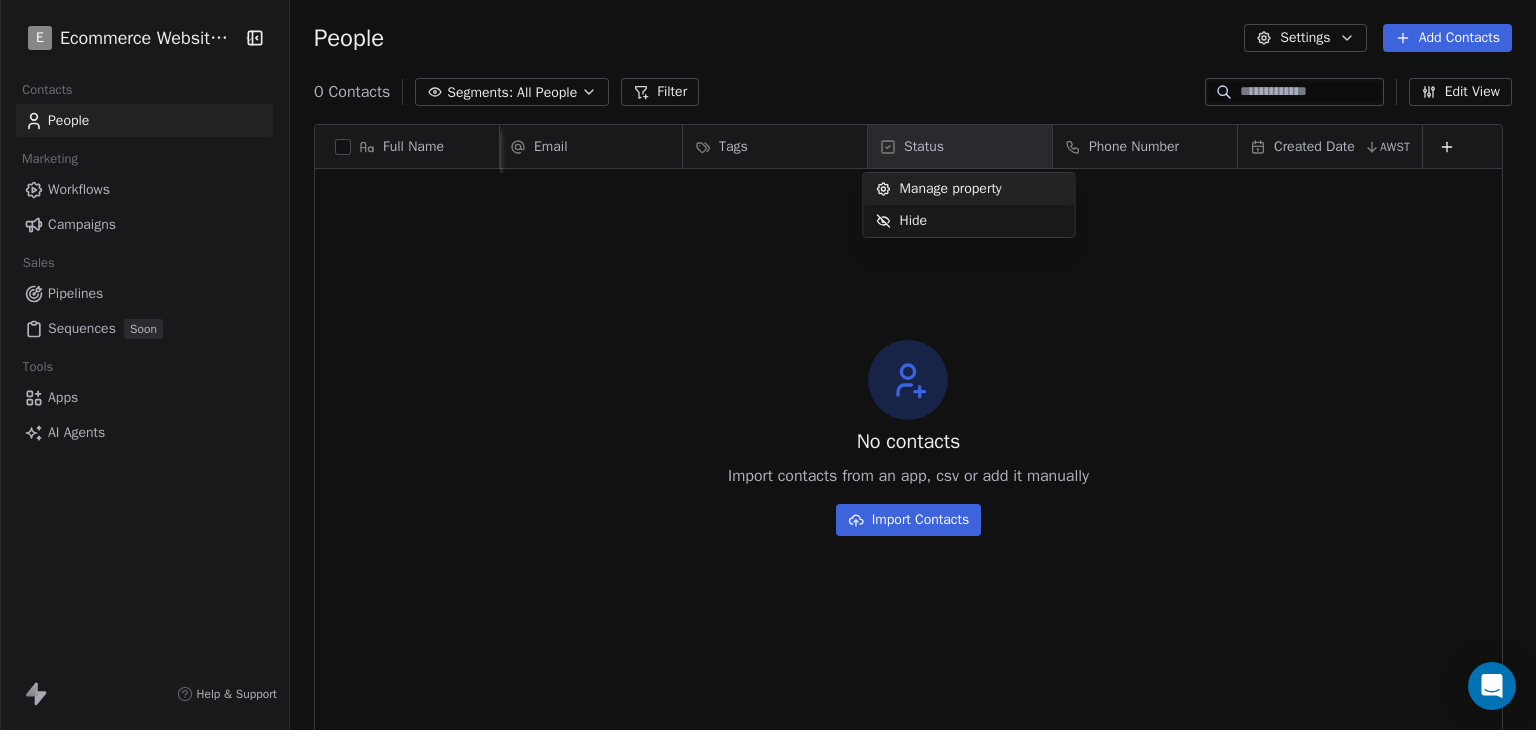 drag, startPoint x: 948, startPoint y: 185, endPoint x: 929, endPoint y: 197, distance: 22.472204 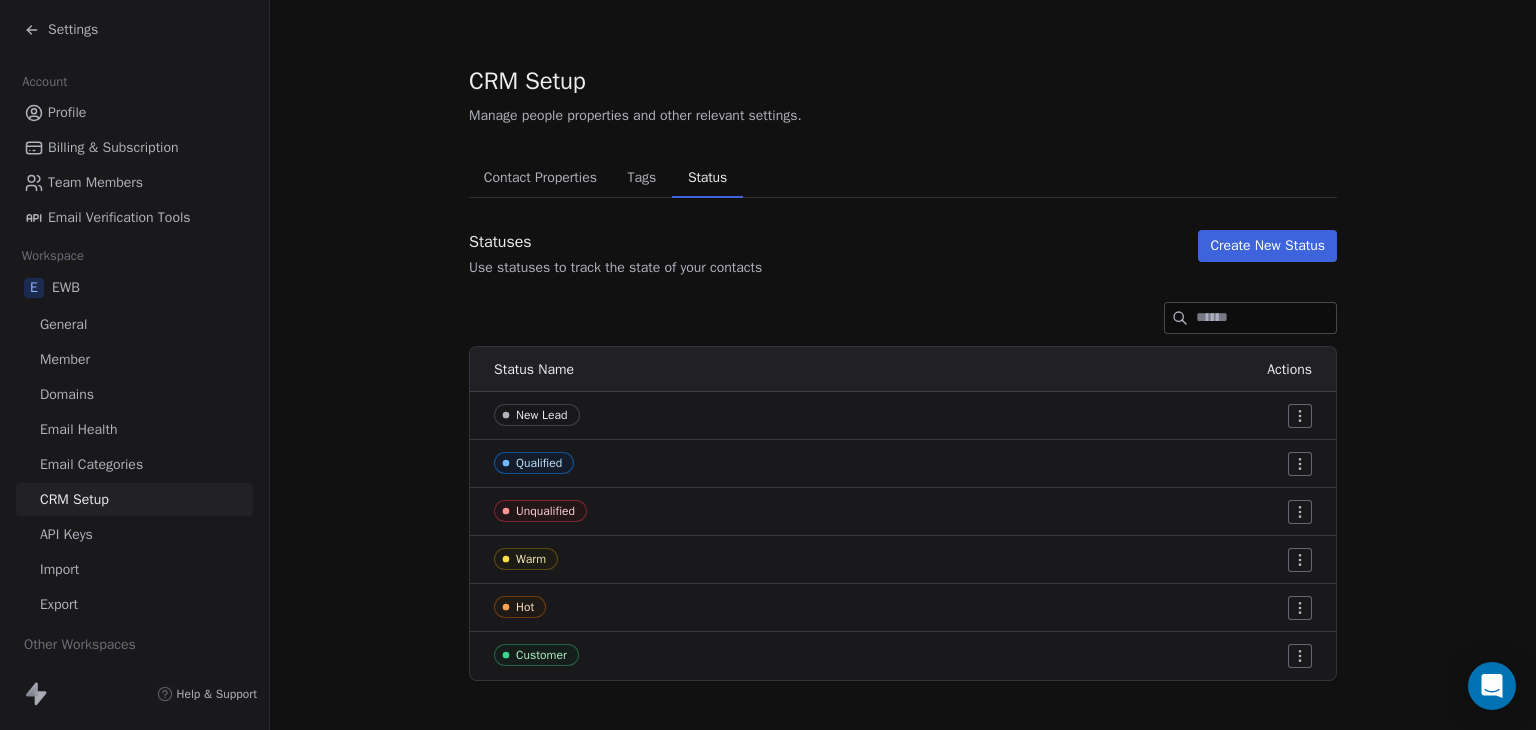 click on "Tags" at bounding box center [641, 178] 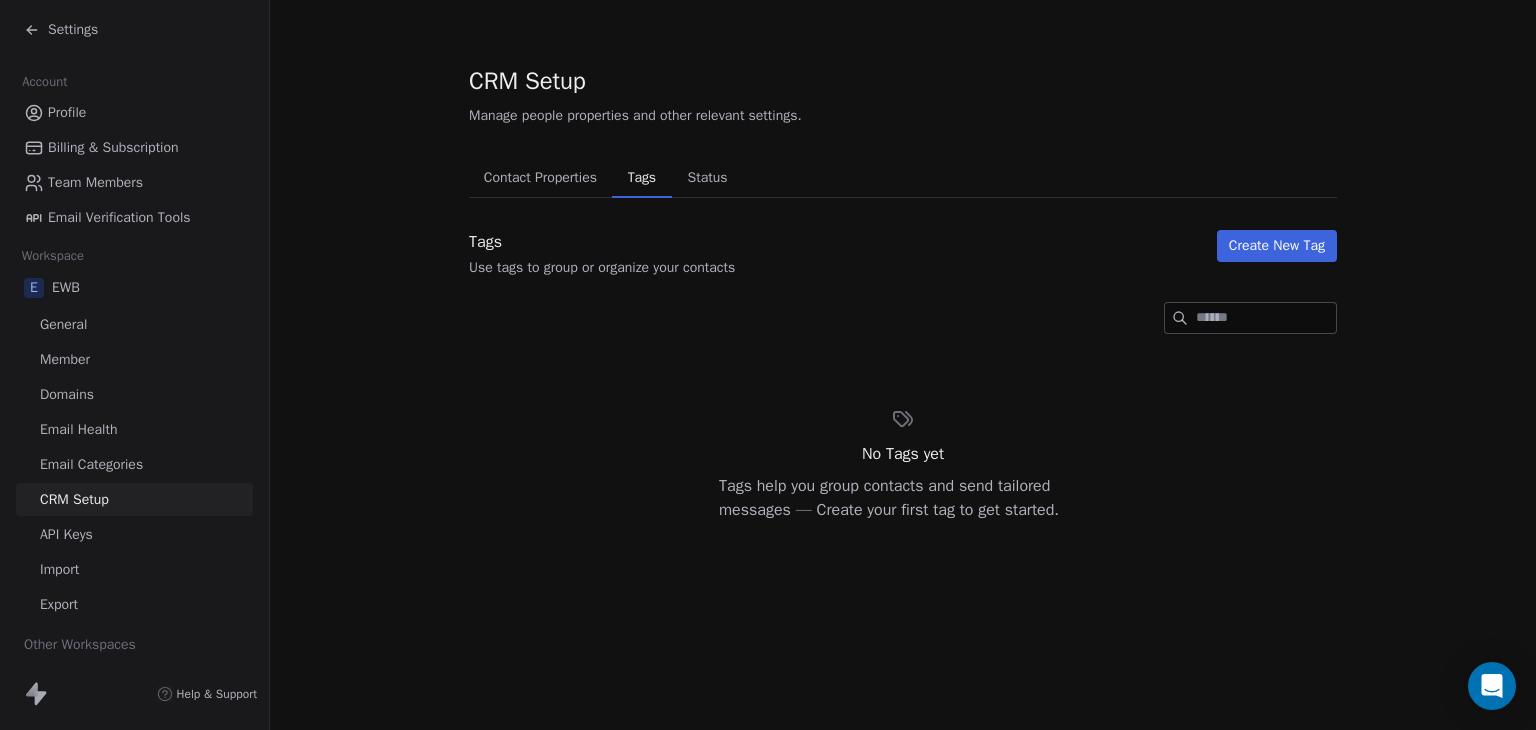 click on "Create New Tag" at bounding box center [1277, 246] 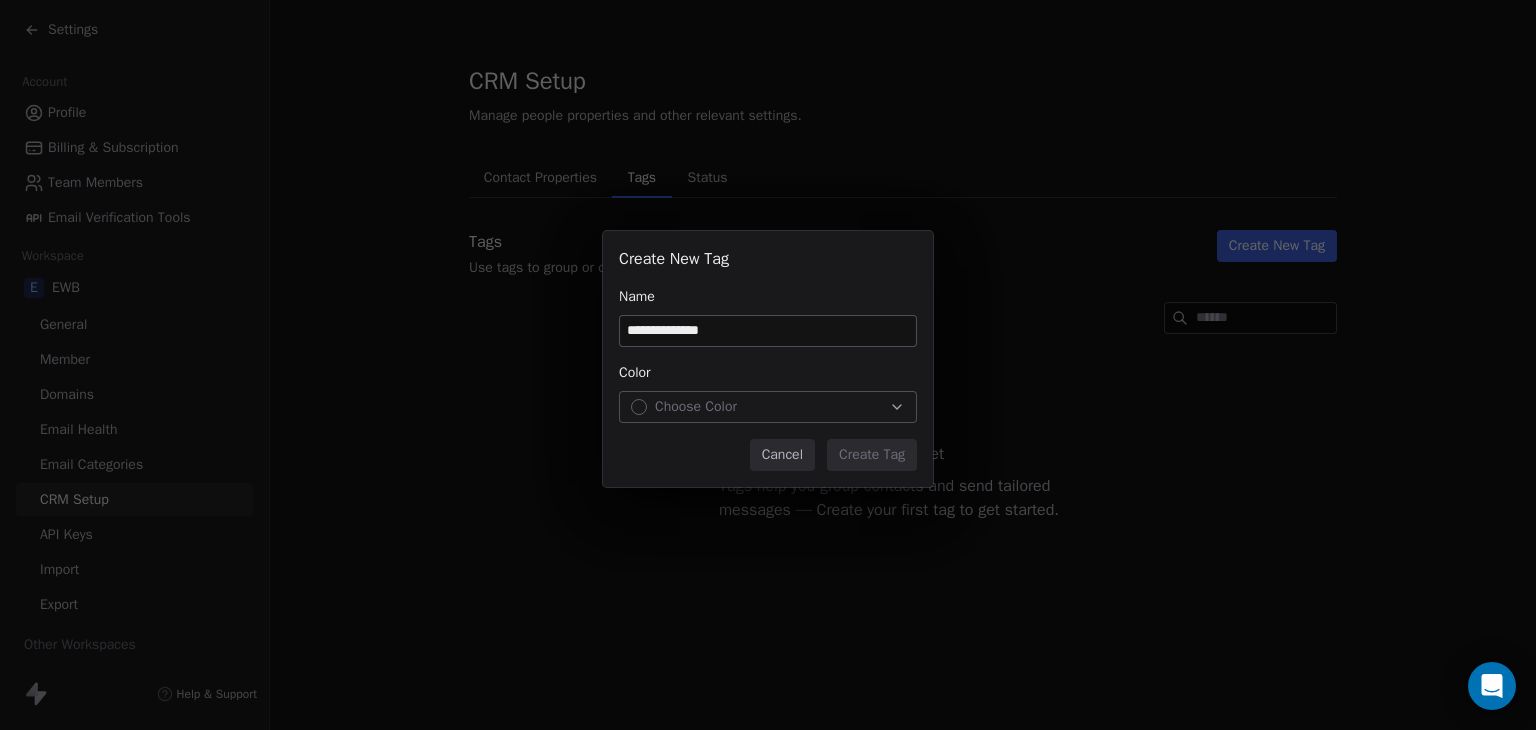 type on "**********" 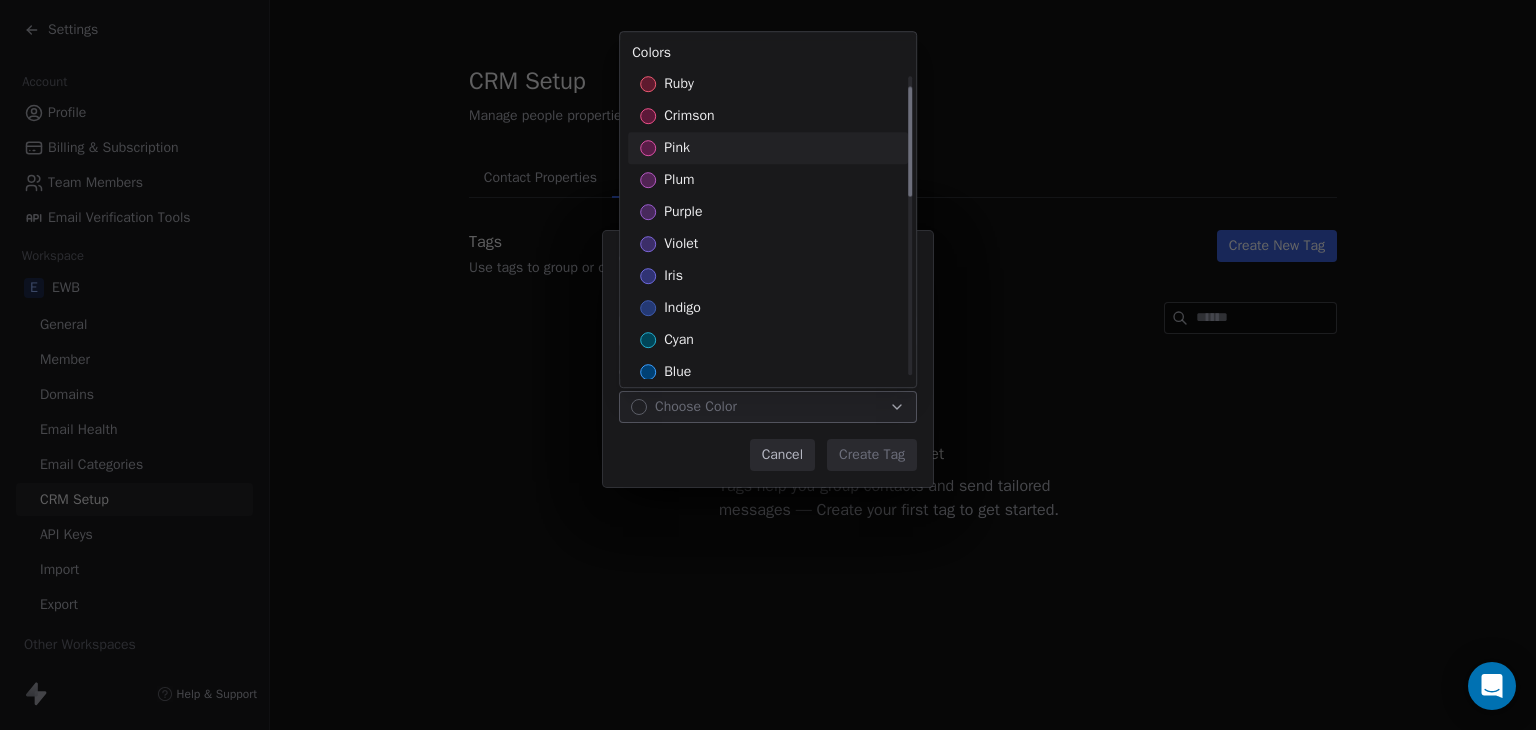 scroll, scrollTop: 0, scrollLeft: 0, axis: both 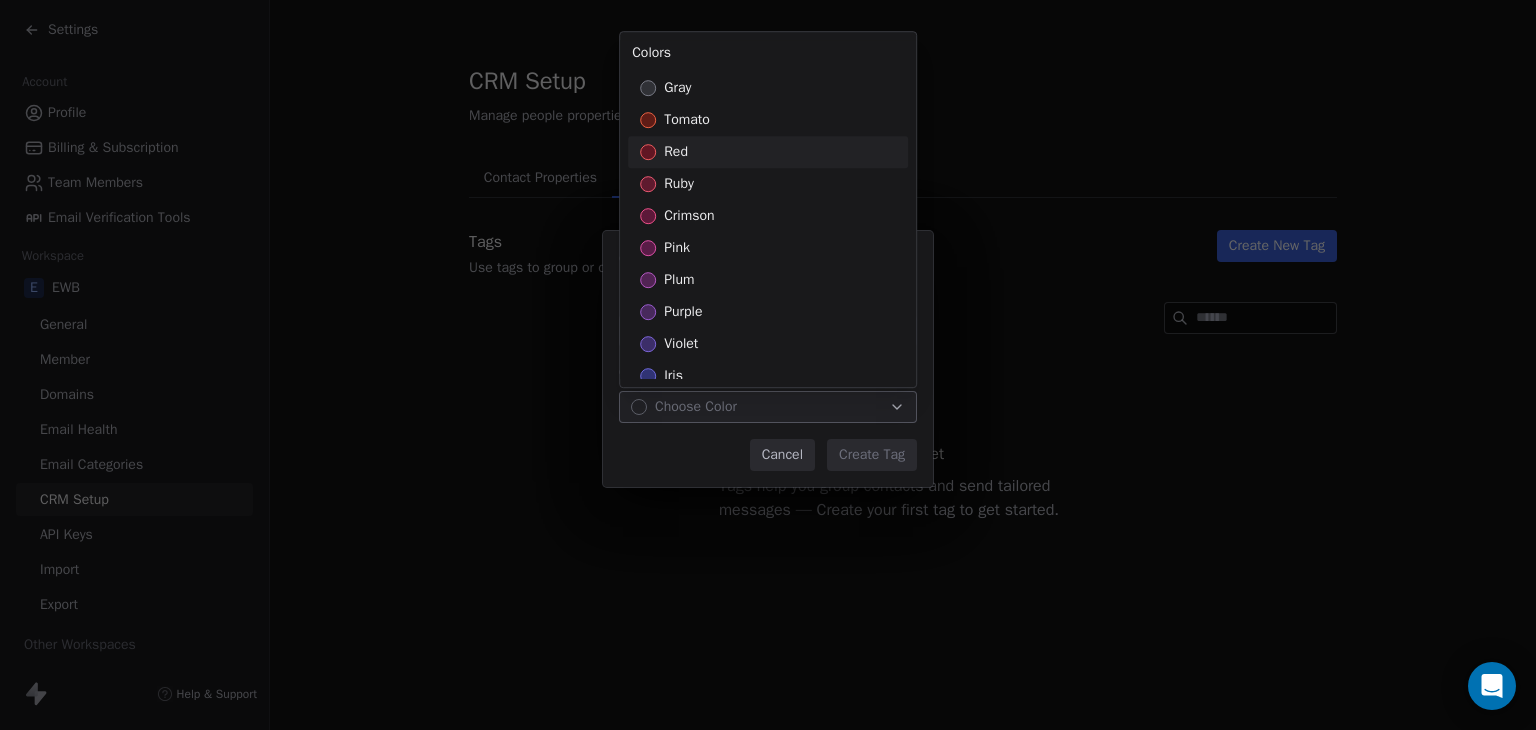 click on "red" at bounding box center [768, 152] 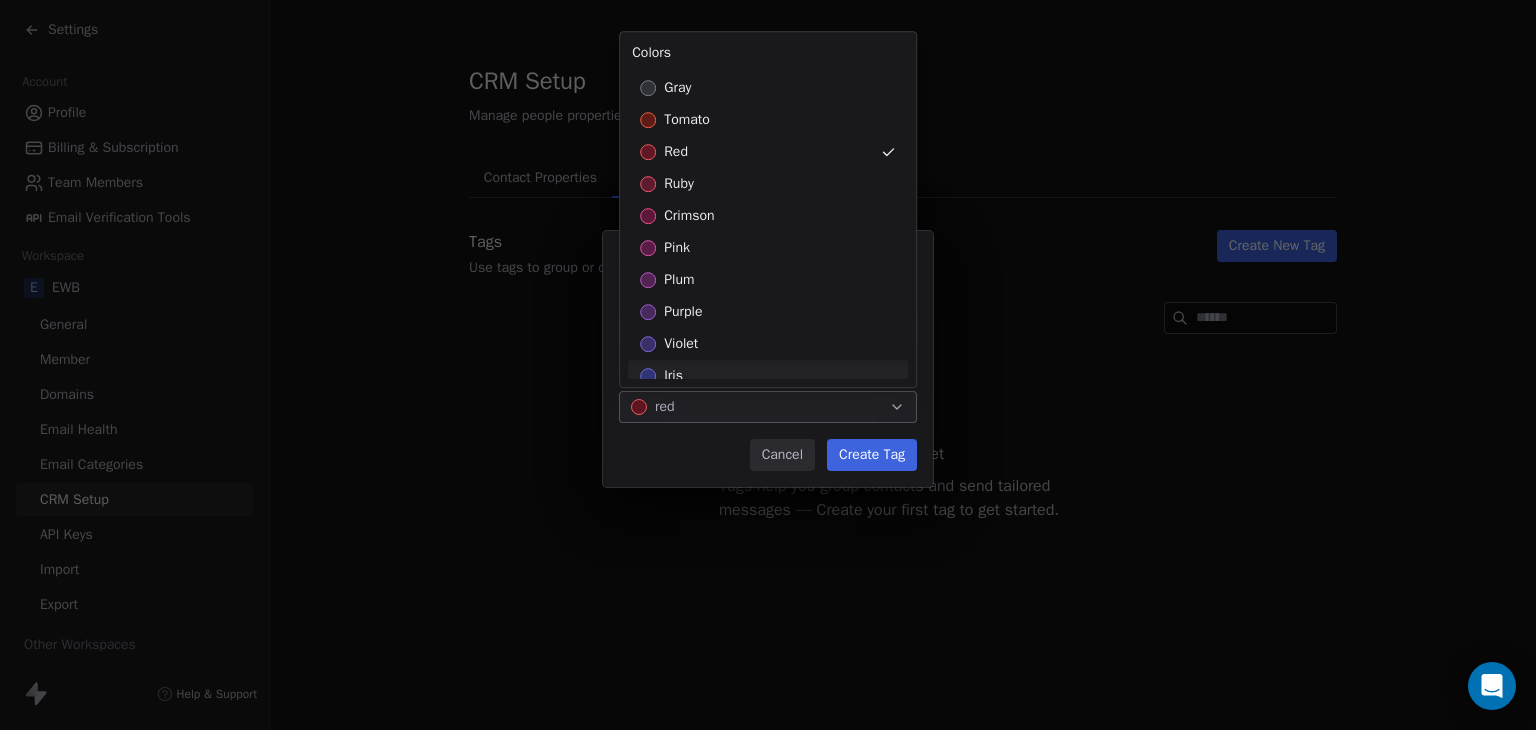 click on "**********" at bounding box center [768, 365] 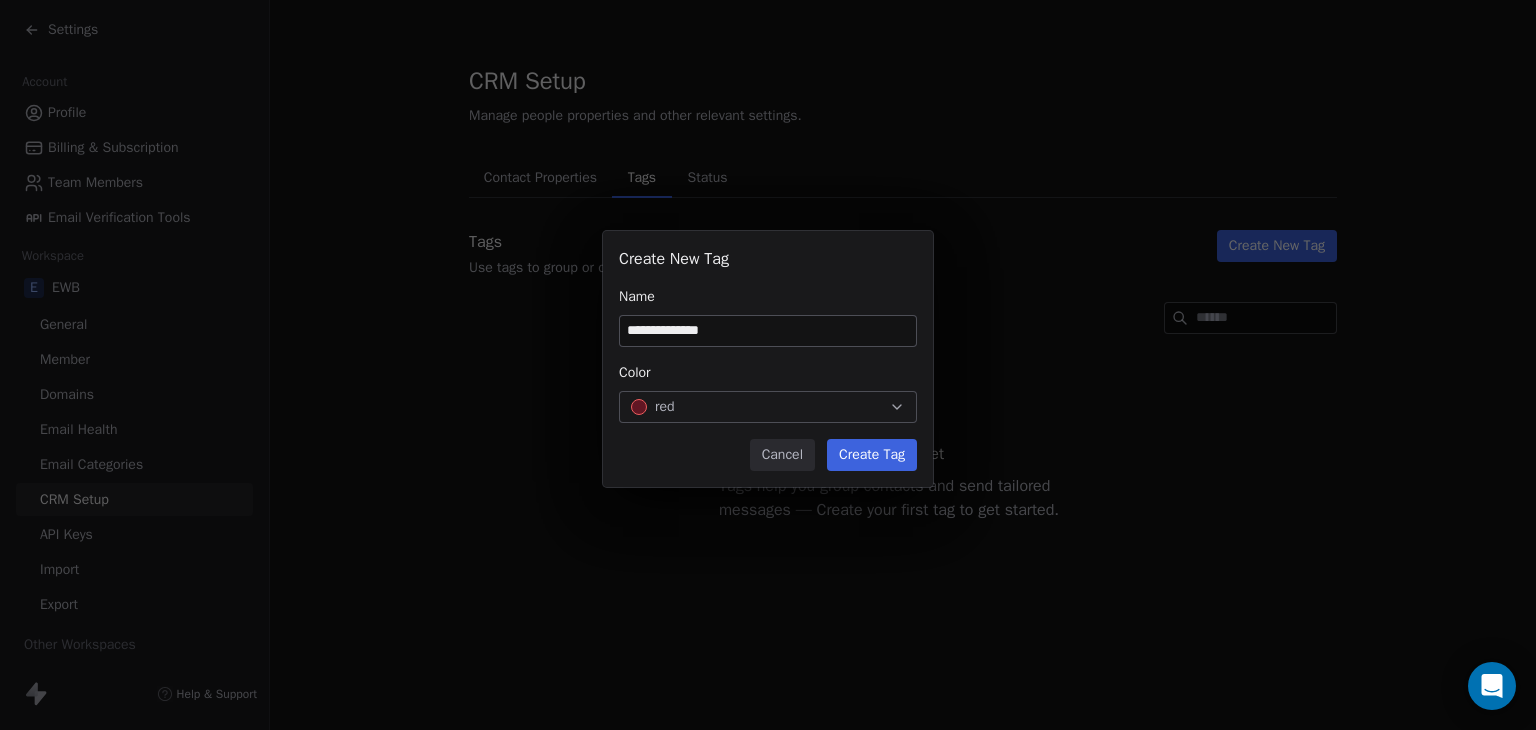 click on "Create Tag" at bounding box center [872, 455] 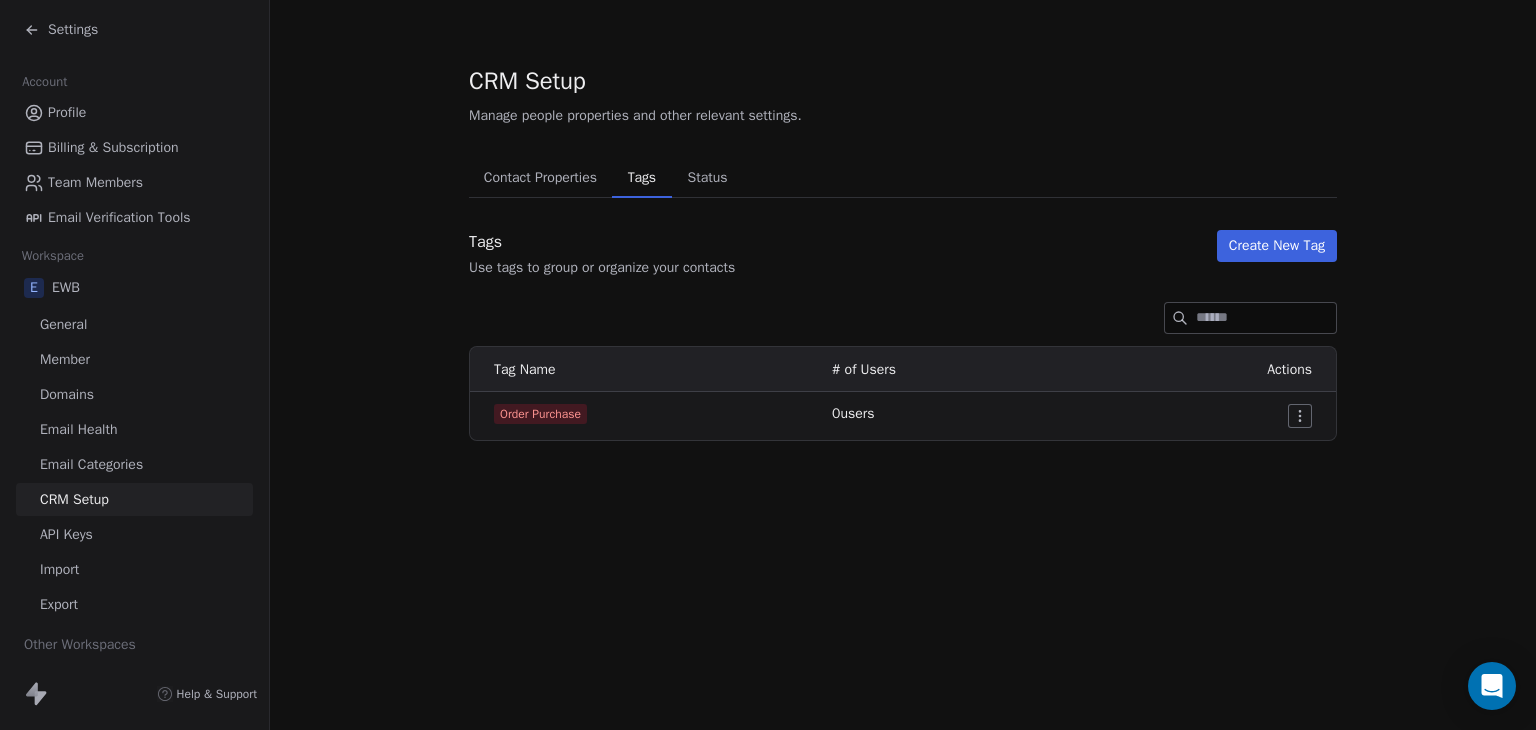 click on "Create New Tag" at bounding box center [1277, 246] 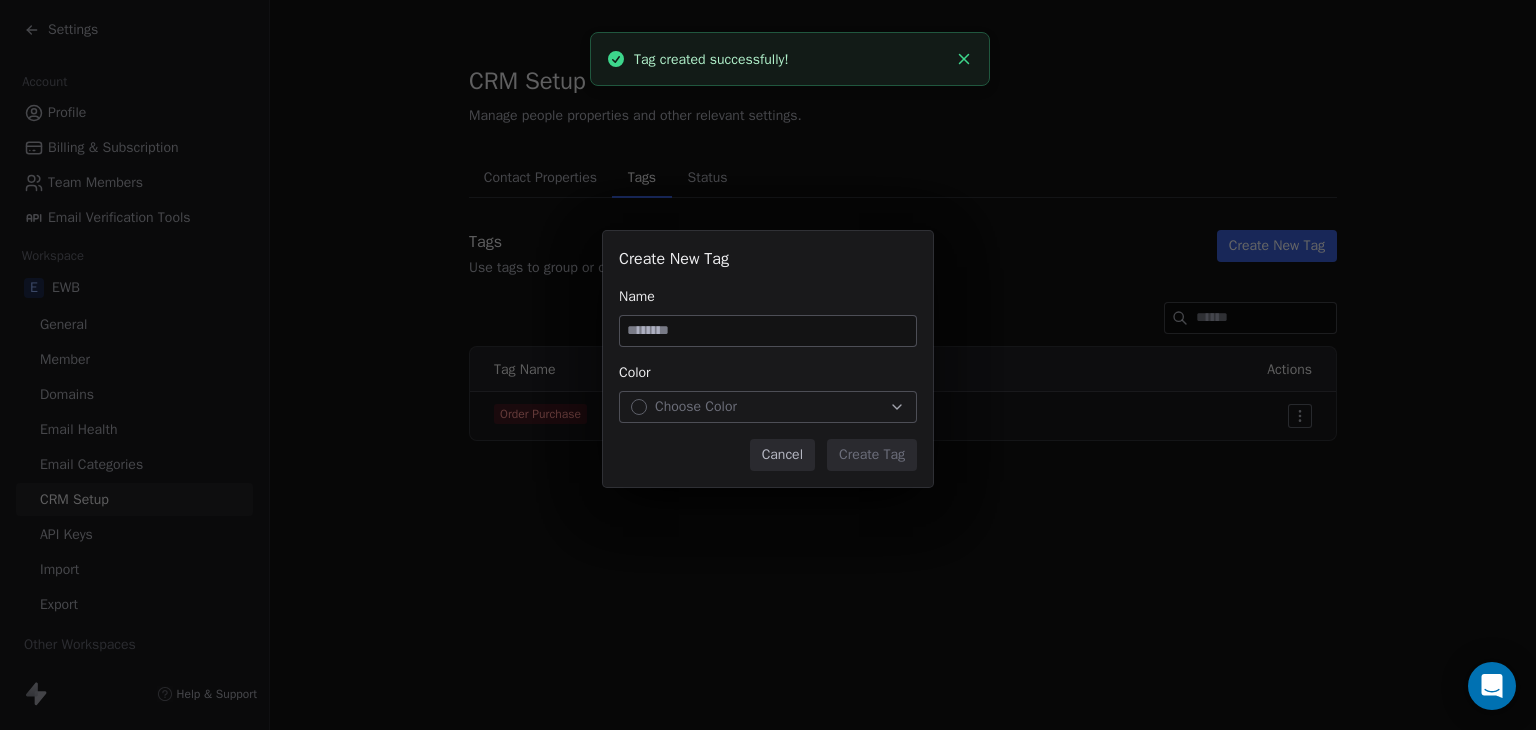 click at bounding box center [768, 331] 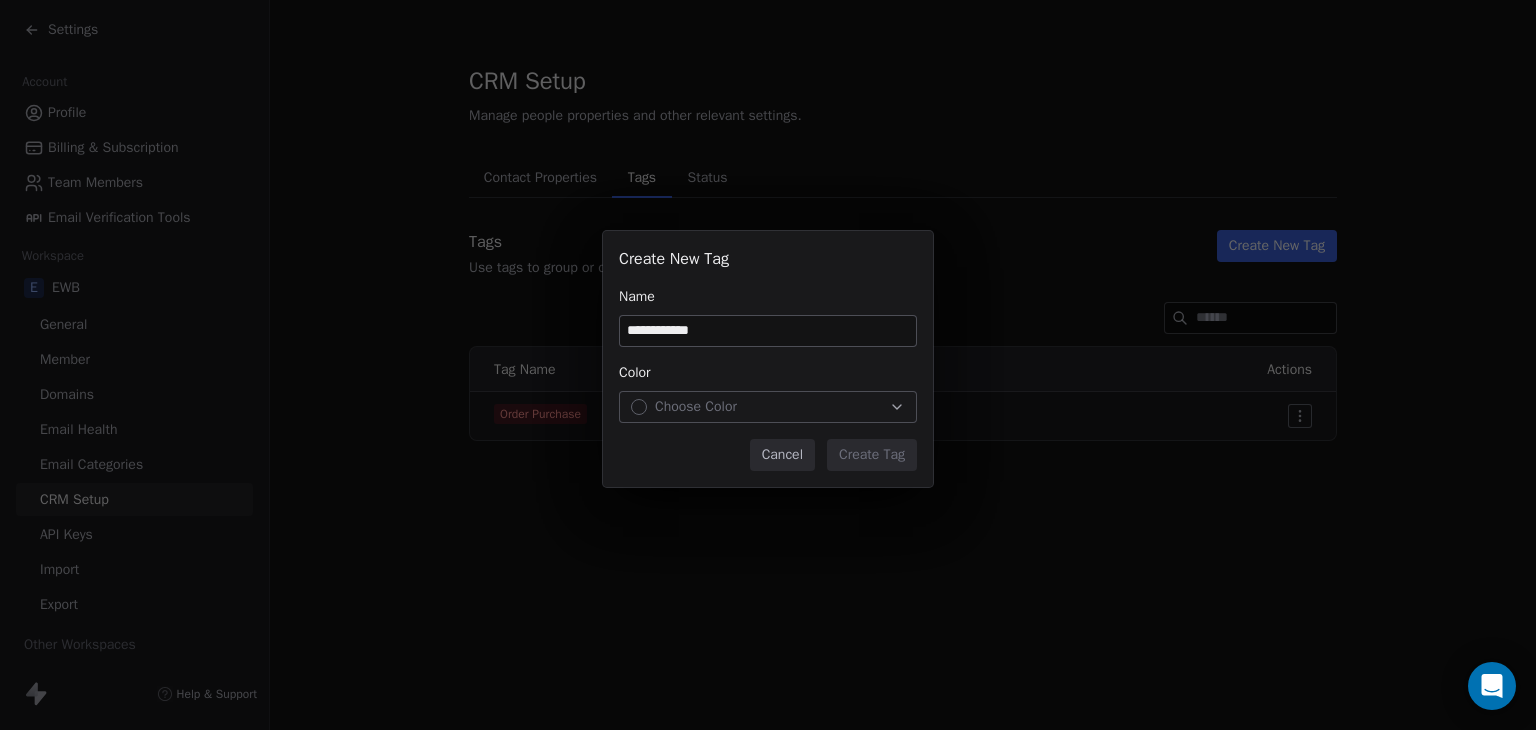 type on "**********" 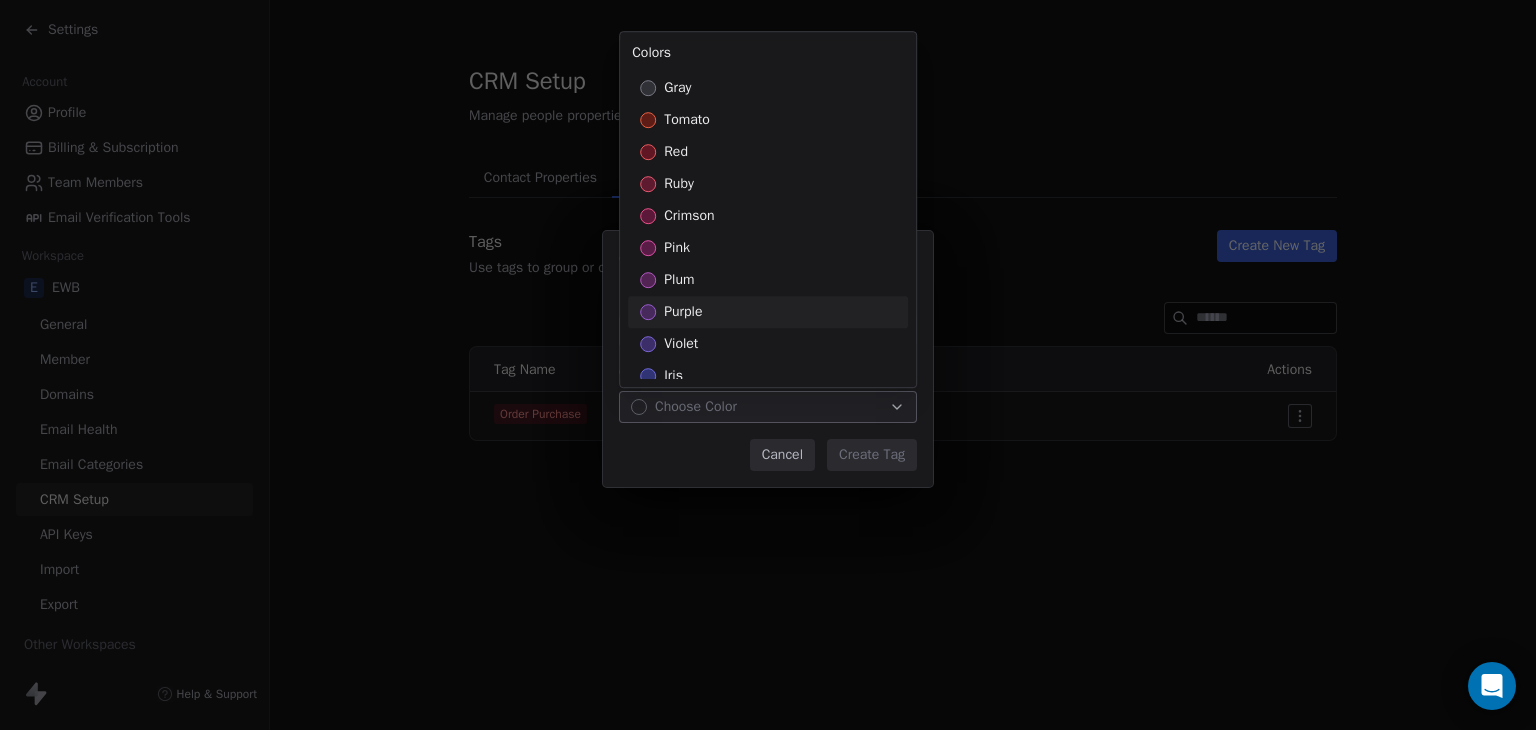 click on "purple" at bounding box center (768, 312) 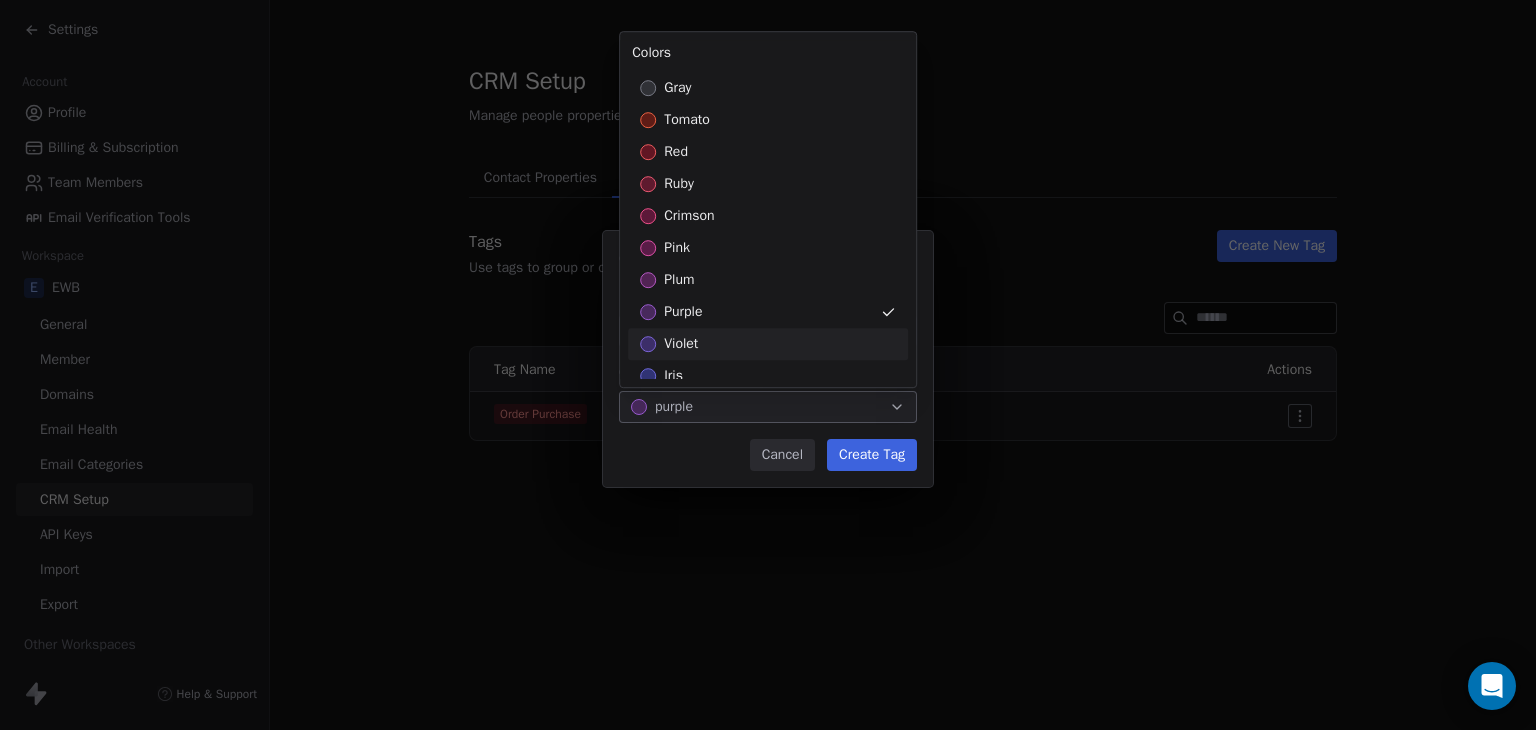 drag, startPoint x: 853, startPoint y: 456, endPoint x: 757, endPoint y: 454, distance: 96.02083 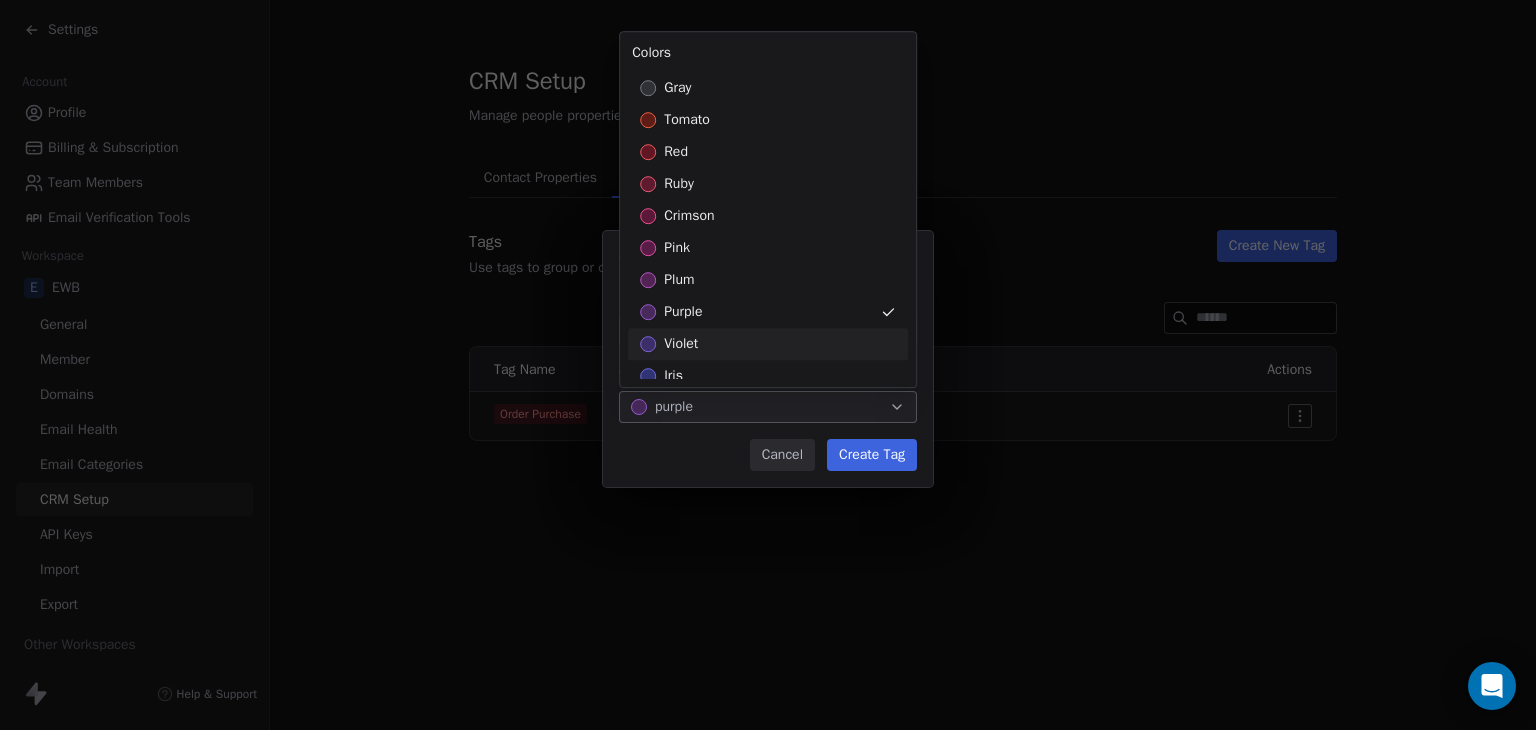 click on "**********" at bounding box center [768, 365] 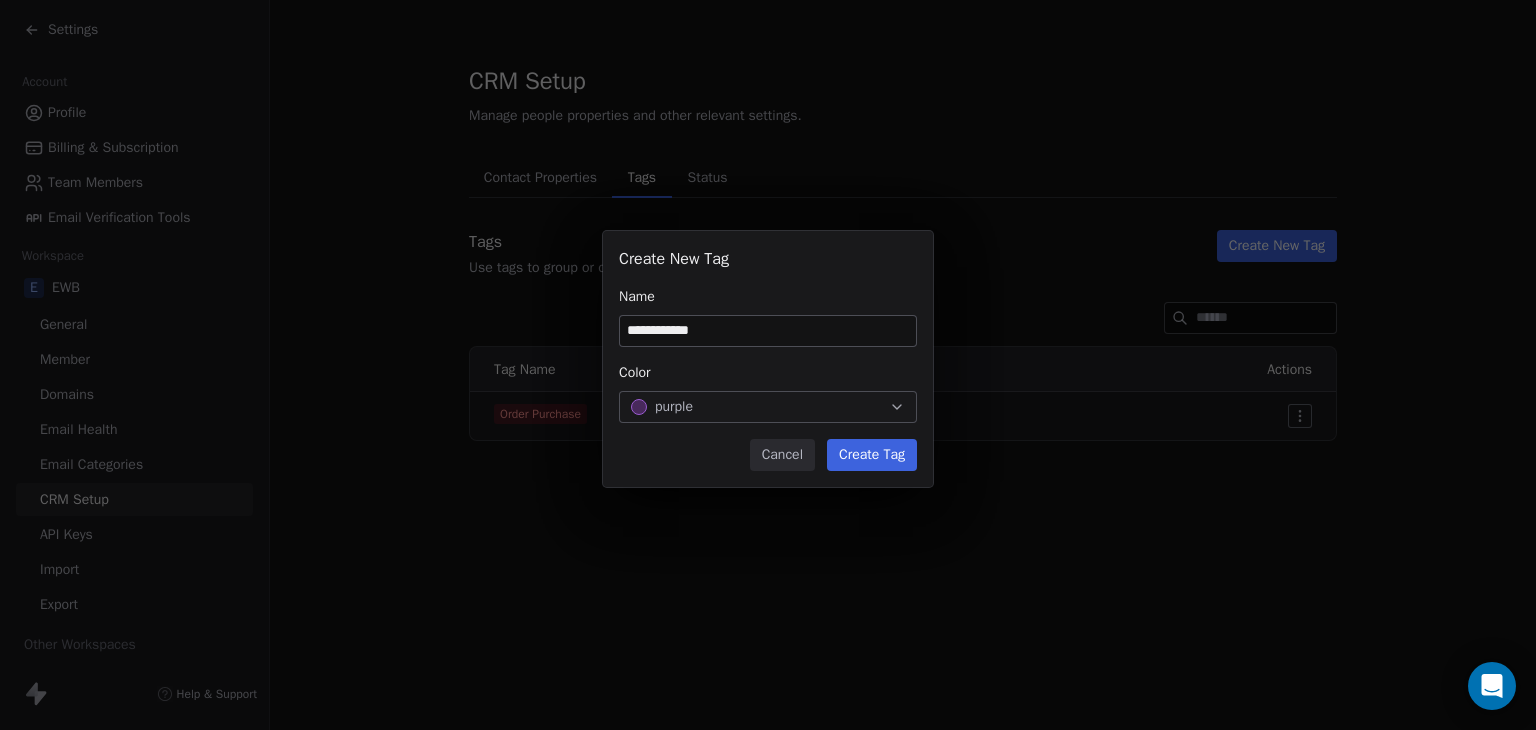 drag, startPoint x: 877, startPoint y: 455, endPoint x: 741, endPoint y: 468, distance: 136.6199 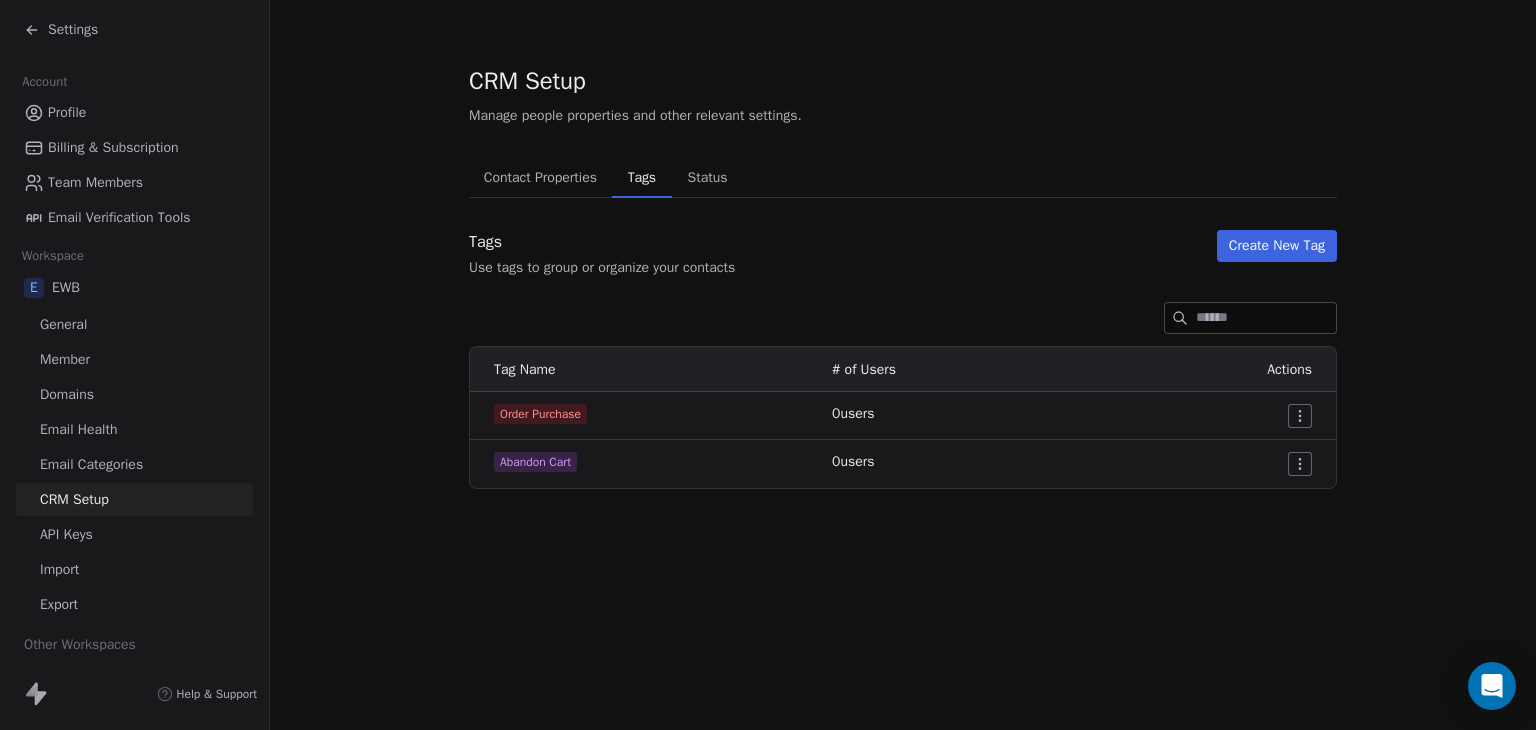 click on "Create New Tag" at bounding box center [1277, 246] 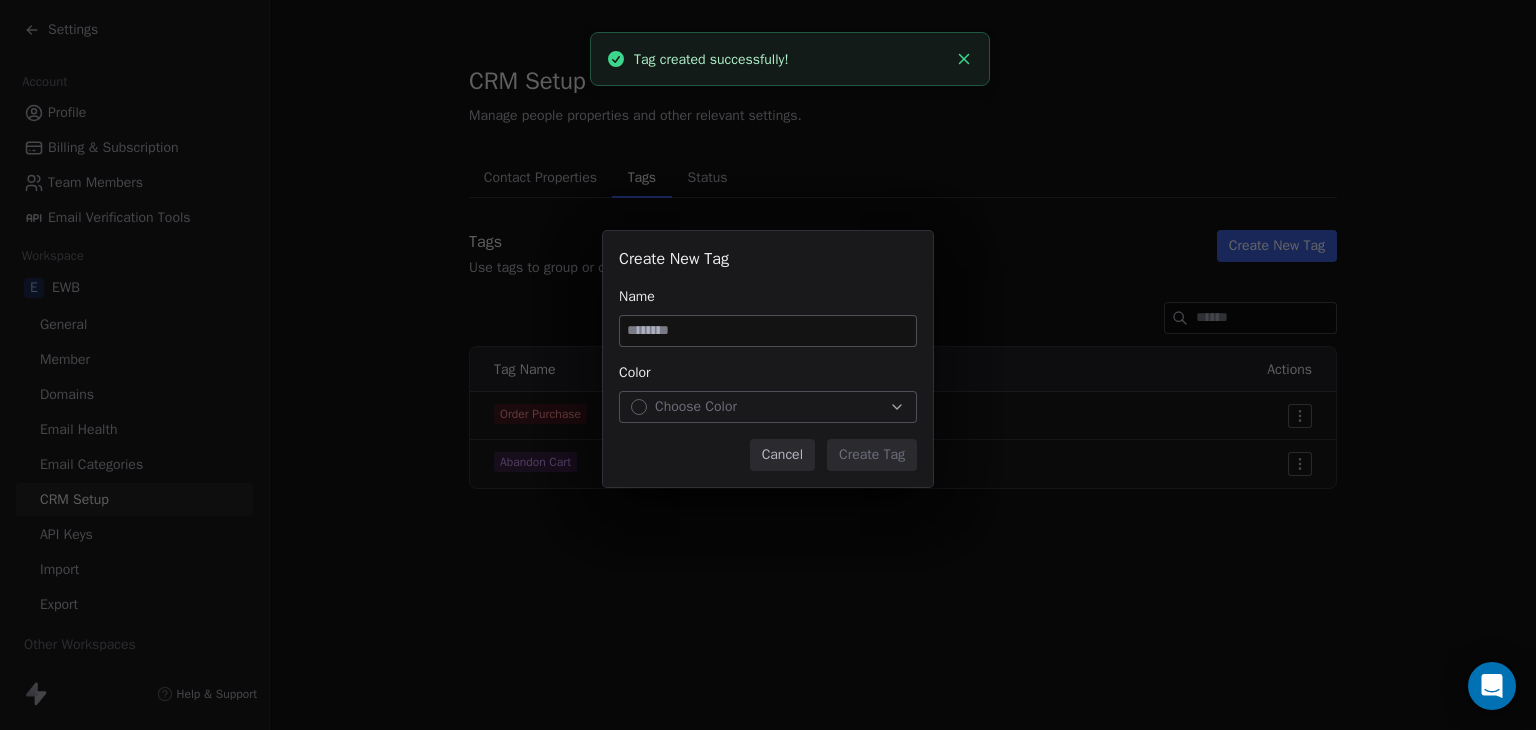 click at bounding box center [768, 331] 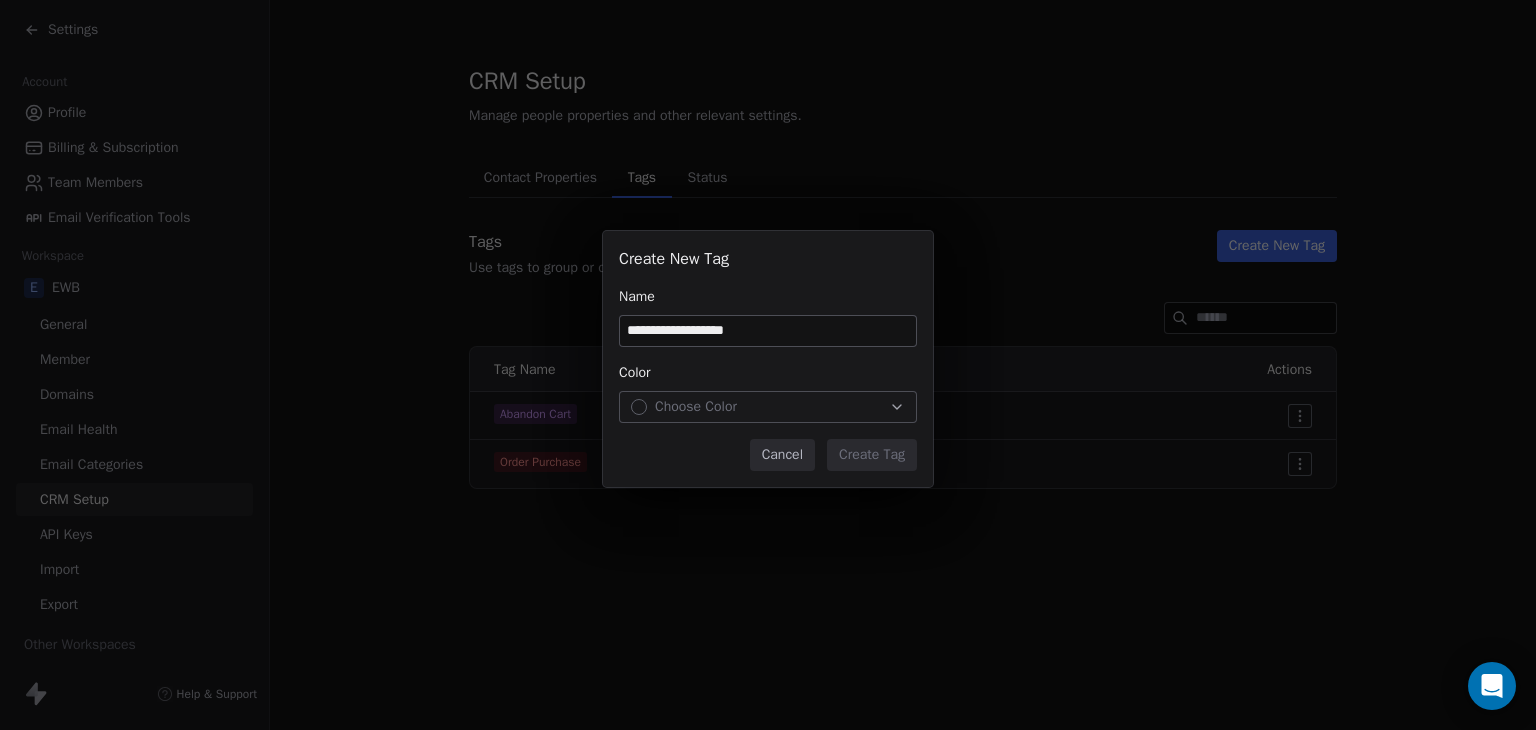 type on "**********" 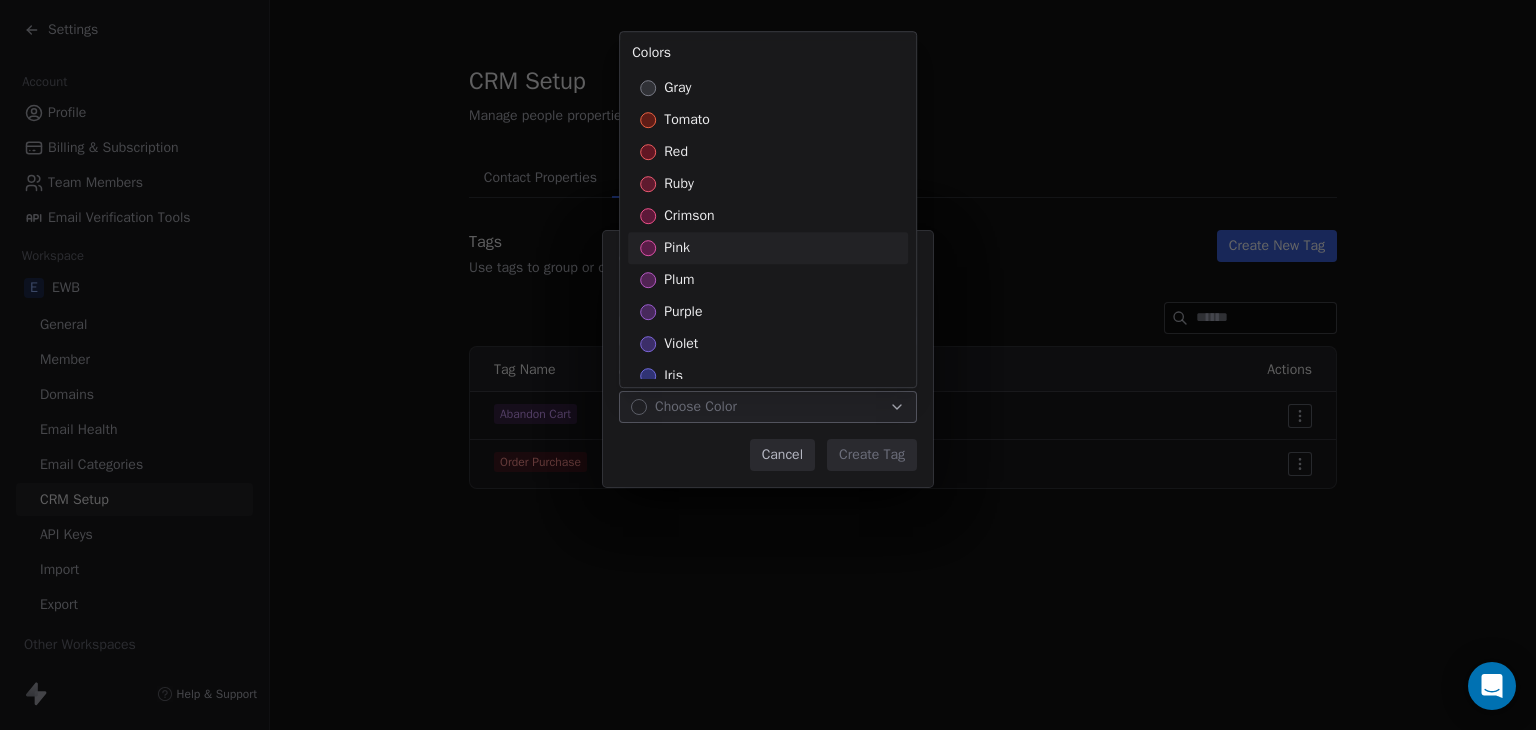 scroll, scrollTop: 100, scrollLeft: 0, axis: vertical 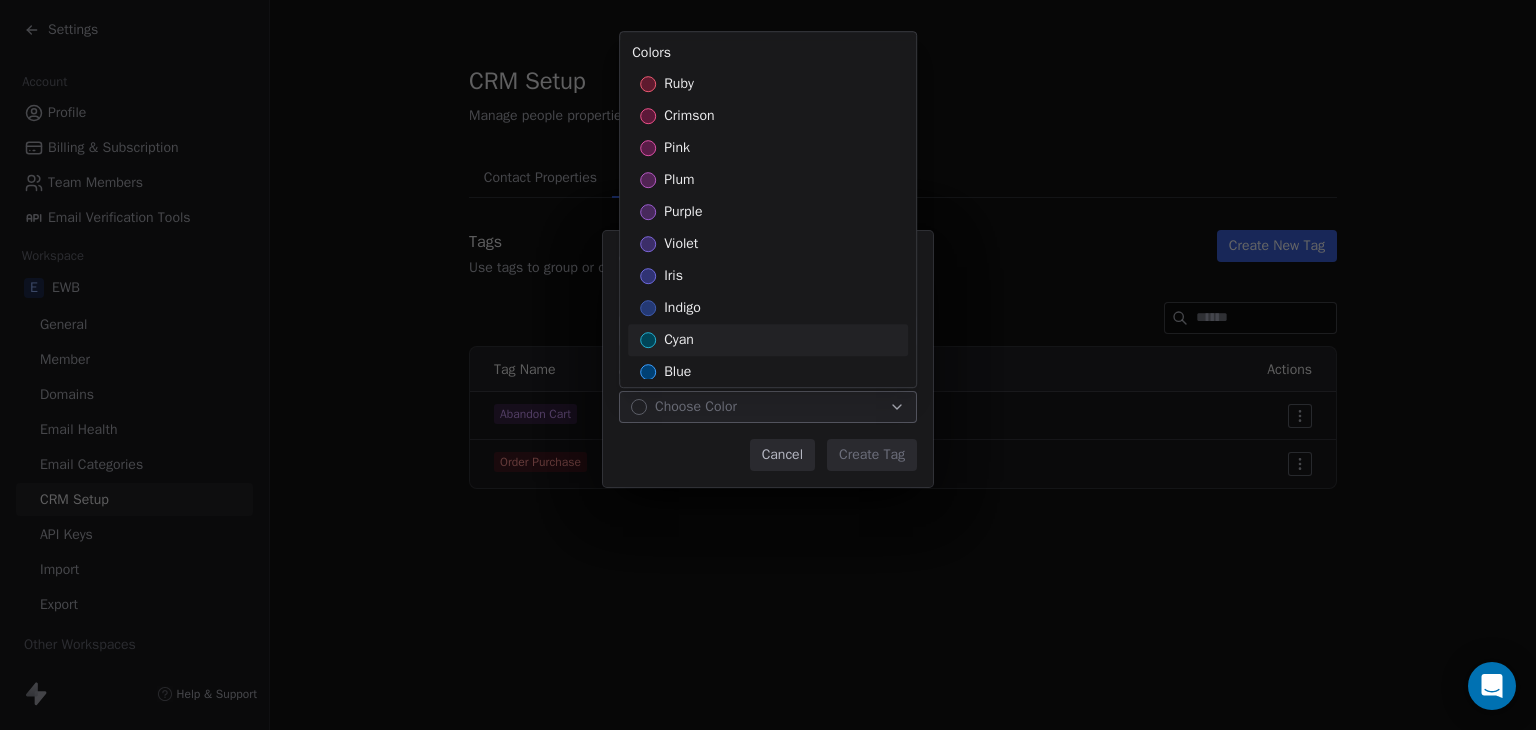 click on "cyan" at bounding box center [768, 340] 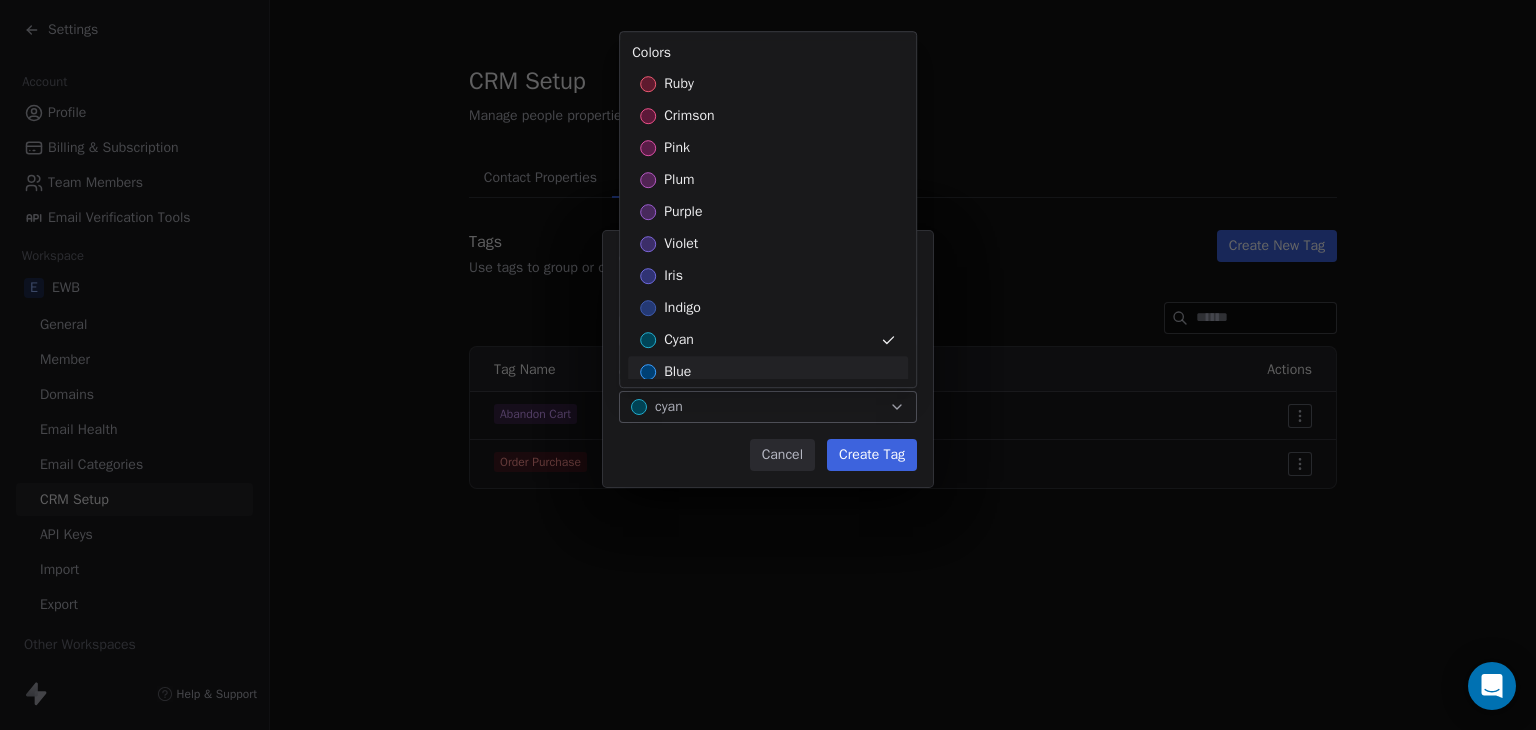 click on "**********" at bounding box center [768, 365] 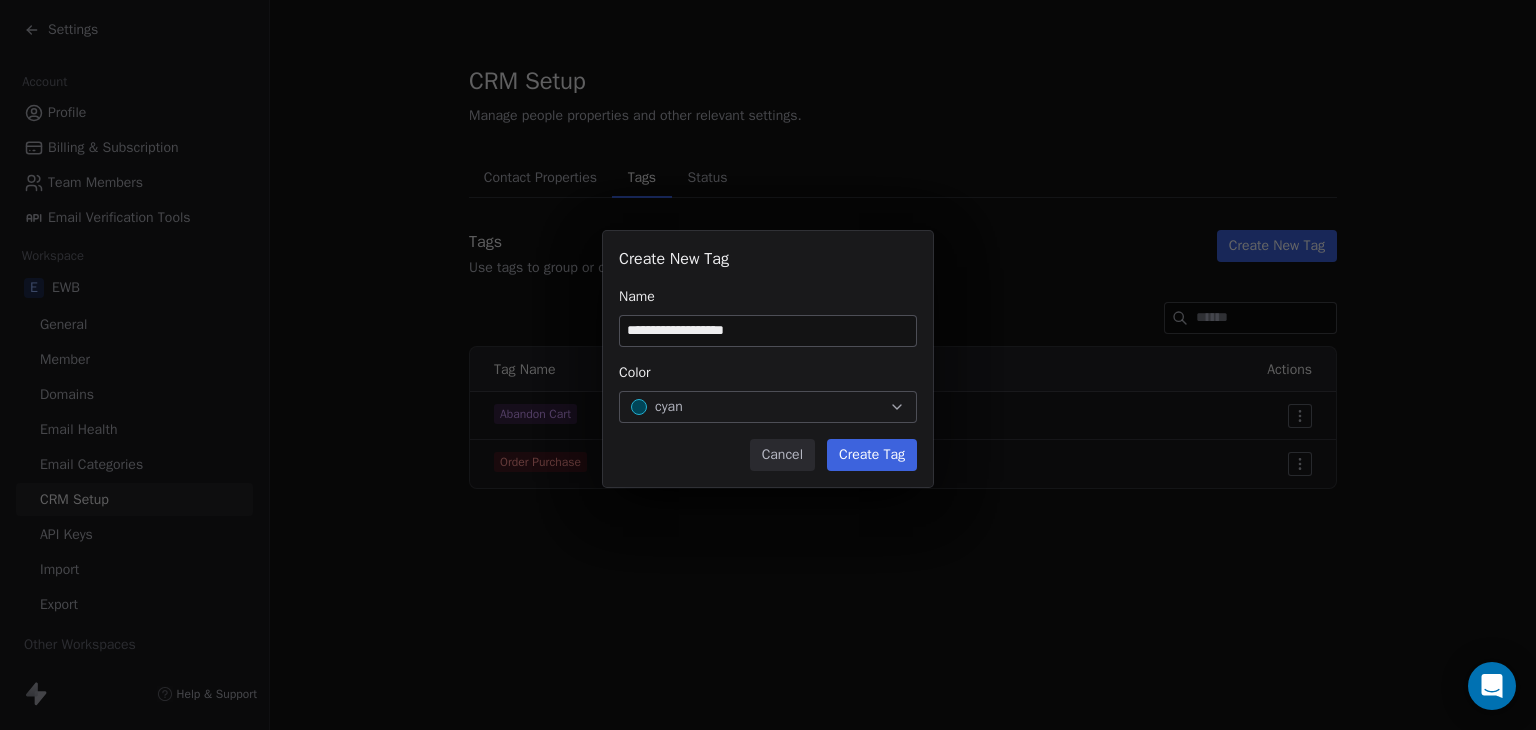 drag, startPoint x: 844, startPoint y: 446, endPoint x: 858, endPoint y: 443, distance: 14.3178215 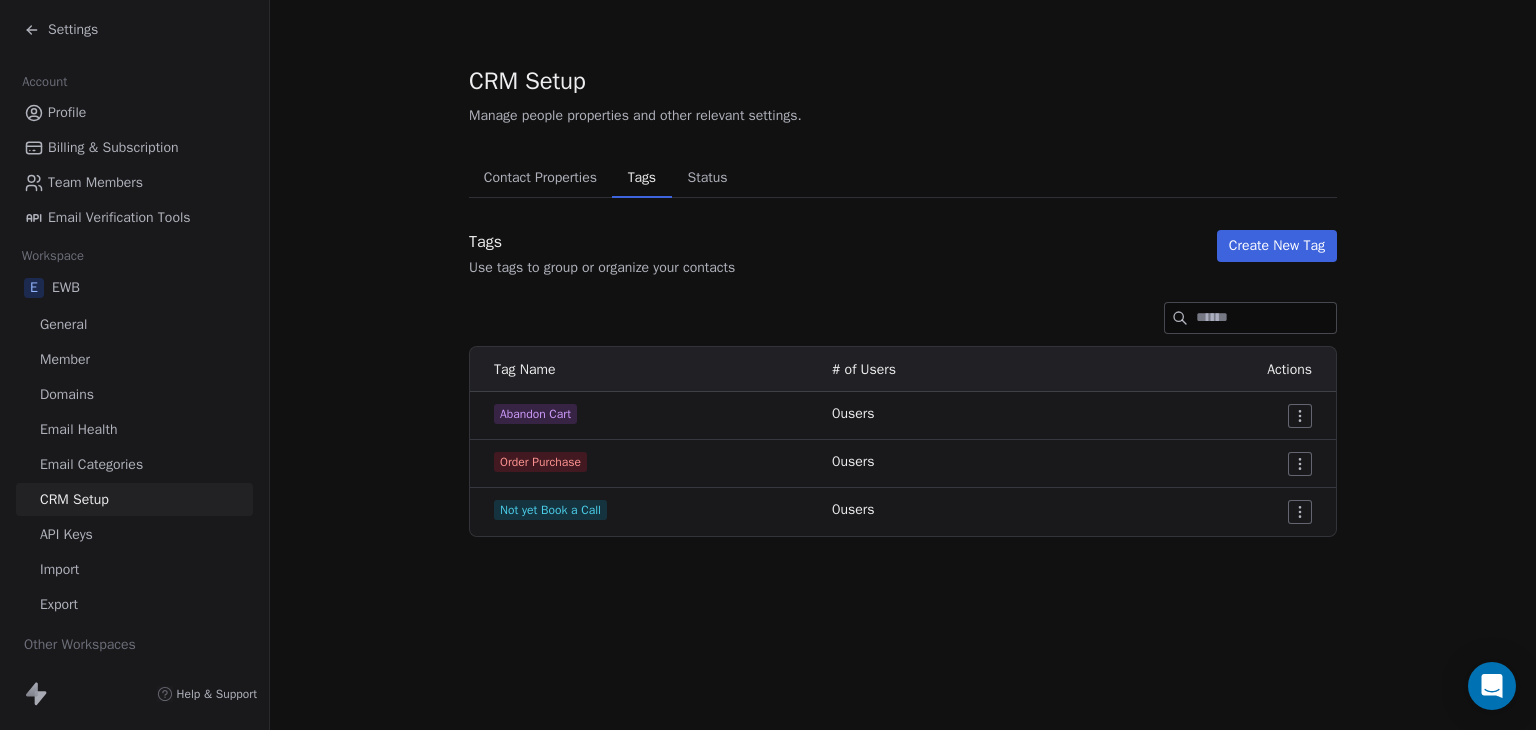 click on "Create New Tag" at bounding box center (1277, 246) 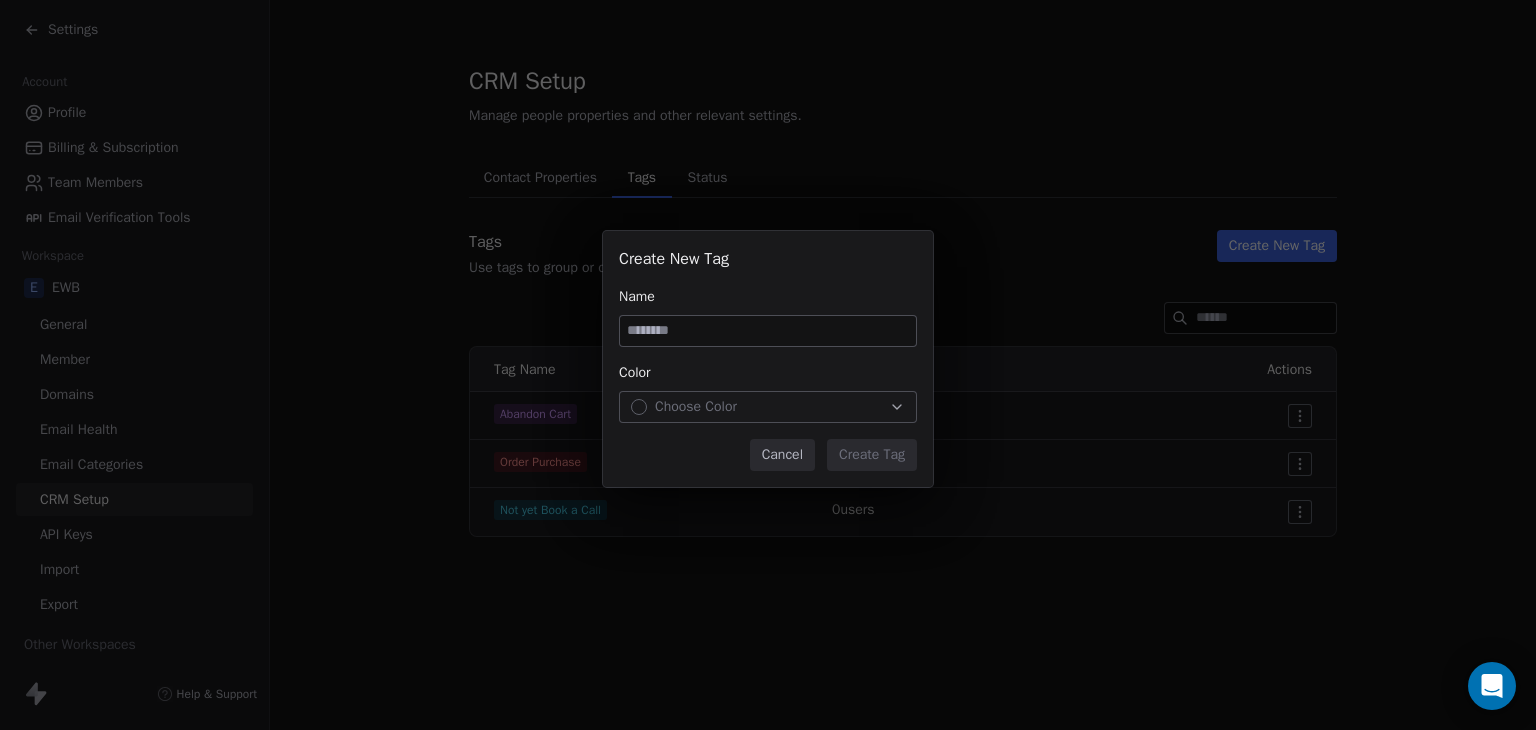 click at bounding box center [768, 331] 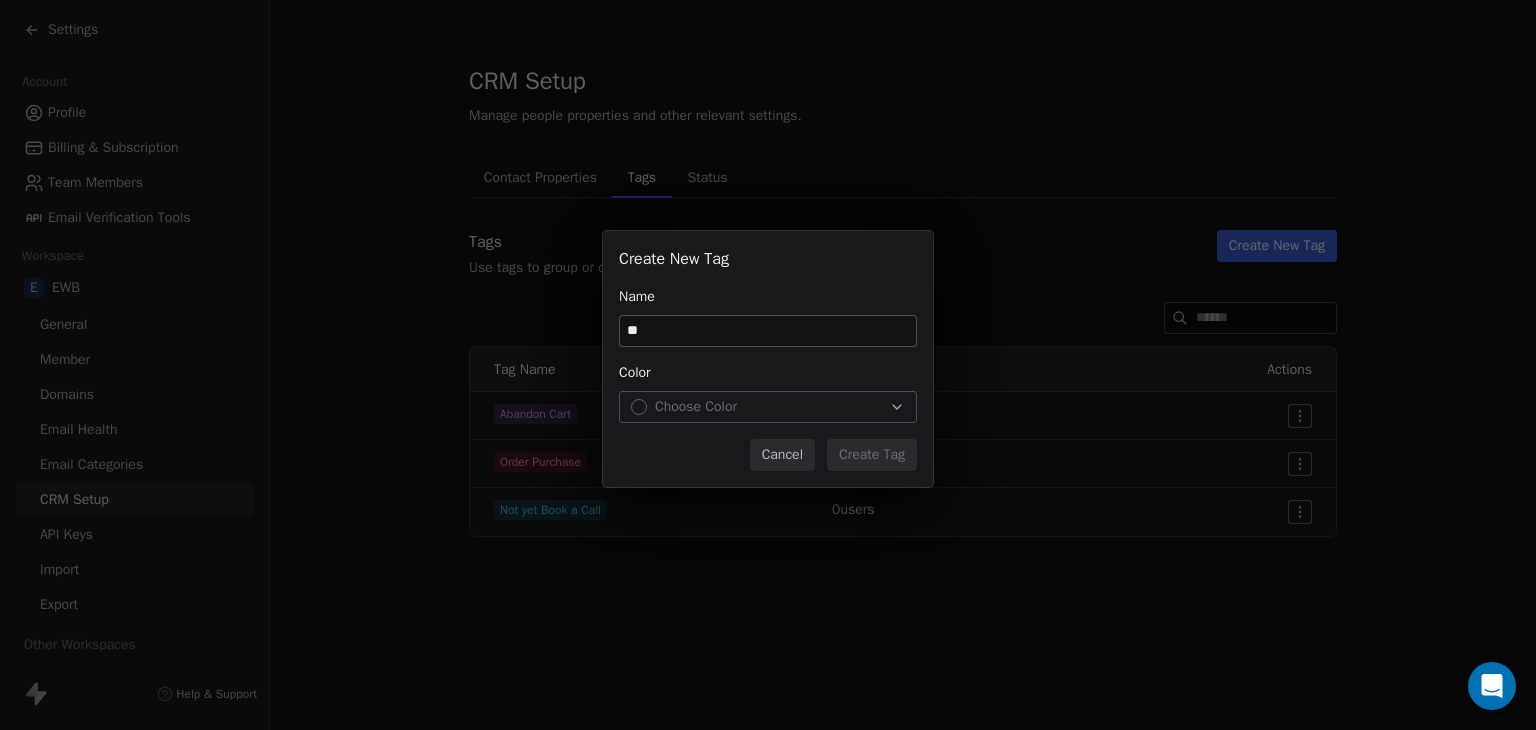 type on "*" 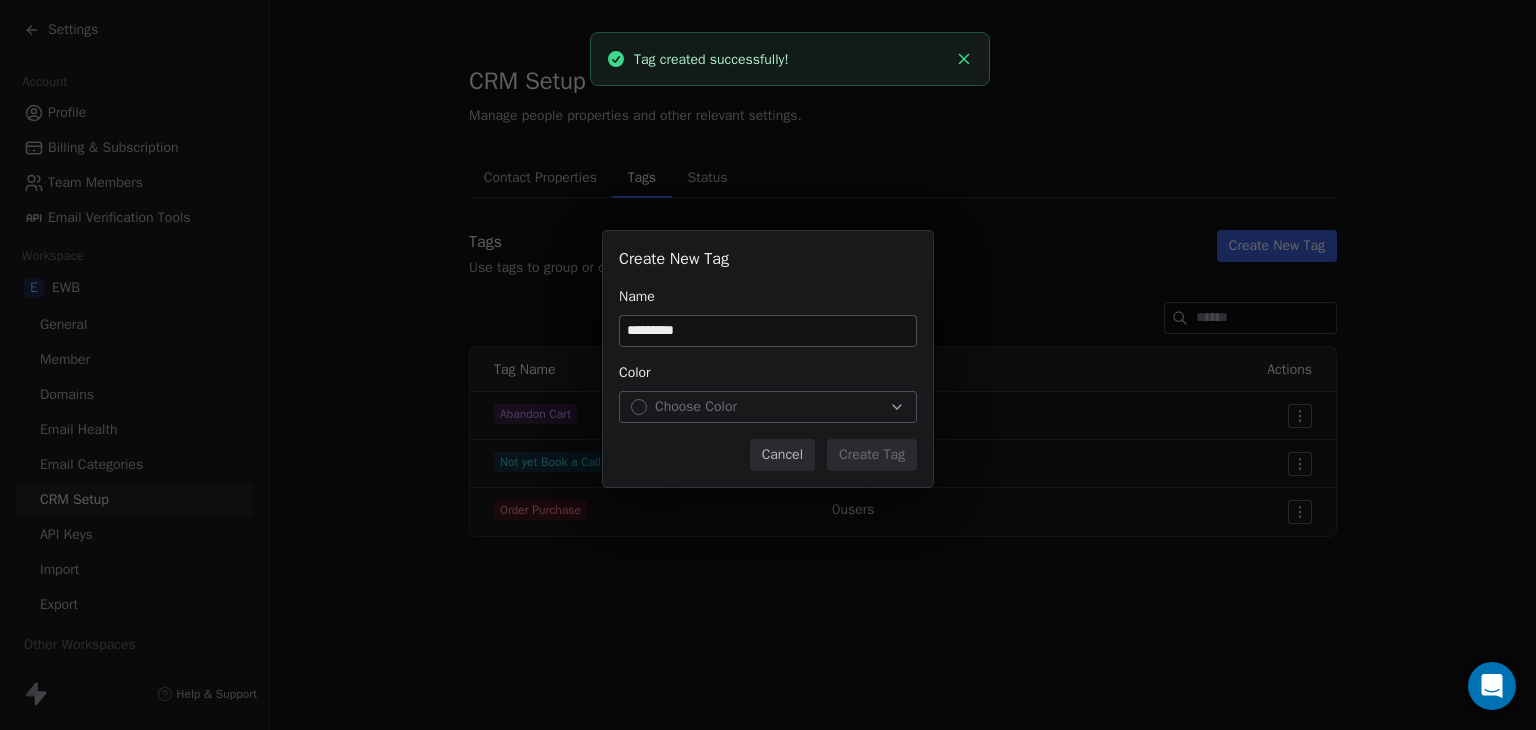 type on "*********" 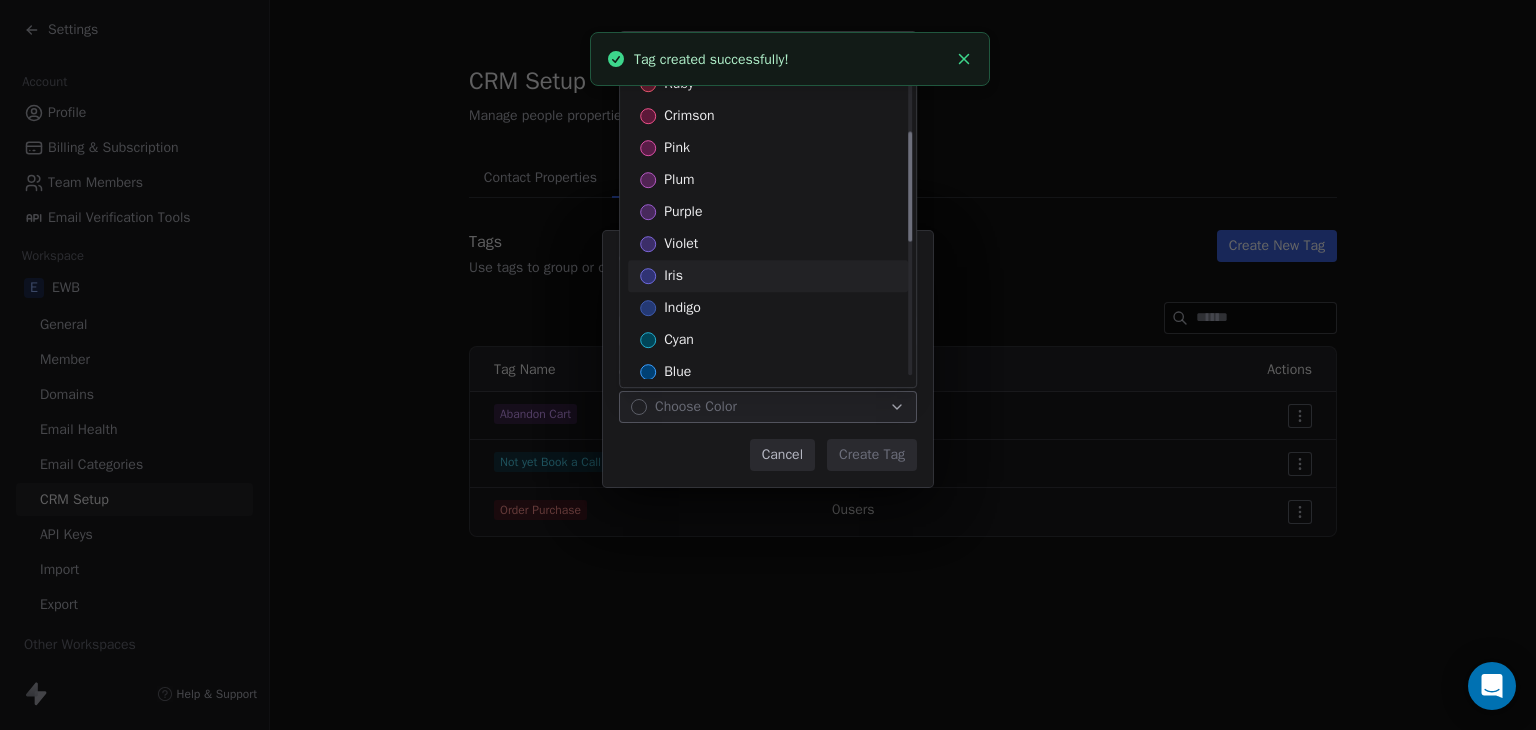 scroll, scrollTop: 300, scrollLeft: 0, axis: vertical 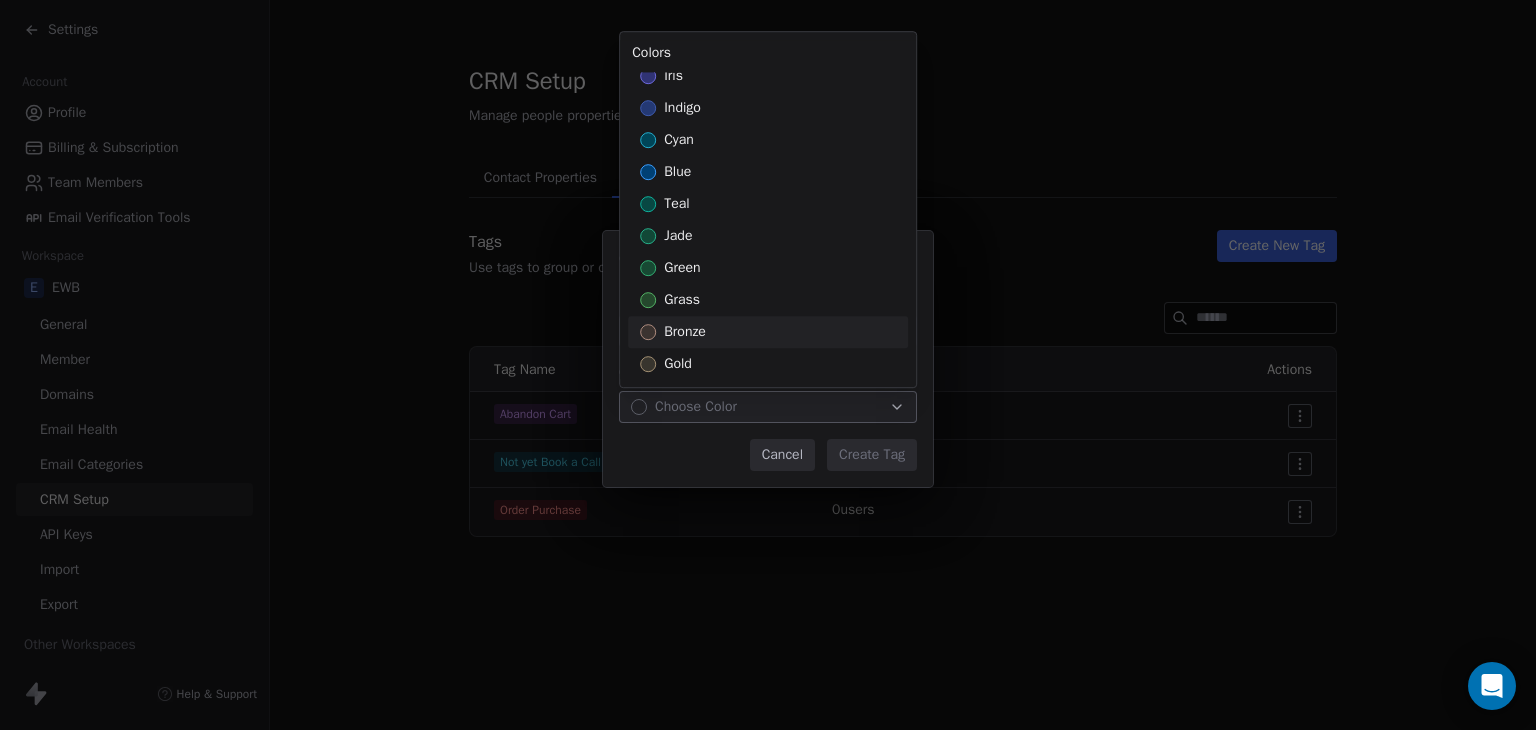 drag, startPoint x: 697, startPoint y: 337, endPoint x: 766, endPoint y: 389, distance: 86.40023 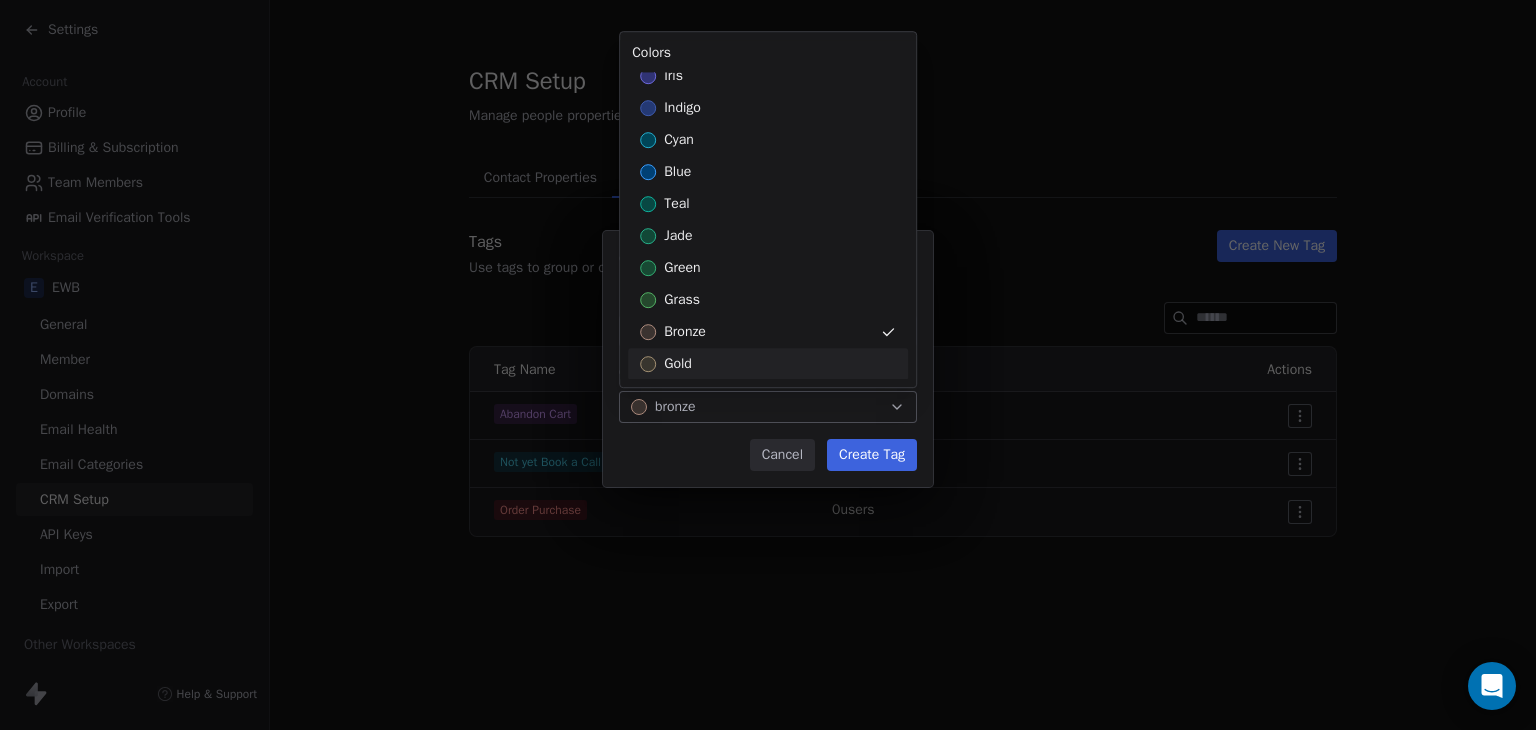 click on "Create New Tag Name ********* Color bronze Cancel Create Tag" at bounding box center [768, 365] 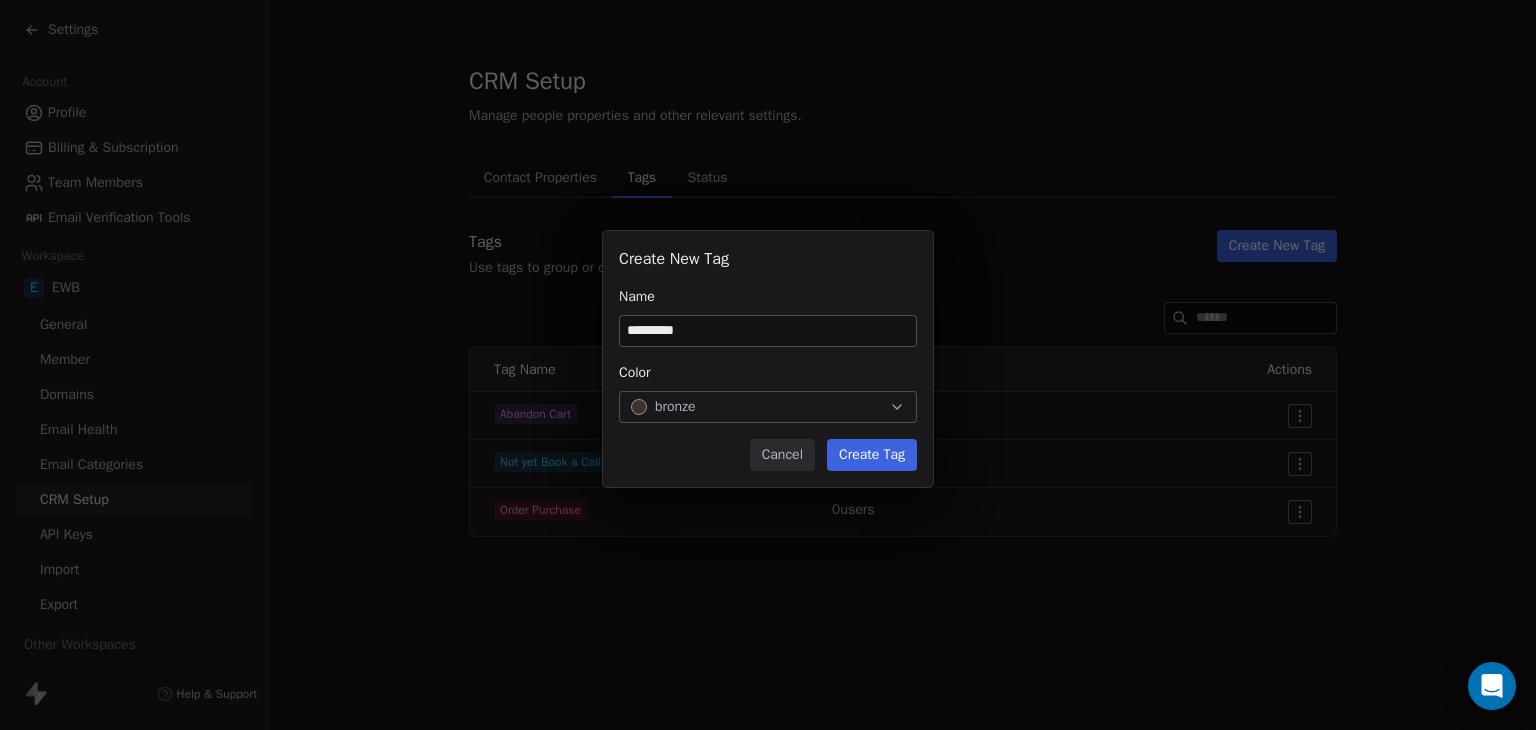 click on "Create Tag" at bounding box center (872, 455) 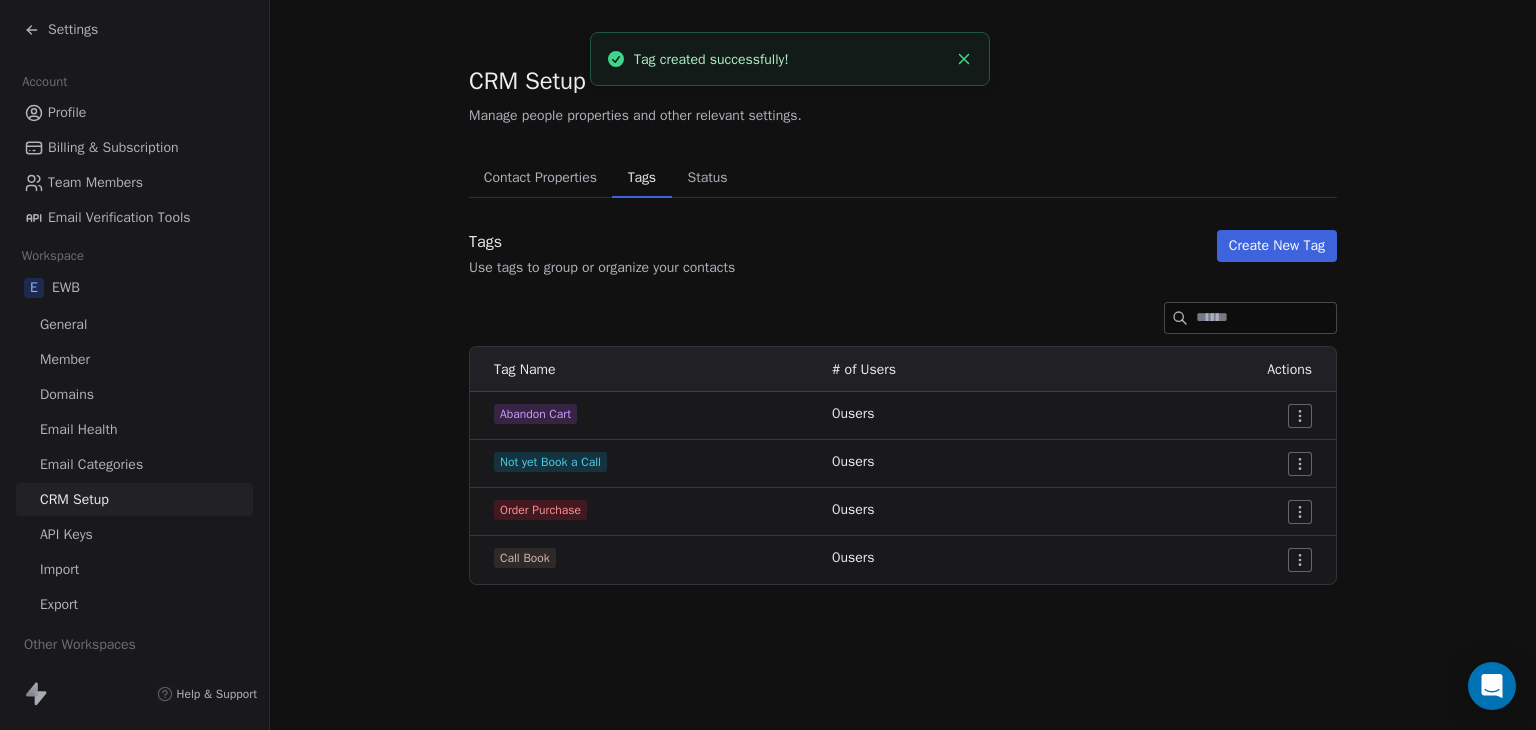click on "Create New Tag" at bounding box center [1277, 246] 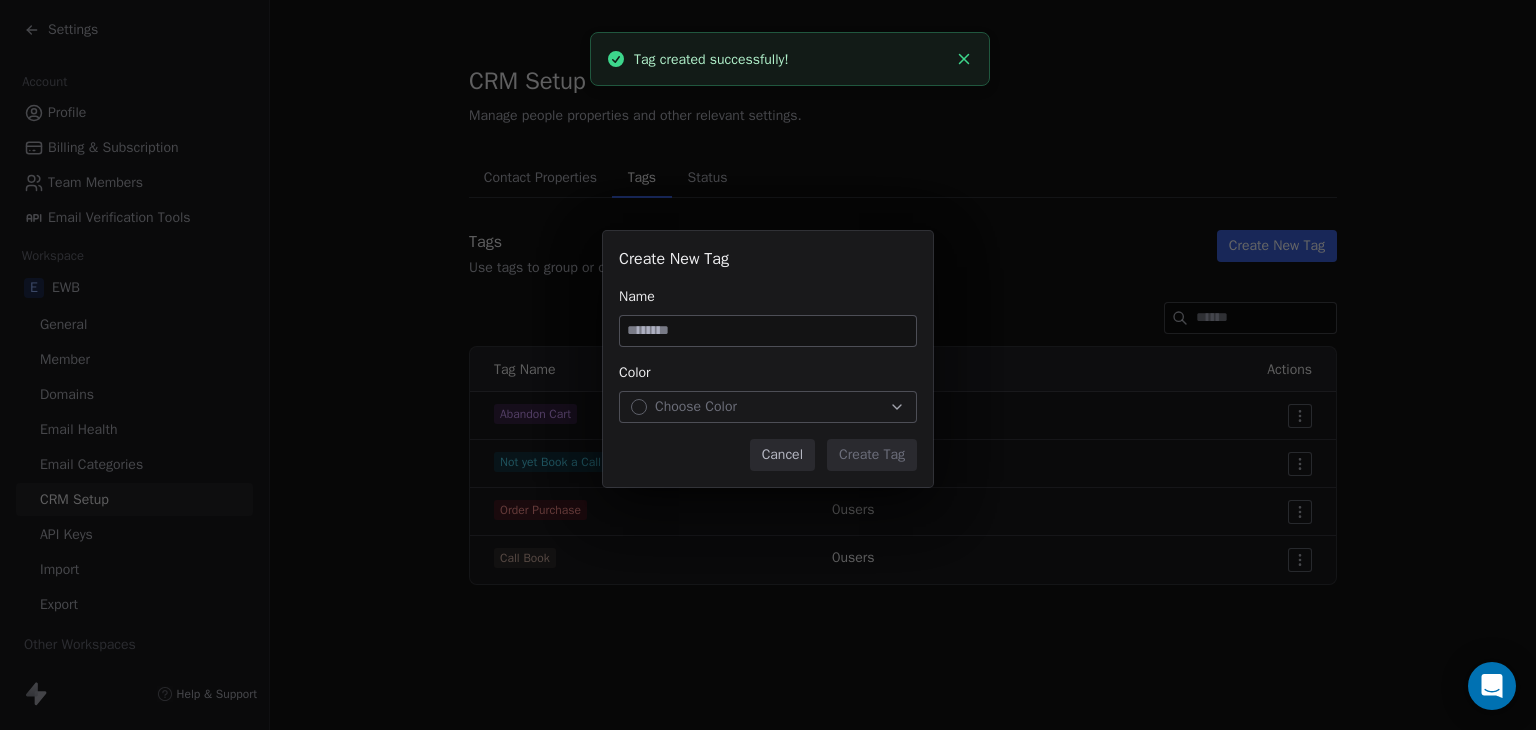 click at bounding box center [768, 331] 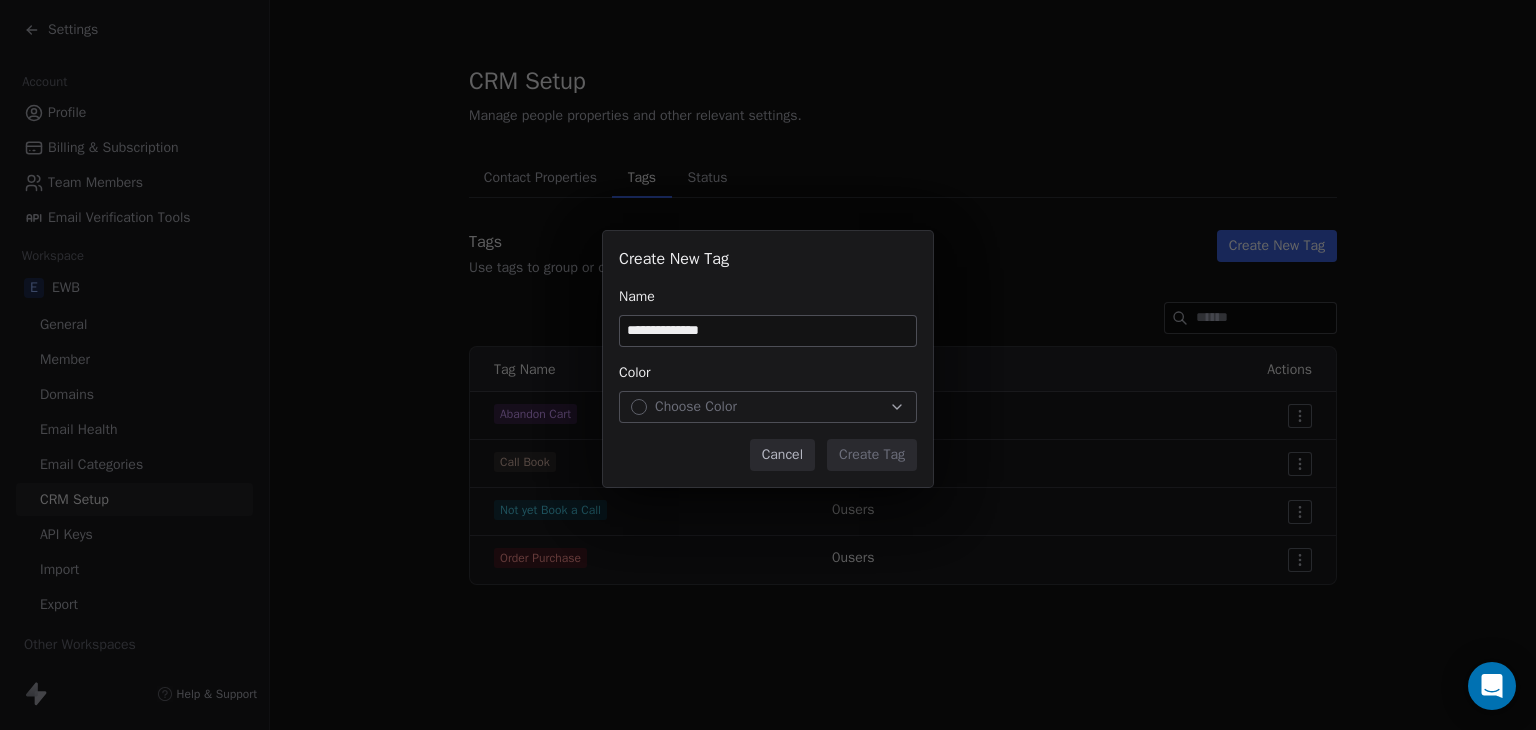 type on "**********" 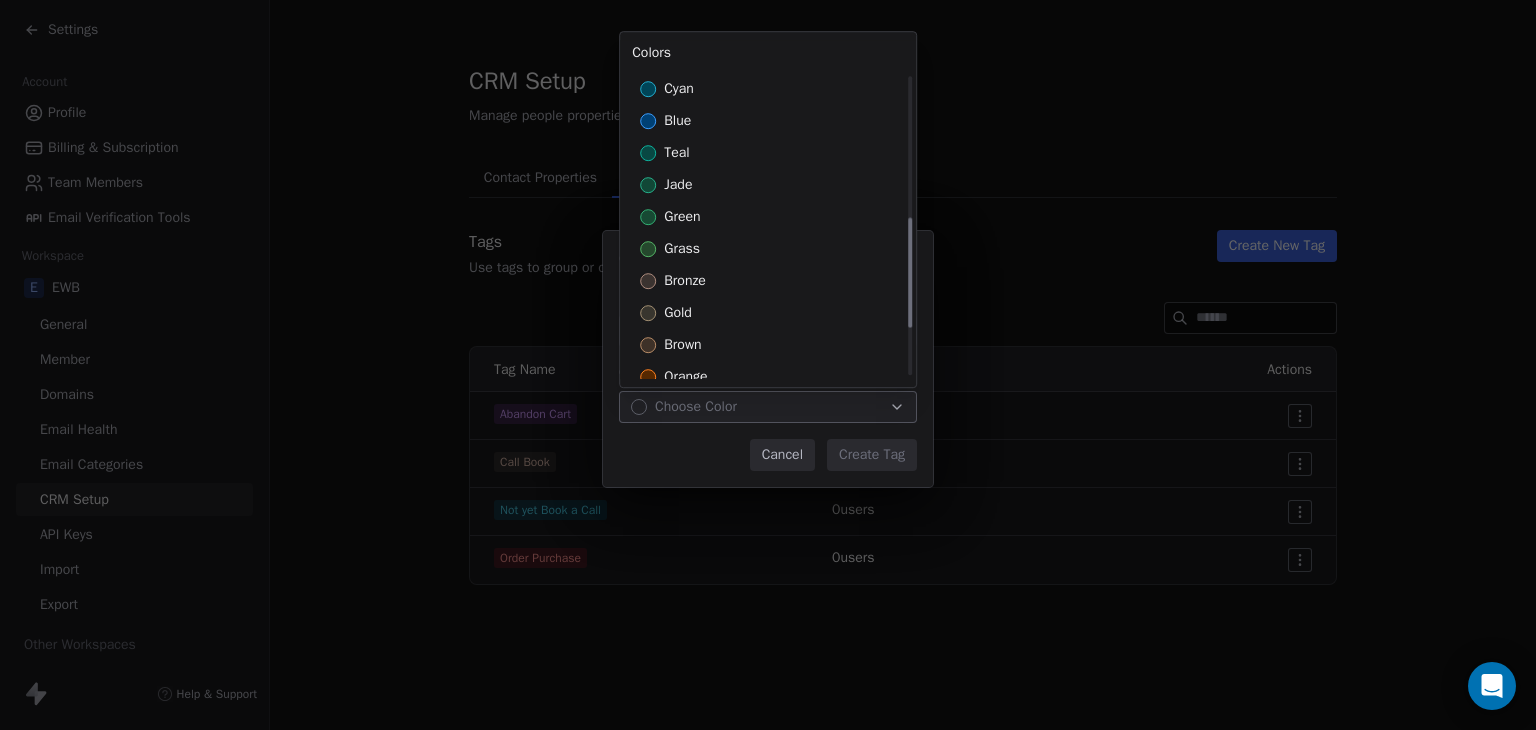scroll, scrollTop: 400, scrollLeft: 0, axis: vertical 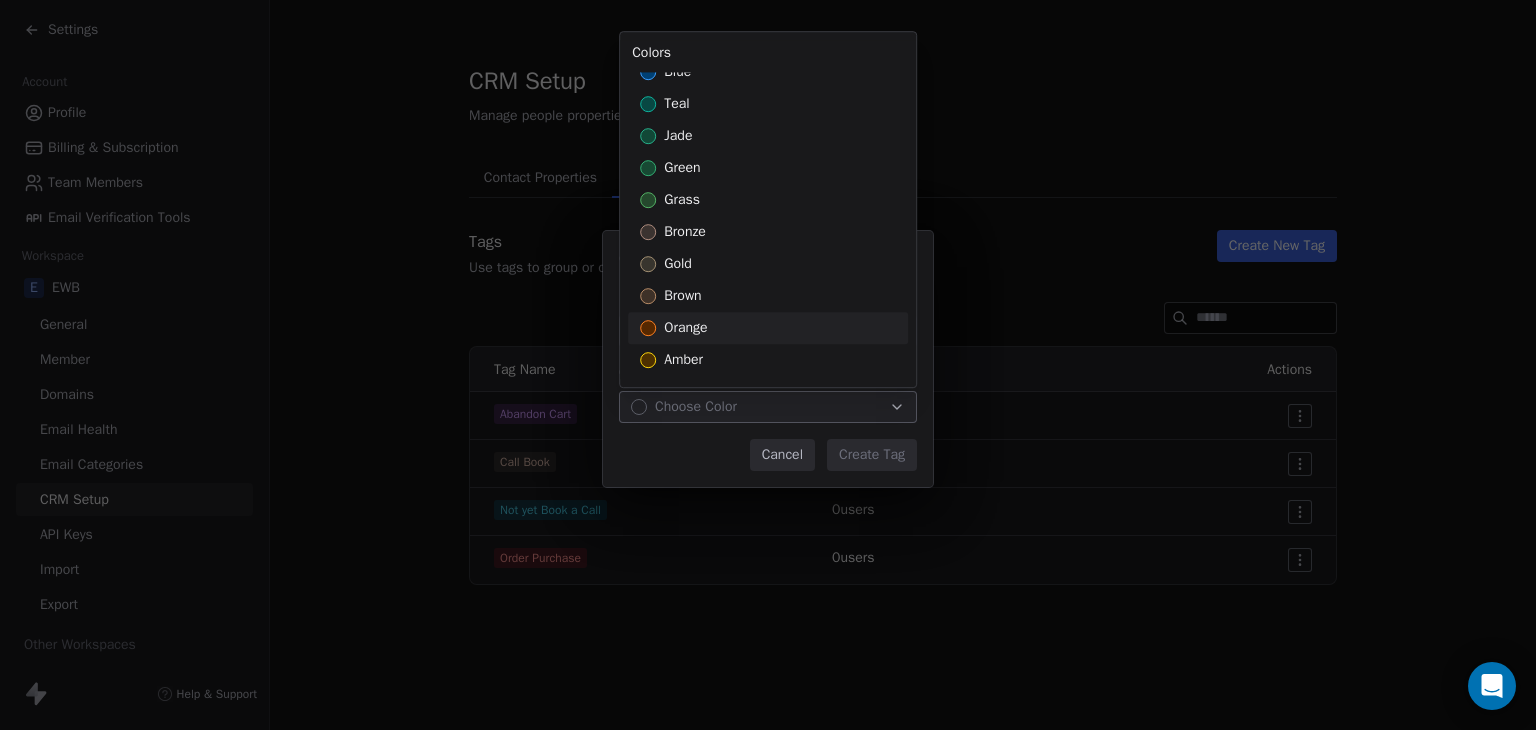 click on "orange" at bounding box center [768, 328] 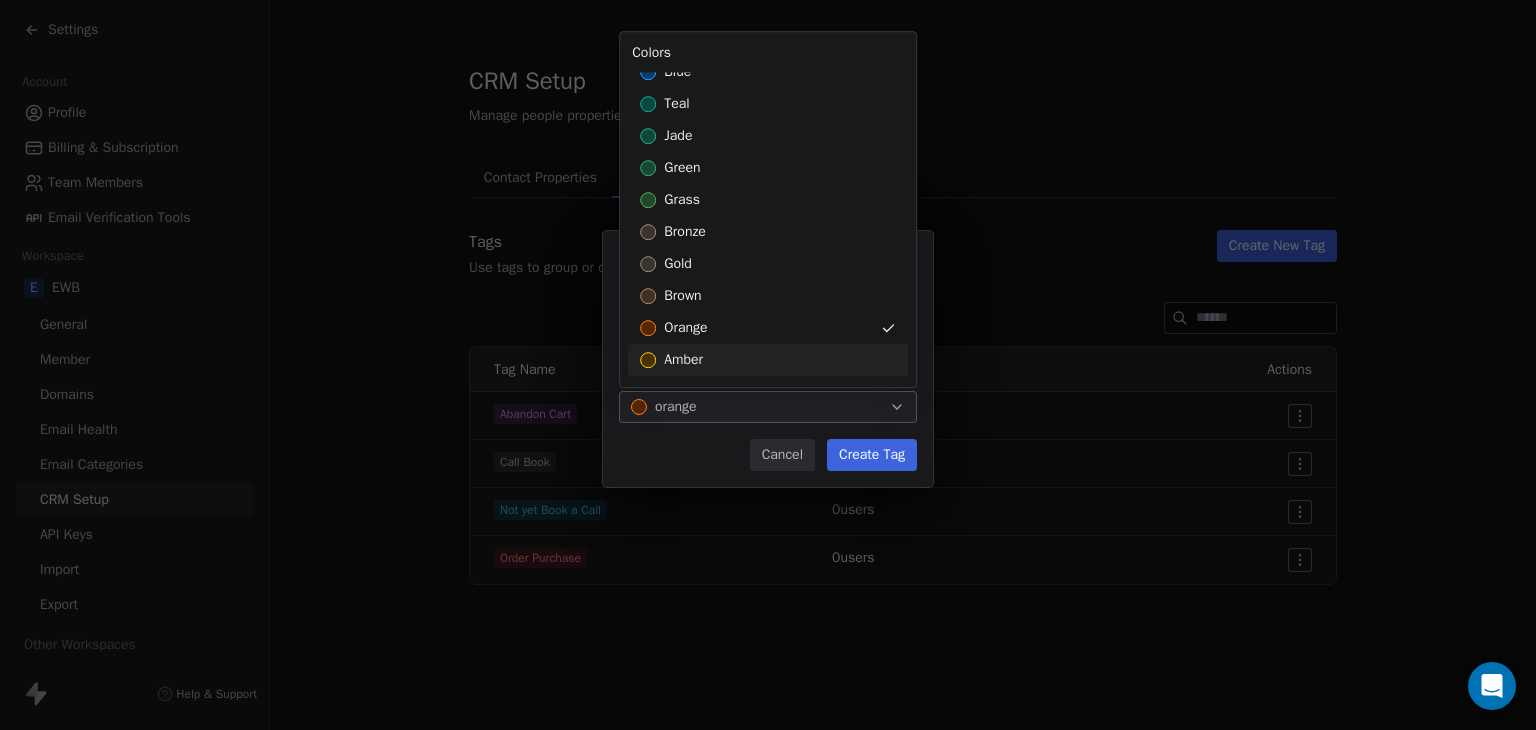 click on "**********" at bounding box center (768, 365) 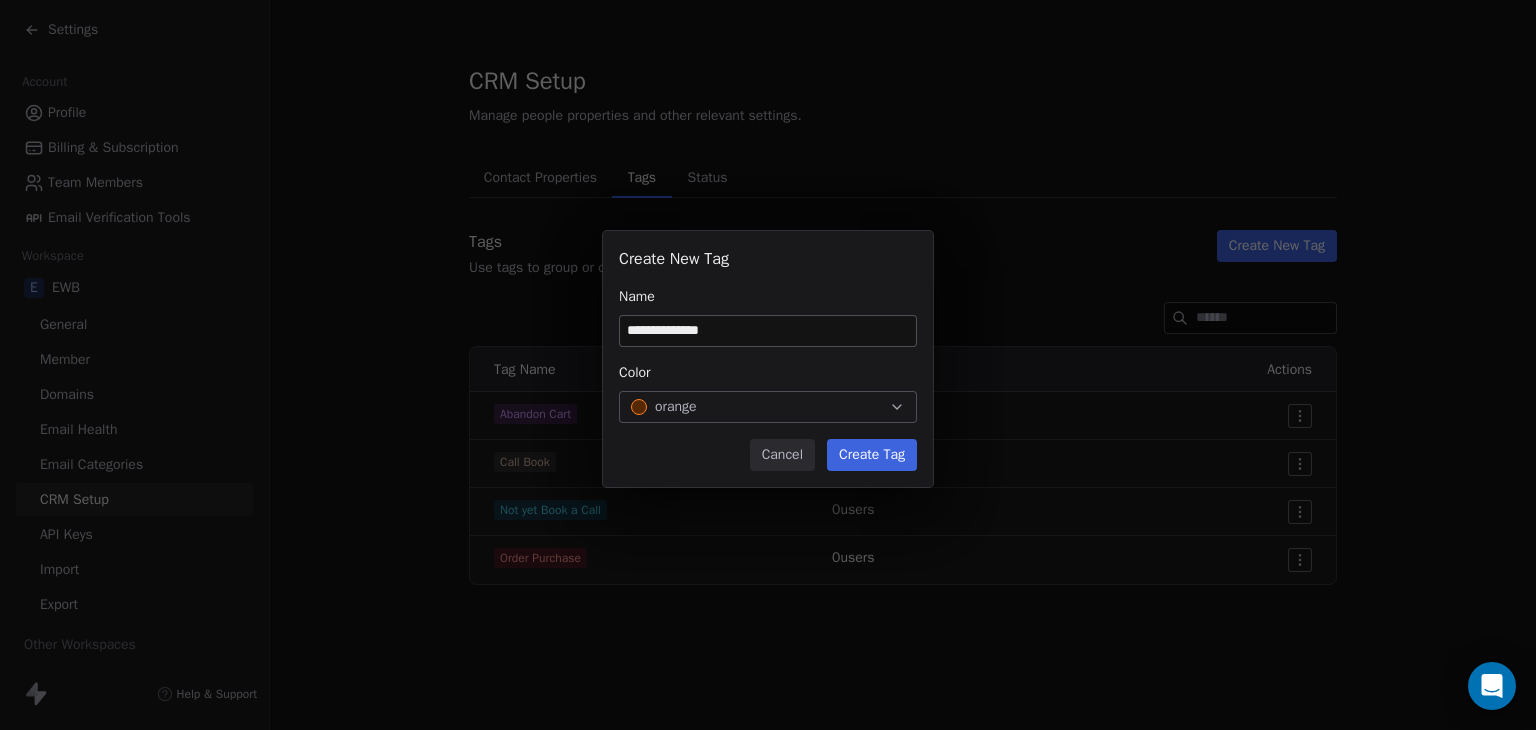 click on "Create Tag" at bounding box center [872, 455] 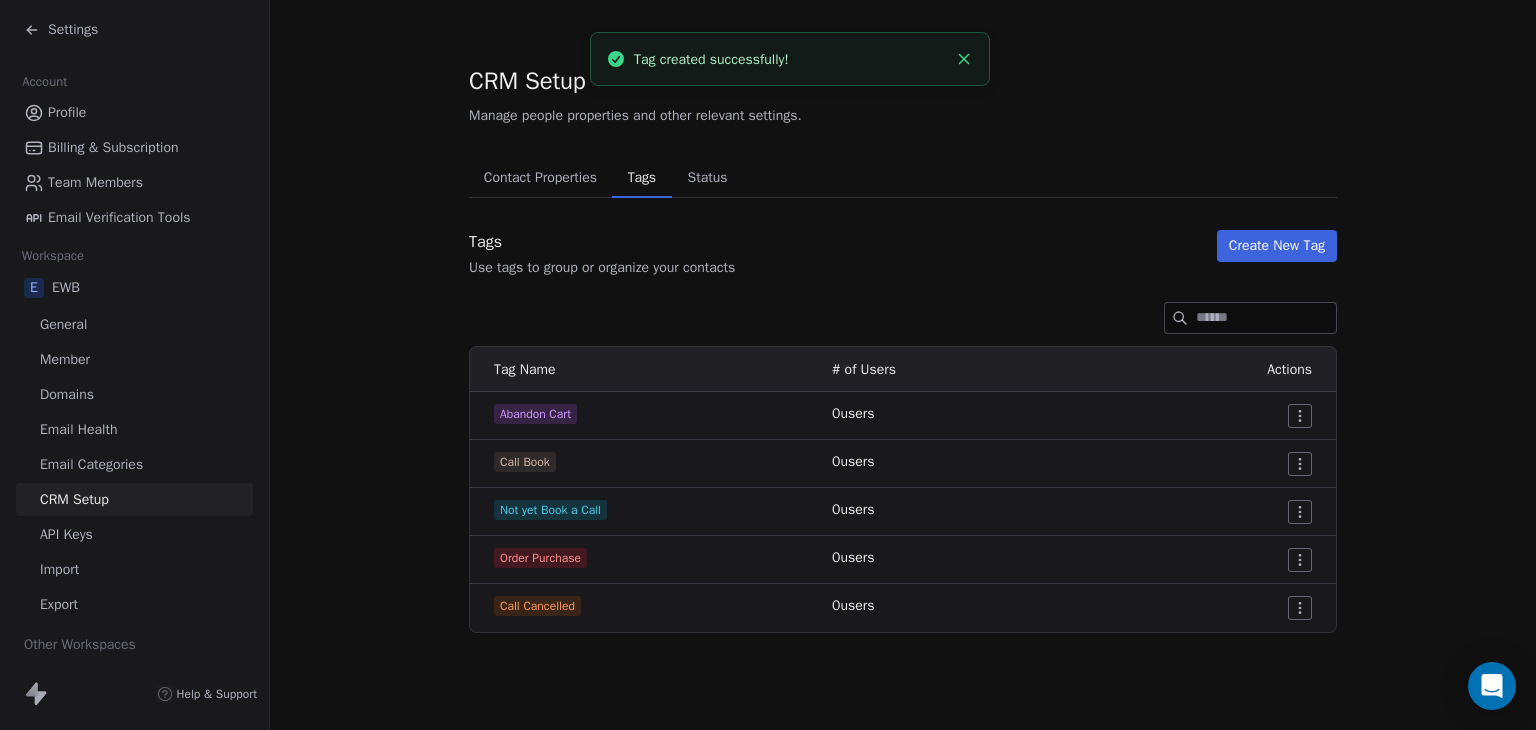 click on "Create New Tag" at bounding box center [1277, 246] 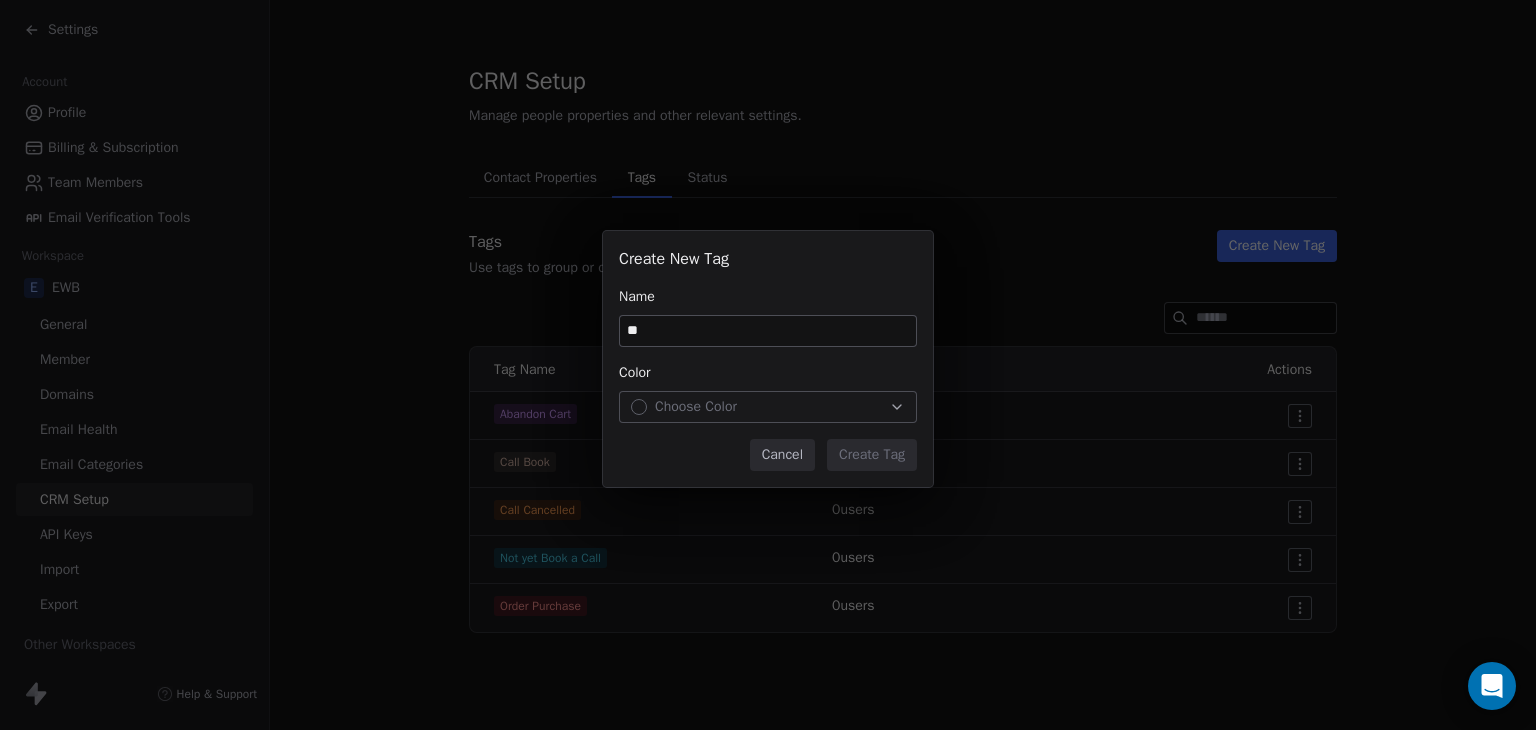 type on "*" 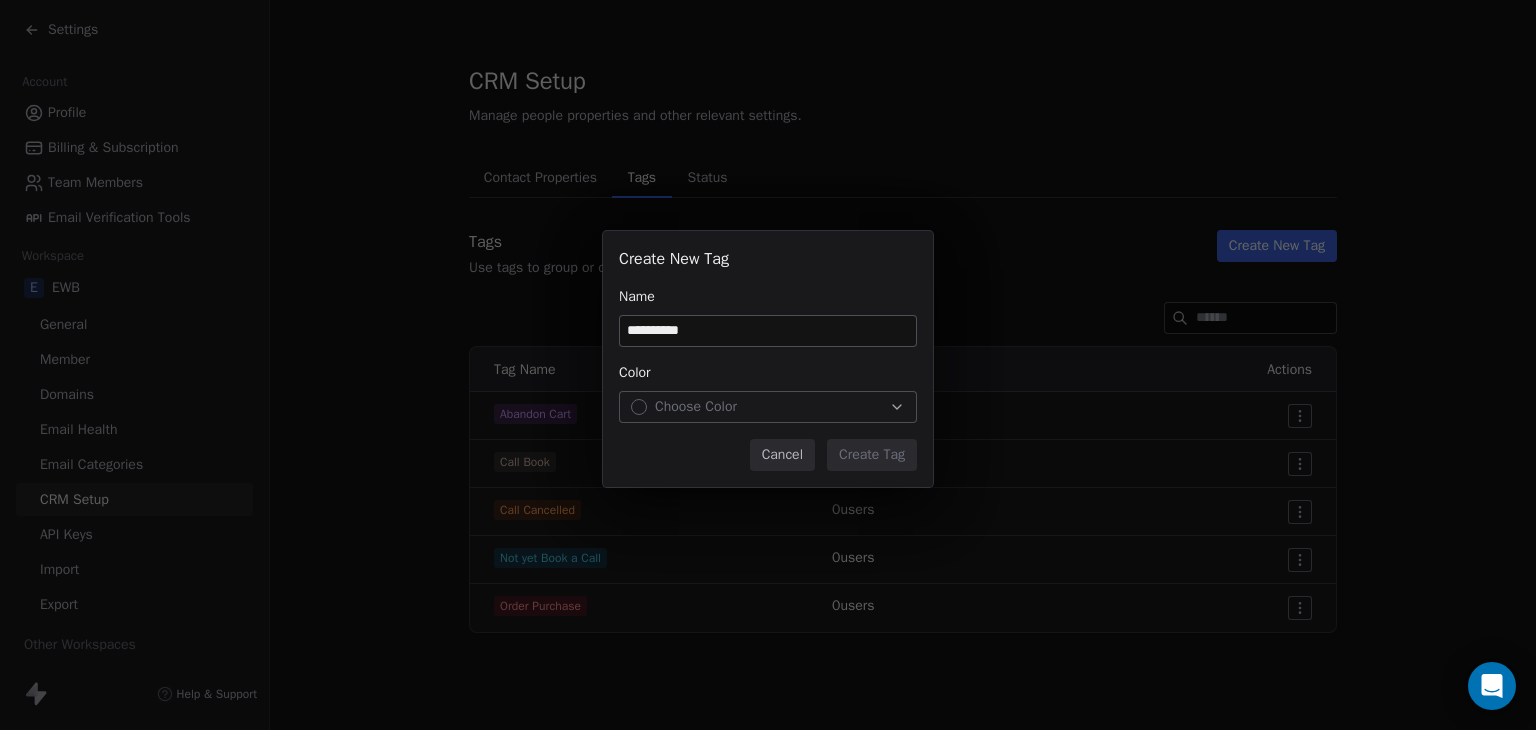 type on "**********" 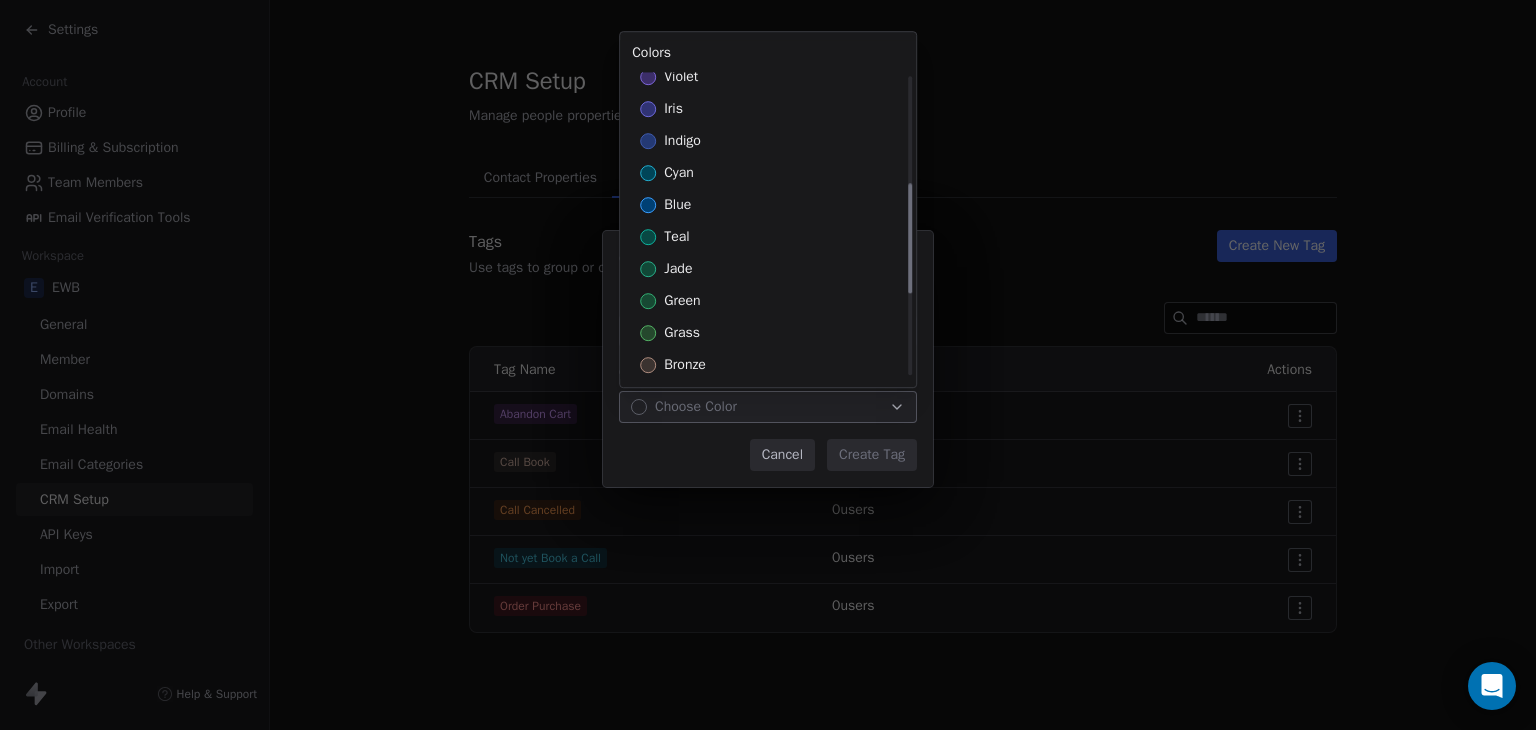 scroll, scrollTop: 300, scrollLeft: 0, axis: vertical 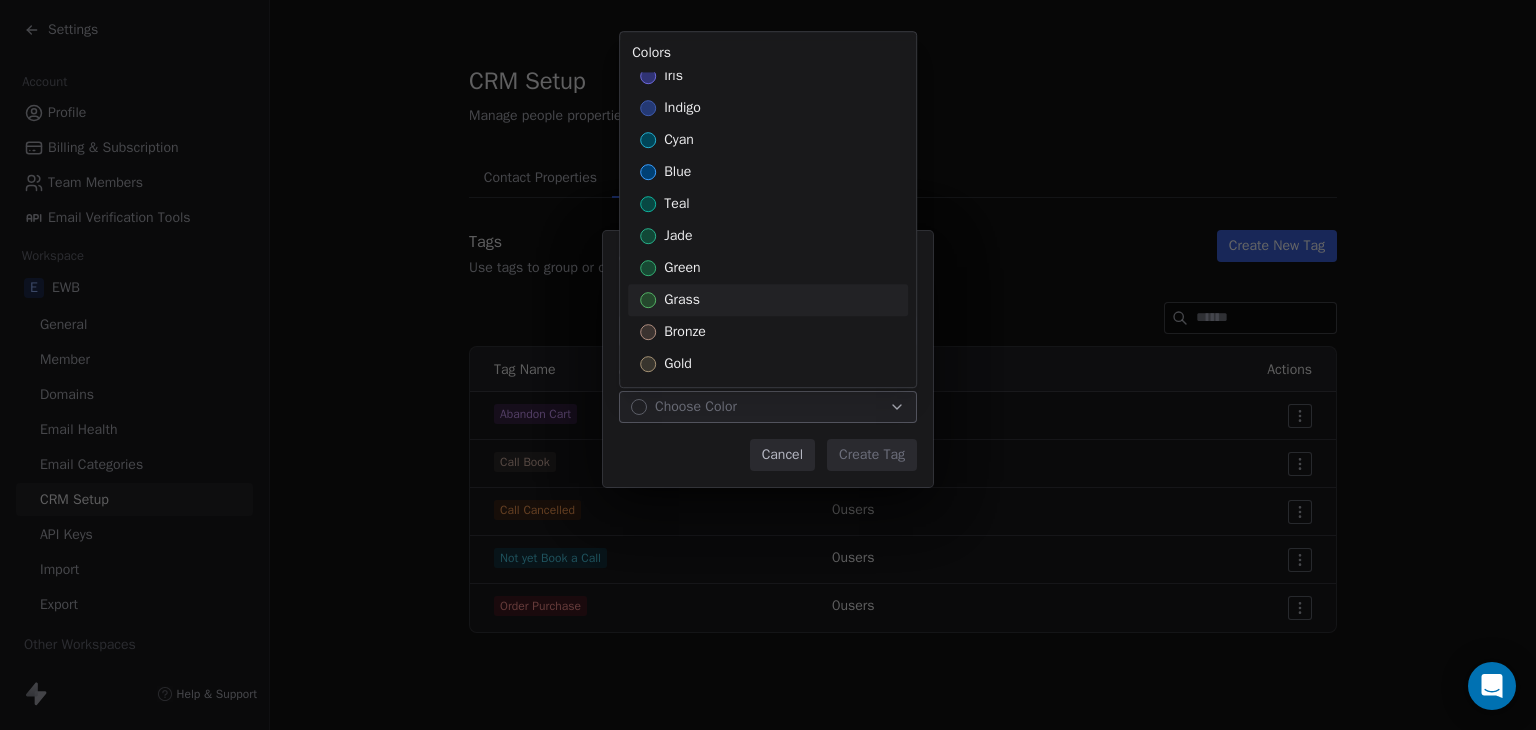 click on "grass" at bounding box center [768, 300] 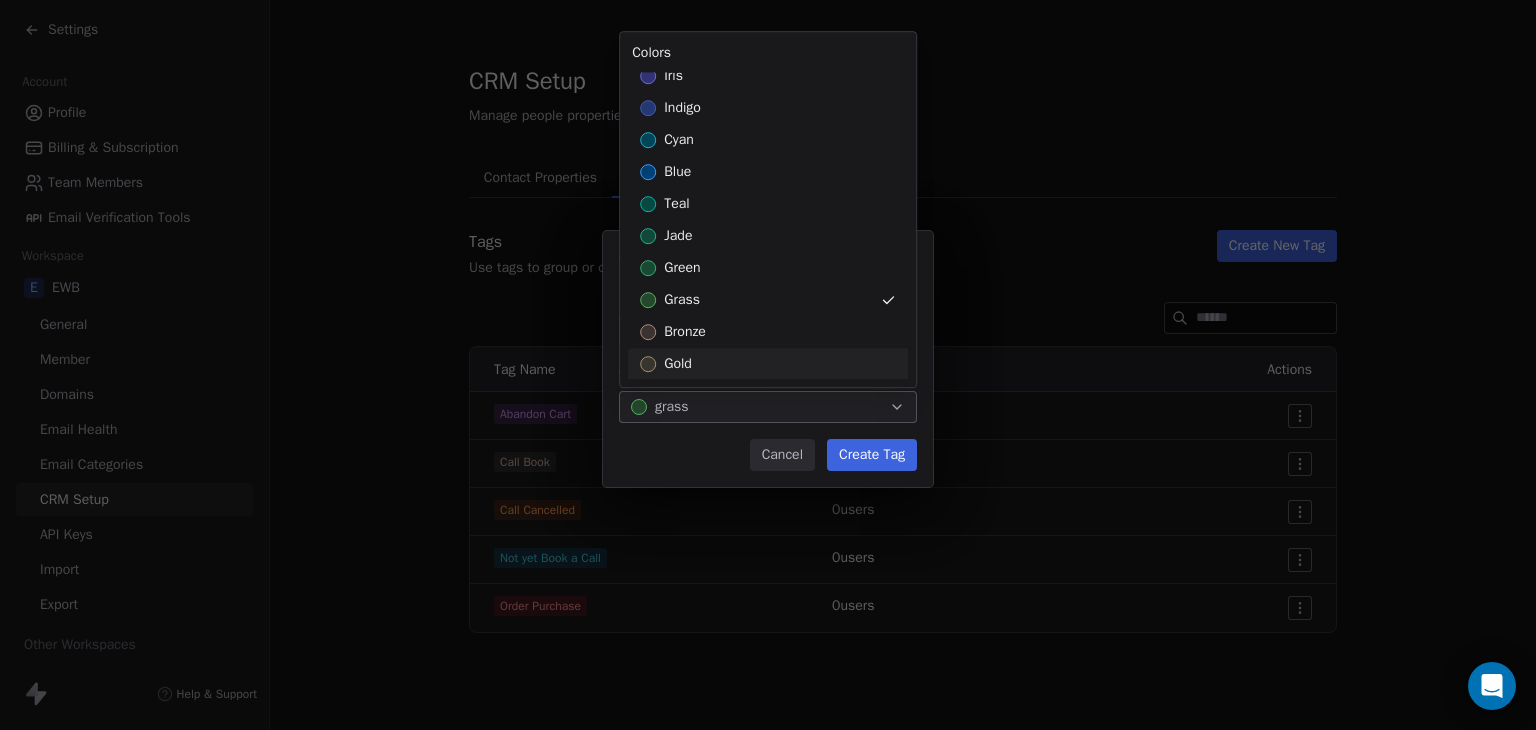 click on "**********" at bounding box center (768, 365) 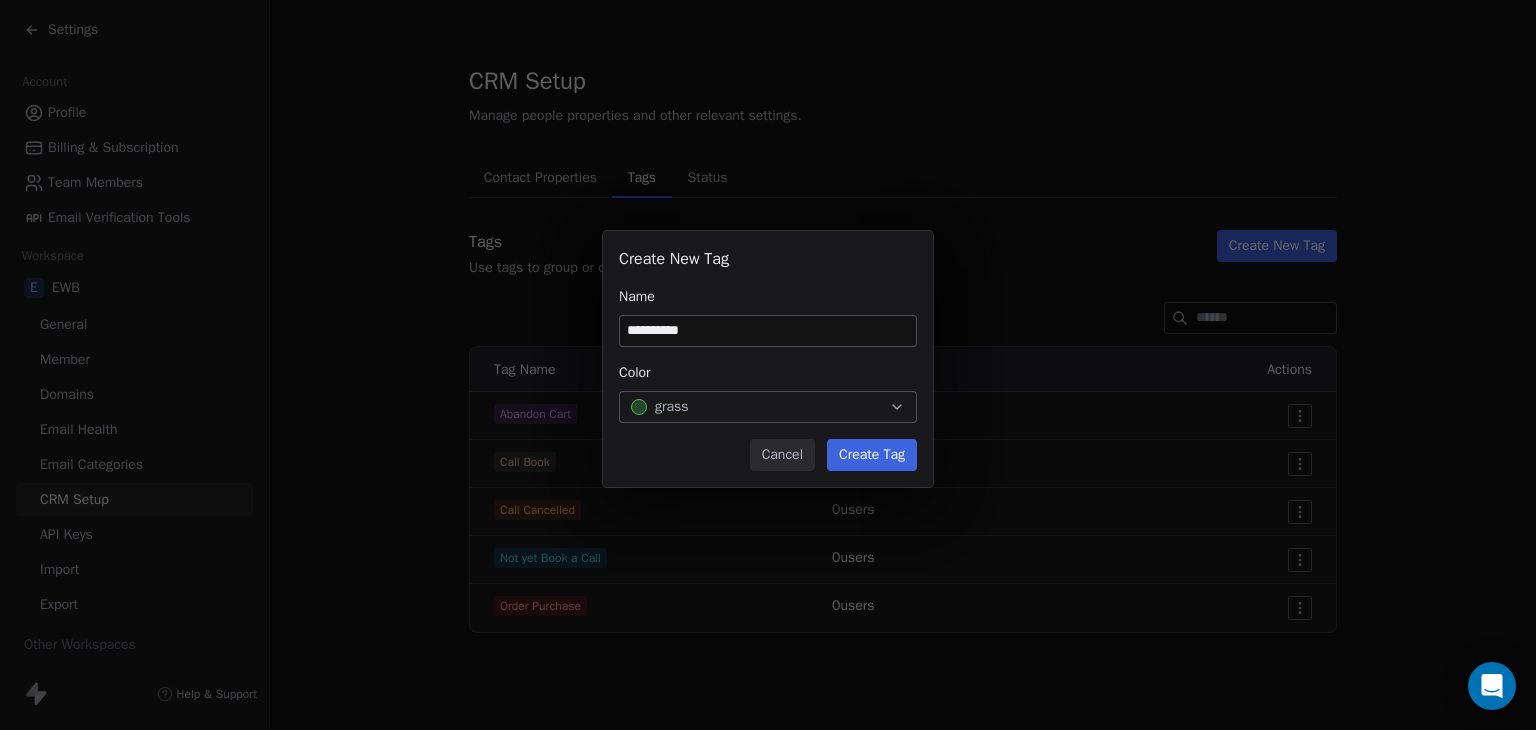 click on "Create Tag" at bounding box center (872, 455) 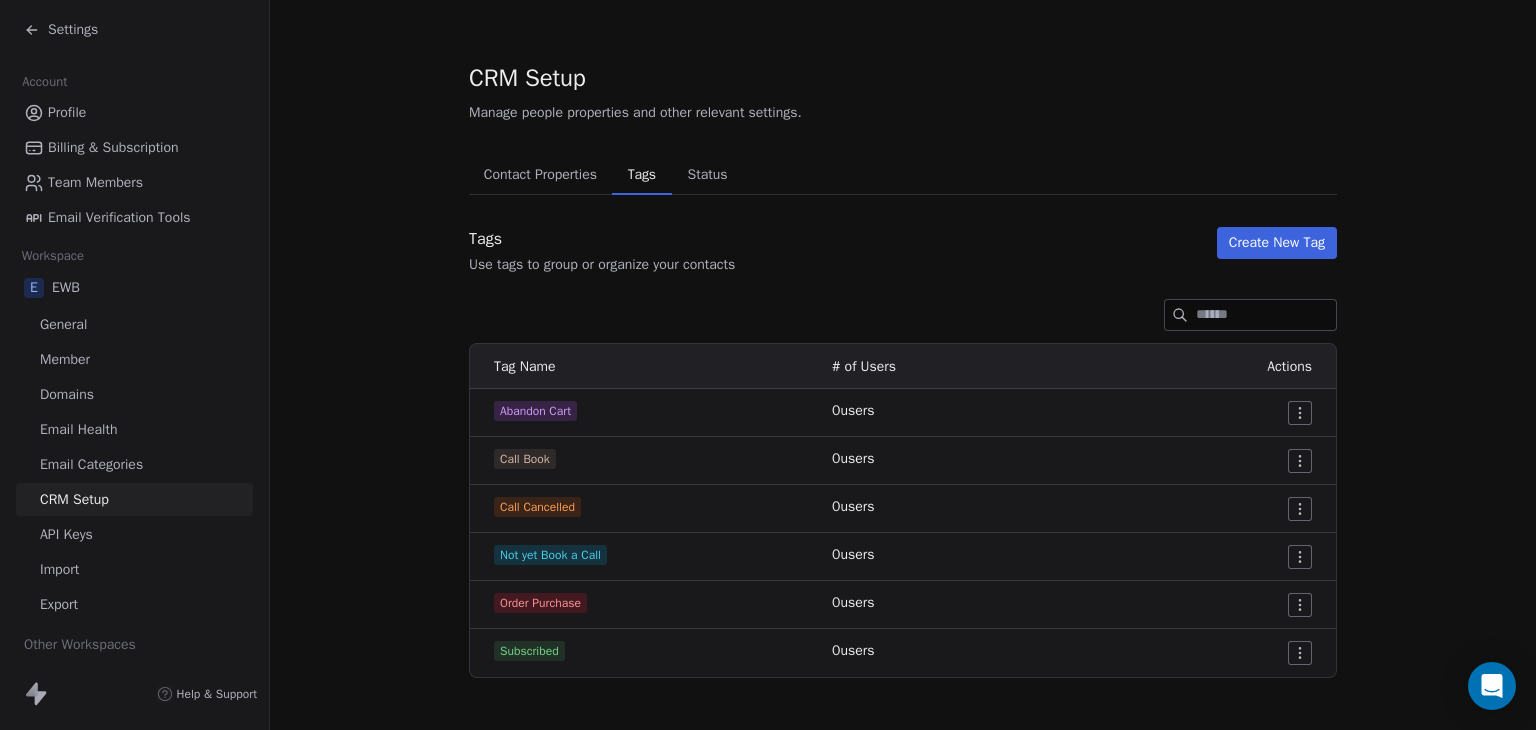 scroll, scrollTop: 0, scrollLeft: 0, axis: both 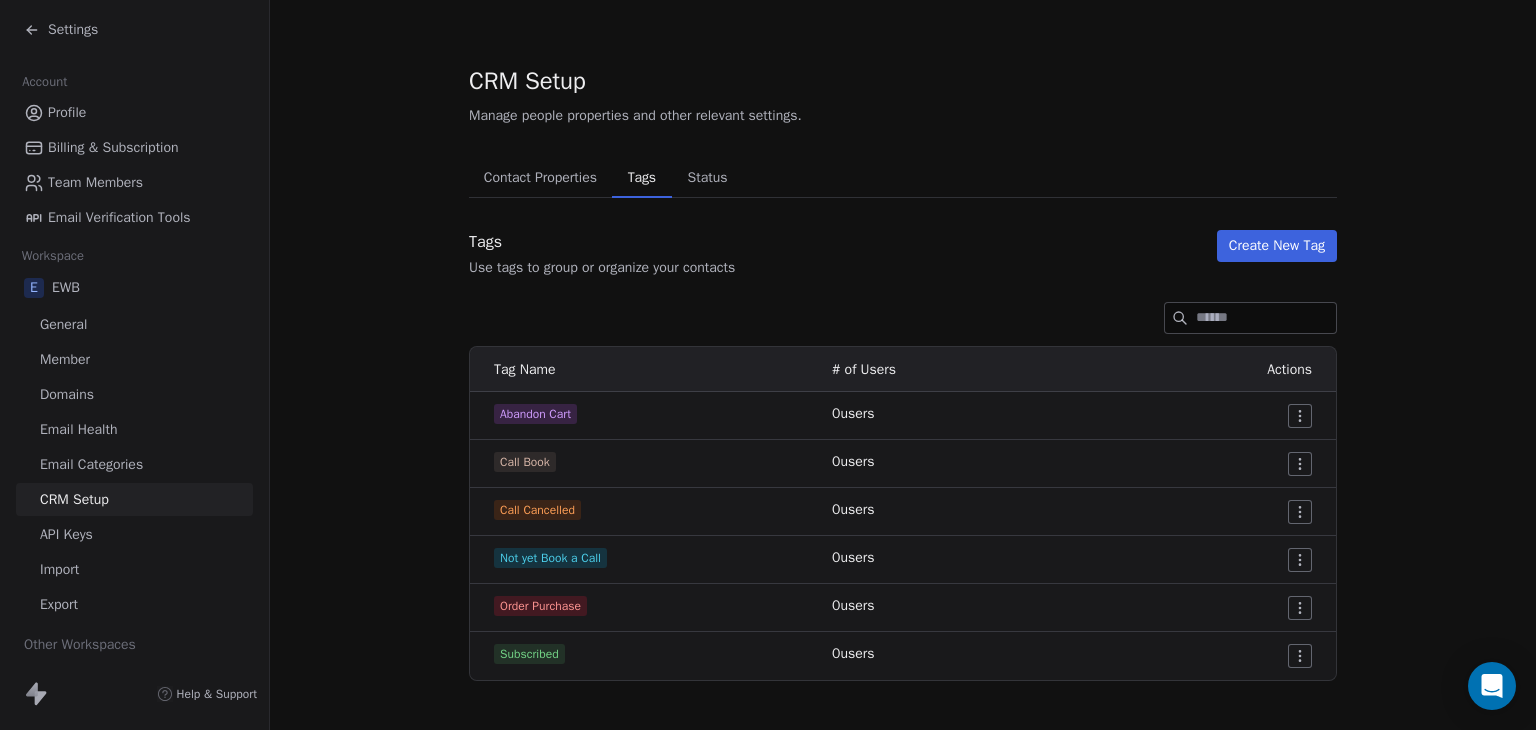 drag, startPoint x: 541, startPoint y: 179, endPoint x: 499, endPoint y: 185, distance: 42.426407 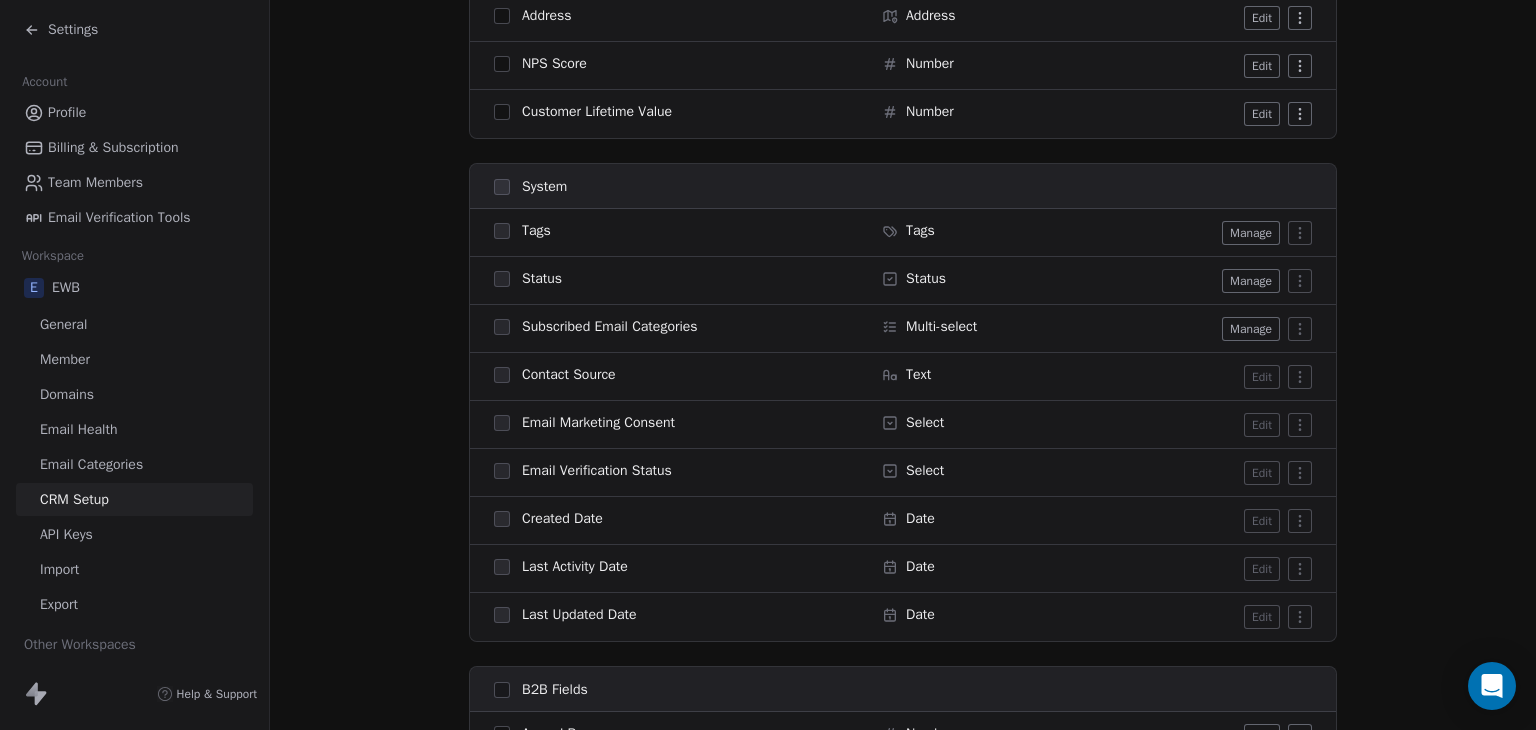 scroll, scrollTop: 900, scrollLeft: 0, axis: vertical 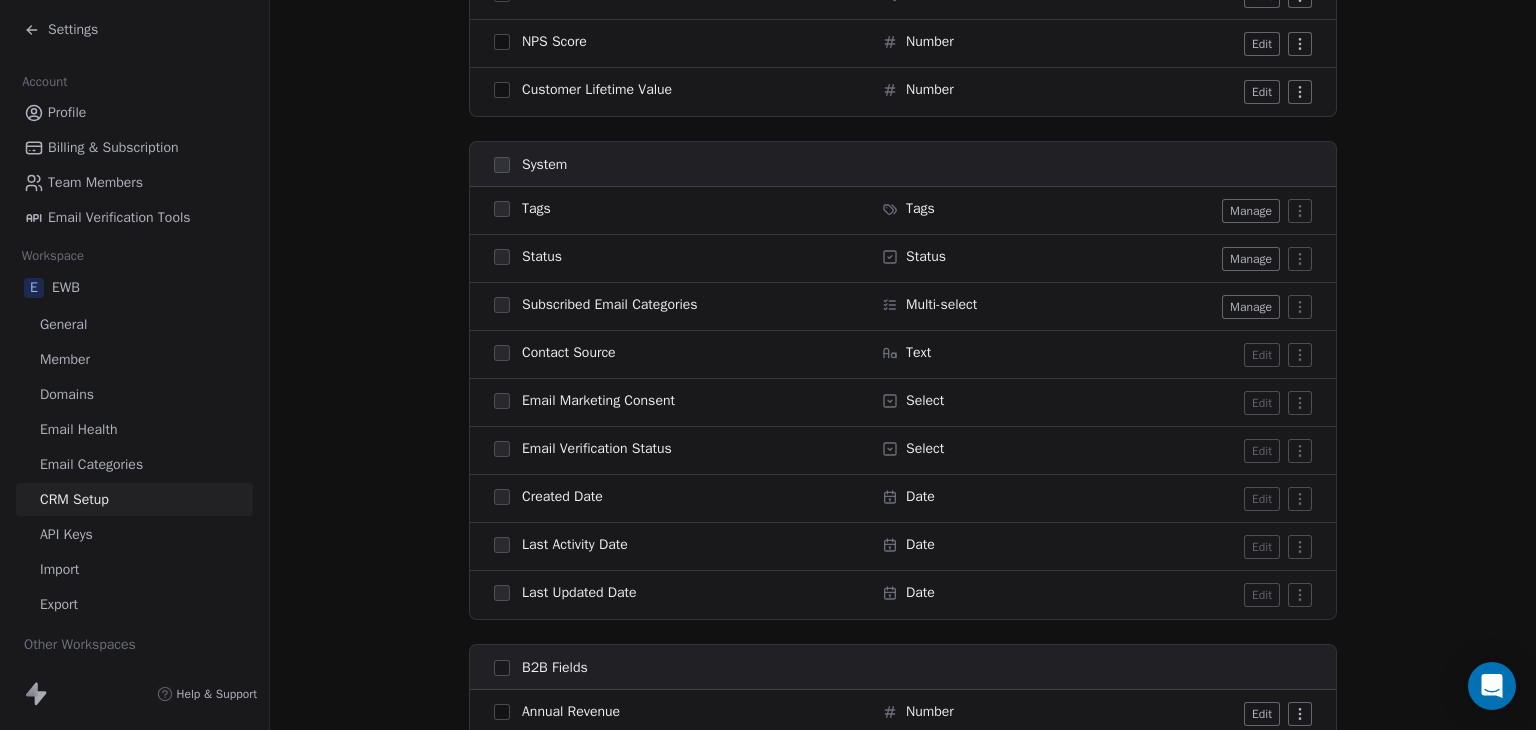 click on "Manage" at bounding box center [1251, 307] 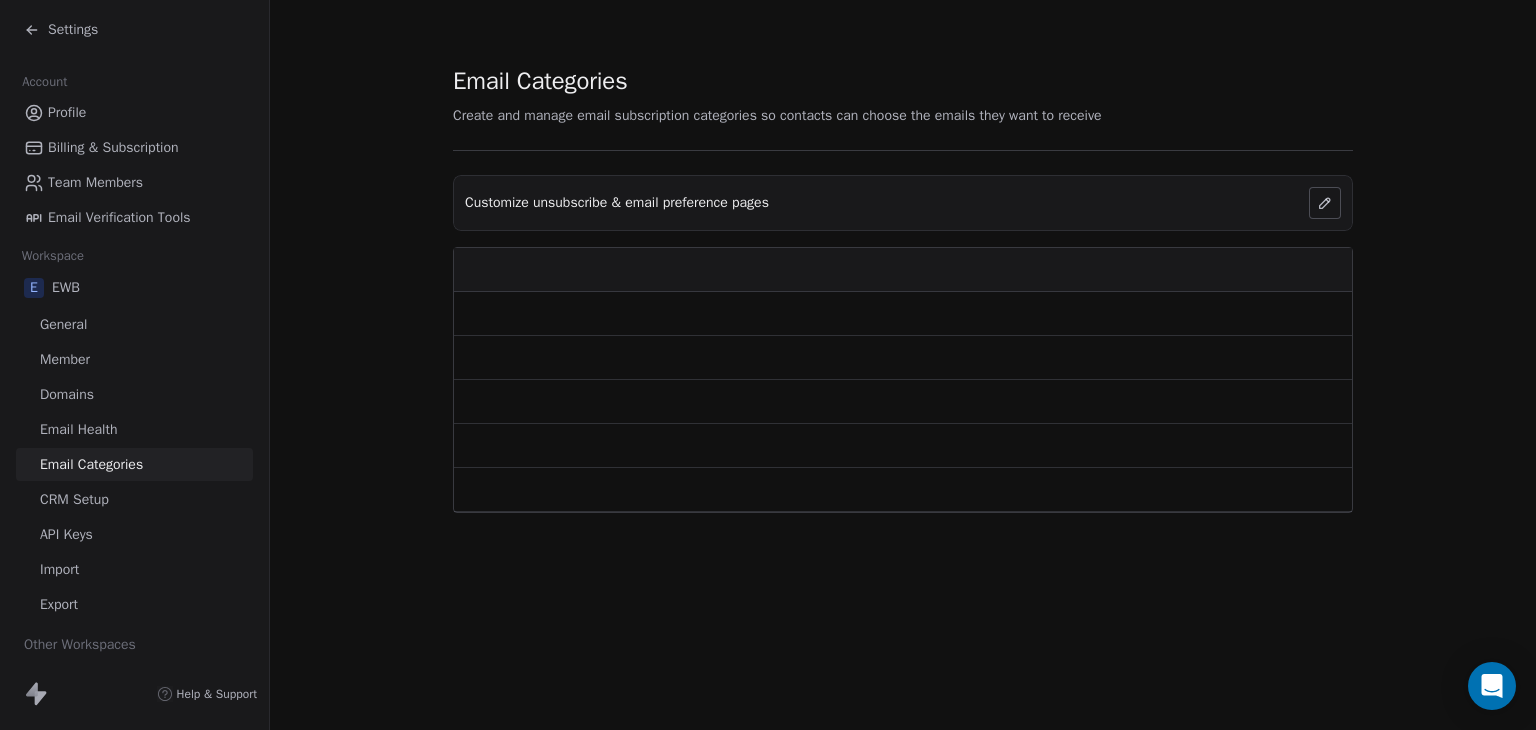 scroll, scrollTop: 0, scrollLeft: 0, axis: both 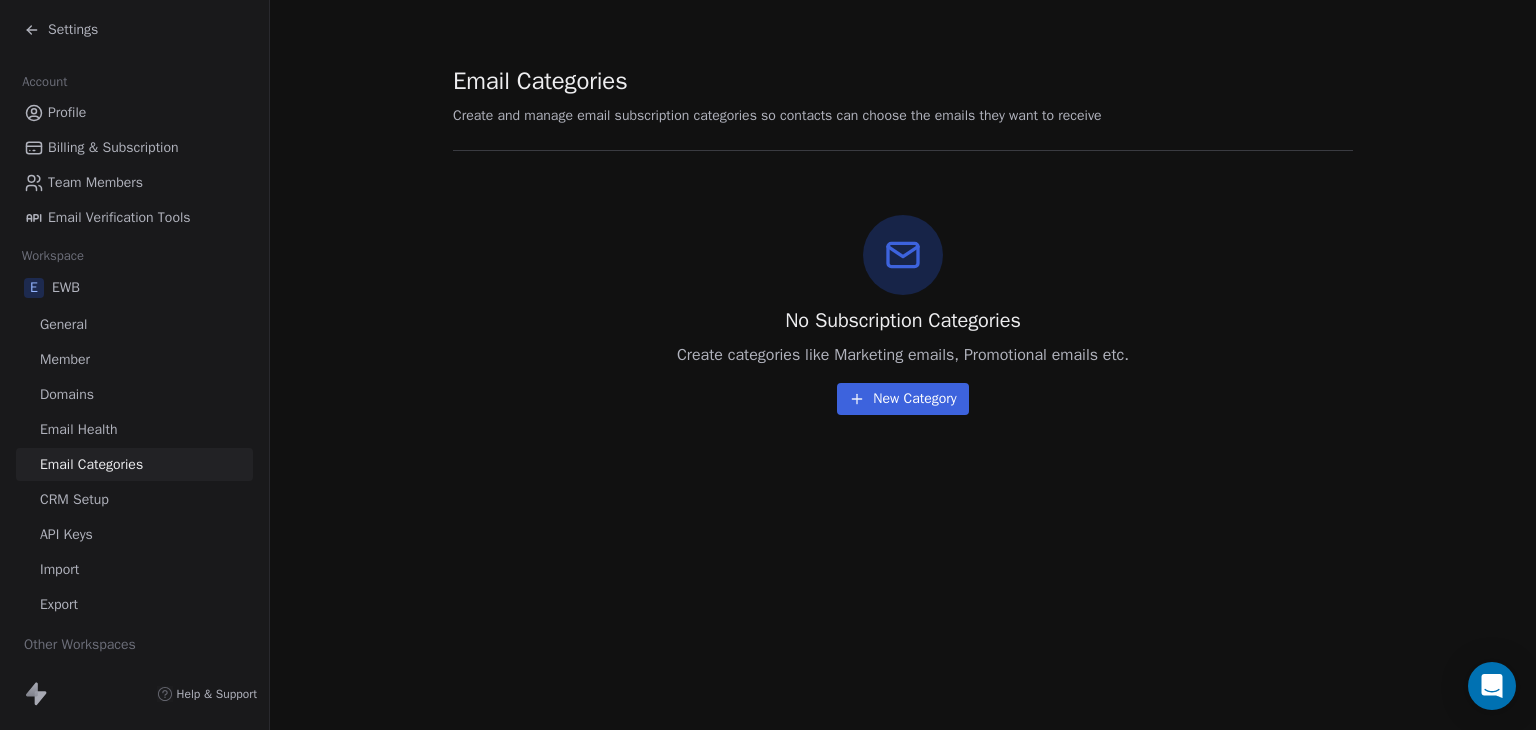 click on "Settings" at bounding box center [61, 30] 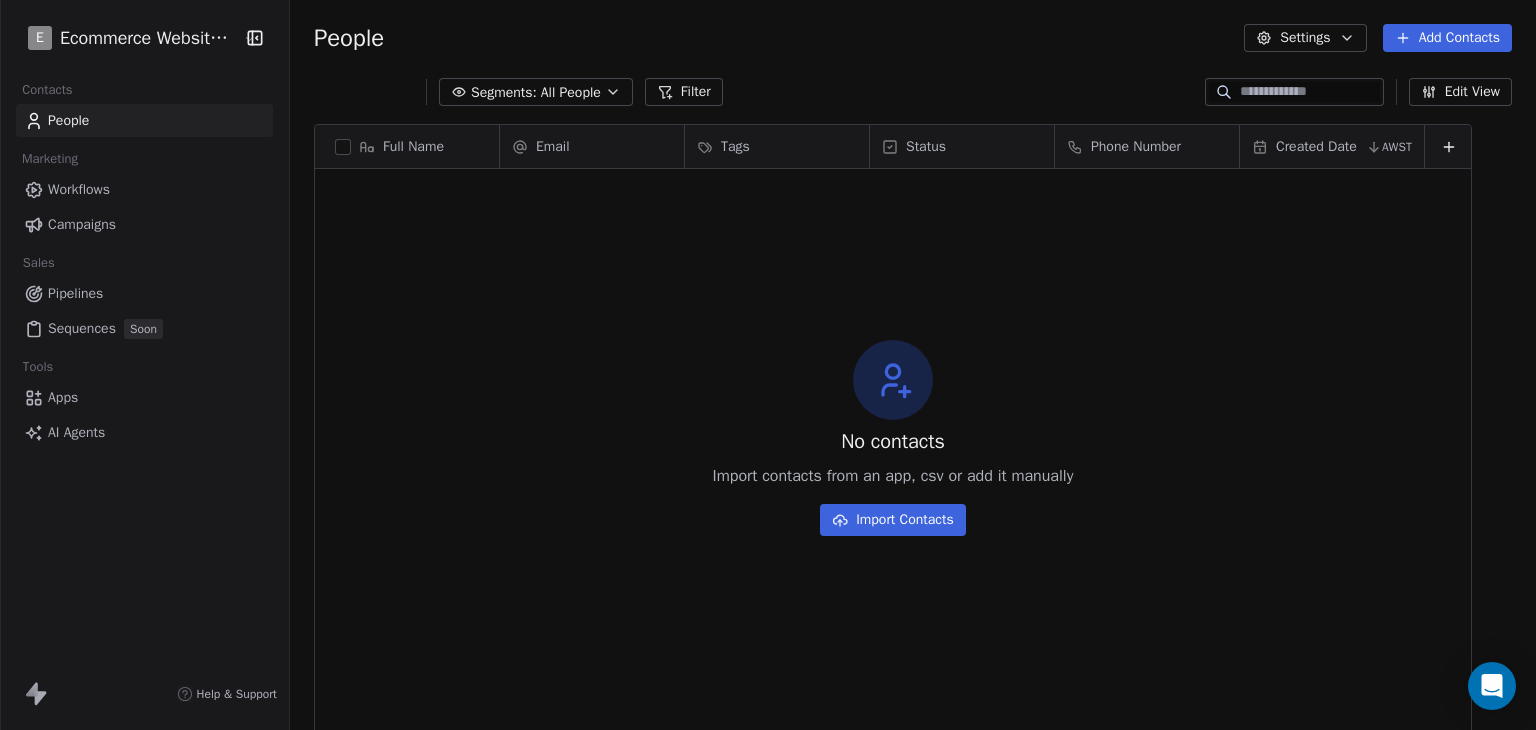 scroll, scrollTop: 16, scrollLeft: 16, axis: both 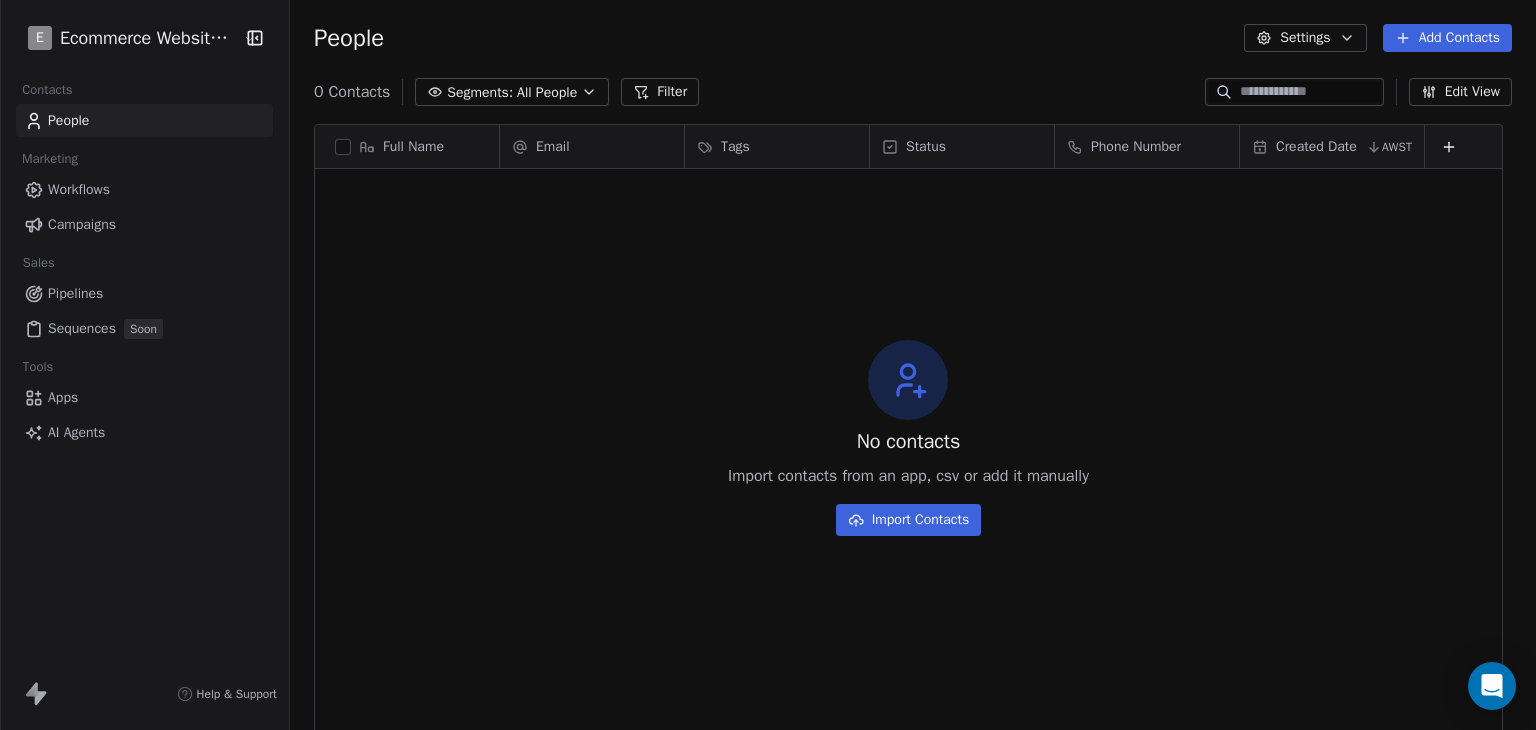 click on "Email" at bounding box center [590, 147] 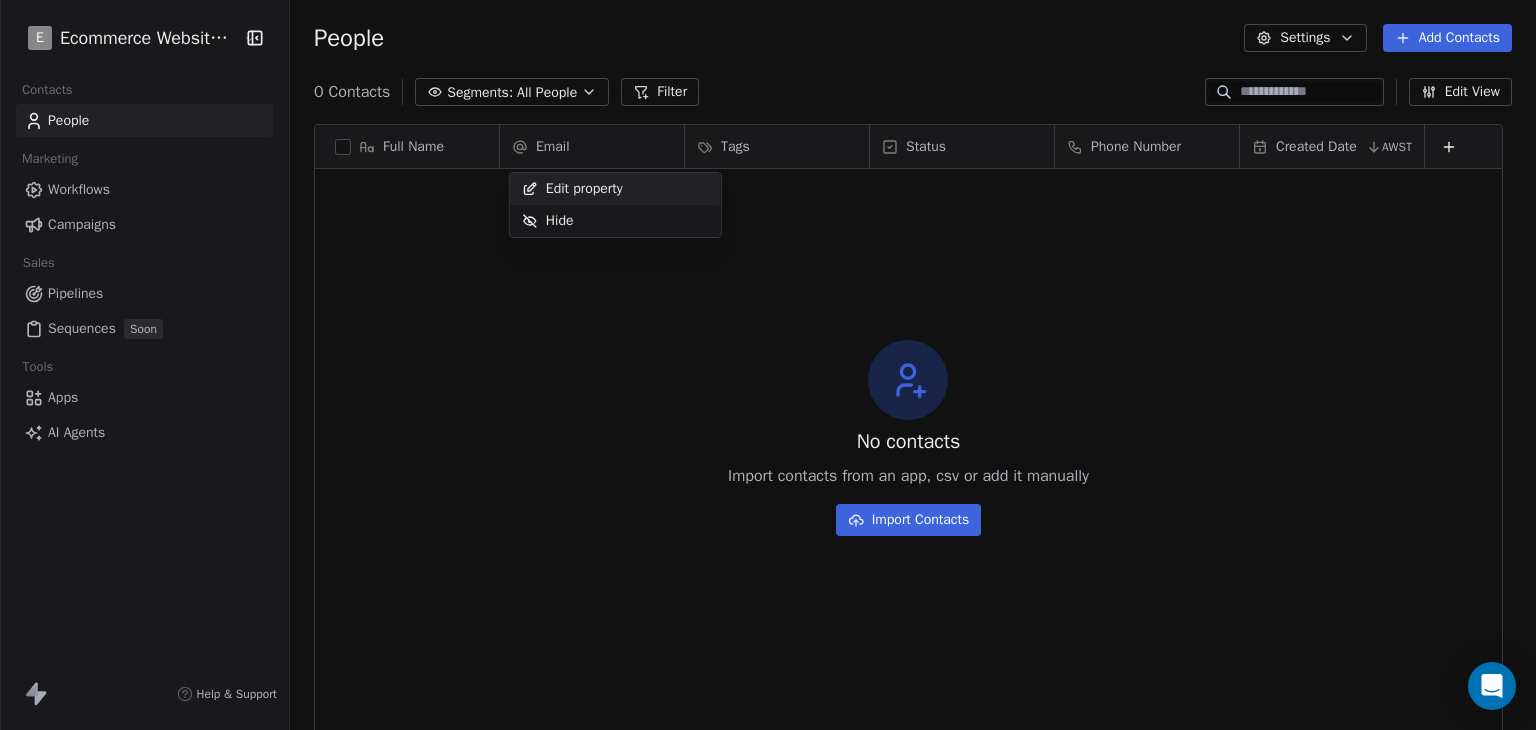click on "E Ecommerce Website Builder Contacts People Marketing Workflows Campaigns Sales Pipelines Sequences Soon Tools Apps AI Agents Help & Support People Settings  Add Contacts 0 Contacts Segments: All People Filter  Edit View Tag Export Full Name Email Tags Status Phone Number Created Date AWST
To pick up a draggable item, press the space bar.
While dragging, use the arrow keys to move the item.
Press space again to drop the item in its new position, or press escape to cancel.
No contacts Import contacts from an app, csv or add it manually   Import Contacts
Edit property Hide" at bounding box center (768, 365) 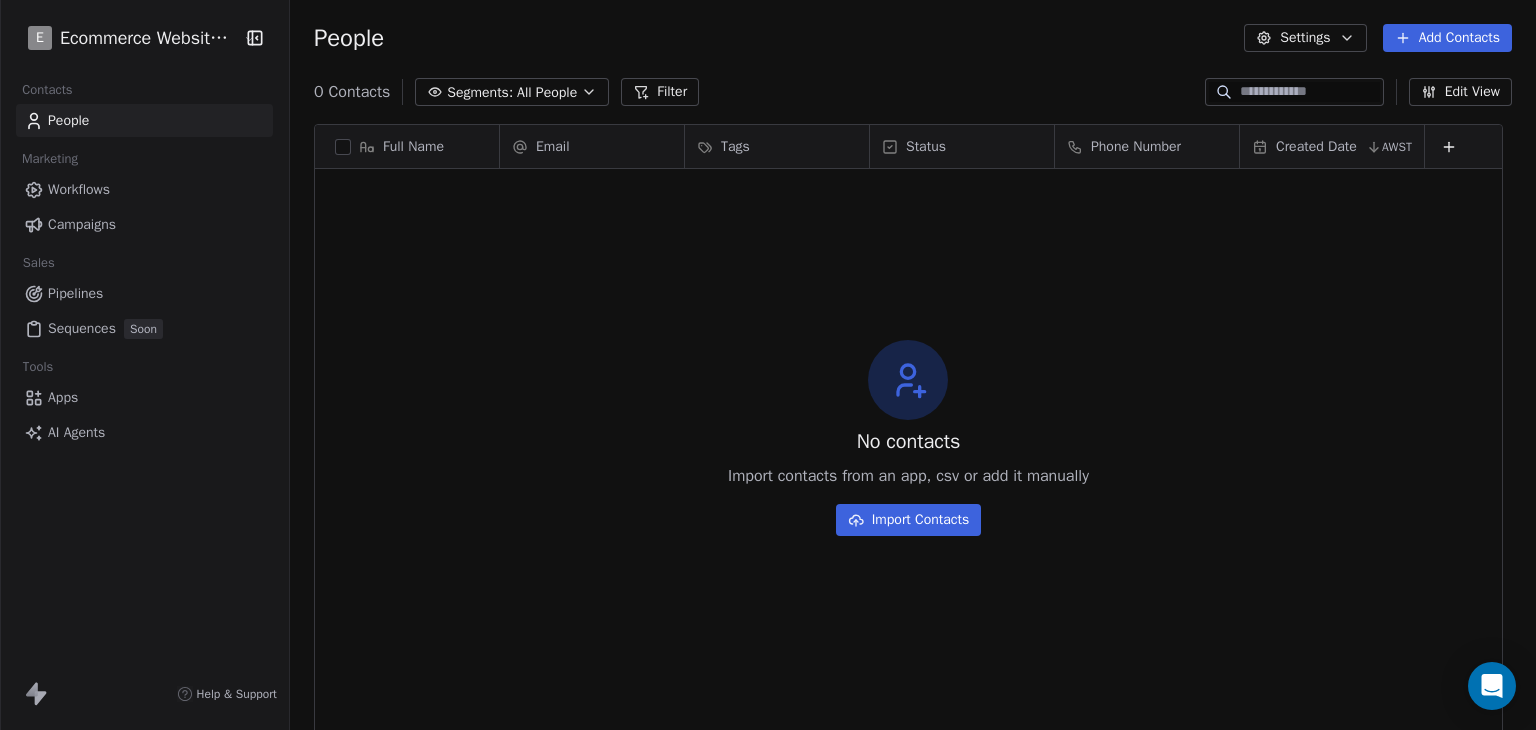 click on "Edit View" at bounding box center [1460, 92] 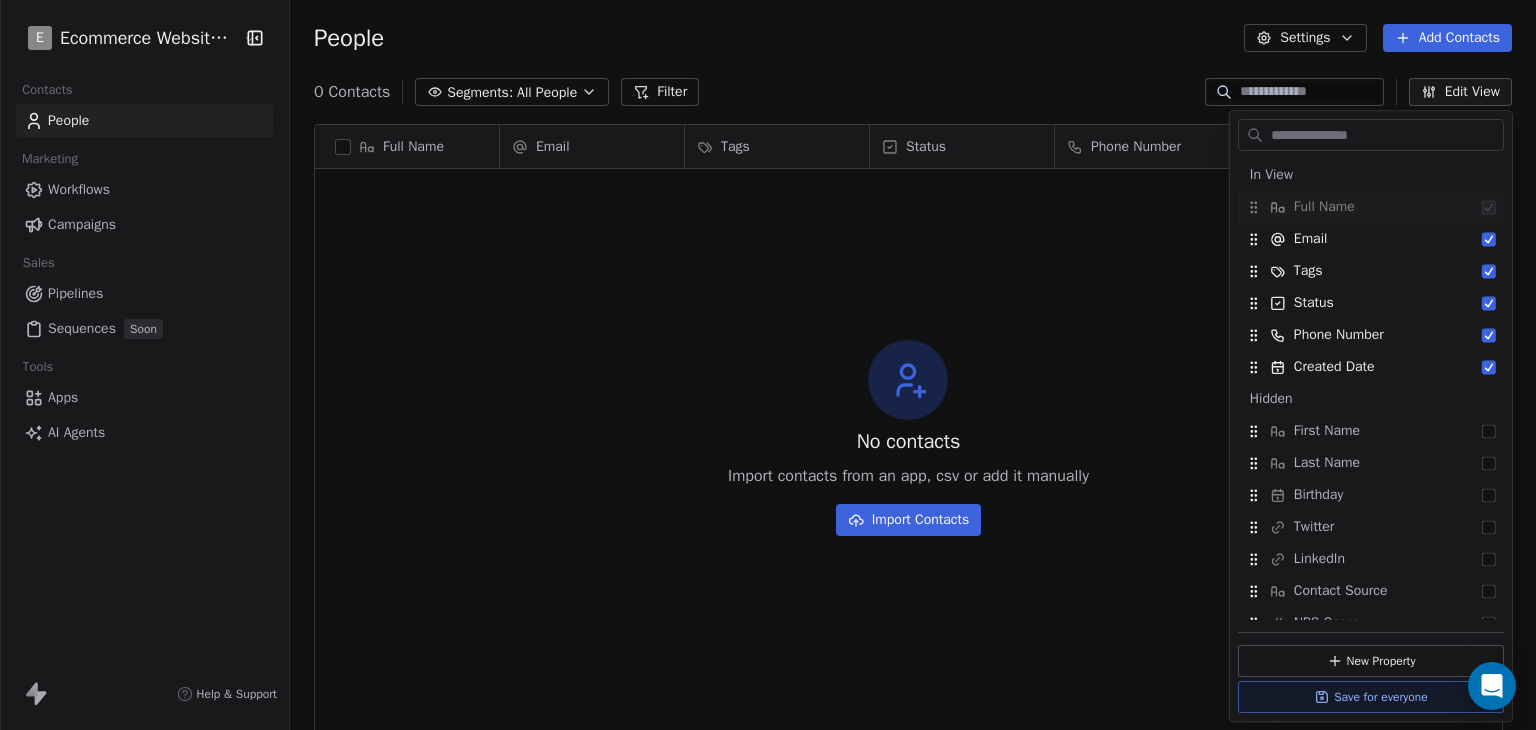 click on "No contacts Import contacts from an app, csv or add it manually   Import Contacts" at bounding box center [908, 438] 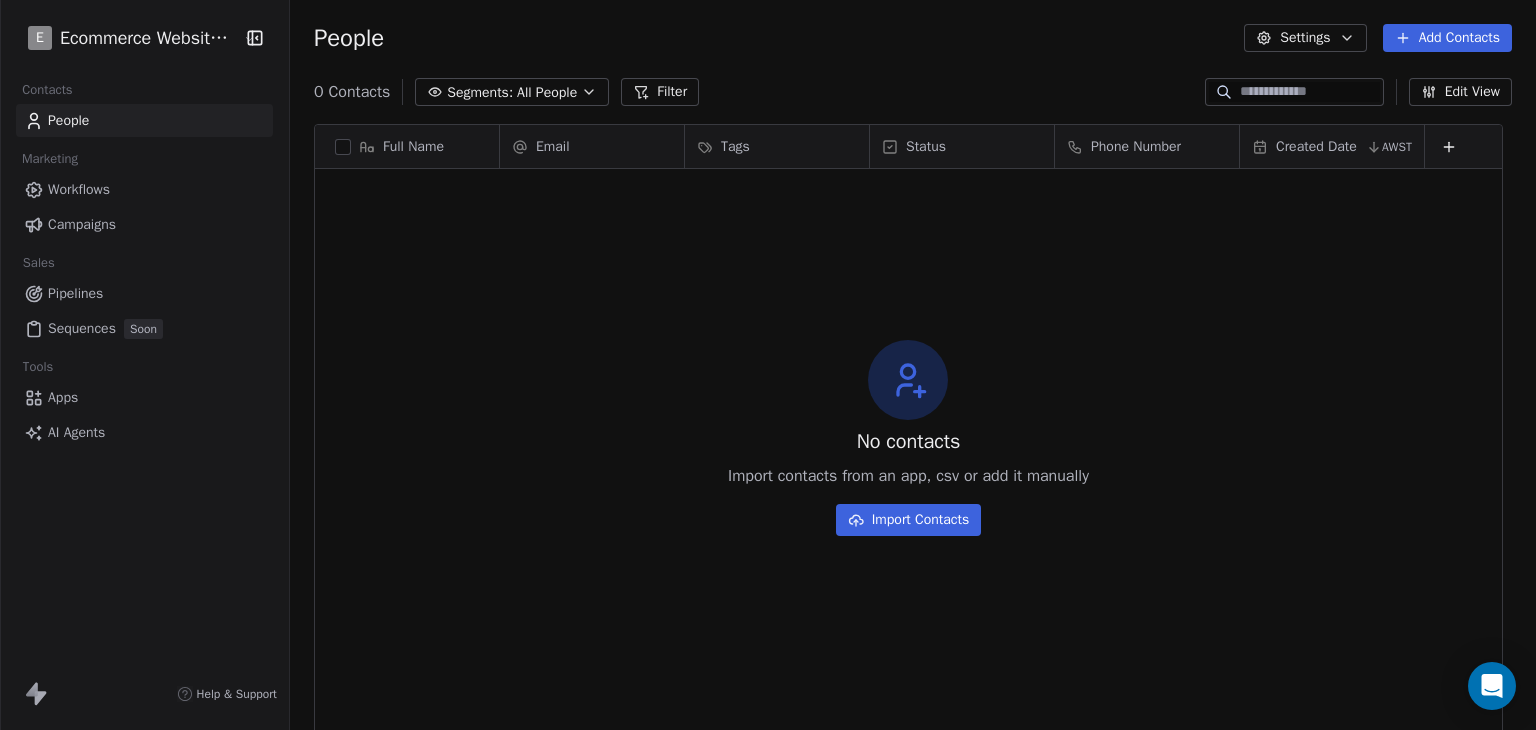 click on "Add Contacts" at bounding box center (1447, 38) 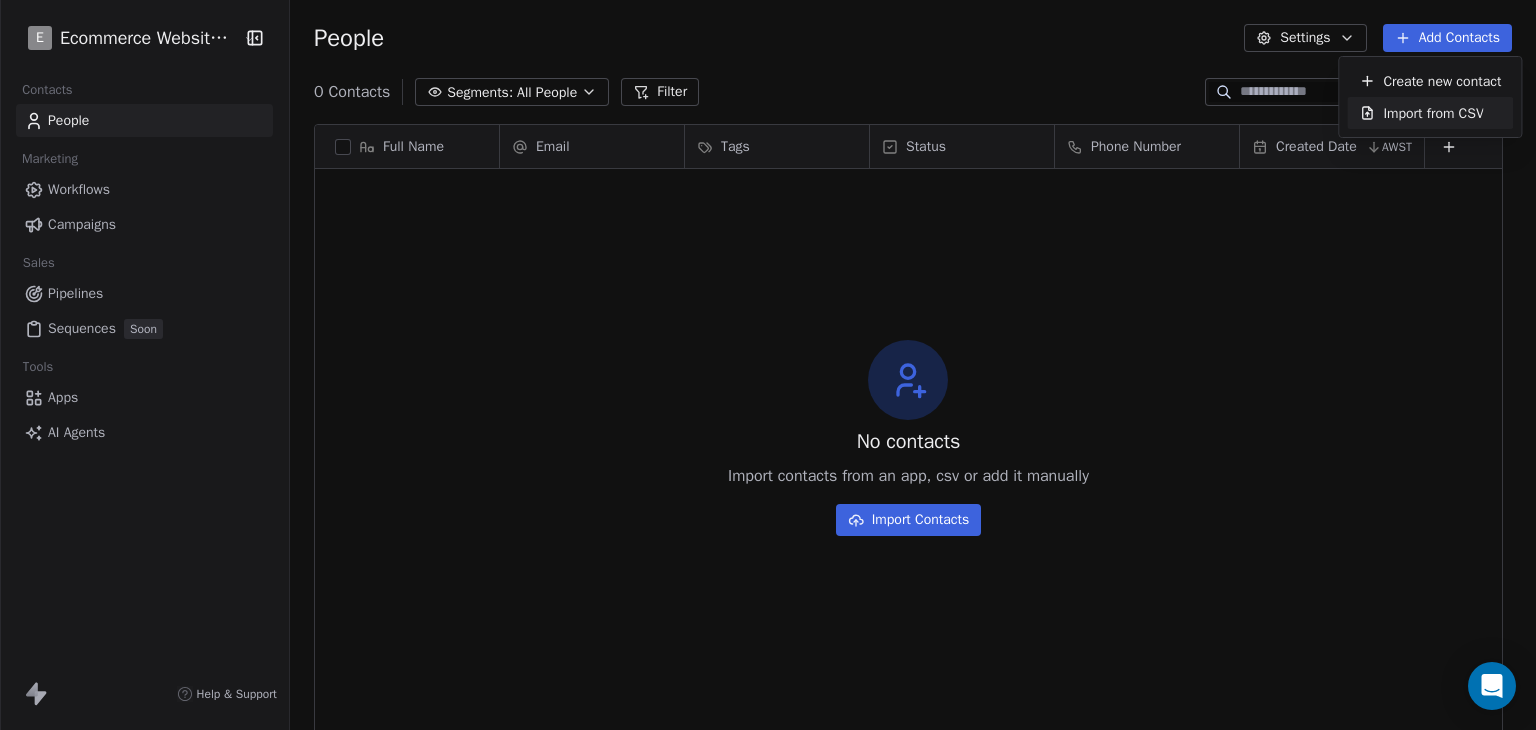 click on "E Ecommerce Website Builder Contacts People Marketing Workflows Campaigns Sales Pipelines Sequences Soon Tools Apps AI Agents Help & Support People Settings  Add Contacts 0 Contacts Segments: All People Filter  Edit View Tag Export Full Name Email Tags Status Phone Number Created Date AWST
To pick up a draggable item, press the space bar.
While dragging, use the arrow keys to move the item.
Press space again to drop the item in its new position, or press escape to cancel.
No contacts Import contacts from an app, csv or add it manually   Import Contacts
Create new contact Import from CSV" at bounding box center [768, 365] 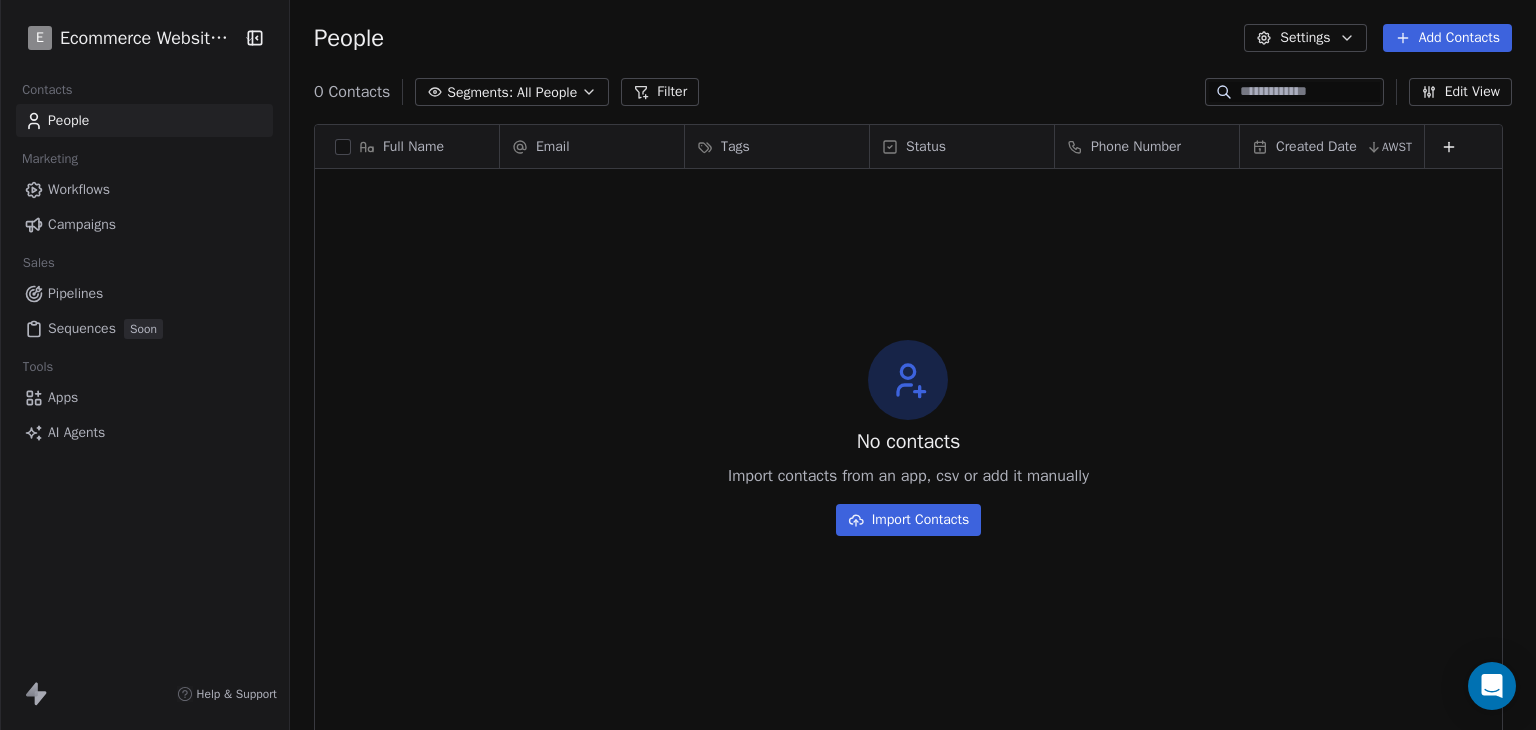click on "Settings" at bounding box center [1305, 38] 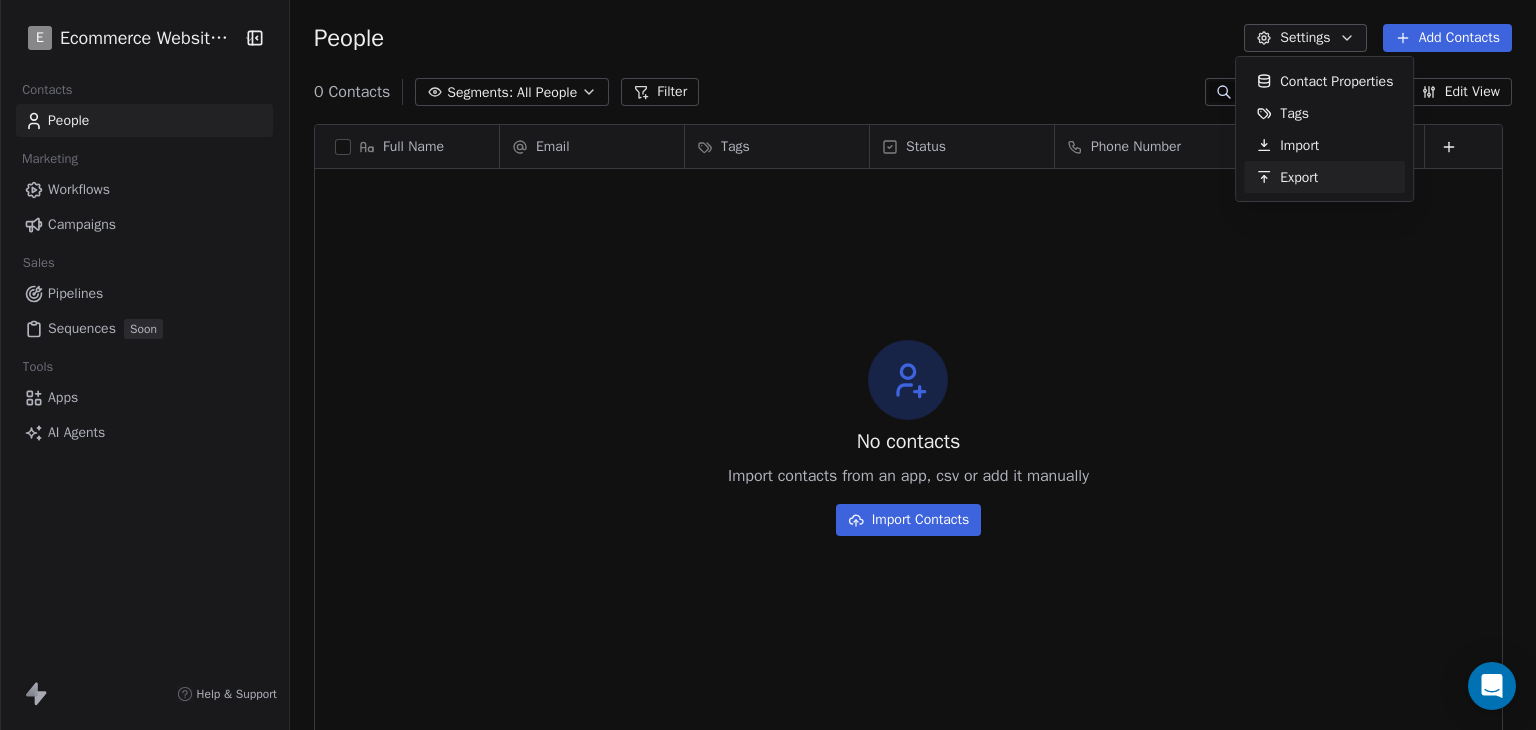 click on "E Ecommerce Website Builder Contacts People Marketing Workflows Campaigns Sales Pipelines Sequences Soon Tools Apps AI Agents Help & Support People Settings  Add Contacts 0 Contacts Segments: All People Filter  Edit View Tag Export Full Name Email Tags Status Phone Number Created Date AWST
To pick up a draggable item, press the space bar.
While dragging, use the arrow keys to move the item.
Press space again to drop the item in its new position, or press escape to cancel.
No contacts Import contacts from an app, csv or add it manually   Import Contacts
Contact Properties Tags Import Export" at bounding box center (768, 365) 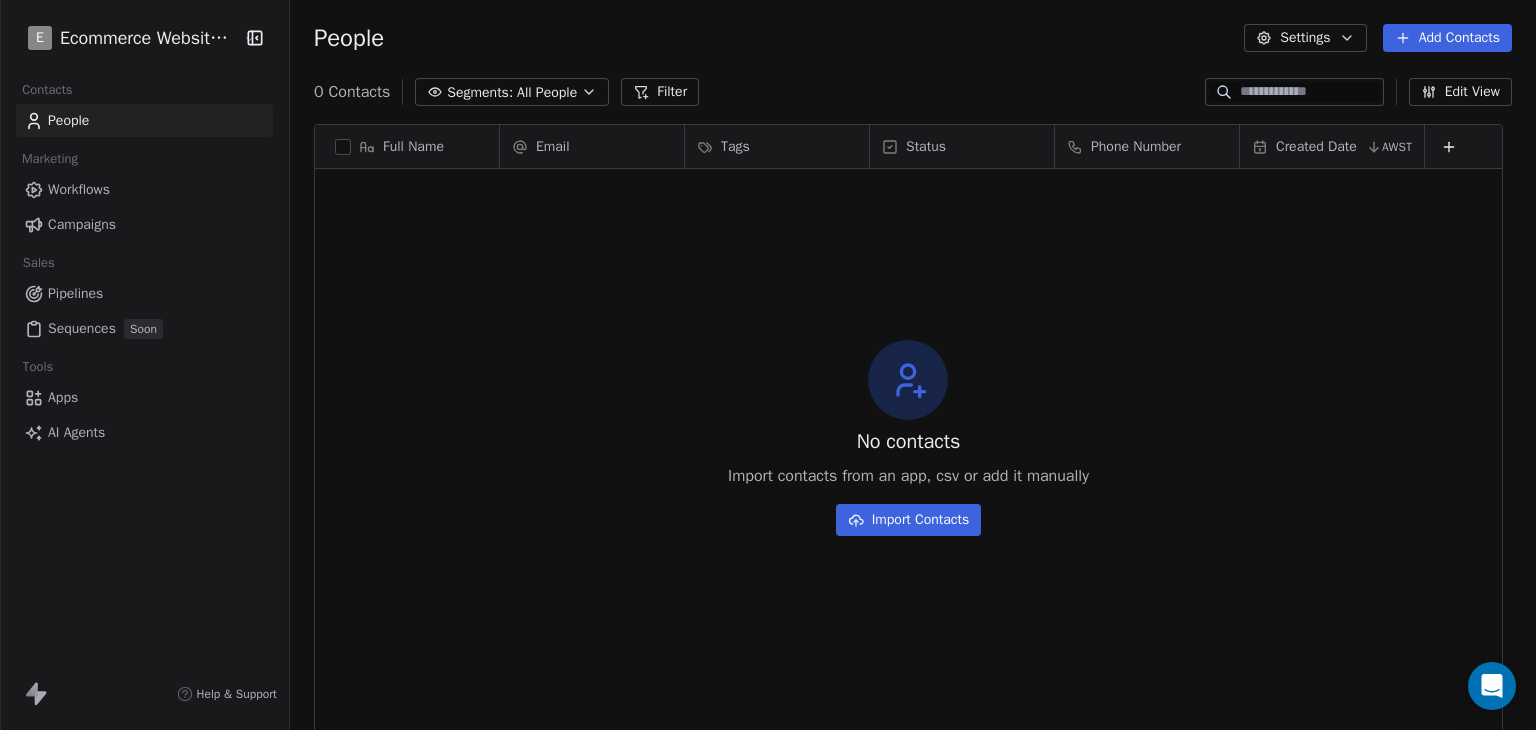 click at bounding box center [1449, 147] 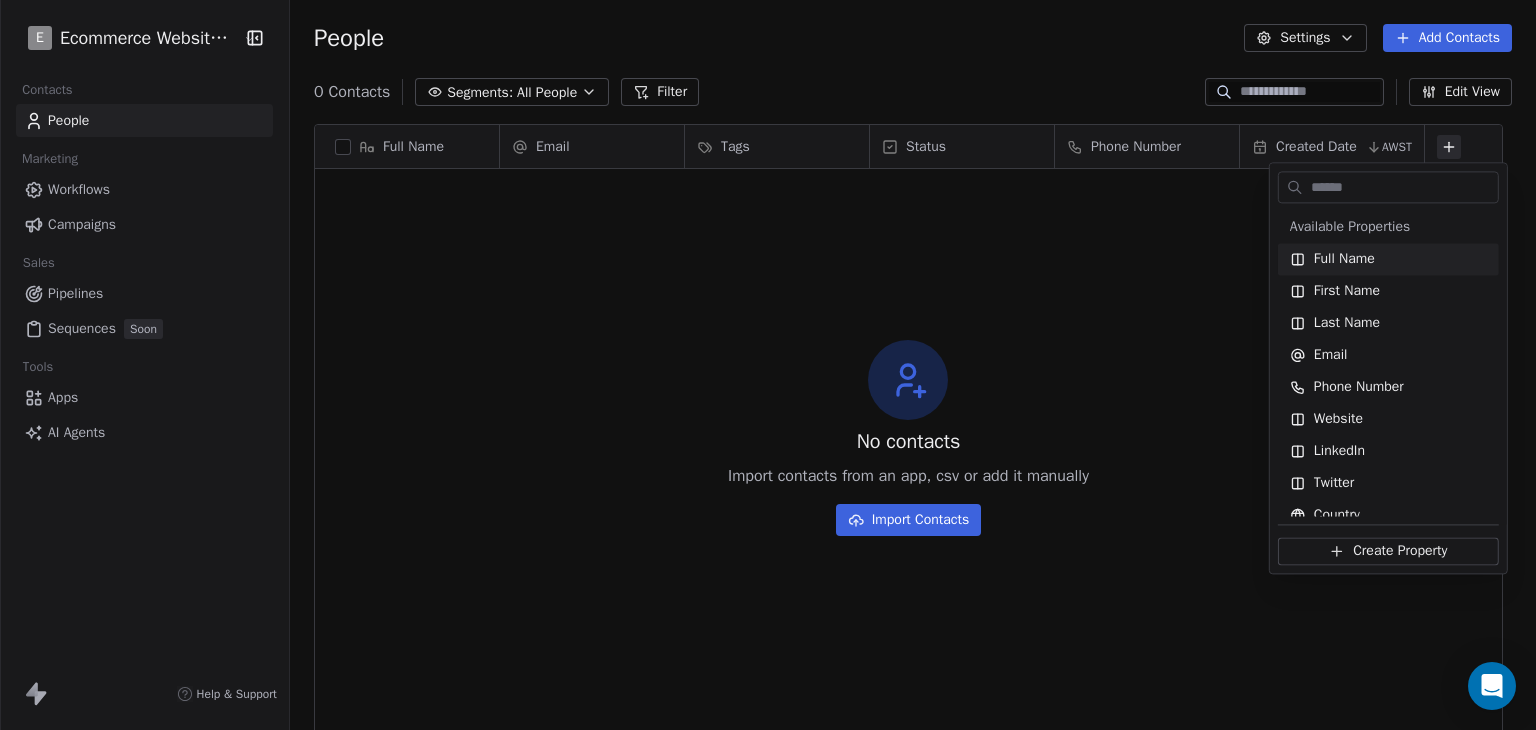 click on "E Ecommerce Website Builder Contacts People Marketing Workflows Campaigns Sales Pipelines Sequences Soon Tools Apps AI Agents Help & Support People Settings  Add Contacts 0 Contacts Segments: All People Filter  Edit View Tag Export Full Name Email Tags Status Phone Number Created Date AWST
To pick up a draggable item, press the space bar.
While dragging, use the arrow keys to move the item.
Press space again to drop the item in its new position, or press escape to cancel.
No contacts Import contacts from an app, csv or add it manually   Import Contacts
Available Properties Full Name First Name Last Name Email Phone Number Website LinkedIn Twitter Country Birthday Address NPS Score Customer Lifetime Value Contact Source Email Marketing Consent Email Verification Status Created Date Last Activity Date Last Updated Date Annual Revenue Job Title Team Size MRR Next Billing Date Subscription Activated Date Subscription Cancelled Date Subscription Created Date Trial End Date" at bounding box center (768, 365) 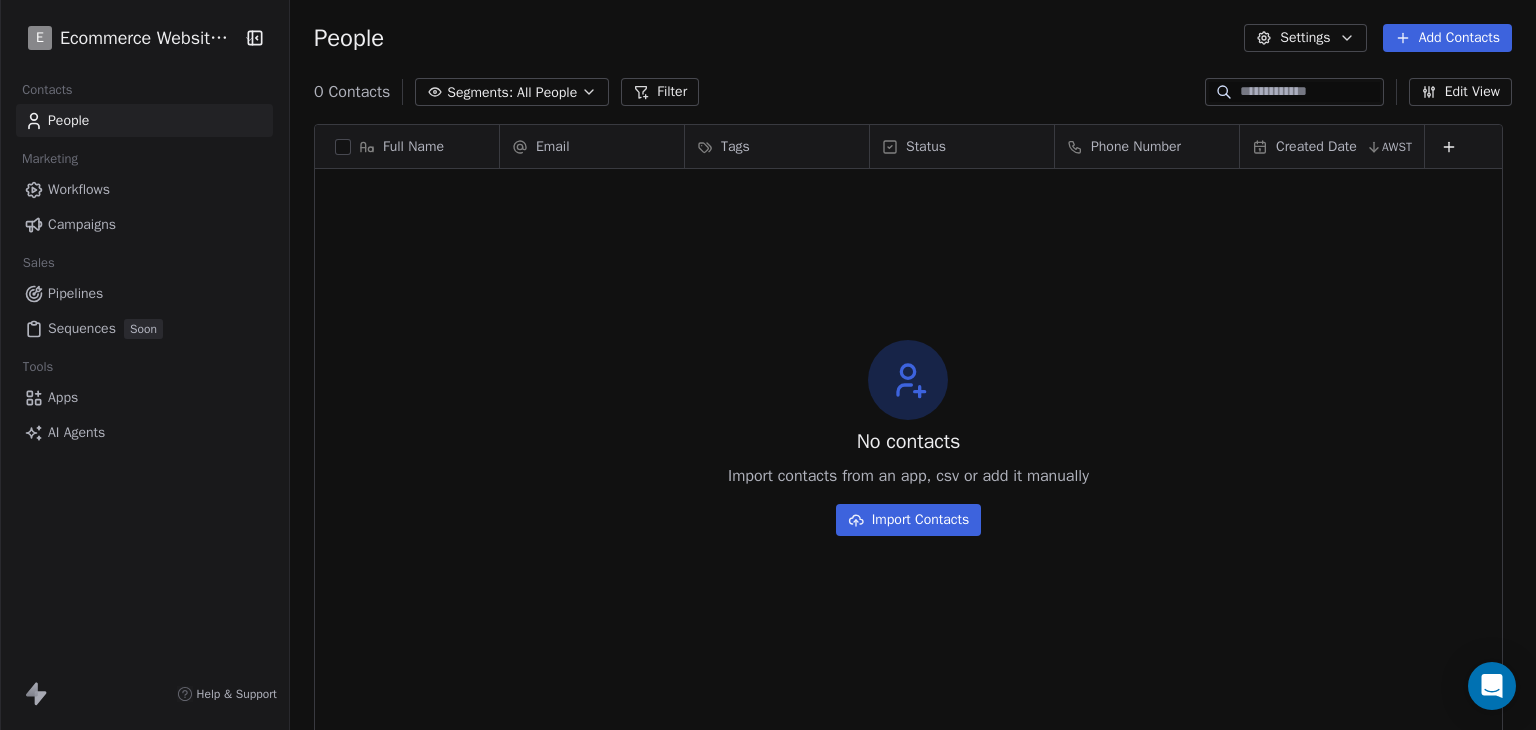 click on "Settings" at bounding box center (1305, 38) 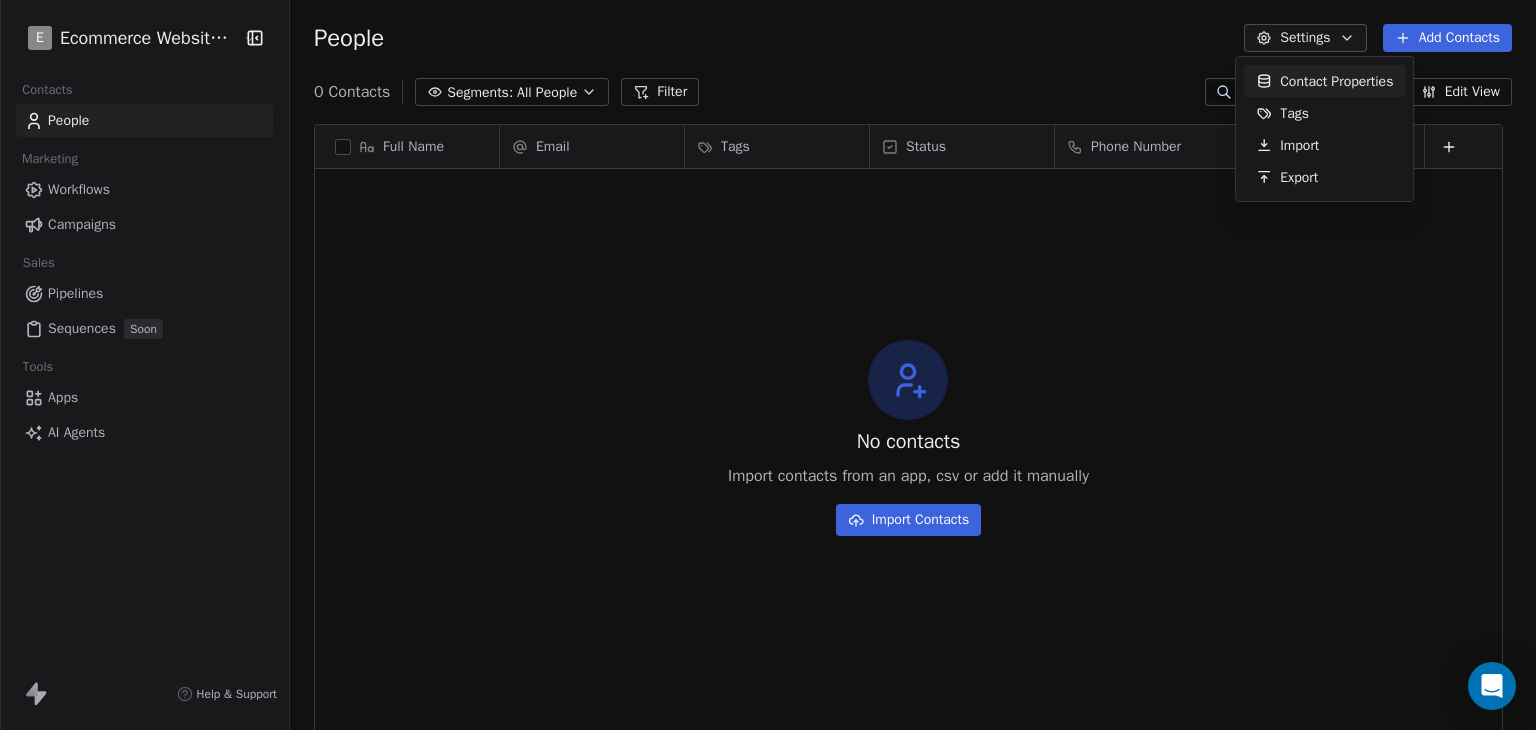 click on "Contact Properties" at bounding box center (1336, 81) 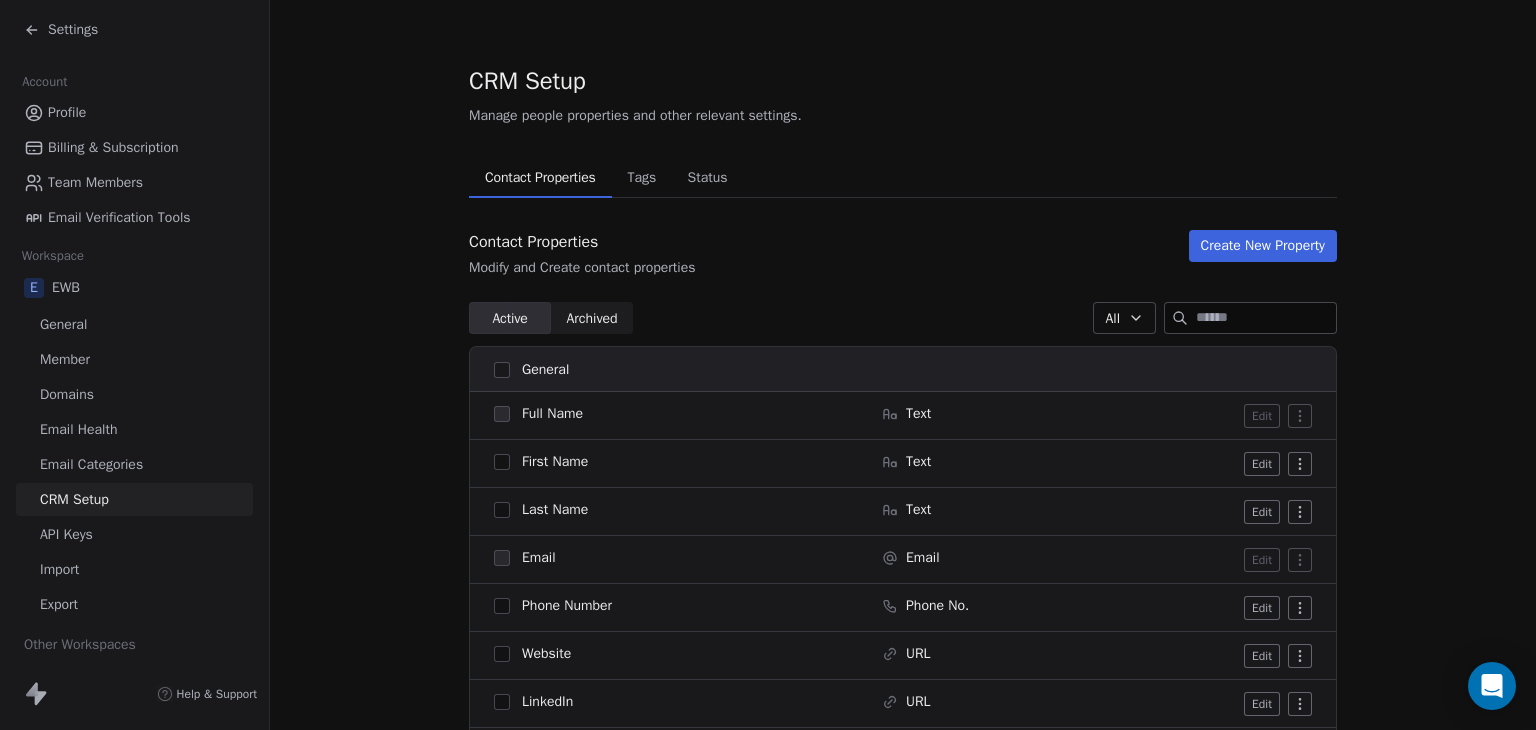 click on "CRM Setup Manage people properties and other relevant settings. Contact Properties Contact Properties Tags Tags Status Status Contact Properties Modify and Create contact properties Create New Property Active Active Archived Archived All General Full Name Text   Edit First Name Text   Edit Last Name Text   Edit Email Email   Edit Phone Number Phone No.   Edit Website URL   Edit LinkedIn URL   Edit Twitter URL   Edit Country Country   Edit Birthday Date   Edit Address Address   Edit NPS Score Number   Edit Customer Lifetime Value Number   Edit System Tags Tags   Manage Status Status   Manage Subscribed Email Categories Multi-select   Manage Contact Source Text   Edit Email Marketing Consent Select   Edit Email Verification Status Select   Edit Created Date Date   Edit Last Activity Date Date   Edit Last Updated Date Date   Edit B2B Fields Annual Revenue Number   Edit Job Title Text   Edit Team Size Number   Edit Subscription / SaaS MRR Number   Edit Next Billing Date Date   Edit Subscription Activated Date" at bounding box center (903, 1115) 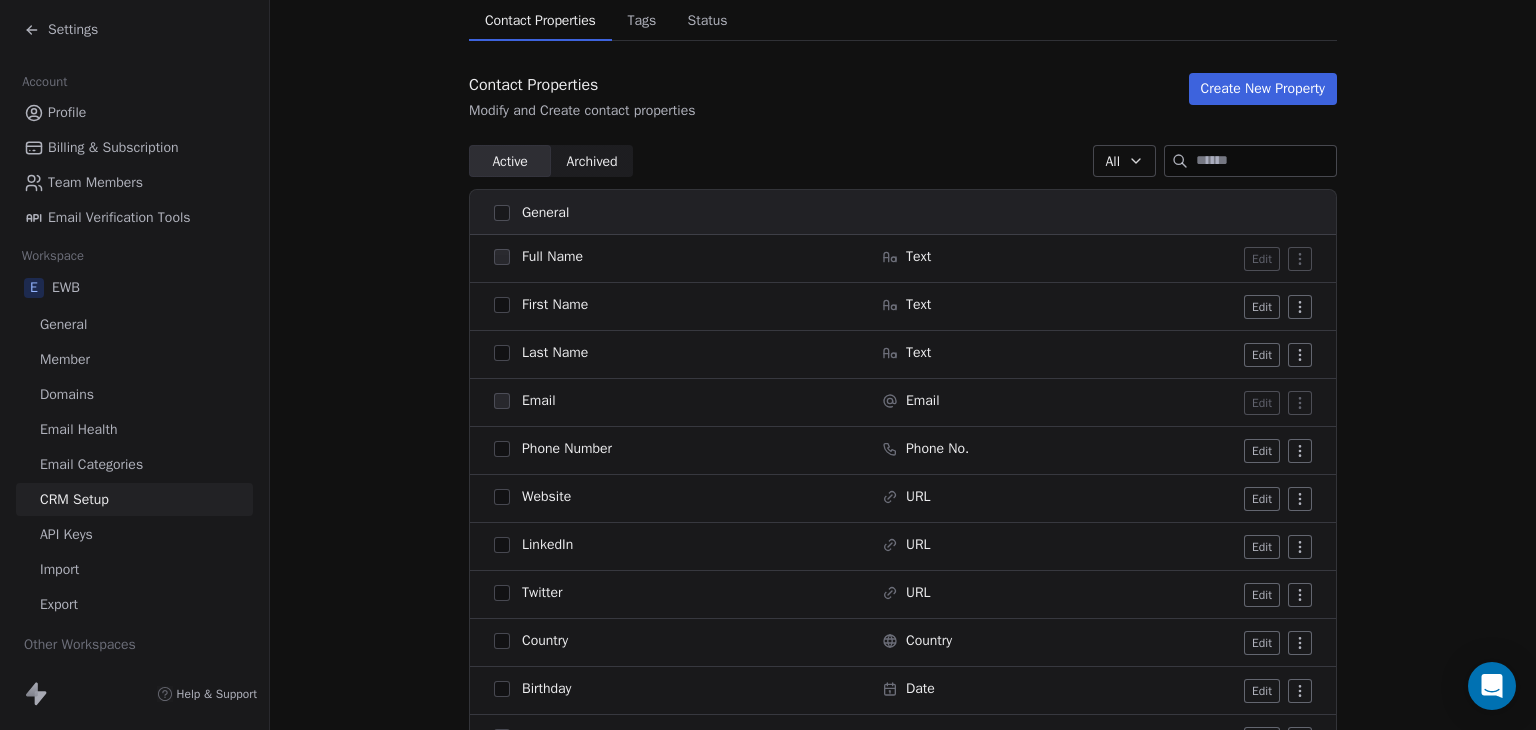 scroll, scrollTop: 0, scrollLeft: 0, axis: both 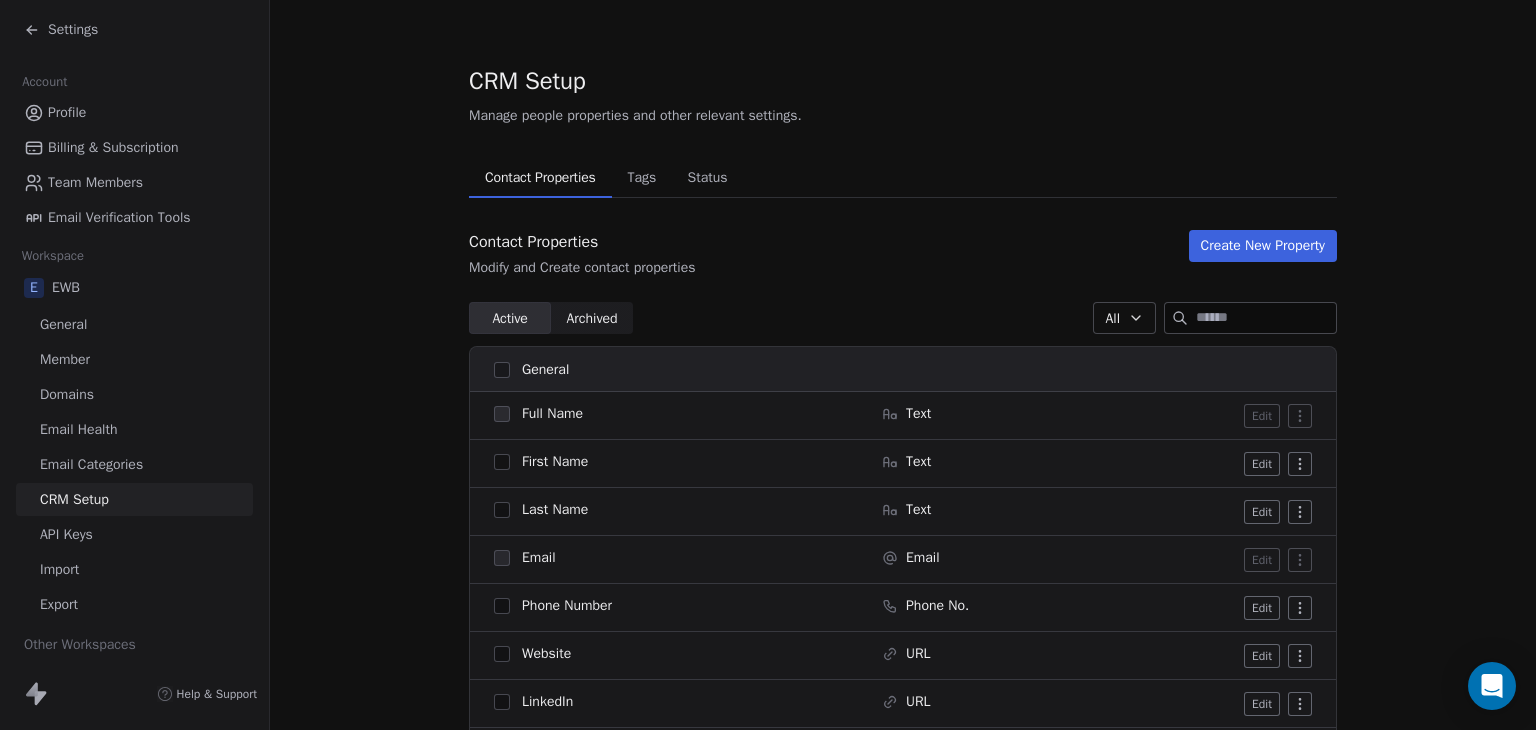 click on "Create New Property" at bounding box center [1263, 246] 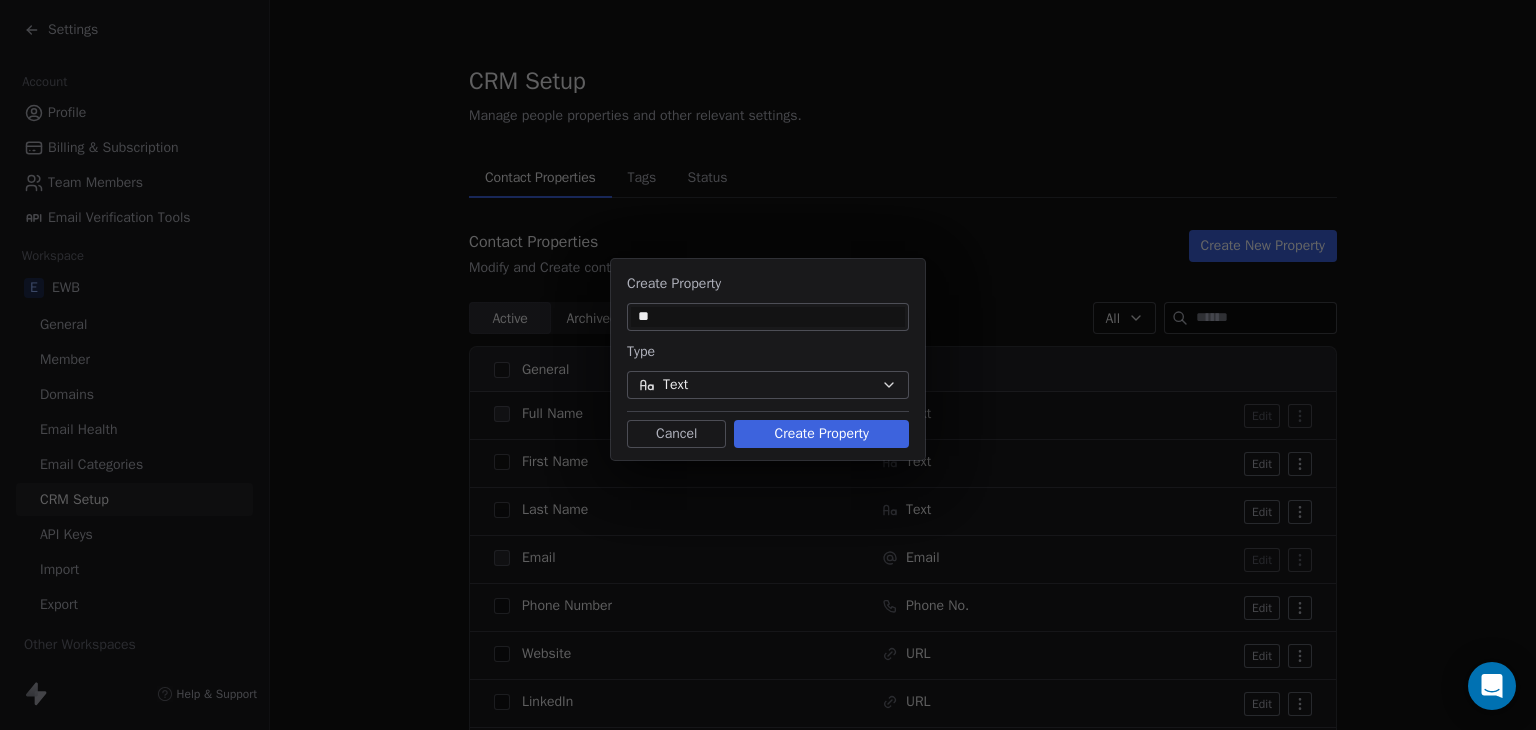 type on "*" 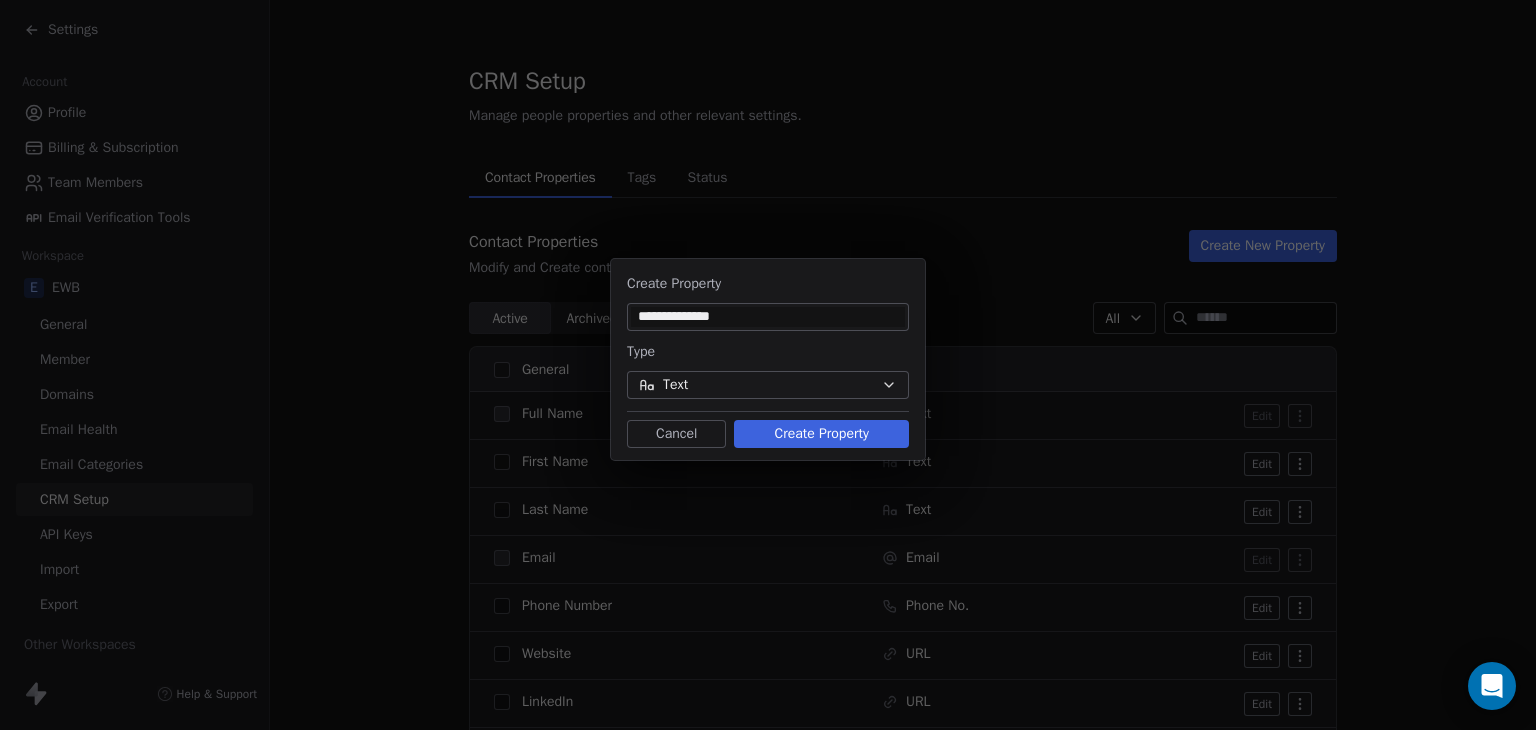 type on "**********" 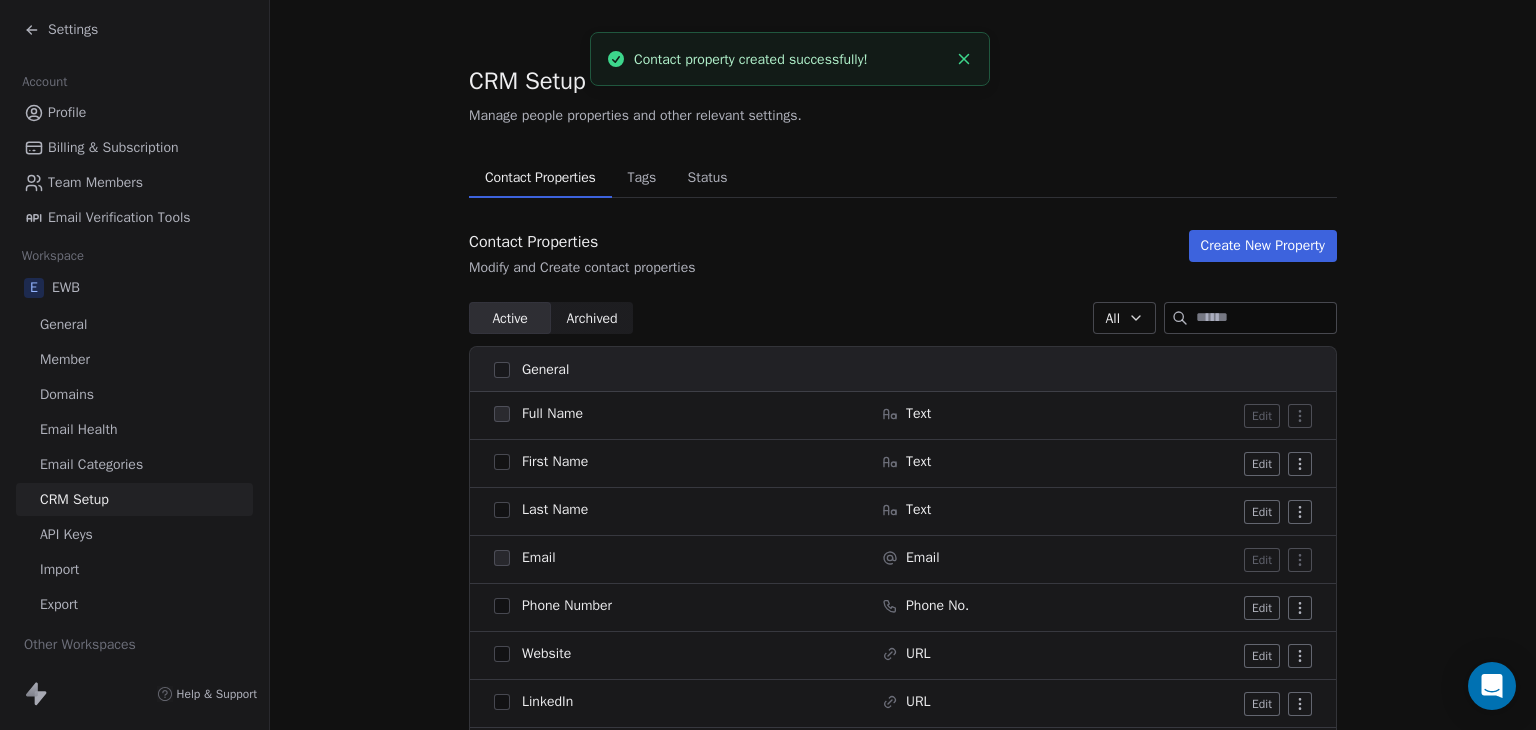 click on "Create New Property" at bounding box center [1263, 246] 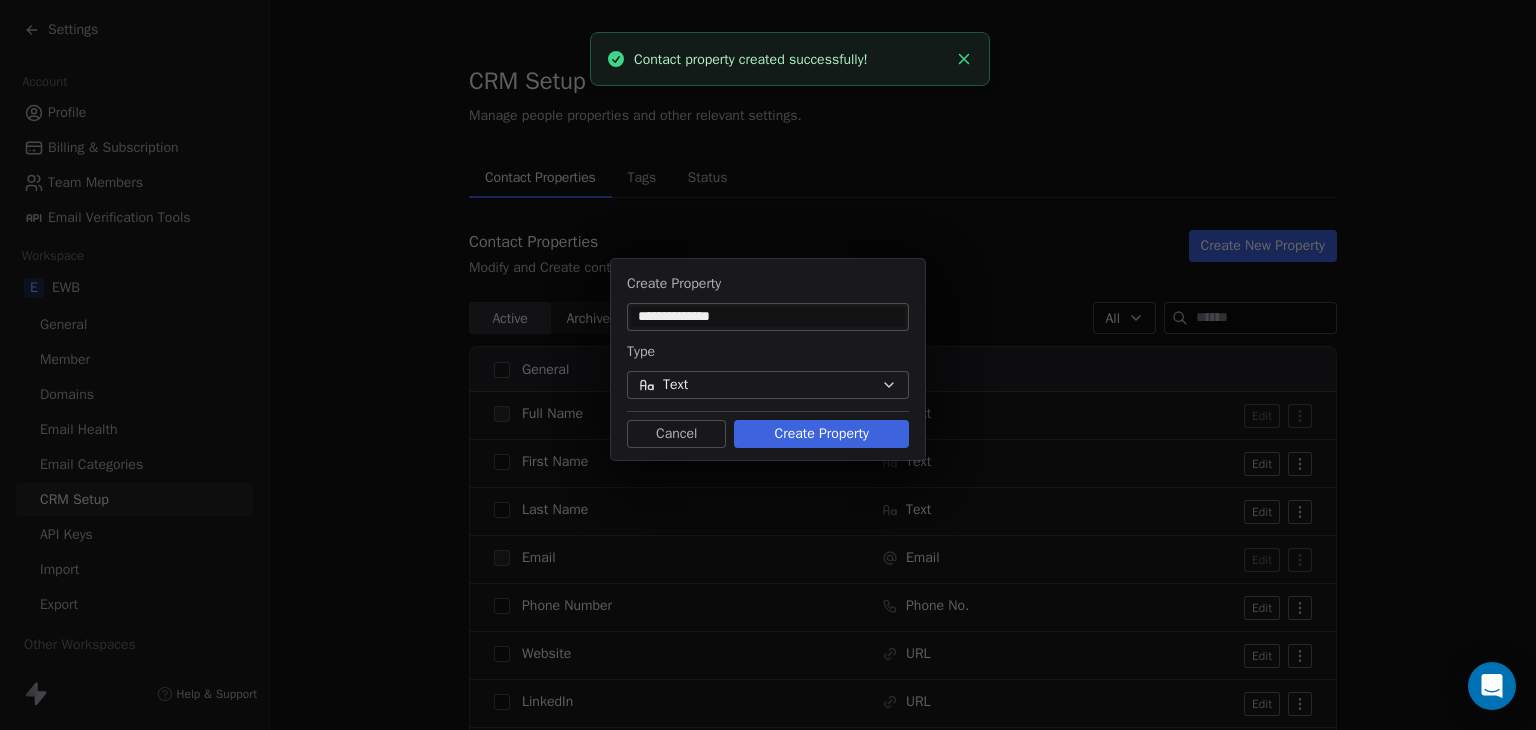click on "**********" at bounding box center (768, 359) 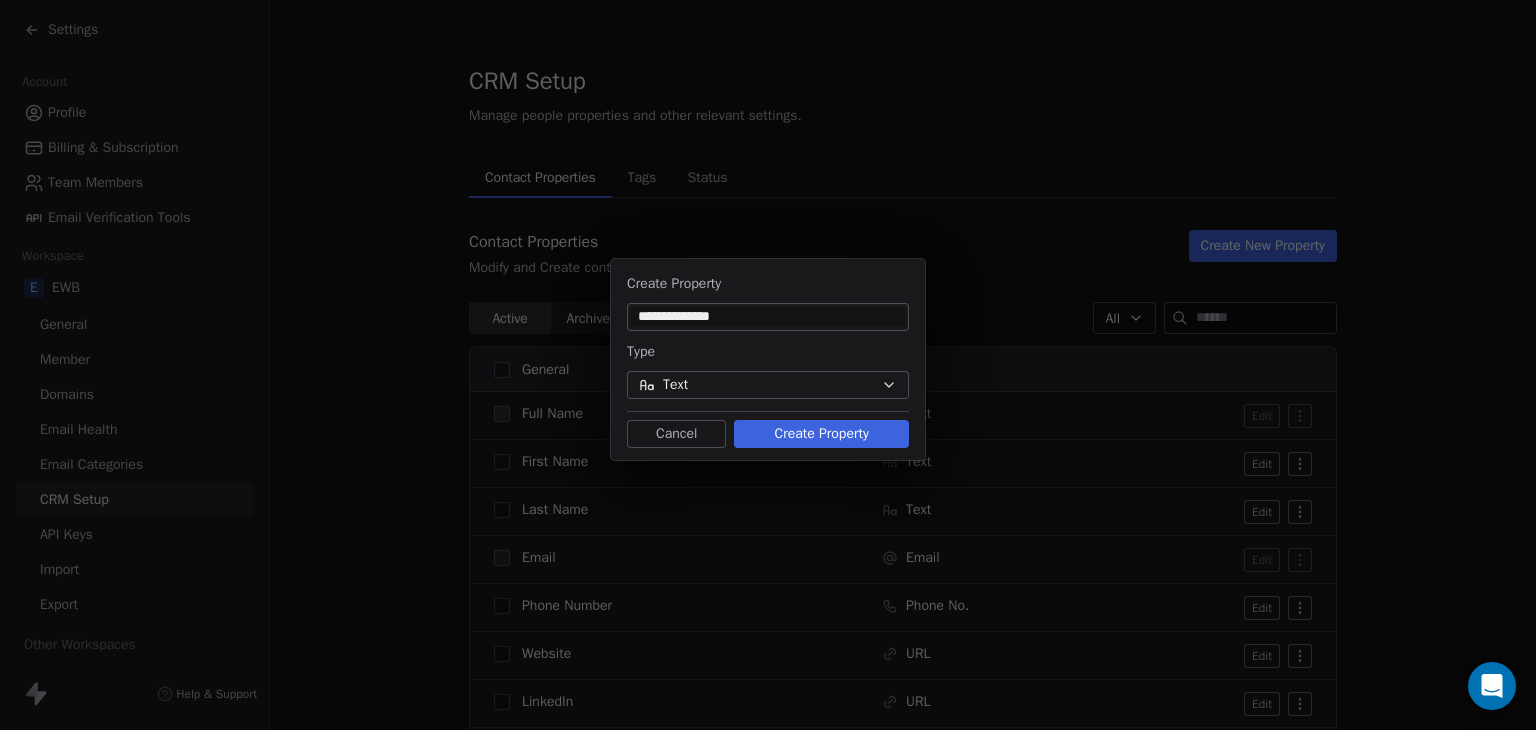 drag, startPoint x: 754, startPoint y: 320, endPoint x: 699, endPoint y: 309, distance: 56.089214 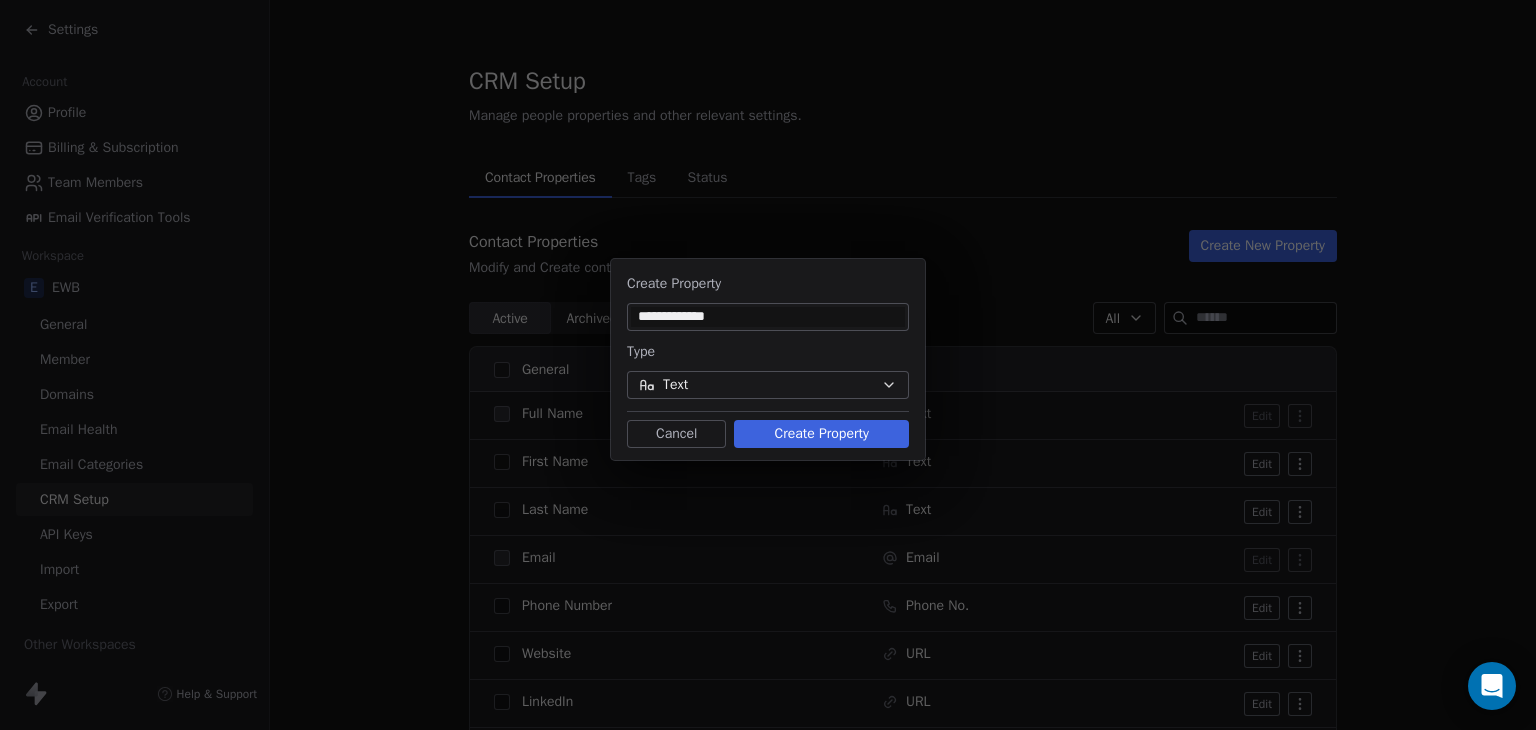 type on "**********" 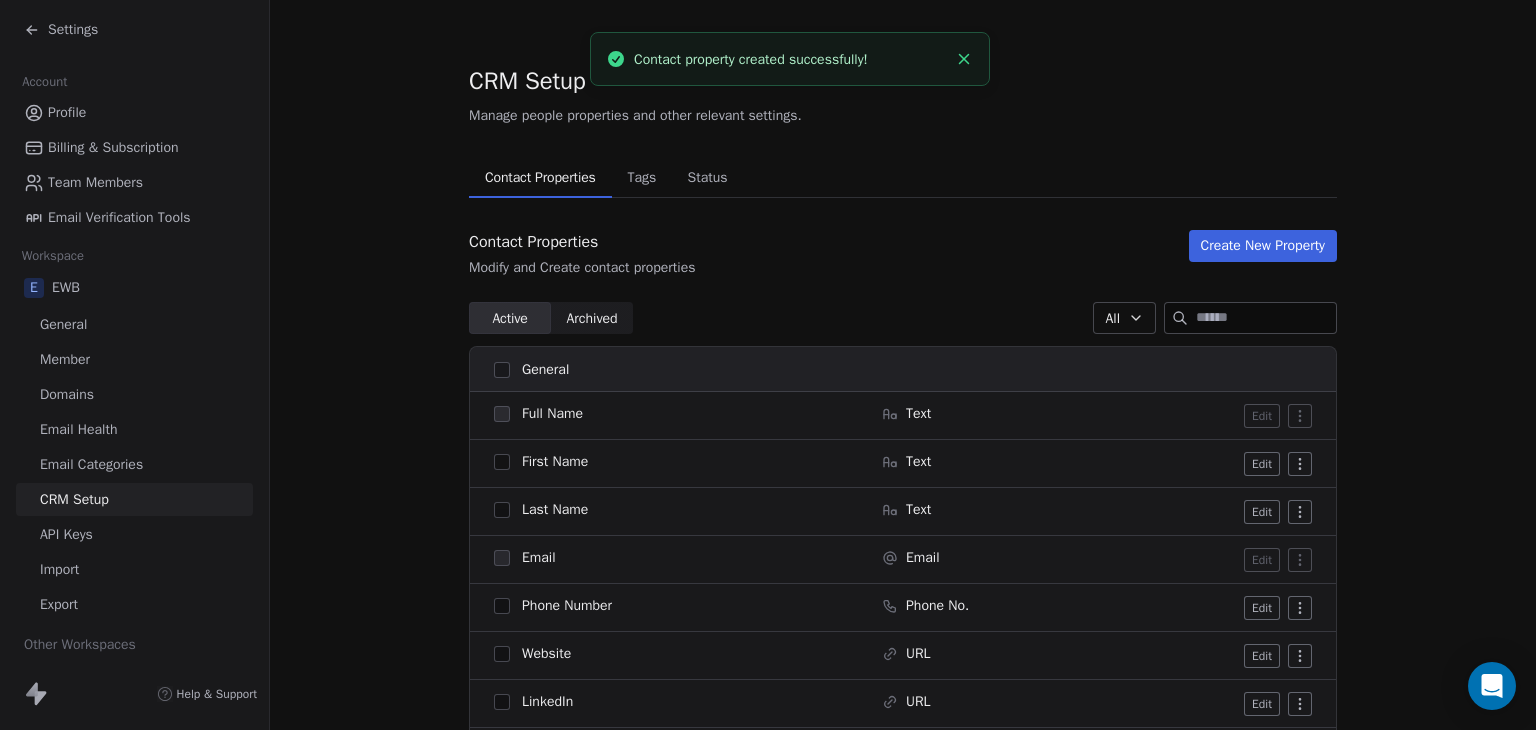 click on "Create New Property" at bounding box center [1263, 246] 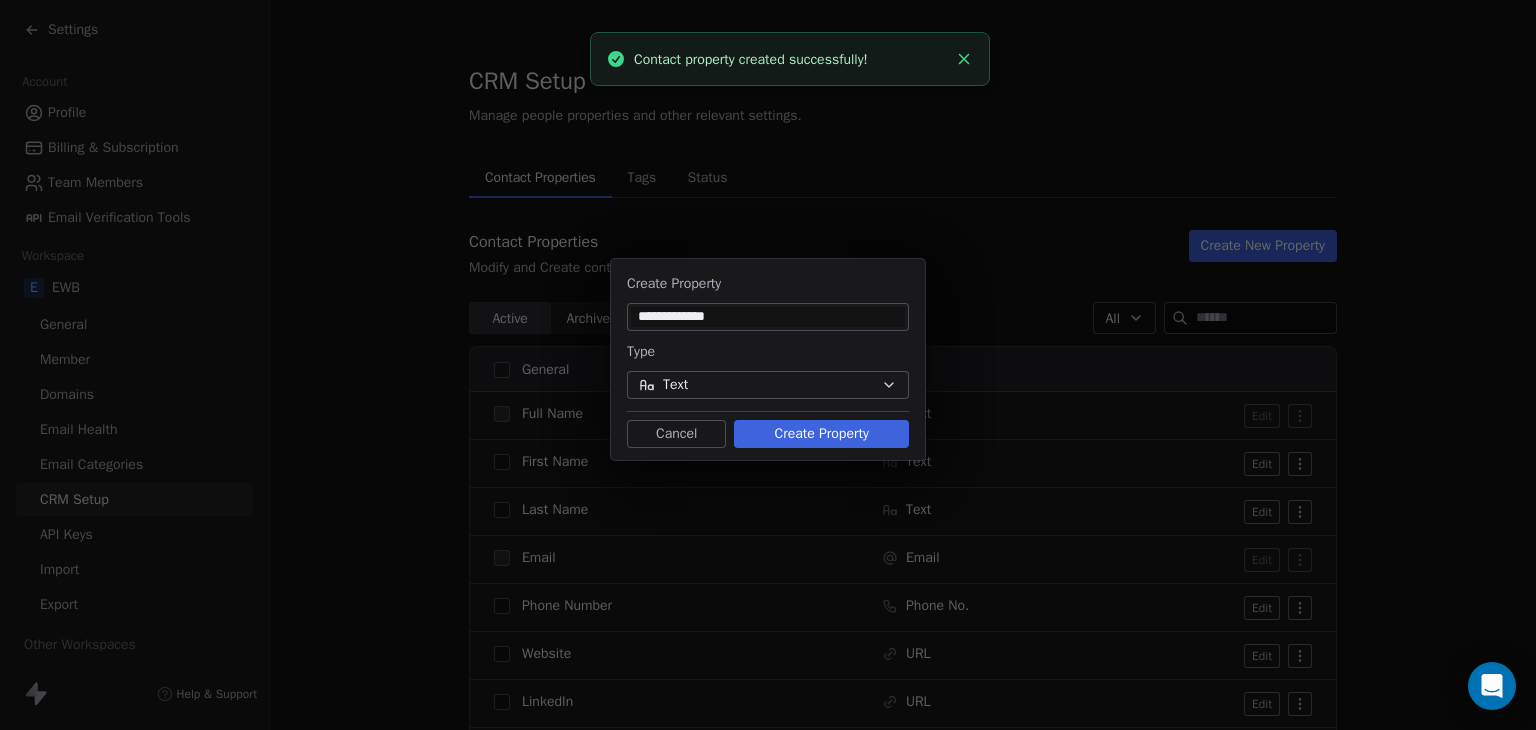 click on "**********" at bounding box center [768, 317] 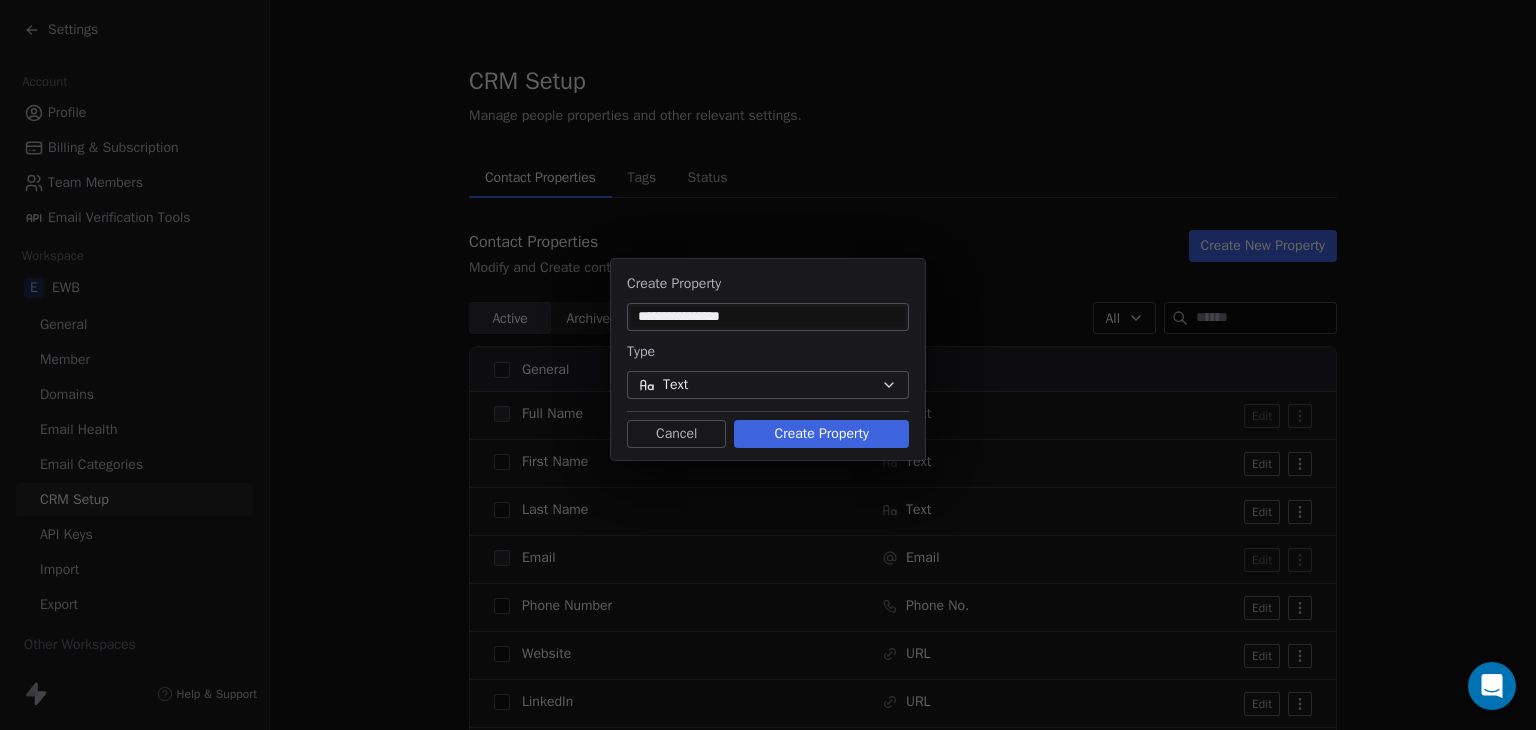 type on "**********" 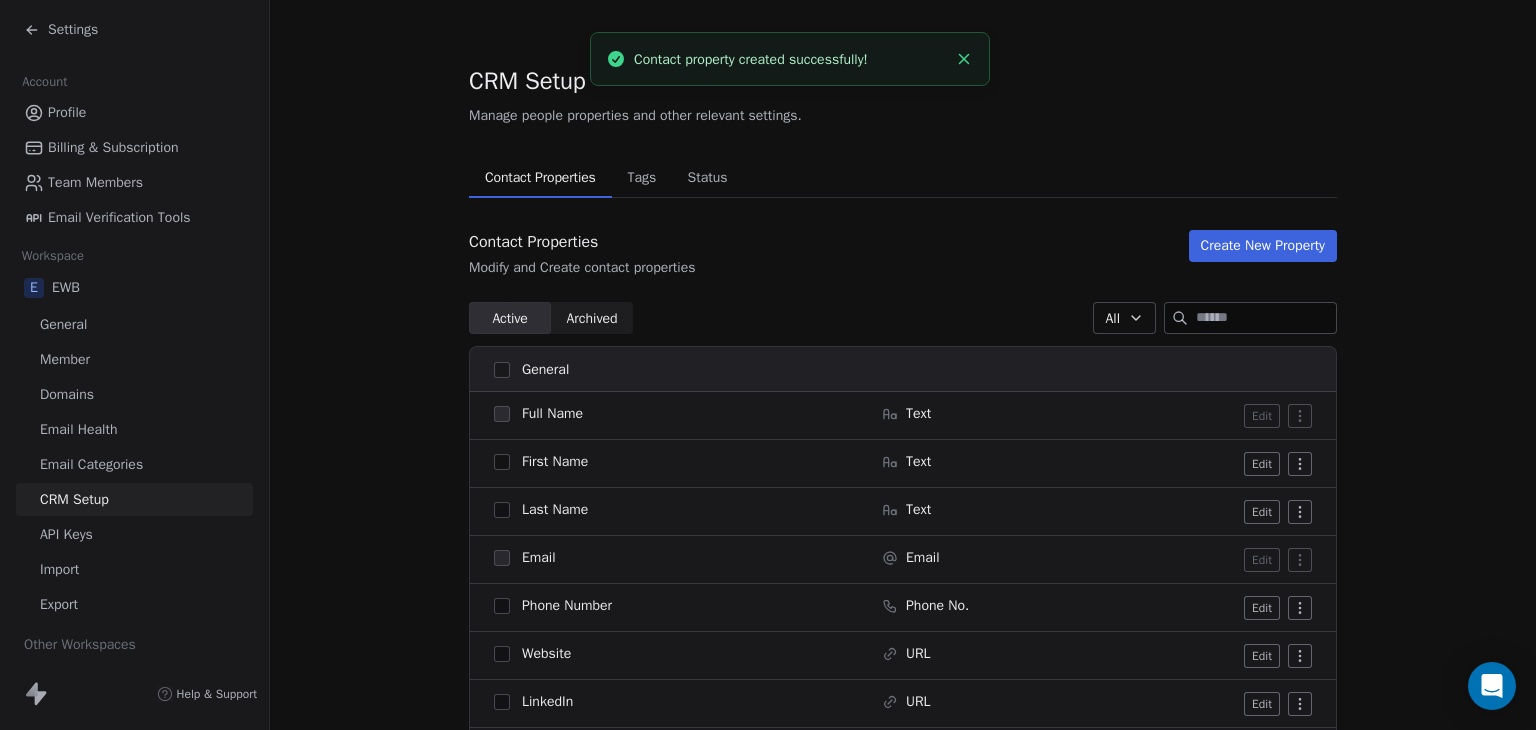 click on "Create New Property" at bounding box center (1263, 246) 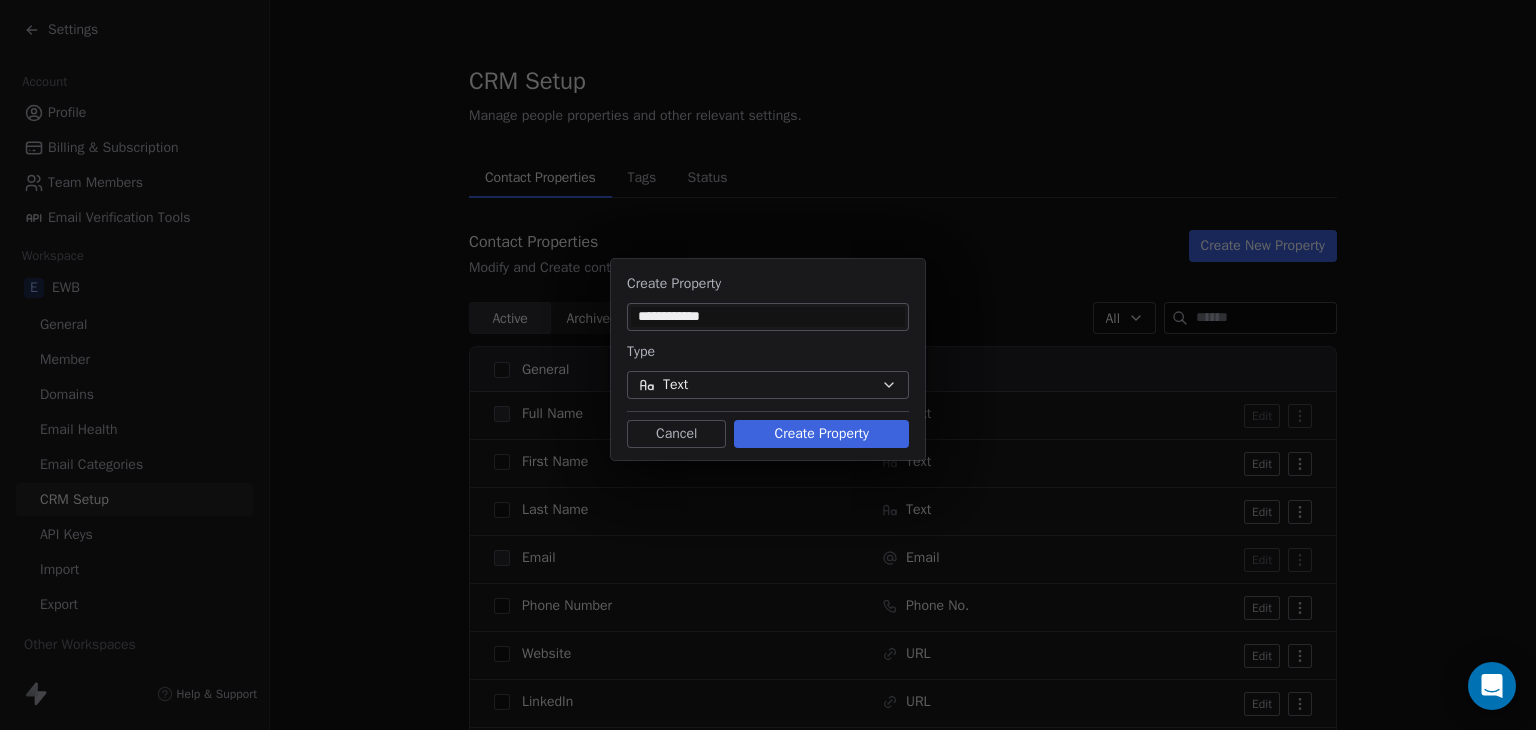 type on "**********" 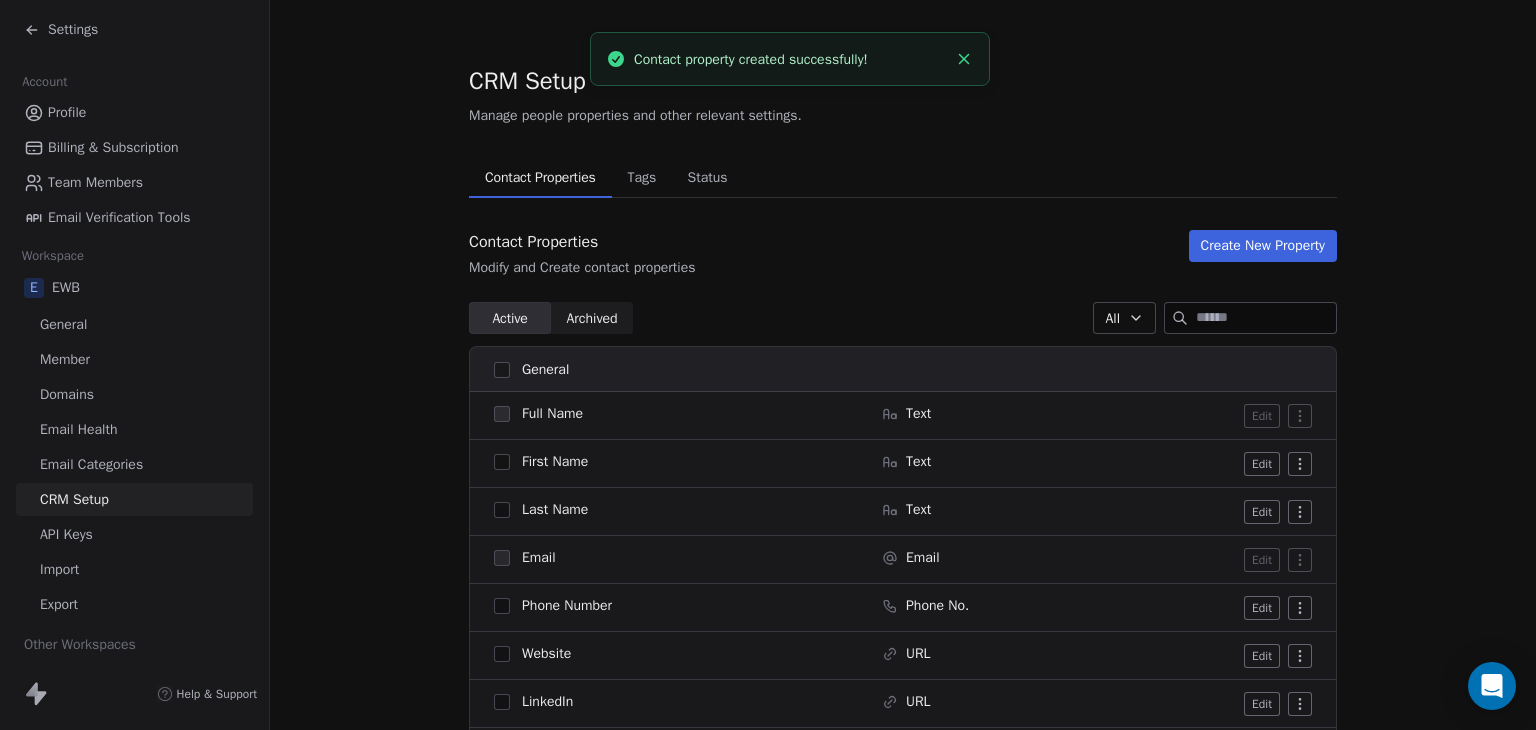 click on "Create New Property" at bounding box center (1263, 246) 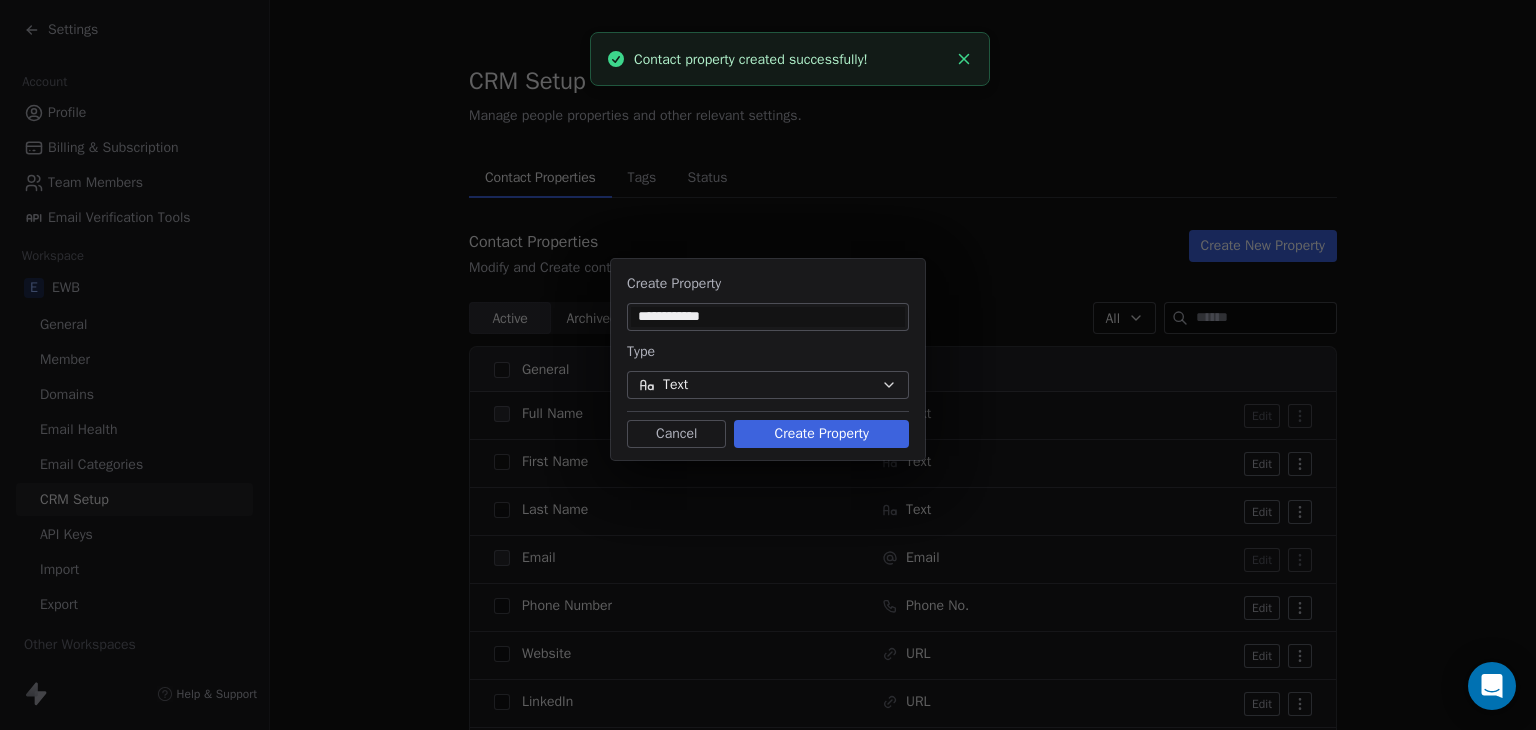 click on "**********" at bounding box center [768, 317] 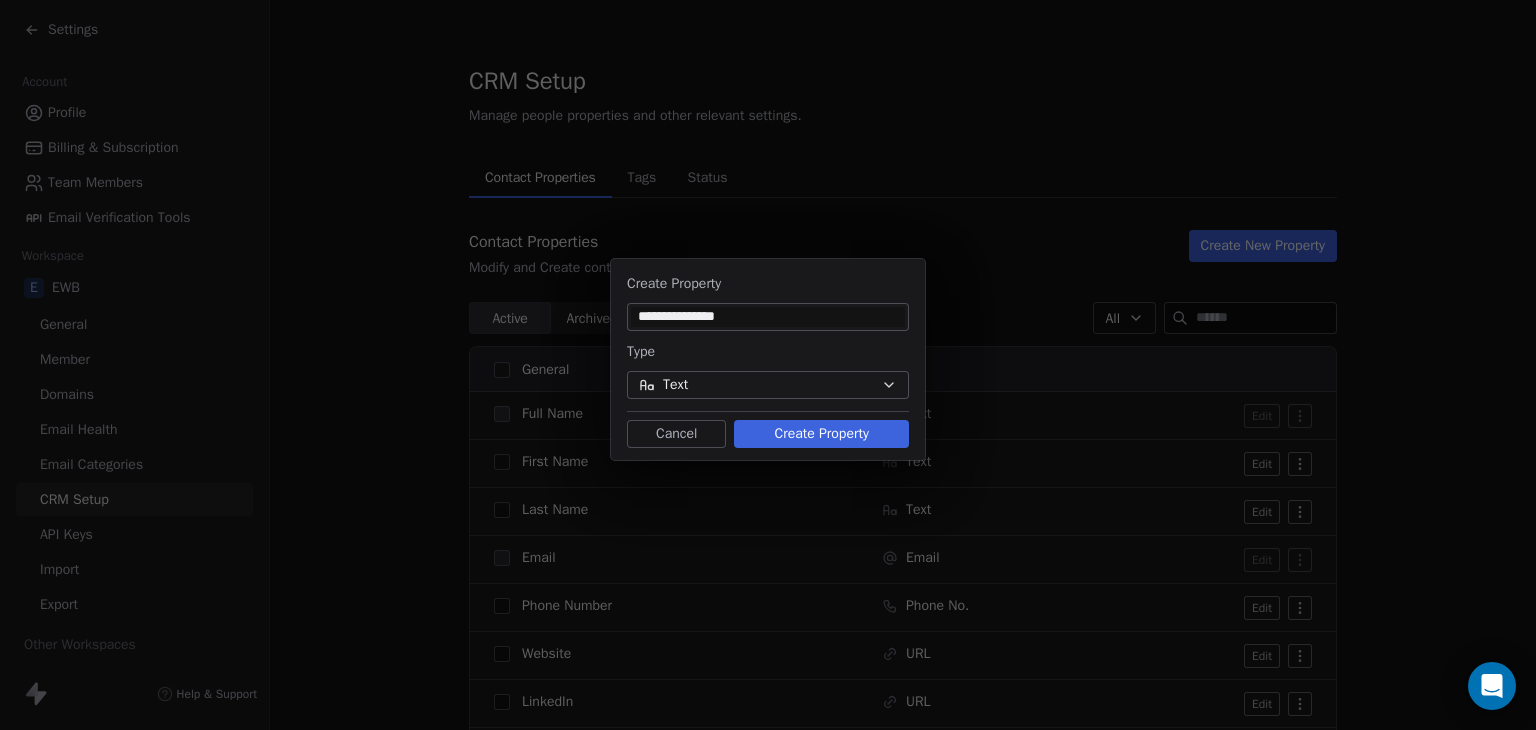 type on "**********" 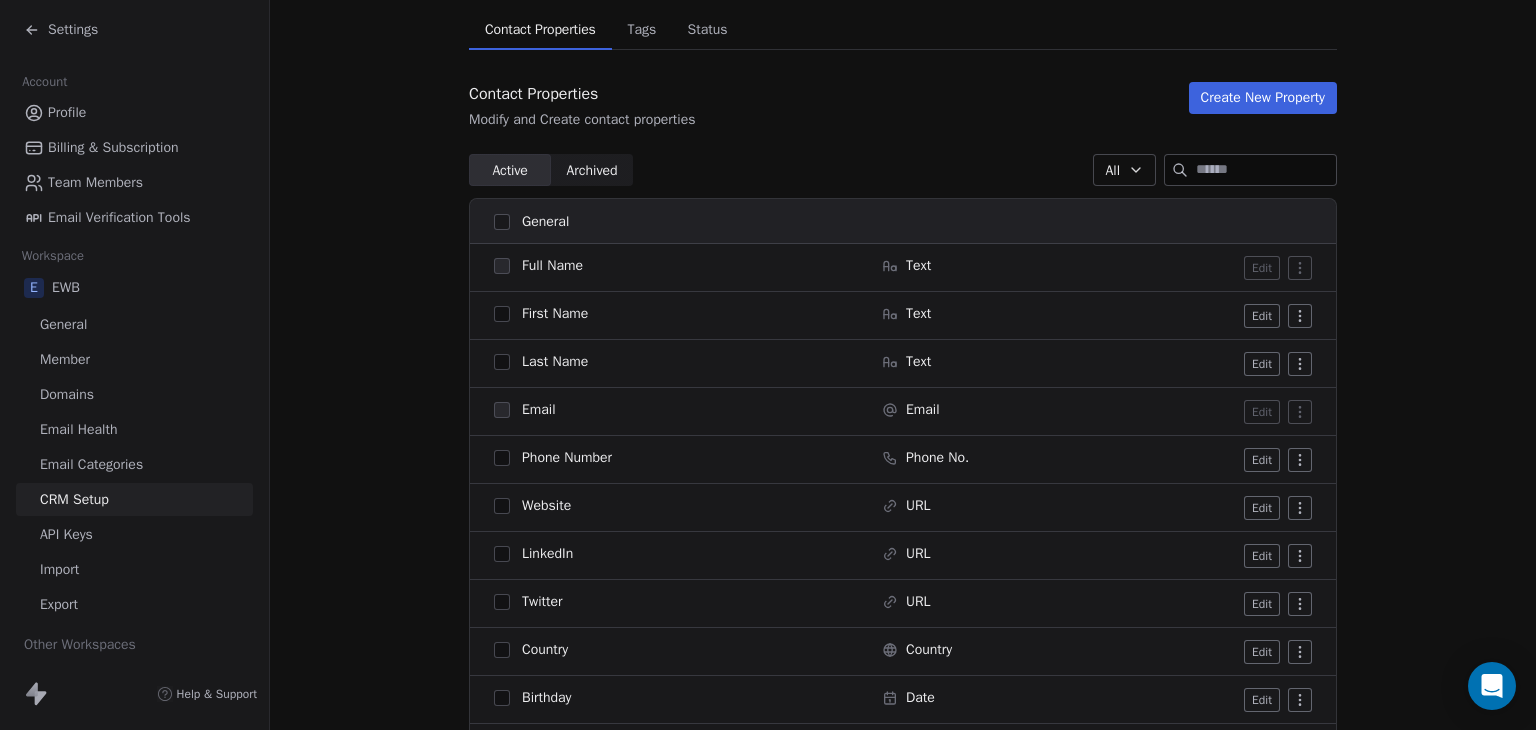 scroll, scrollTop: 0, scrollLeft: 0, axis: both 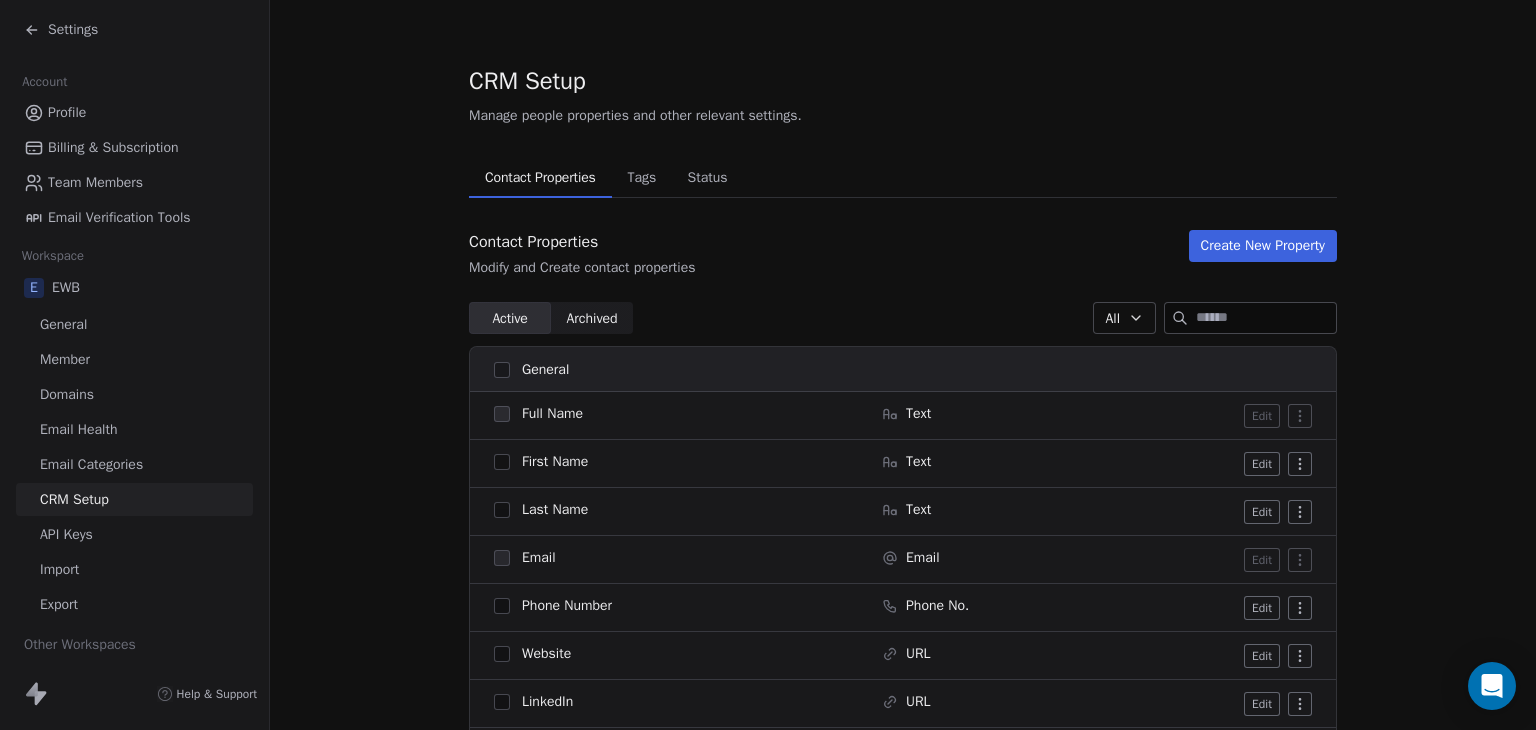 click on "Tags" at bounding box center (641, 178) 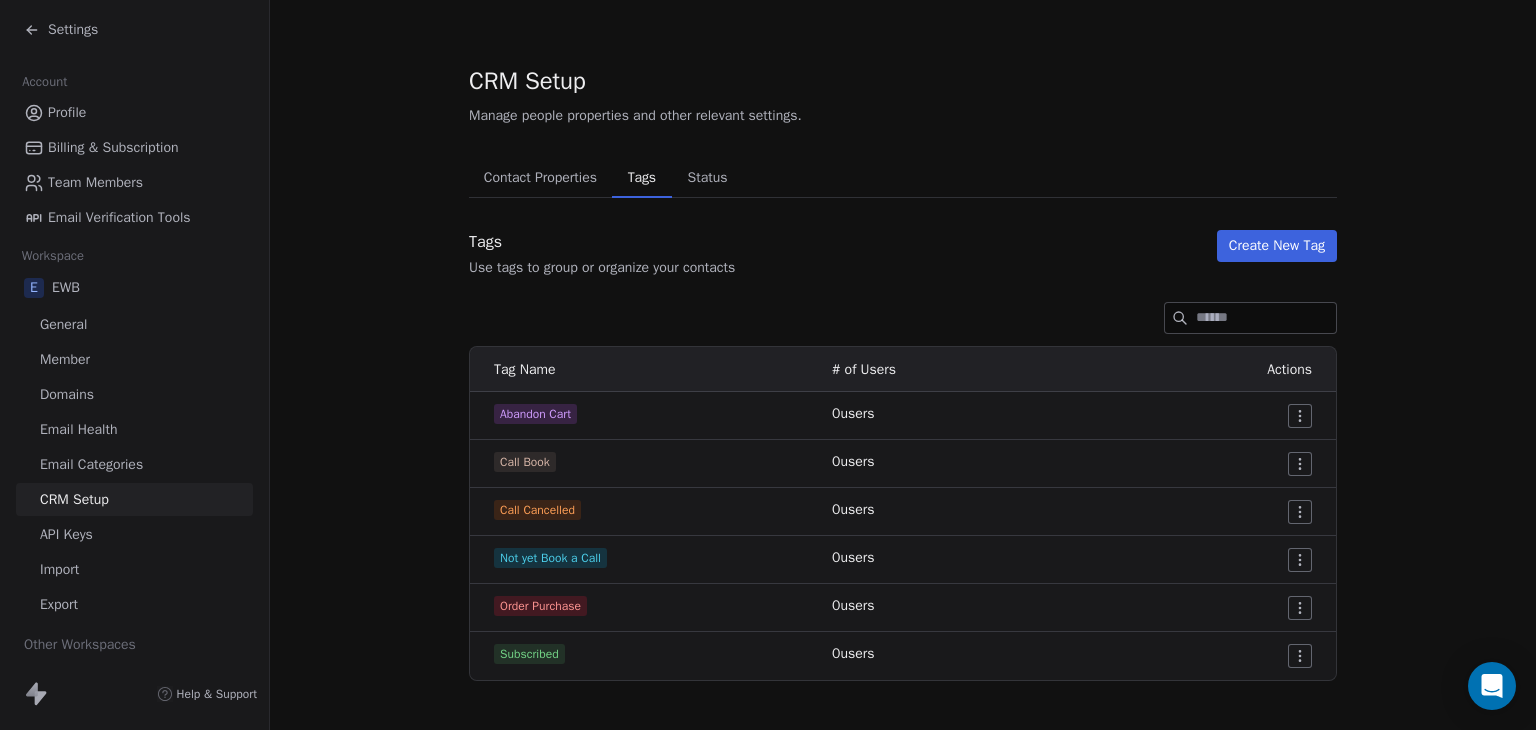 click on "Status" at bounding box center [708, 178] 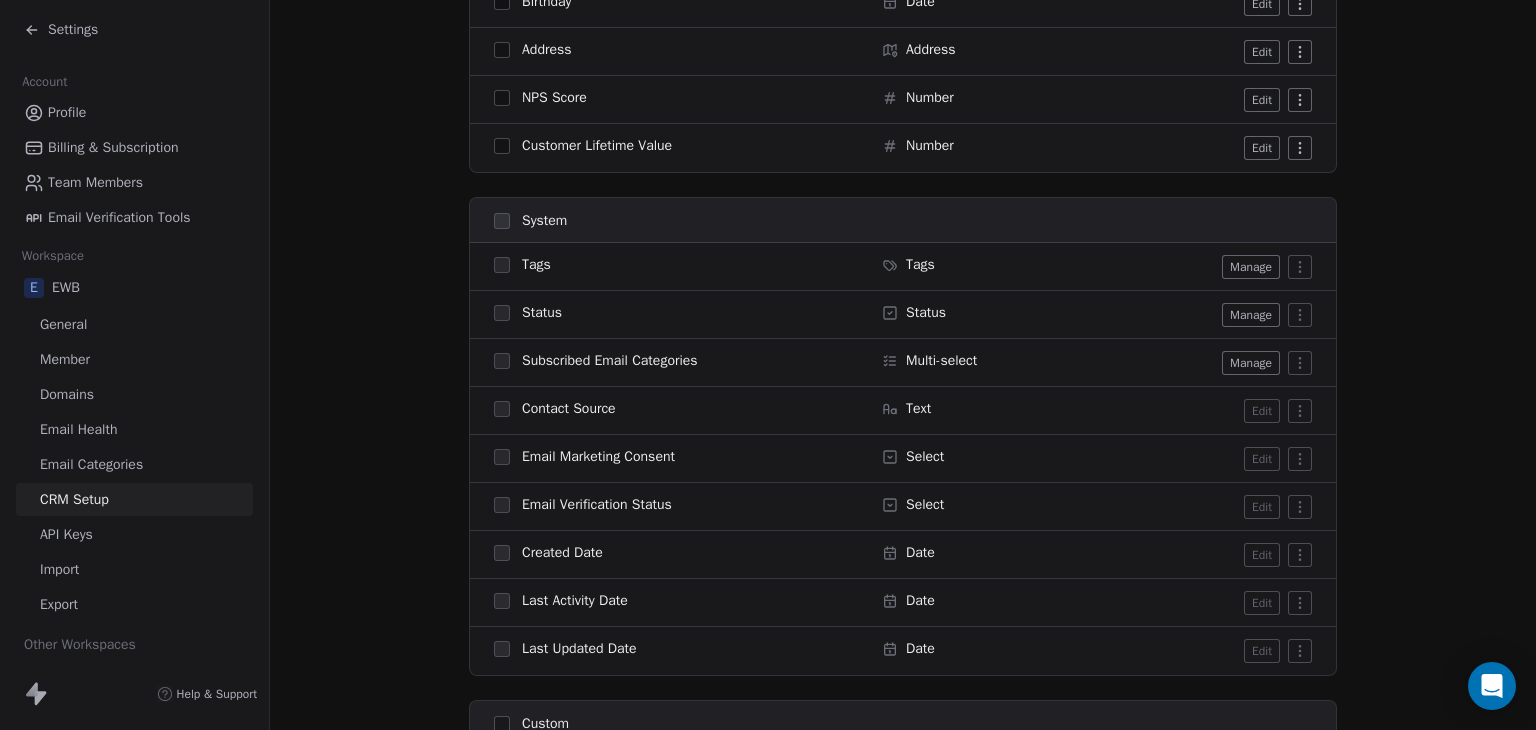 scroll, scrollTop: 800, scrollLeft: 0, axis: vertical 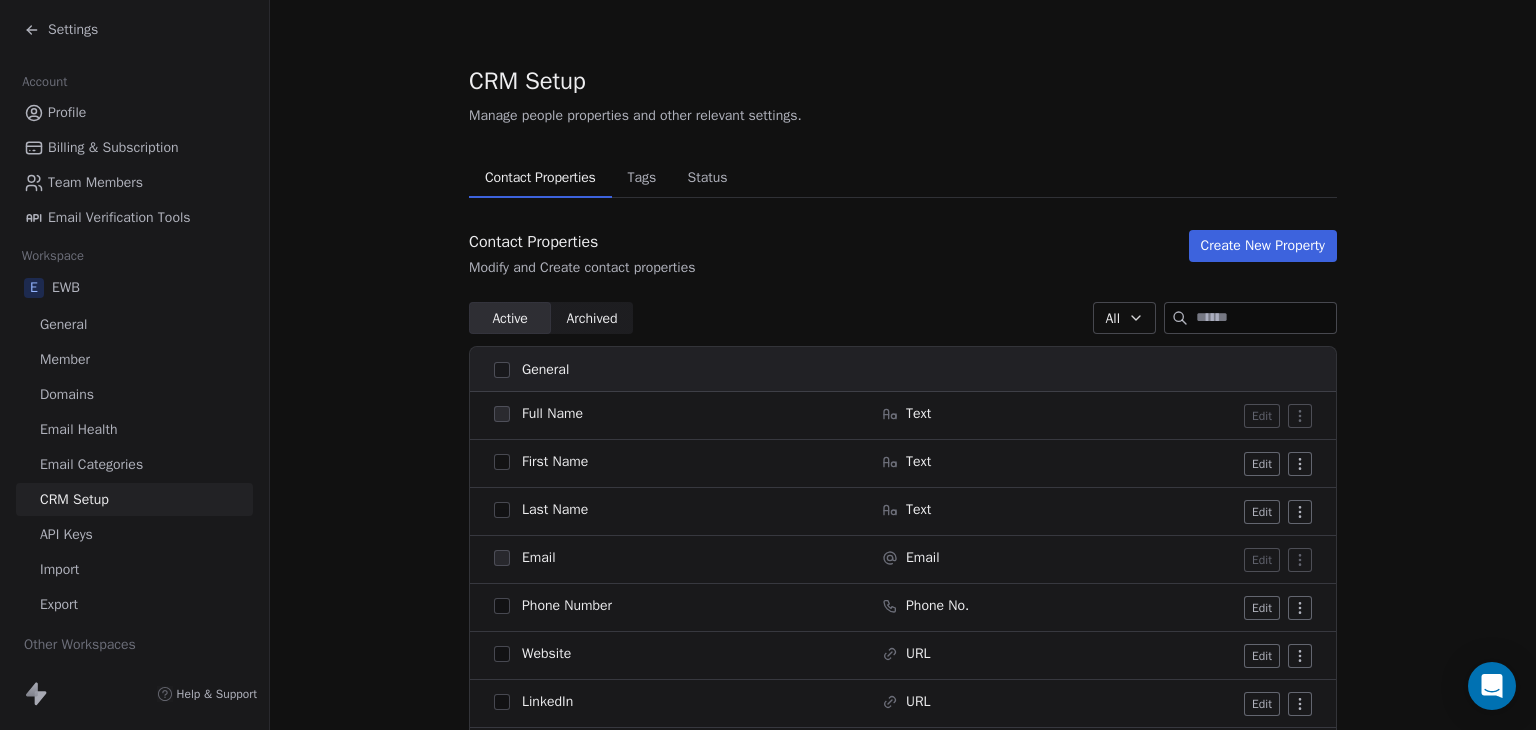 click on "Status" at bounding box center (708, 178) 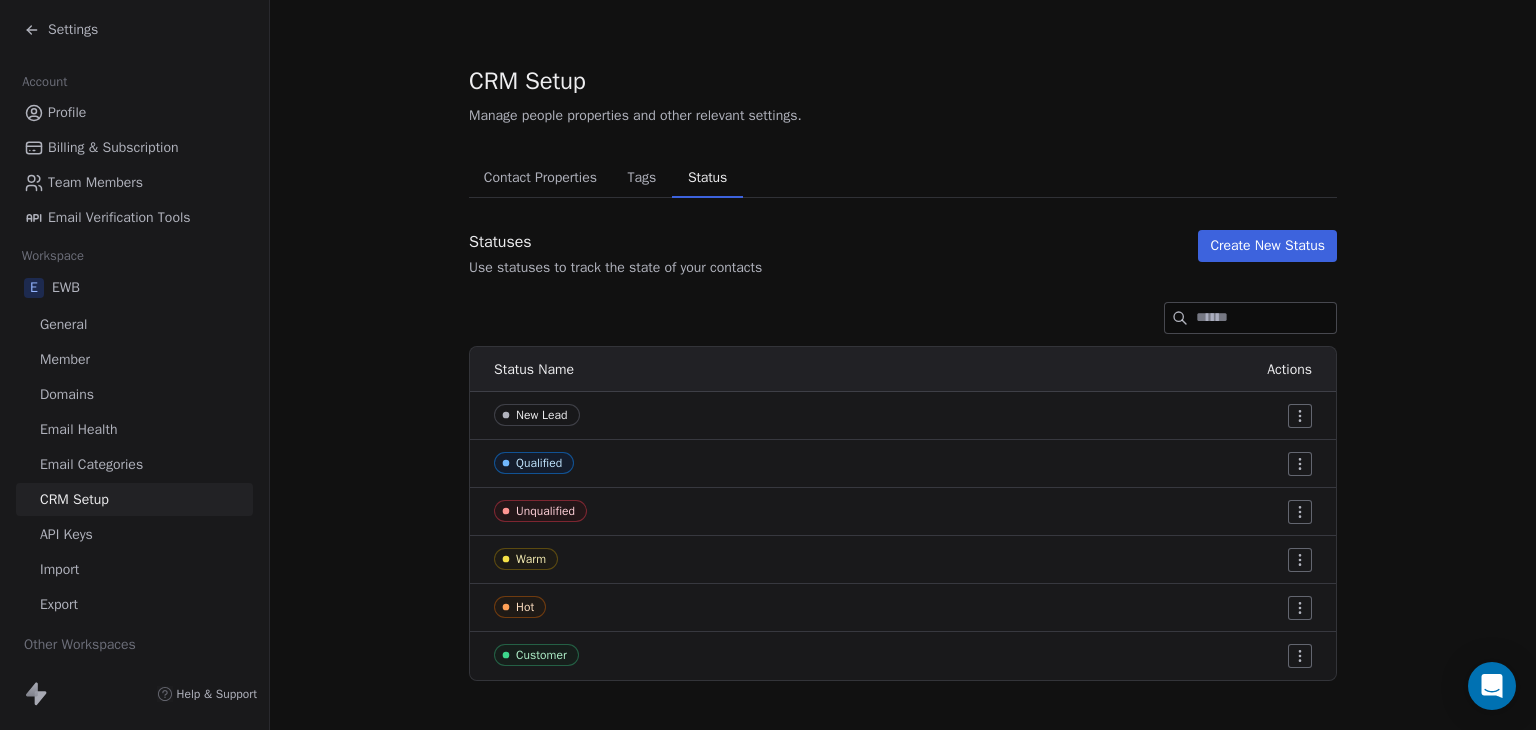 click on "Tags" at bounding box center (641, 178) 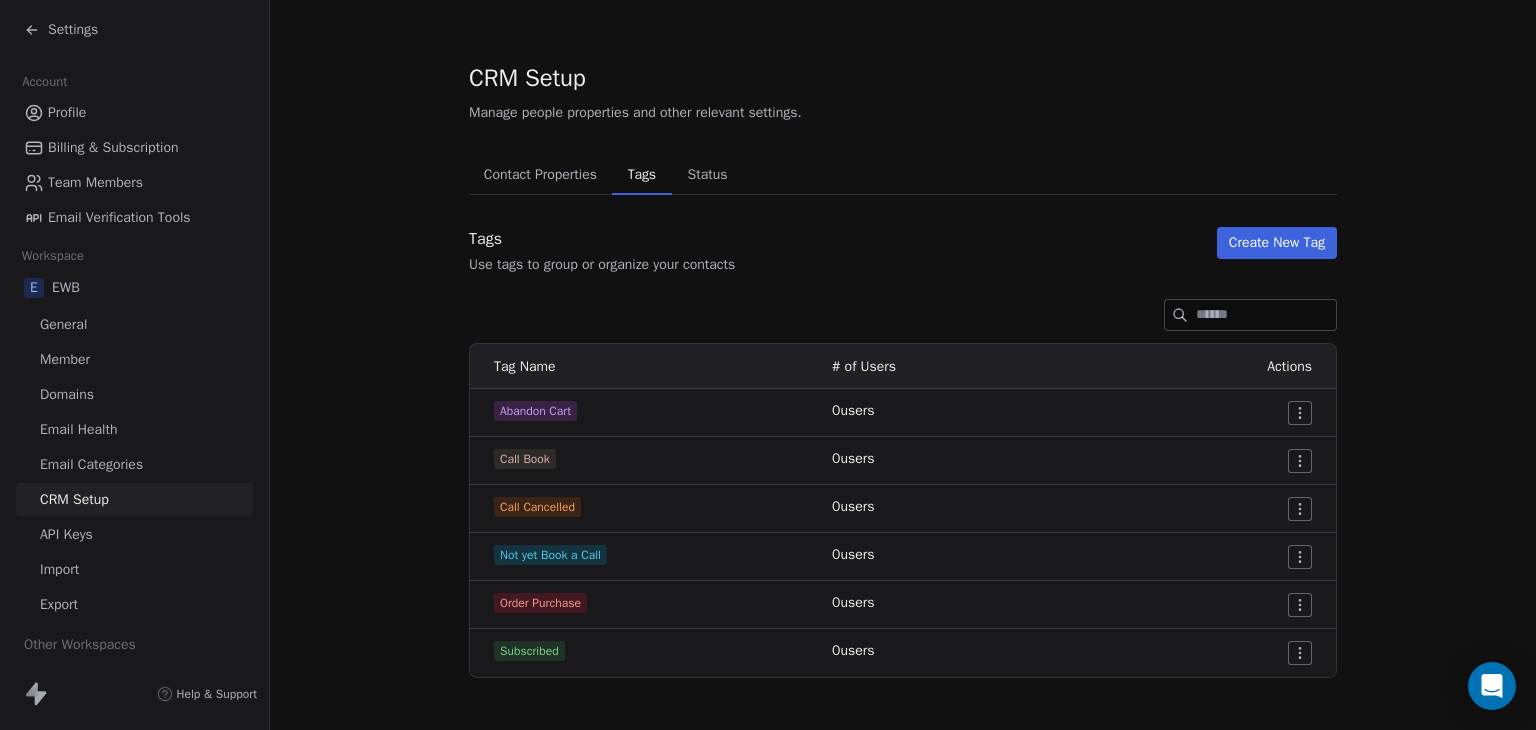 scroll, scrollTop: 0, scrollLeft: 0, axis: both 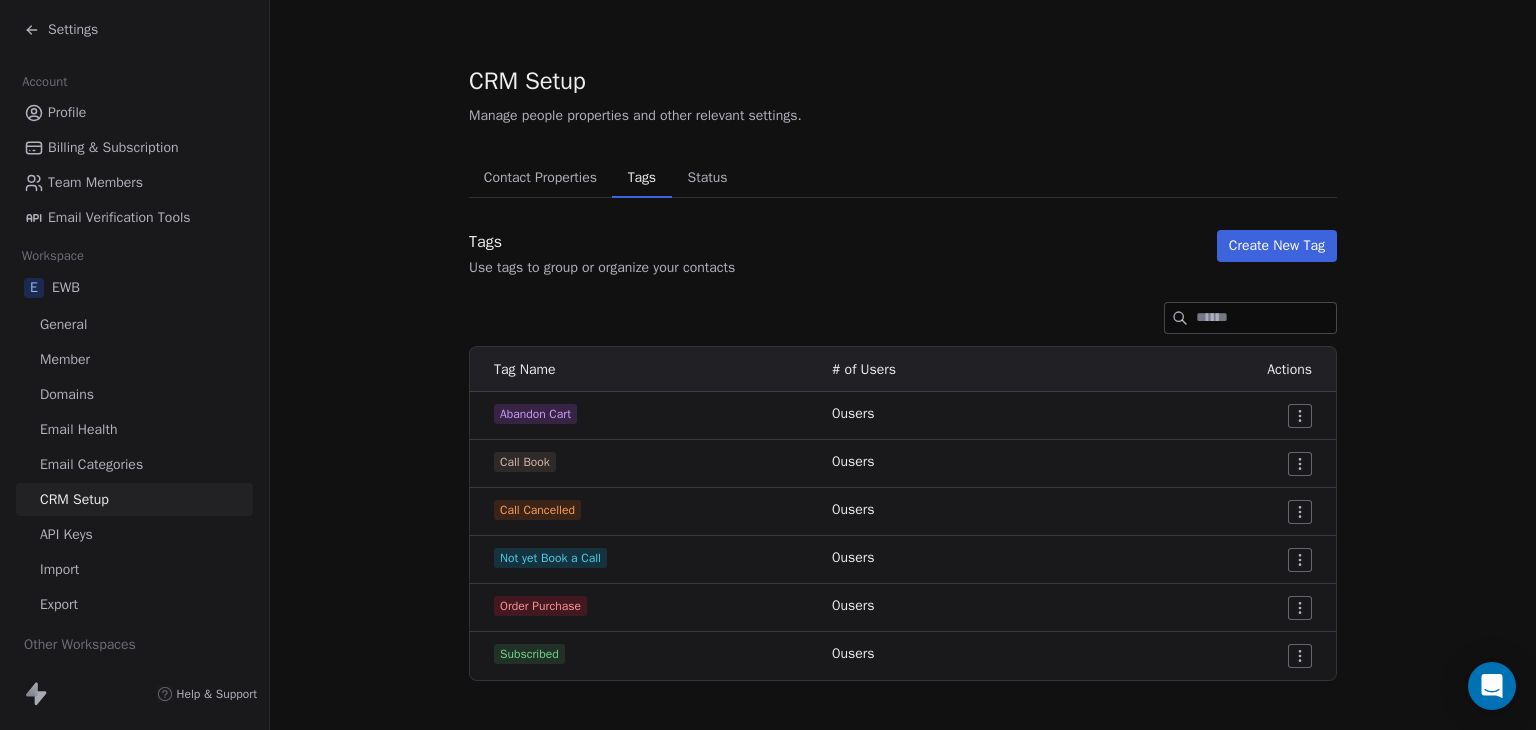 click on "Create New Tag" at bounding box center [1277, 246] 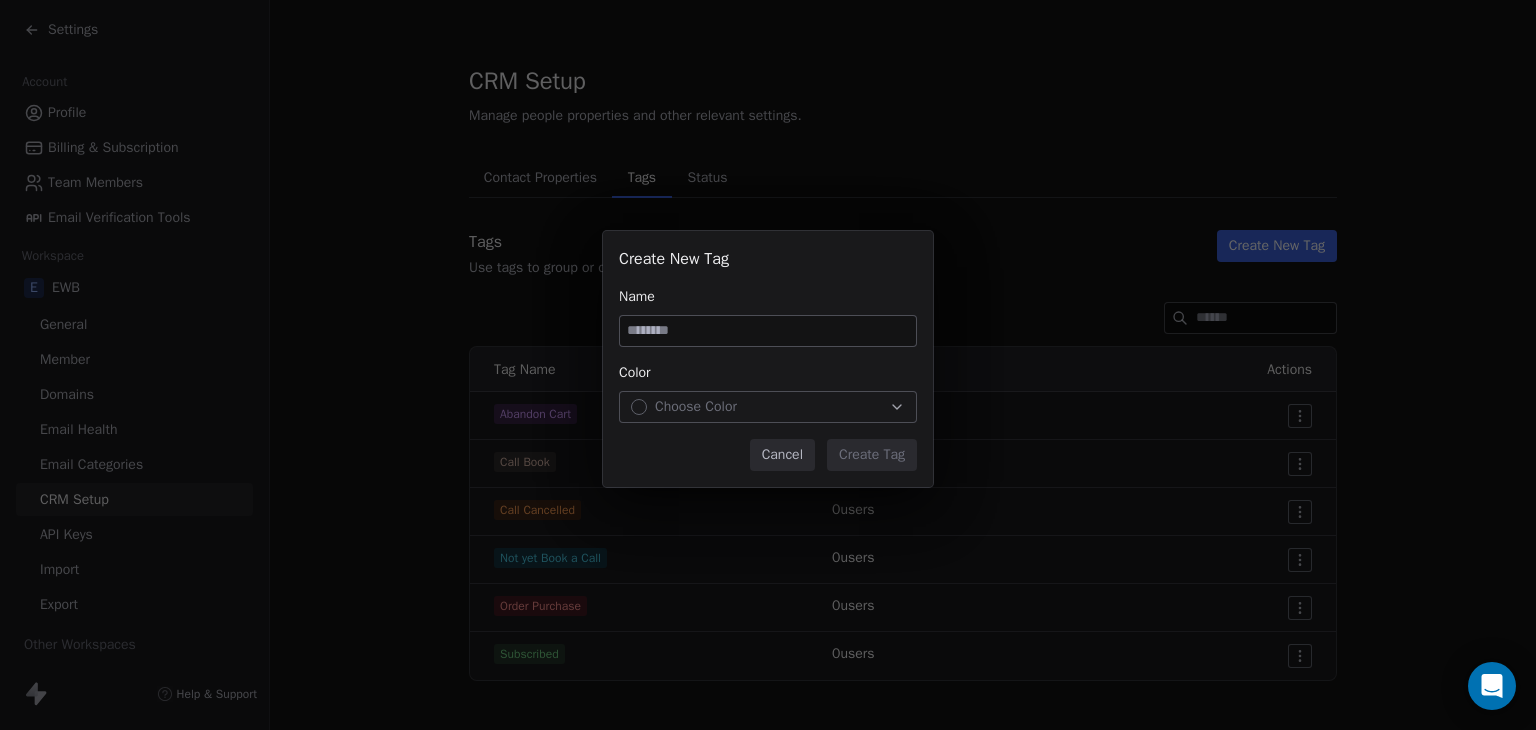 click at bounding box center [768, 331] 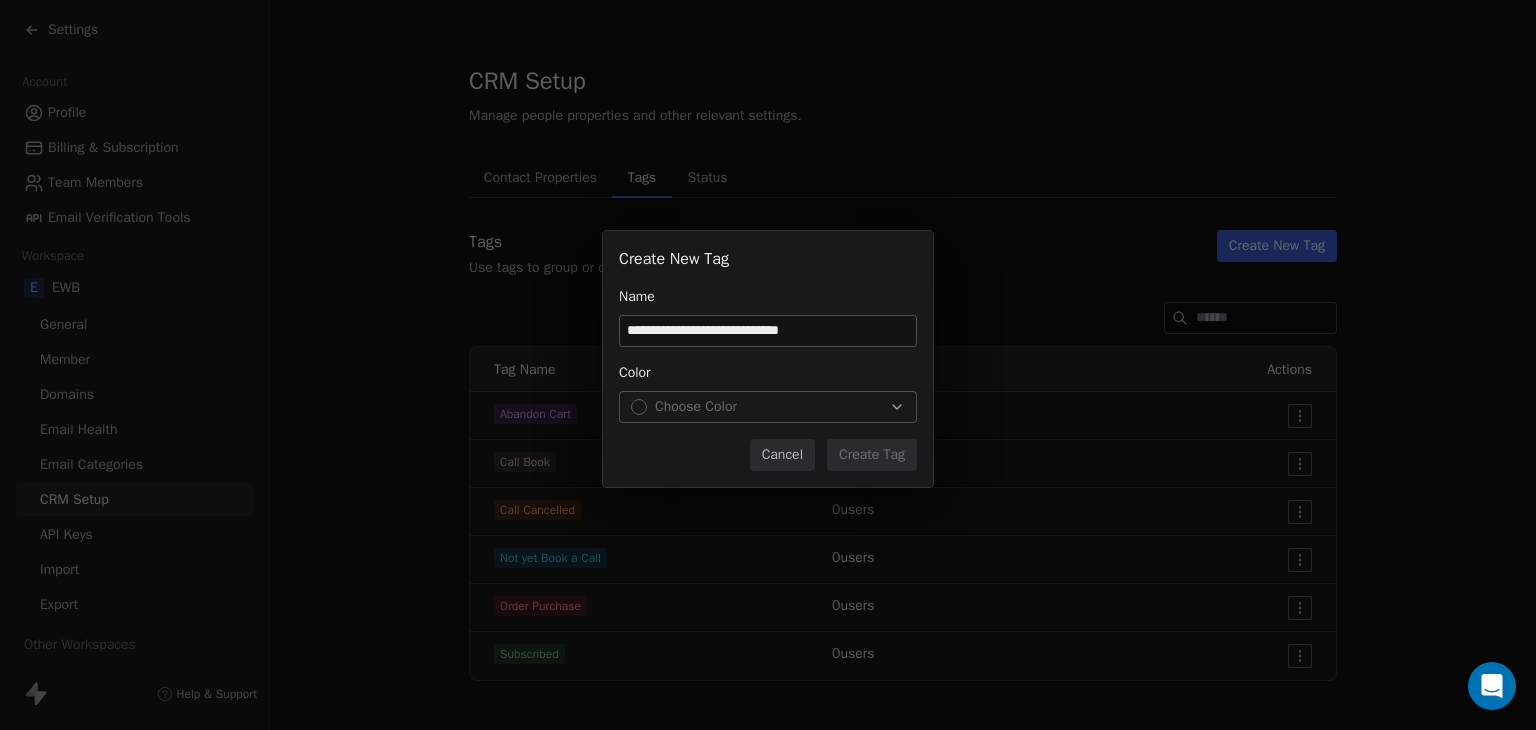 type on "**********" 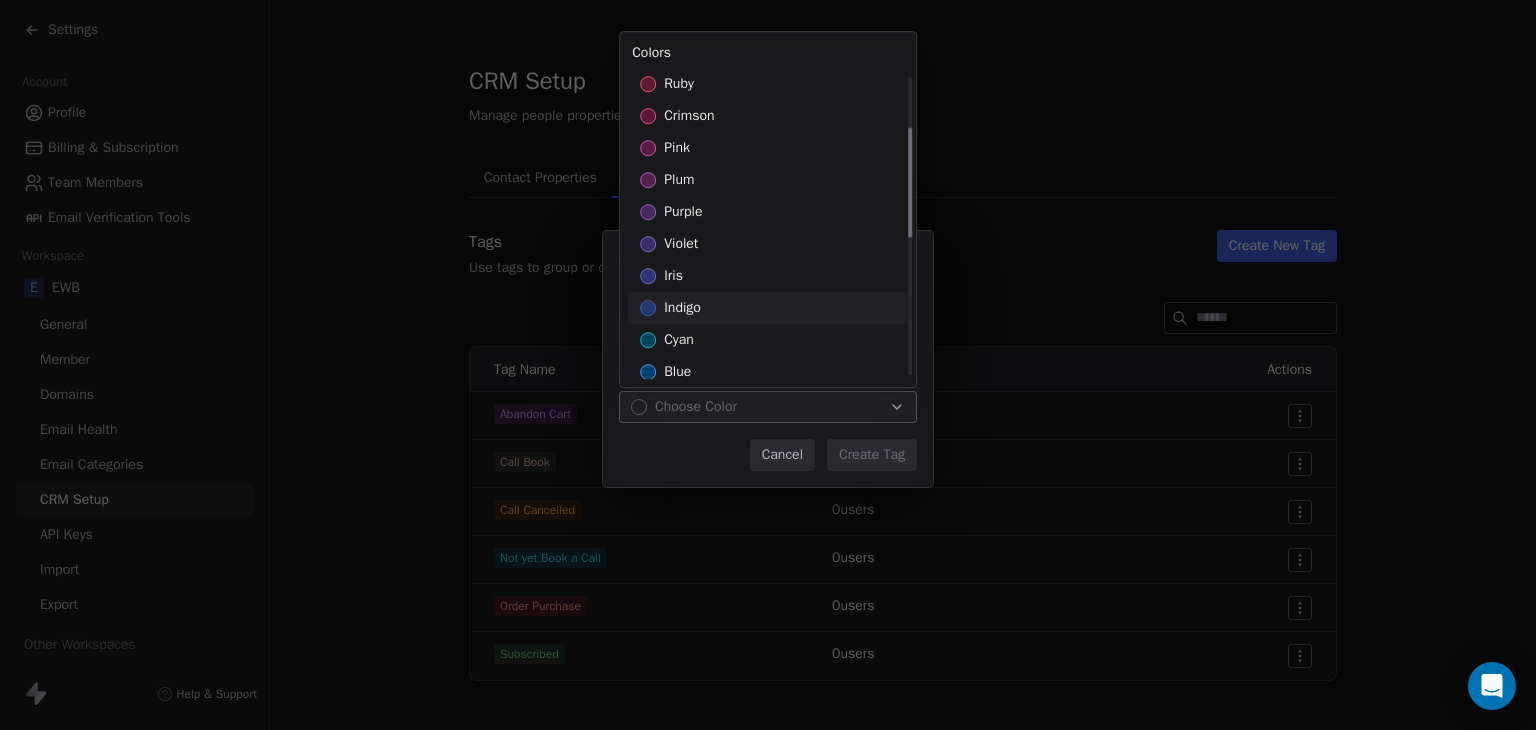 scroll, scrollTop: 300, scrollLeft: 0, axis: vertical 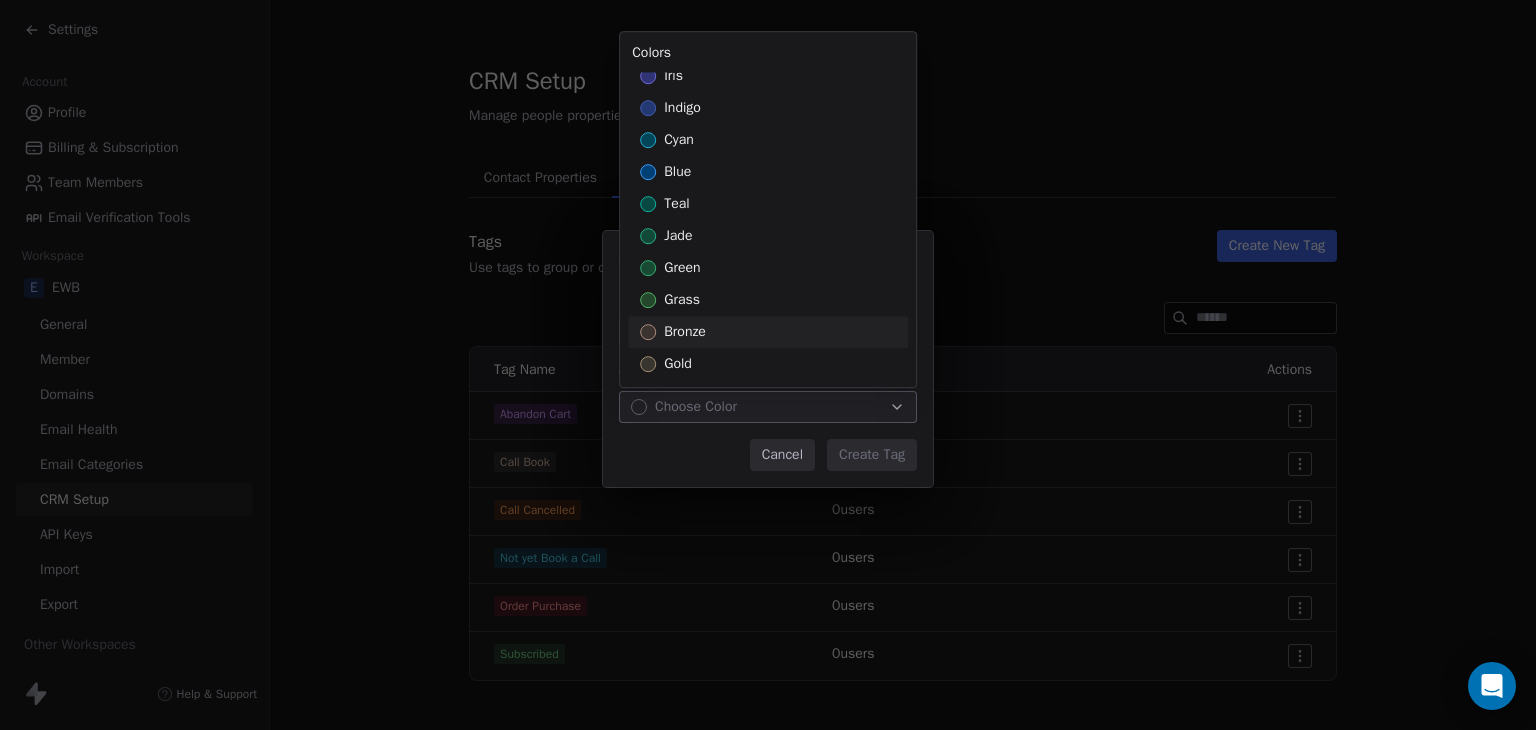 click on "bronze" at bounding box center (768, 332) 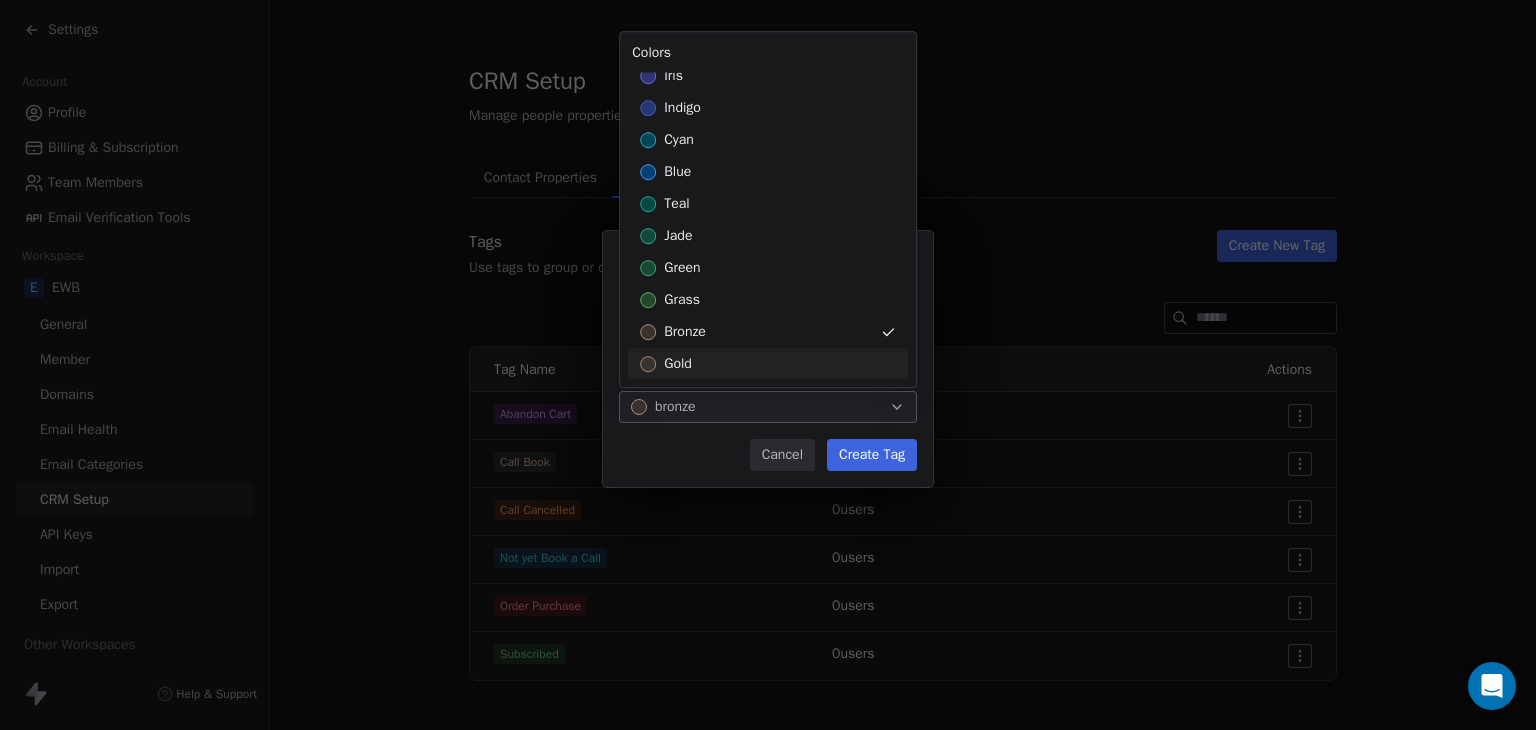 click on "**********" at bounding box center (768, 365) 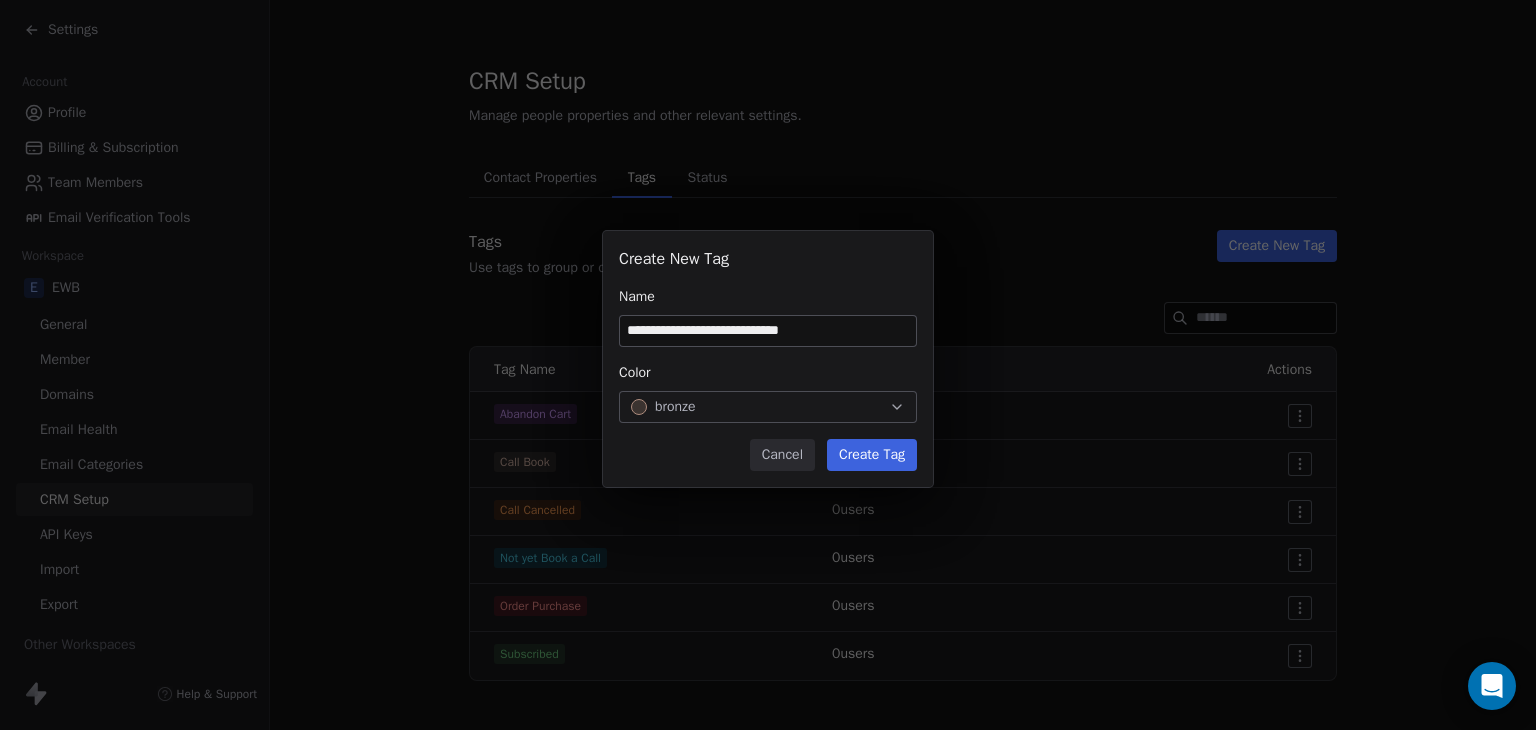click on "Create Tag" at bounding box center [872, 455] 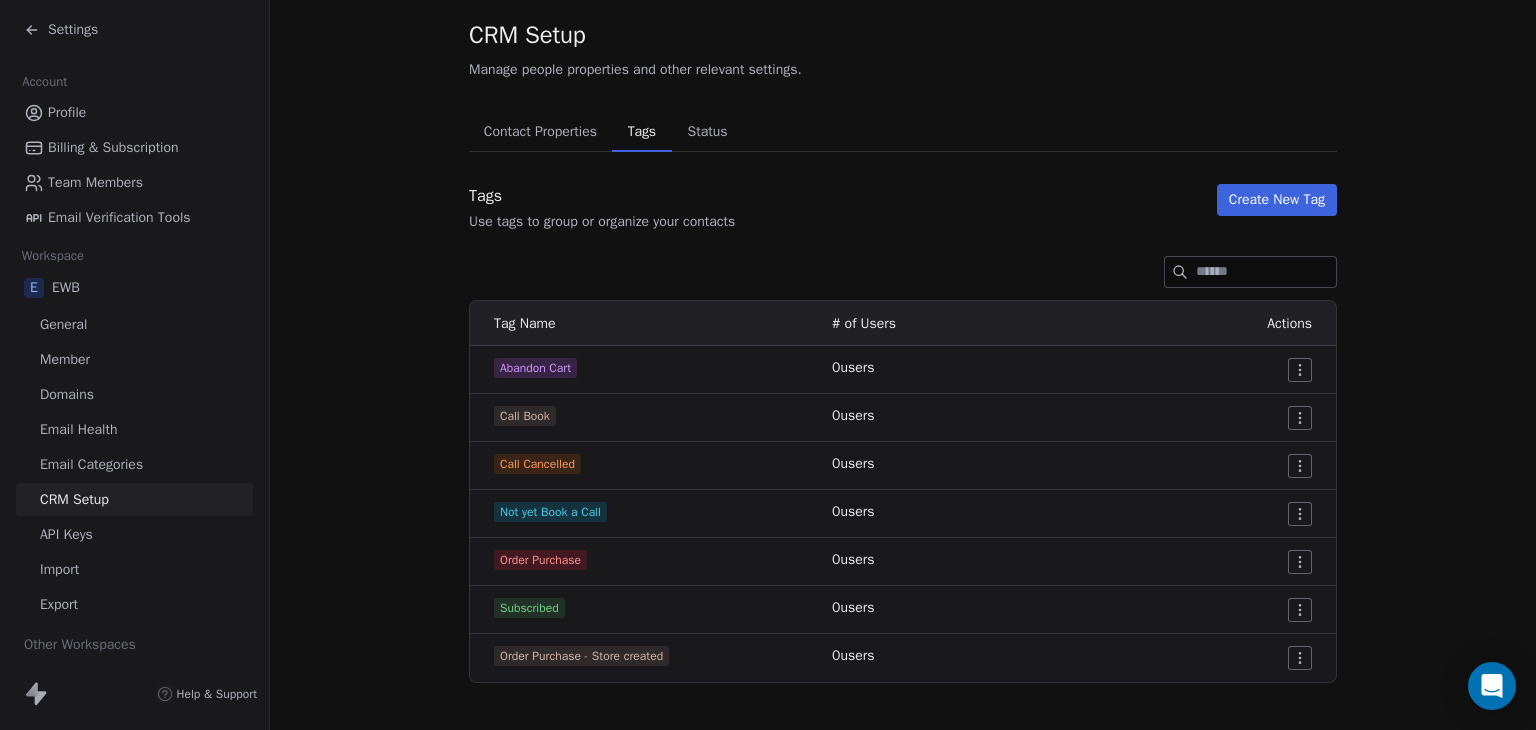 scroll, scrollTop: 63, scrollLeft: 0, axis: vertical 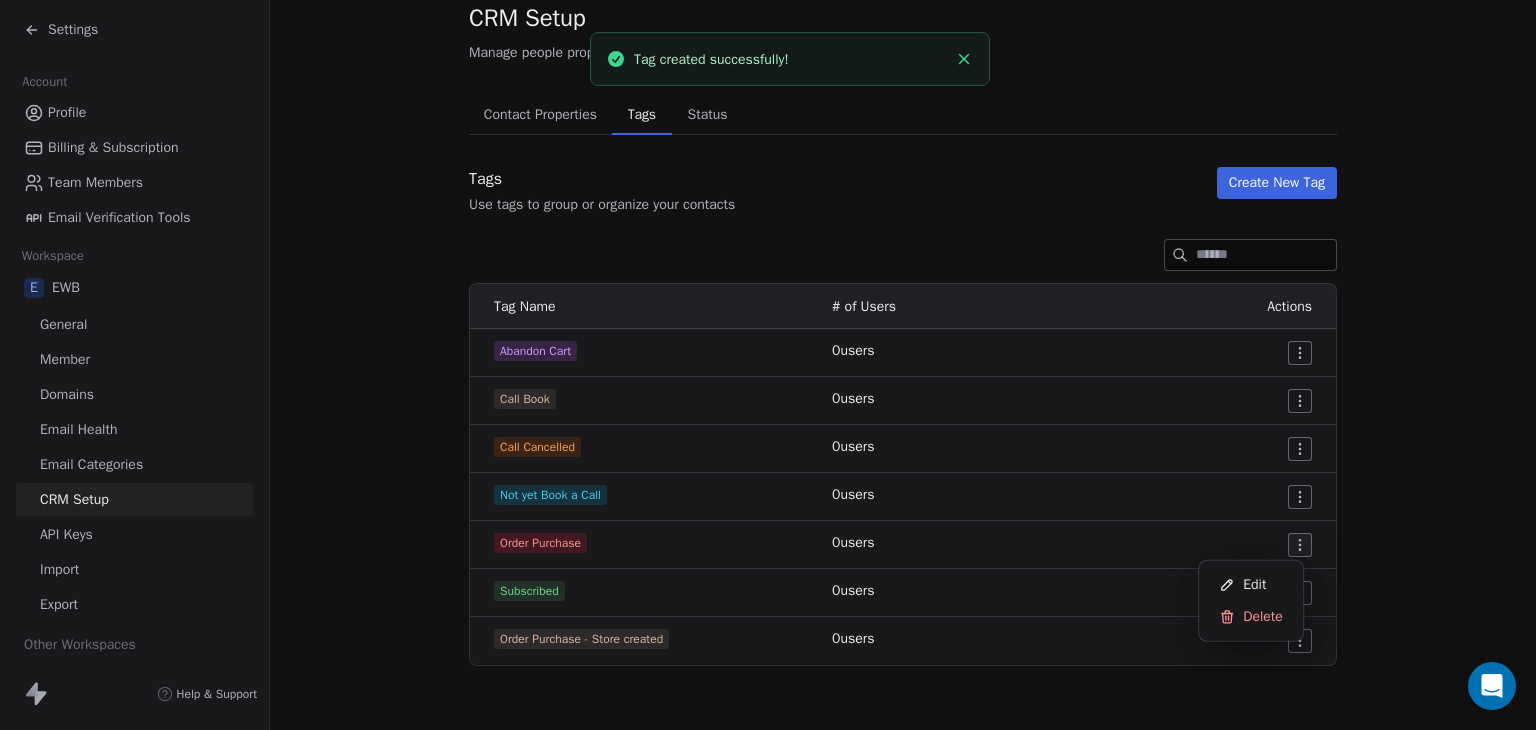 click on "Settings Account Profile Billing & Subscription Team Members Email Verification Tools Workspace E EWB General Member Domains Email Health Email Categories CRM Setup API Keys Import Export Other Workspaces D Default Workspace O Omirank Help & Support CRM Setup Manage people properties and other relevant settings. Contact Properties Contact Properties Tags Tags Status Status Tags Use tags to group or organize your contacts Create New Tag Tag Name # of Users Actions Abandon Cart 0  users Call Book 0  users Call Cancelled 0  users Not yet Book a Call 0  users Order Purchase 0  users Subscribed 0  users Order Purchase - Store created 0  users   Tag created successfully!
Edit Delete" at bounding box center (768, 365) 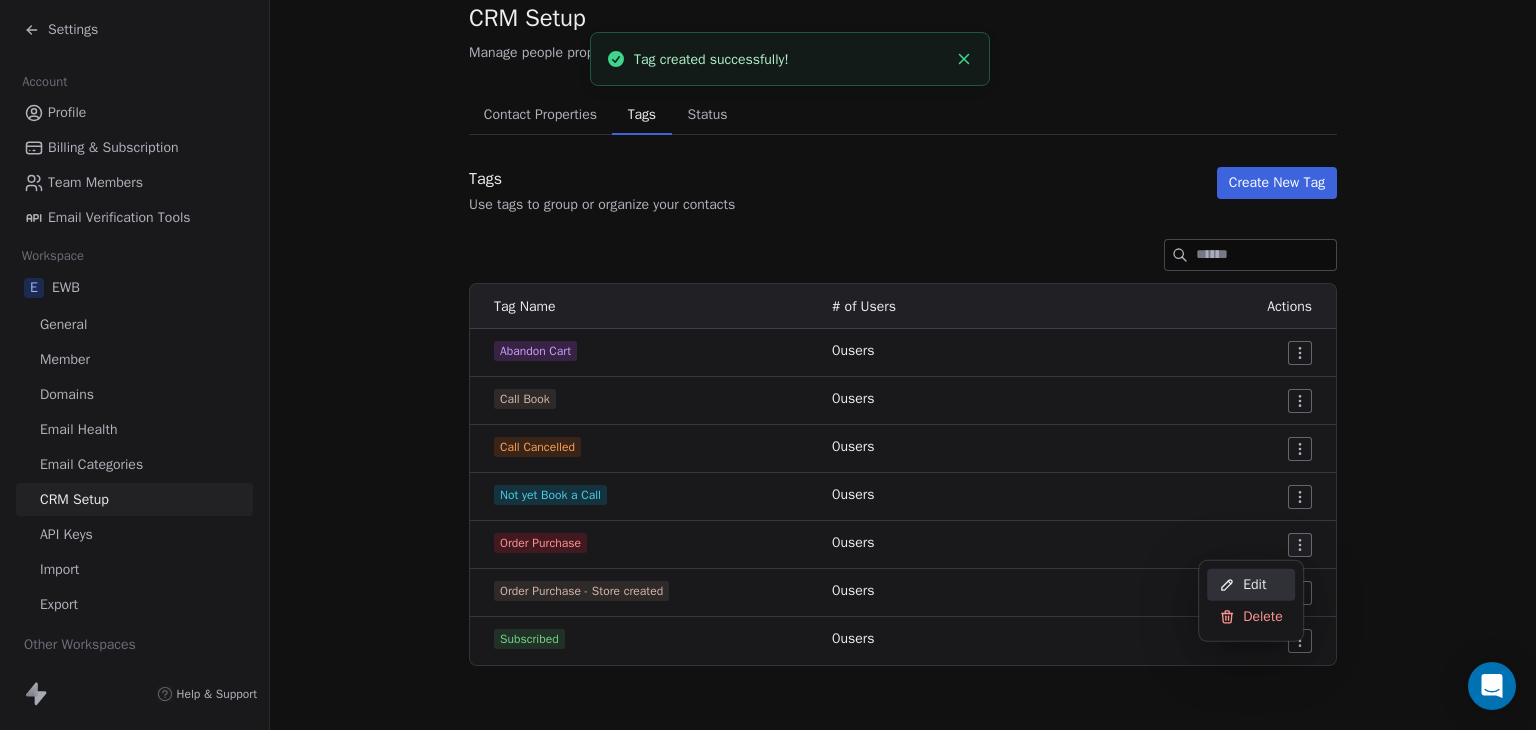 click on "Edit" at bounding box center [1251, 585] 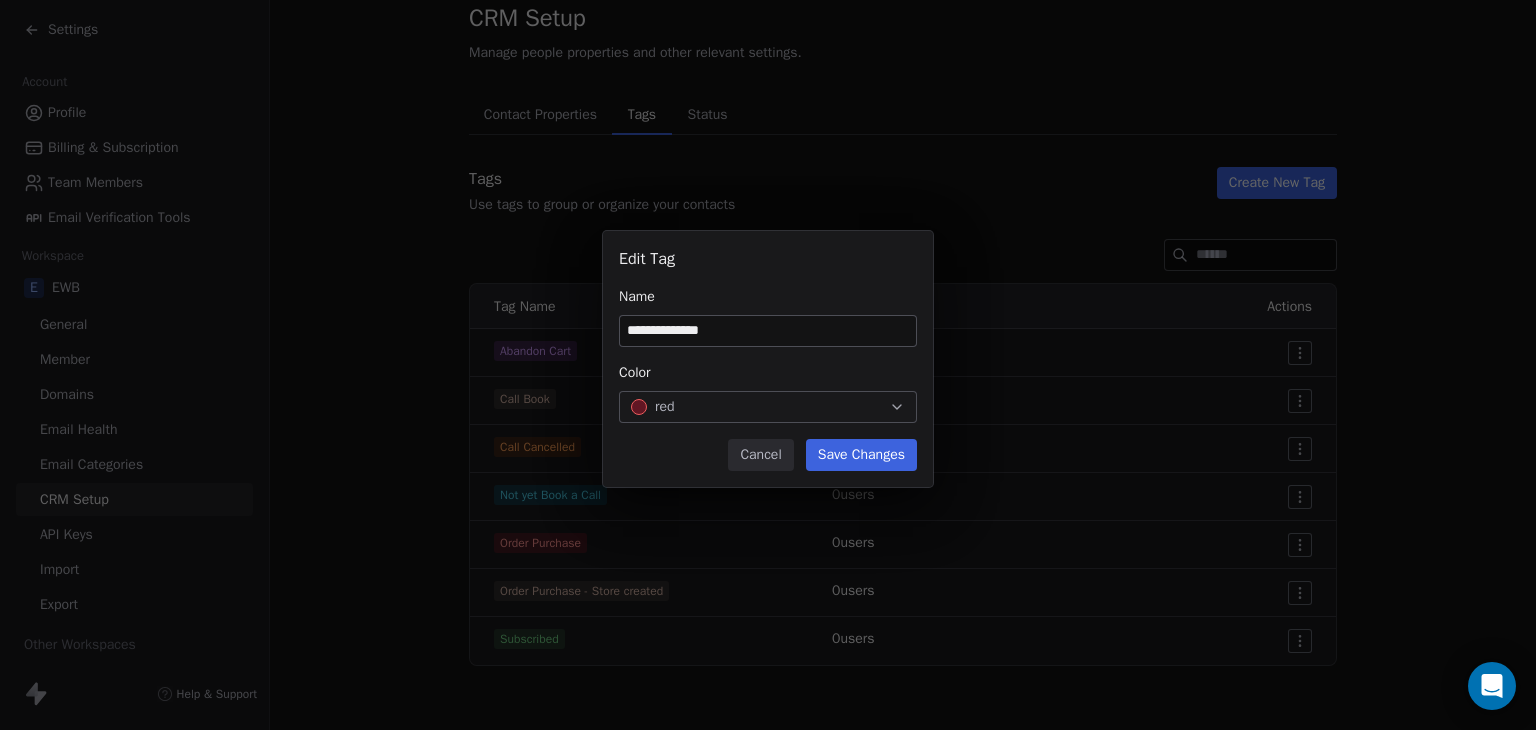 click on "**********" at bounding box center [768, 331] 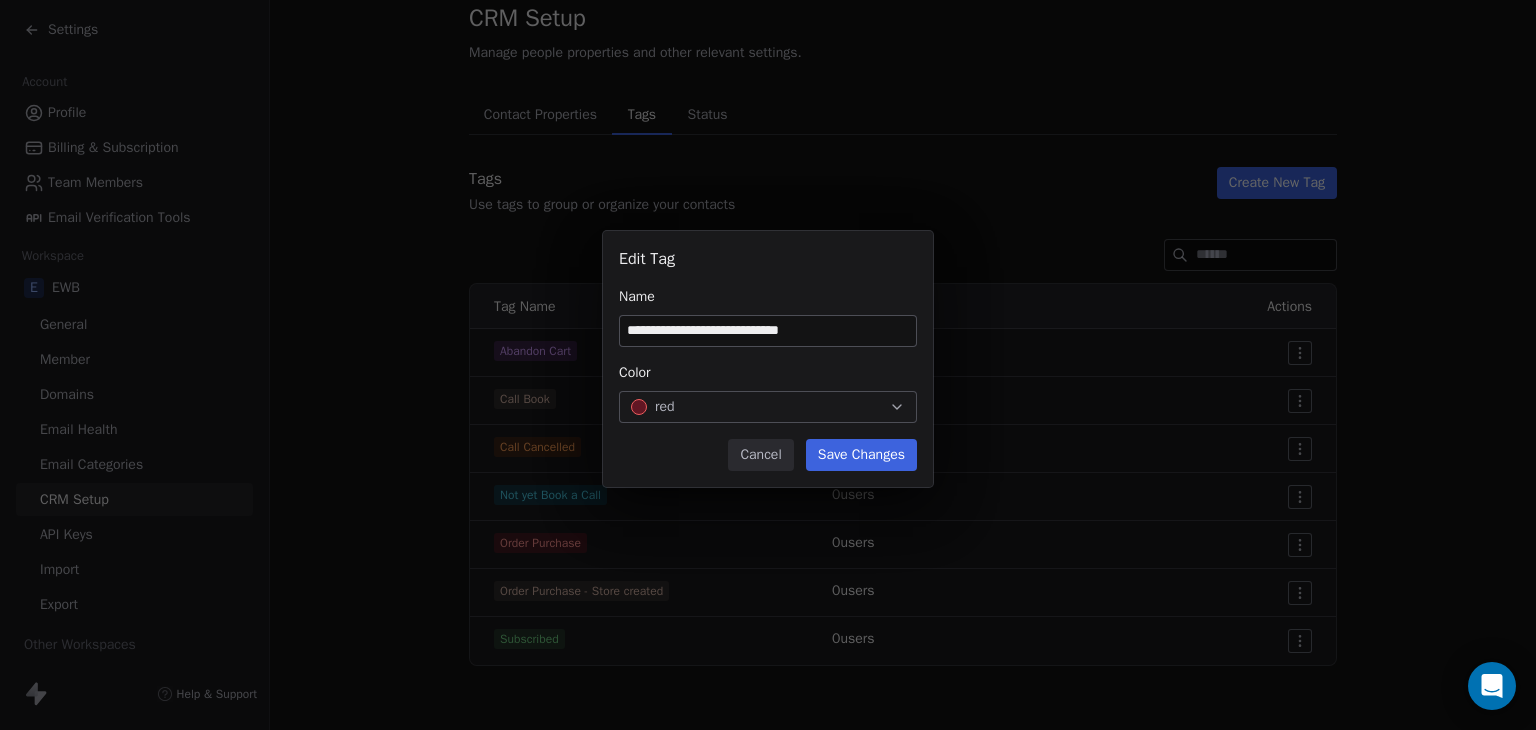 type on "**********" 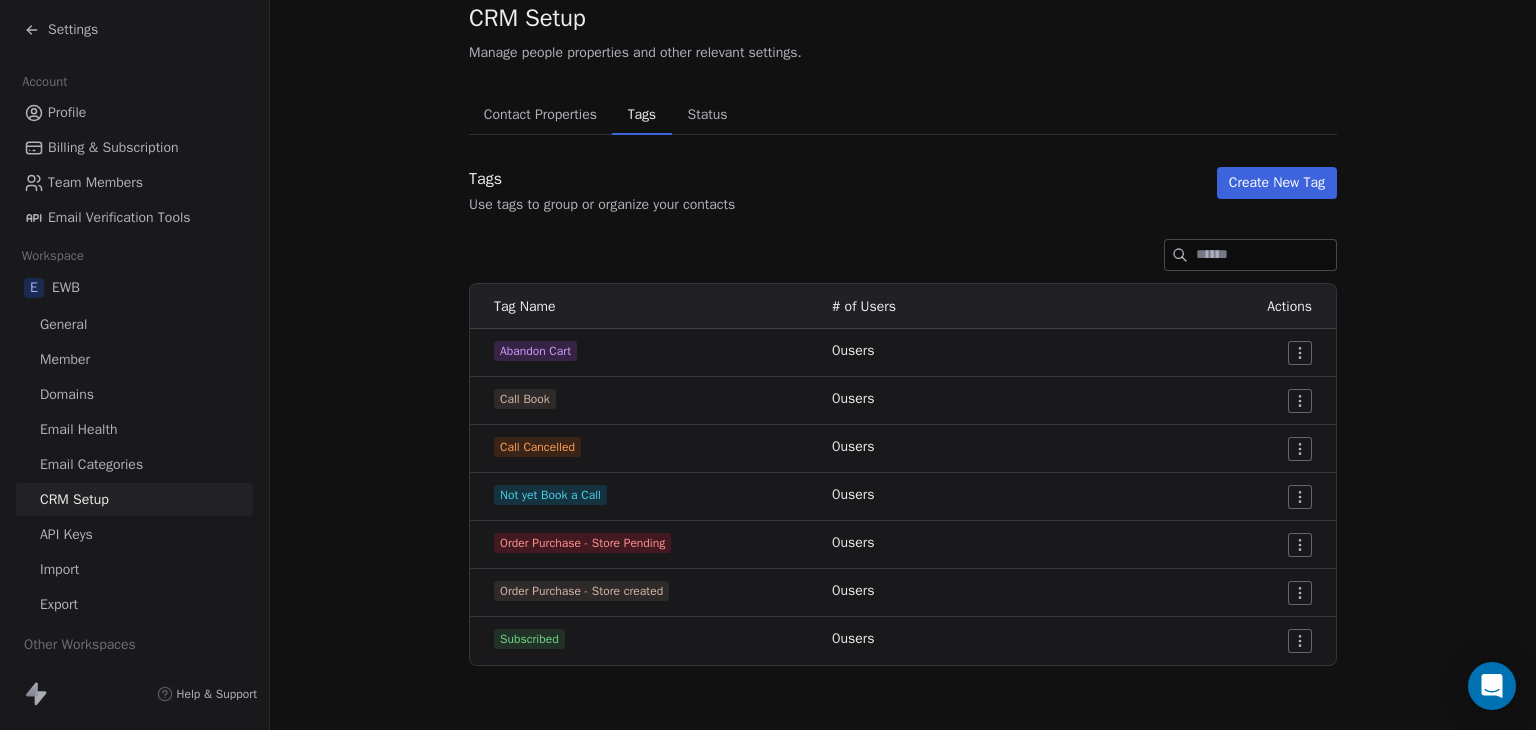 click on "Settings Account Profile Billing & Subscription Team Members Email Verification Tools Workspace E EWB General Member Domains Email Health Email Categories CRM Setup API Keys Import Export Other Workspaces D Default Workspace O Omirank Help & Support CRM Setup Manage people properties and other relevant settings. Contact Properties Contact Properties Tags Tags Status Status Tags Use tags to group or organize your contacts Create New Tag Tag Name # of Users Actions Abandon Cart 0  users Call Book 0  users Call Cancelled 0  users Not yet Book a Call 0  users Order Purchase - Store Pending 0  users Order Purchase - Store created 0  users Subscribed 0  users" at bounding box center (768, 365) 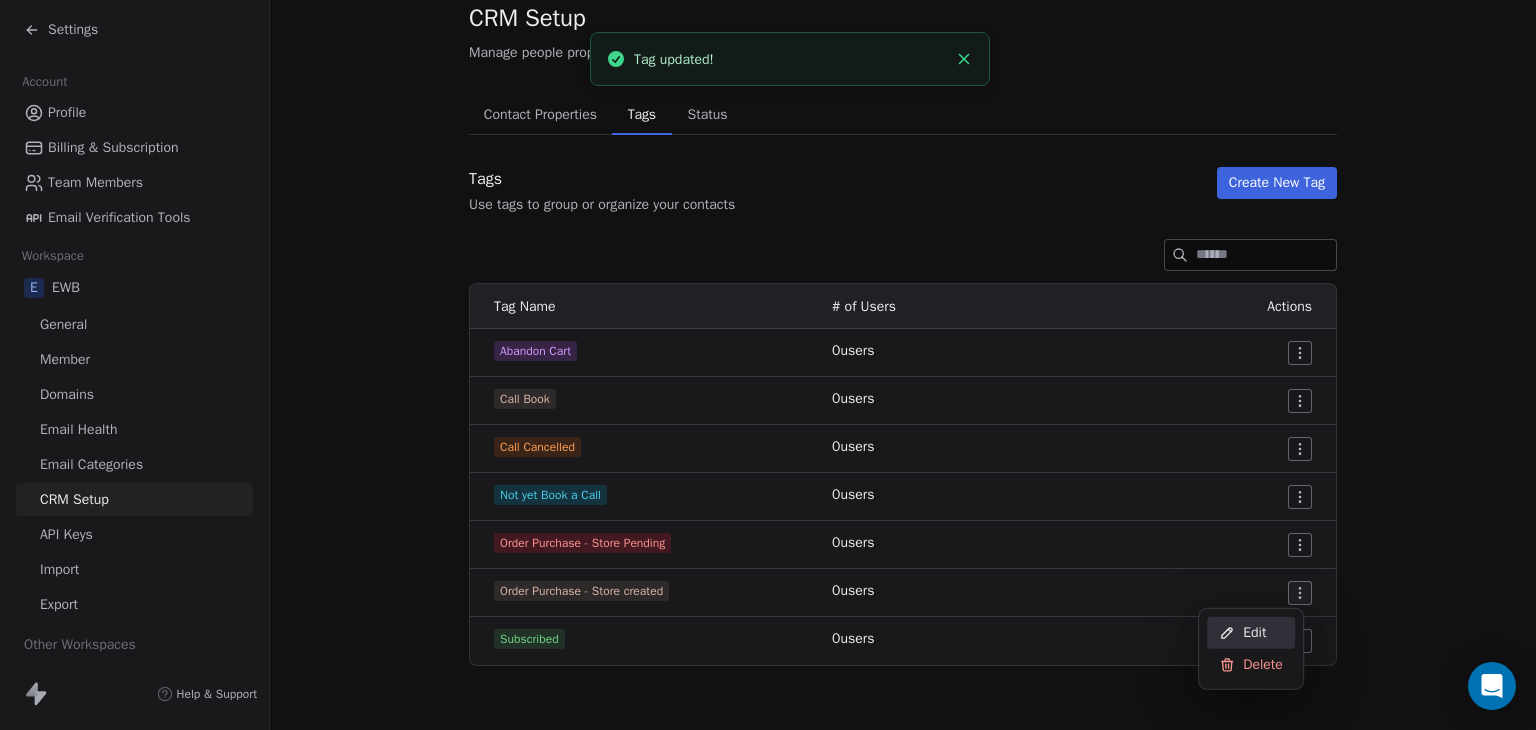 click on "Edit" at bounding box center (1251, 633) 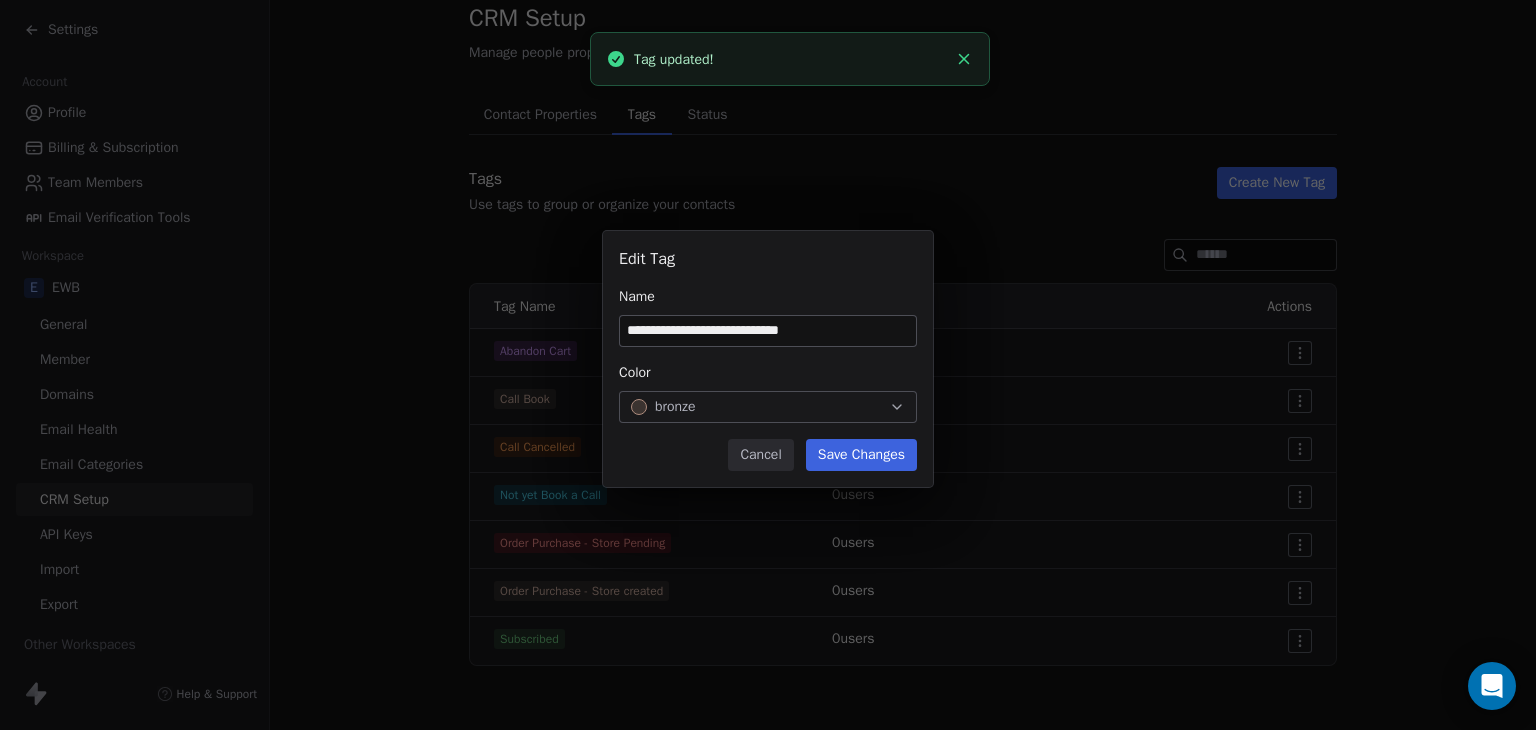 click on "**********" at bounding box center [768, 331] 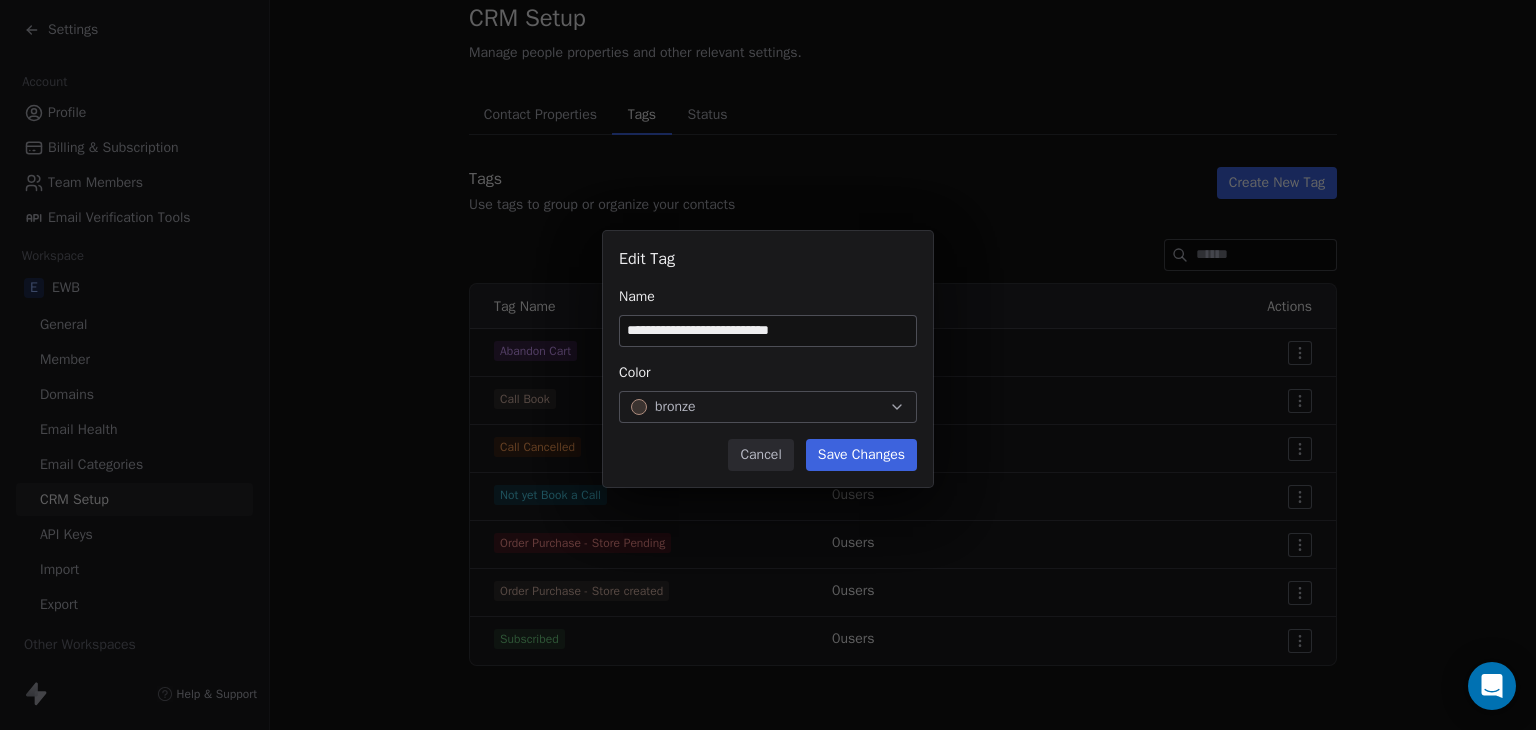 type on "**********" 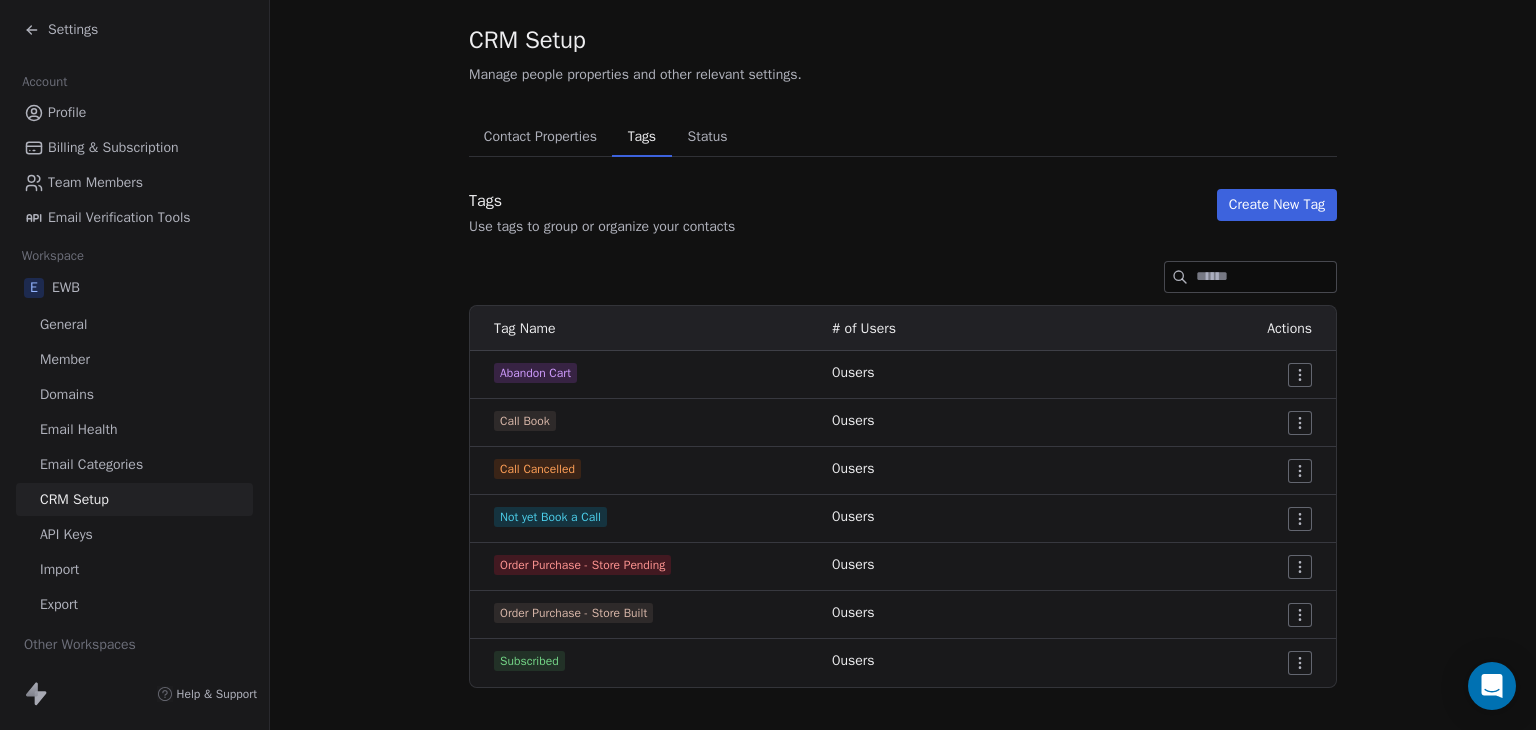 scroll, scrollTop: 63, scrollLeft: 0, axis: vertical 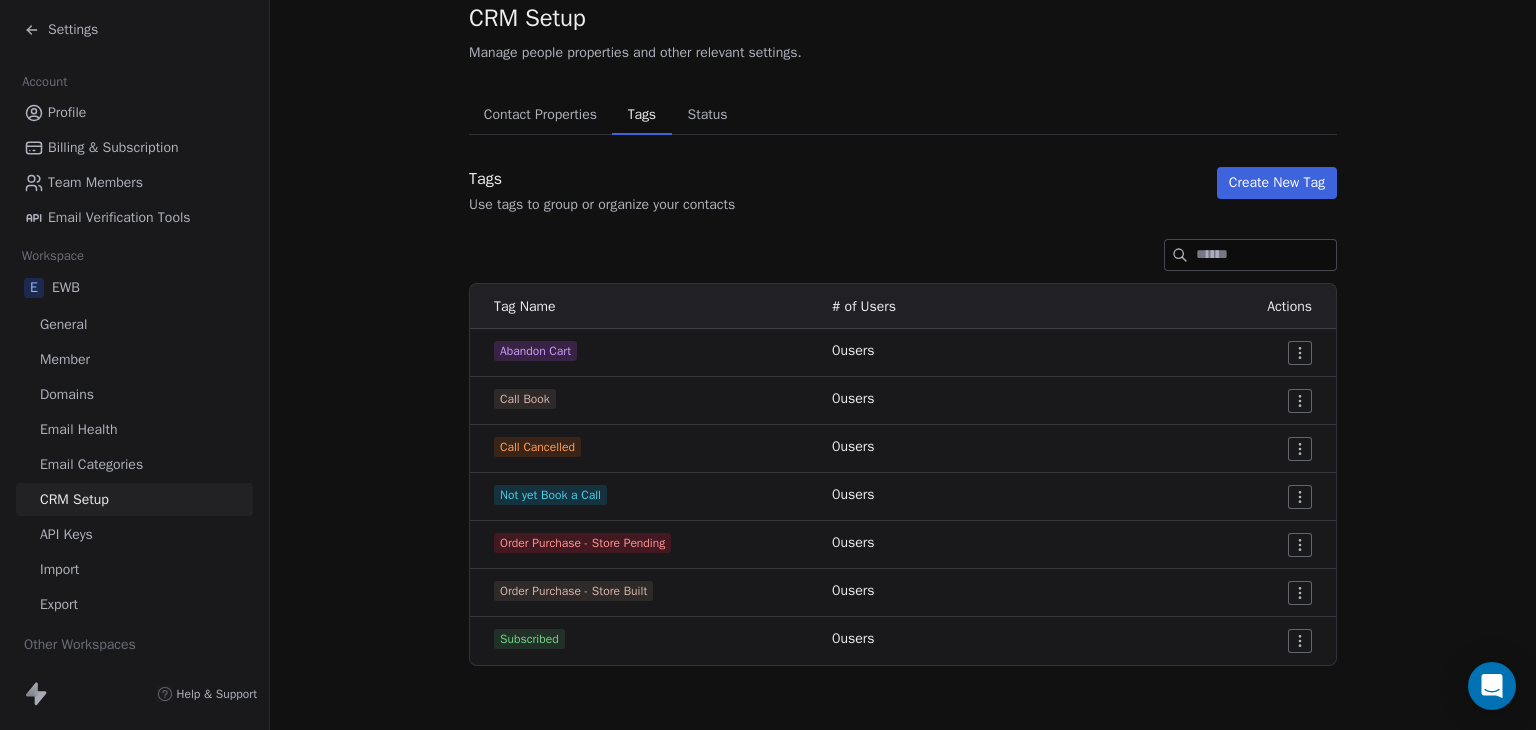 click on "Settings Account Profile Billing & Subscription Team Members Email Verification Tools Workspace E EWB General Member Domains Email Health Email Categories CRM Setup API Keys Import Export Other Workspaces D Default Workspace O Omirank Help & Support CRM Setup Manage people properties and other relevant settings. Contact Properties Contact Properties Tags Tags Status Status Tags Use tags to group or organize your contacts Create New Tag Tag Name # of Users Actions Abandon Cart 0  users Call Book 0  users Call Cancelled 0  users Not yet Book a Call 0  users Order Purchase - Store Pending 0  users Order Purchase - Store Built 0  users Subscribed 0  users" at bounding box center [768, 365] 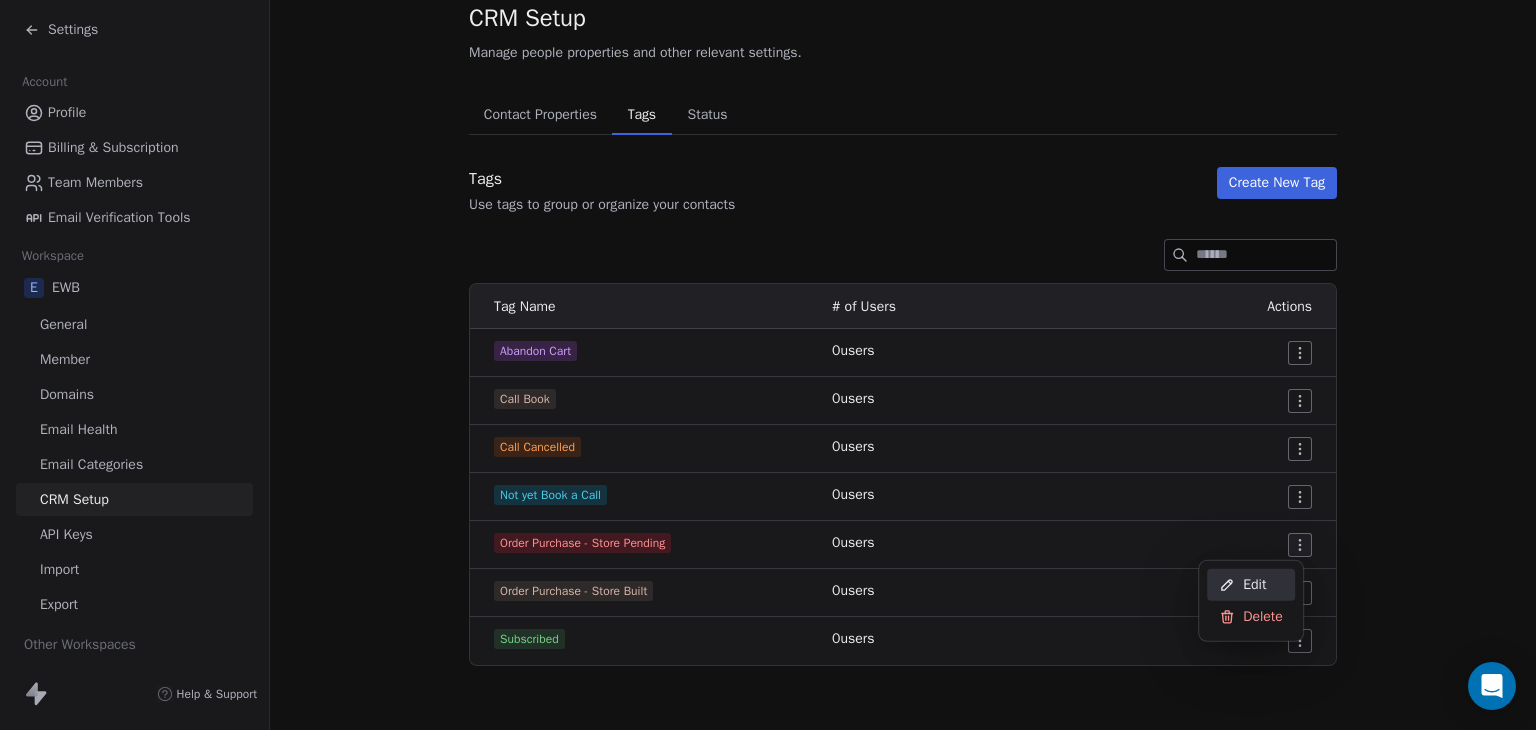 click on "Edit" at bounding box center [1254, 585] 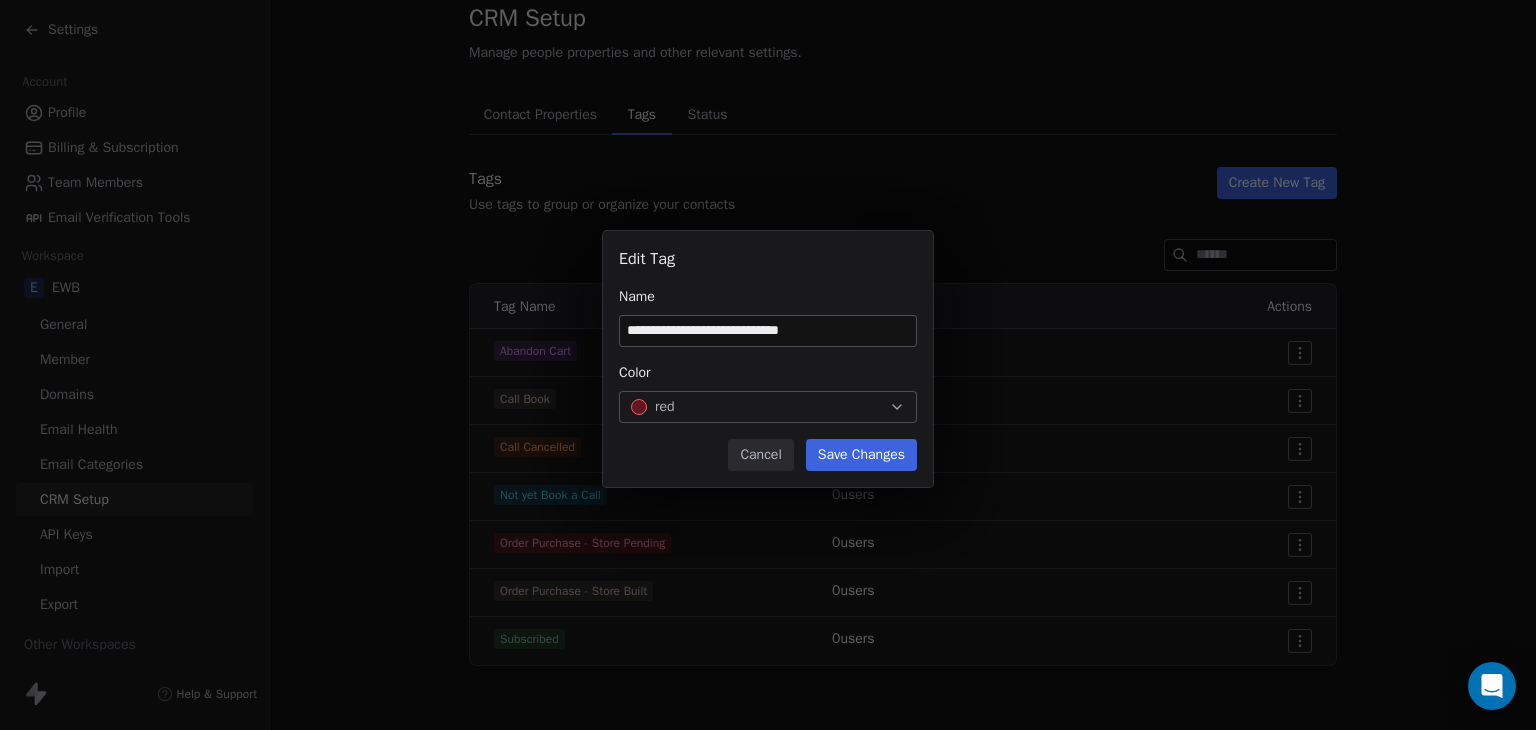 click on "Cancel" at bounding box center [760, 455] 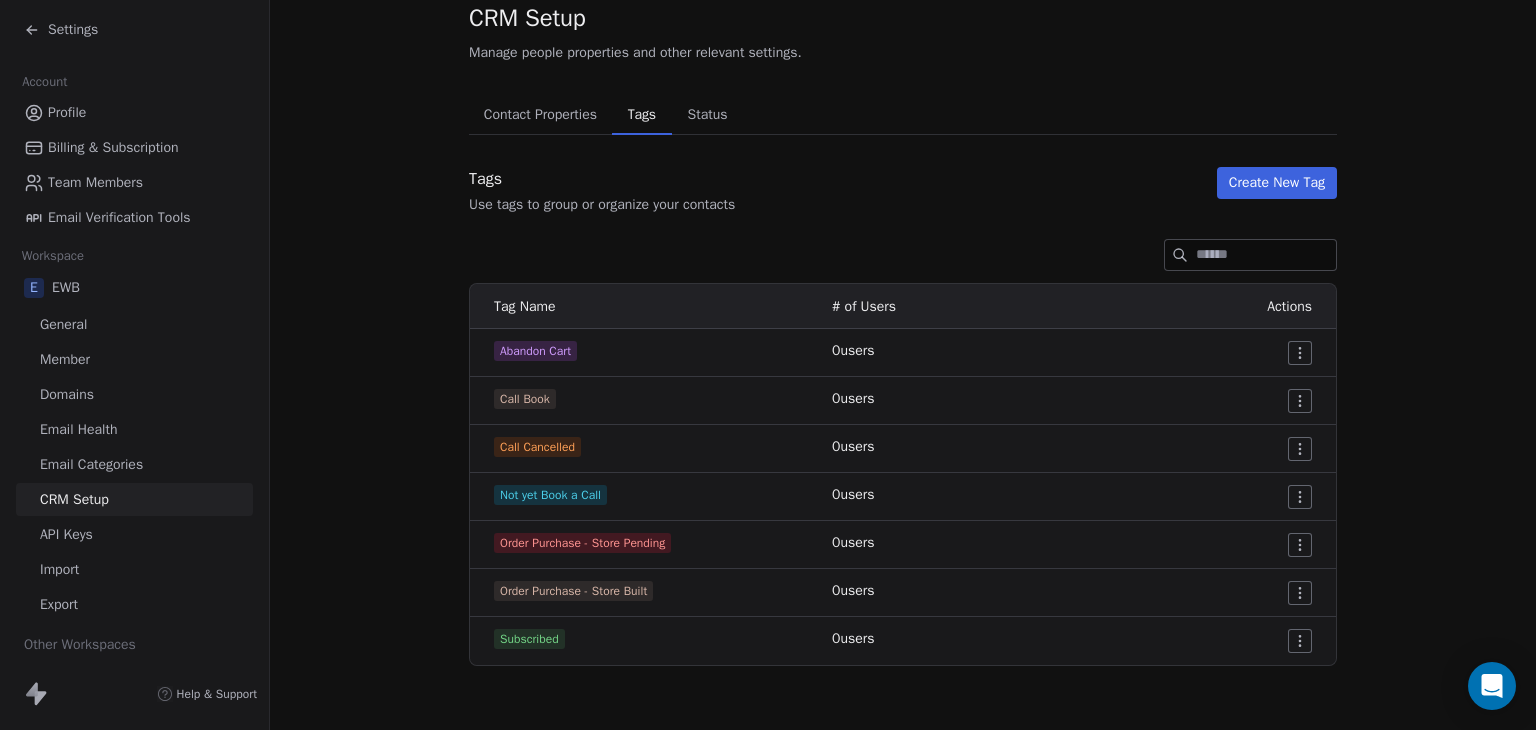 click on "Settings Account Profile Billing & Subscription Team Members Email Verification Tools Workspace E EWB General Member Domains Email Health Email Categories CRM Setup API Keys Import Export Other Workspaces D Default Workspace O Omirank Help & Support CRM Setup Manage people properties and other relevant settings. Contact Properties Contact Properties Tags Tags Status Status Tags Use tags to group or organize your contacts Create New Tag Tag Name # of Users Actions Abandon Cart 0  users Call Book 0  users Call Cancelled 0  users Not yet Book a Call 0  users Order Purchase - Store Pending 0  users Order Purchase - Store Built 0  users Subscribed 0  users" at bounding box center [768, 365] 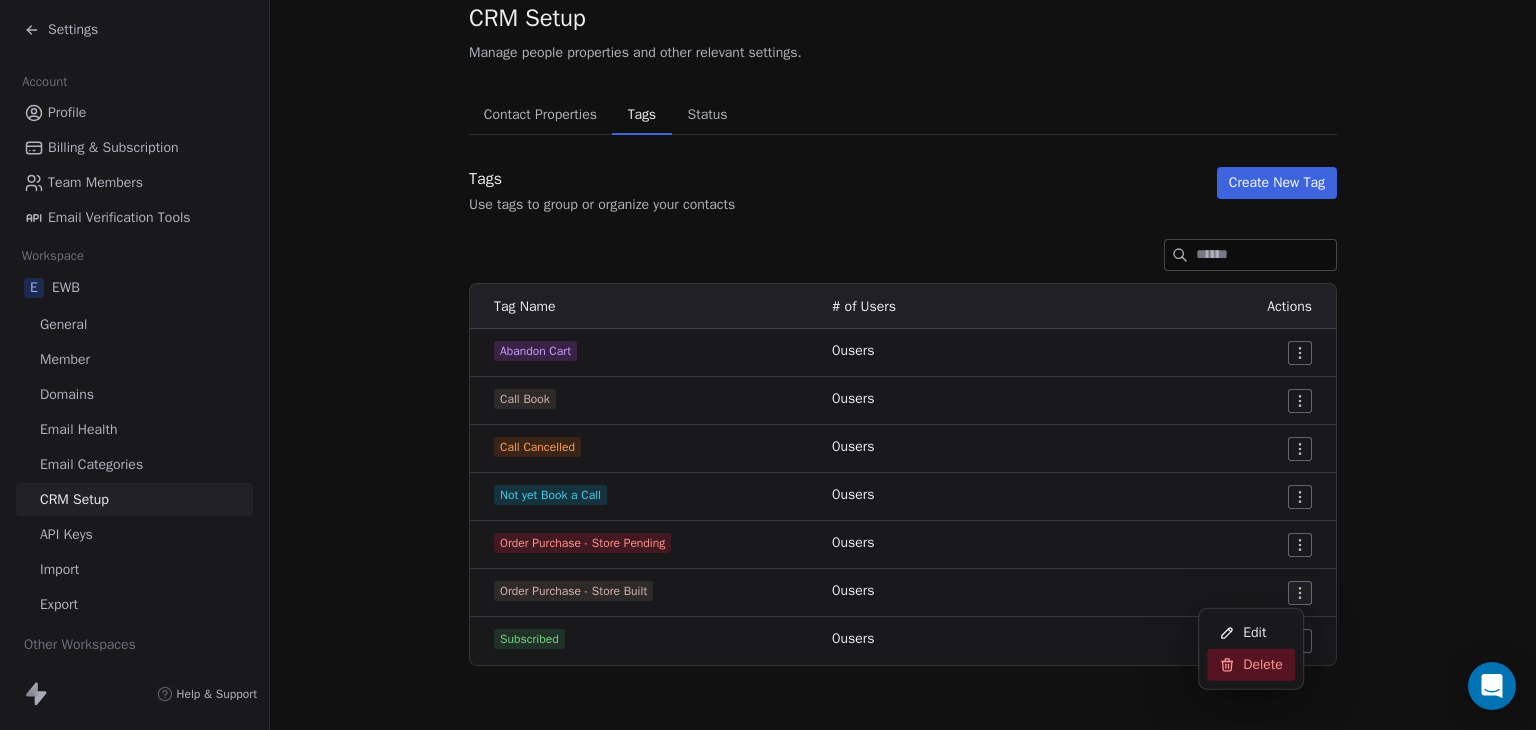 click on "Delete" at bounding box center [1263, 665] 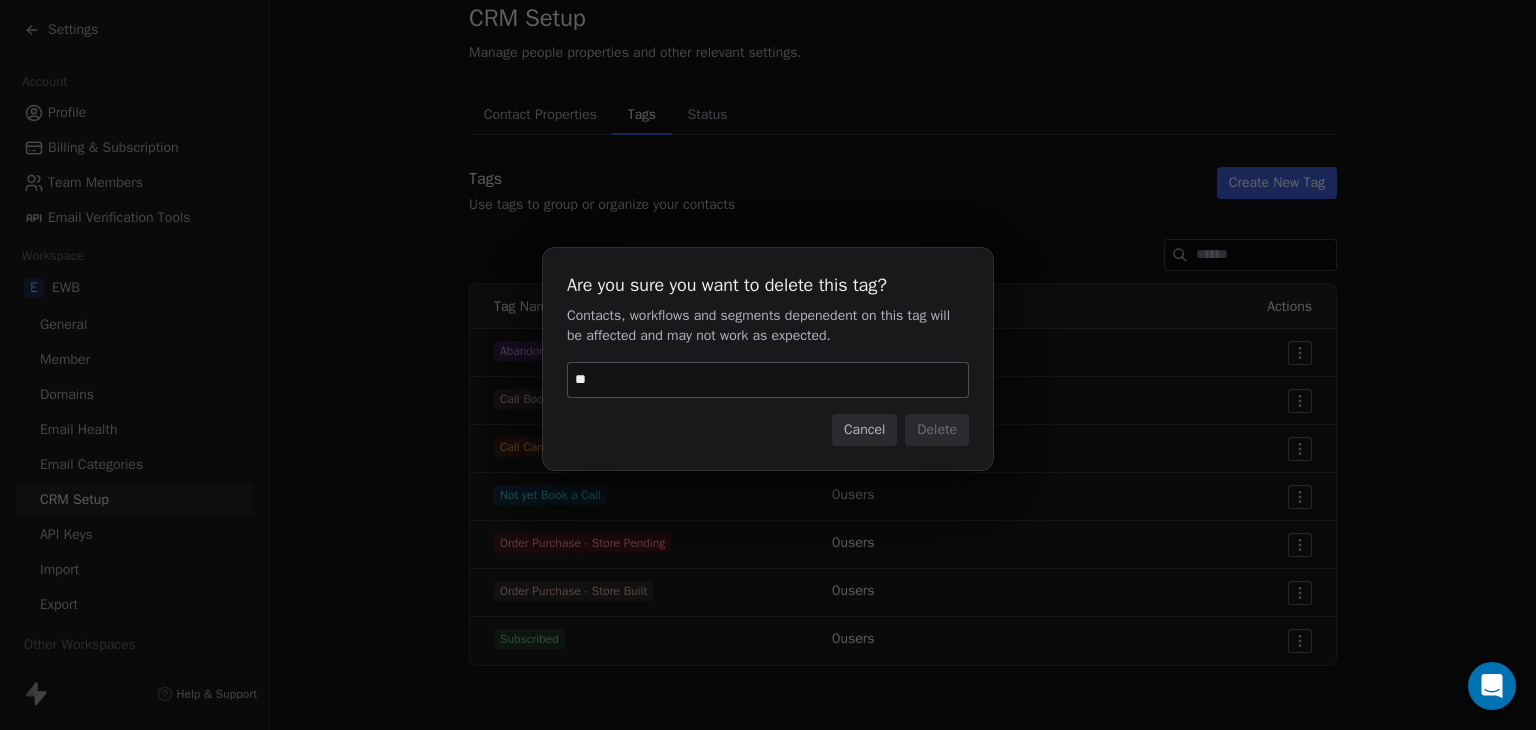 type on "*" 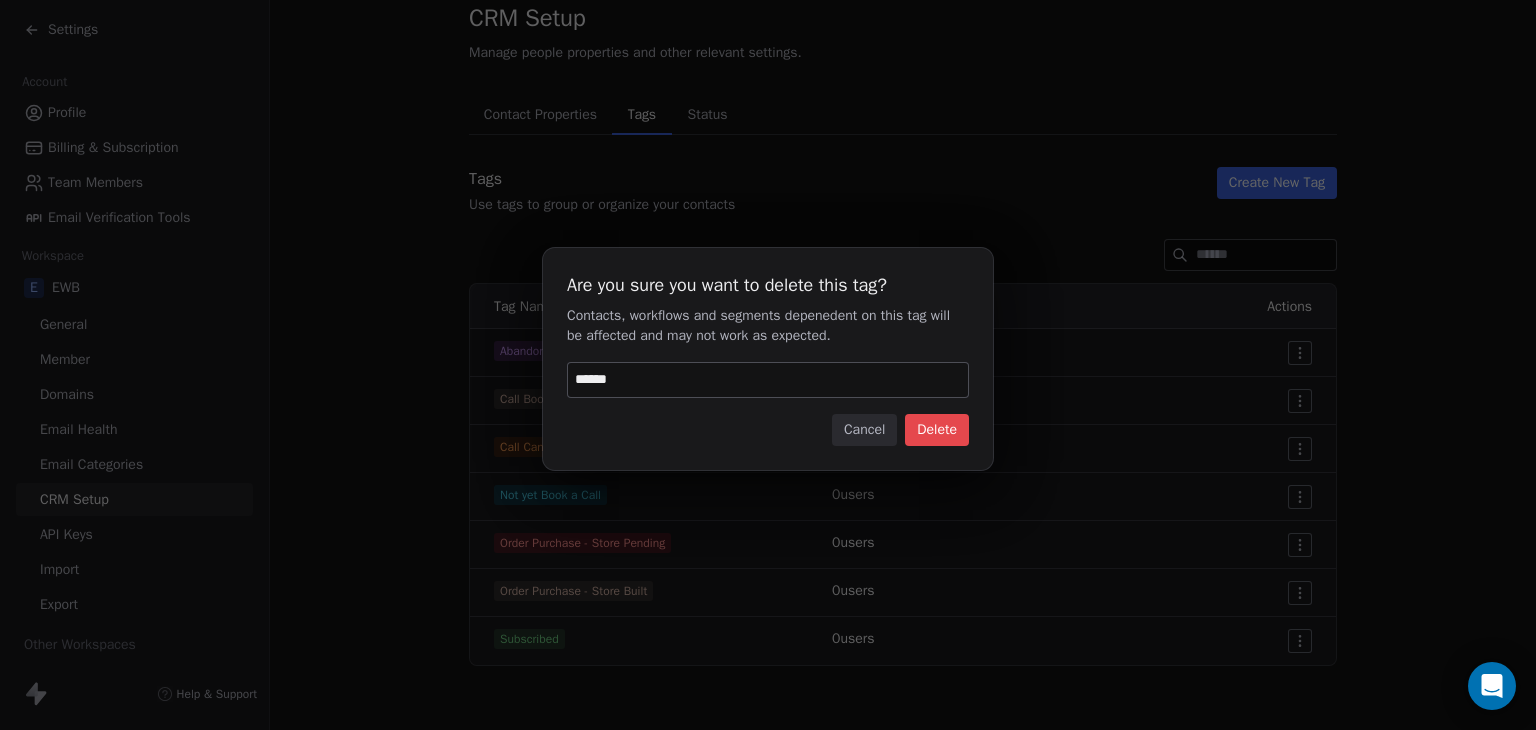 type on "******" 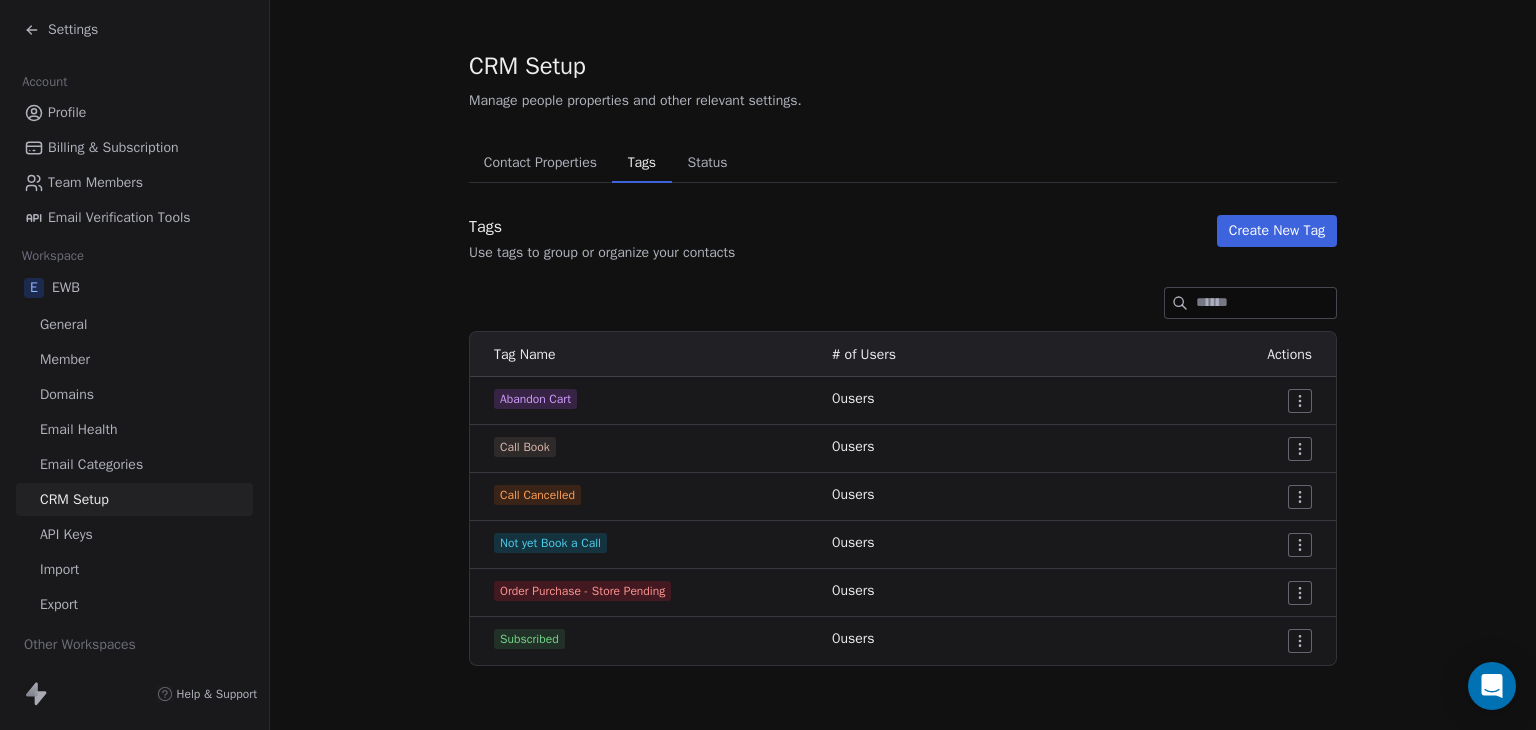 scroll, scrollTop: 15, scrollLeft: 0, axis: vertical 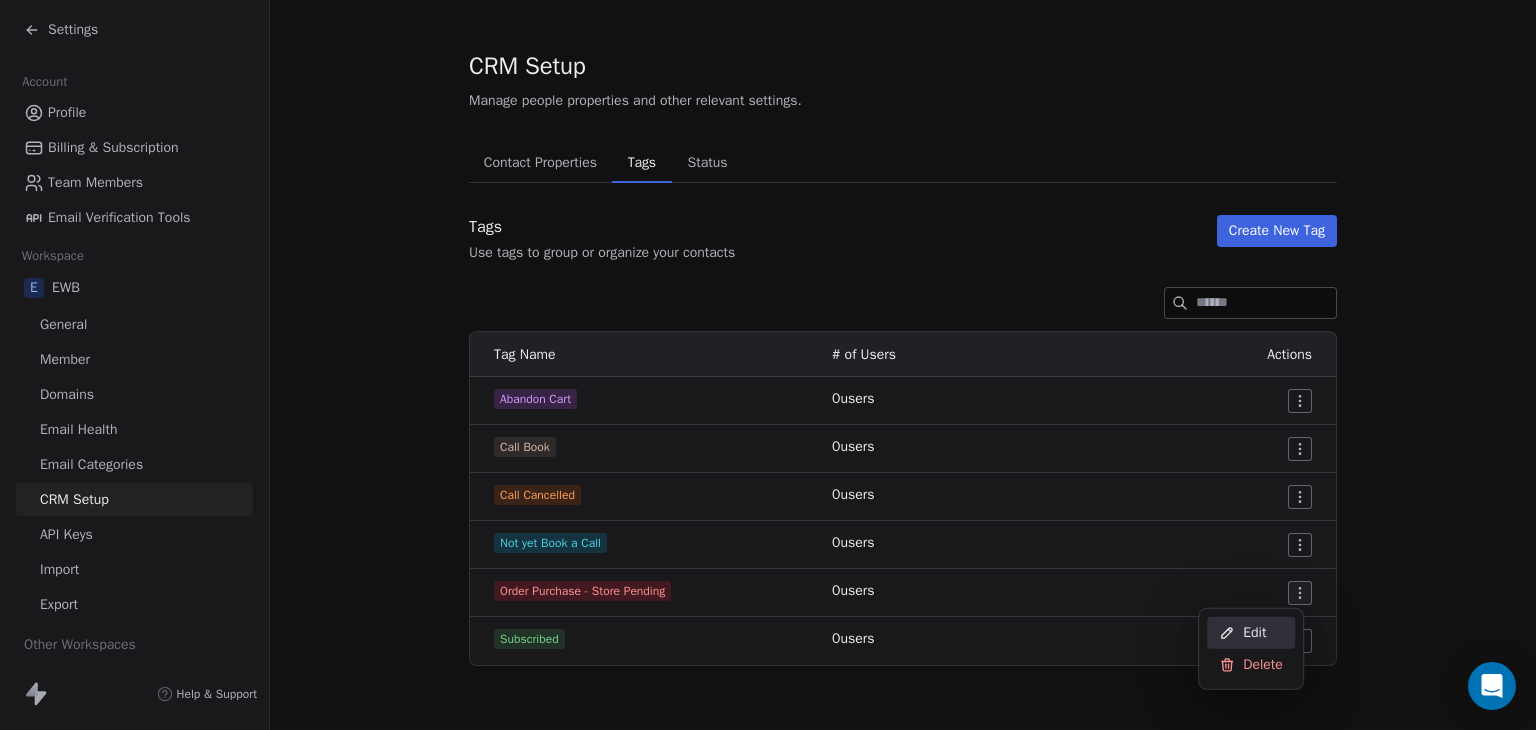 click on "Edit" at bounding box center (1254, 633) 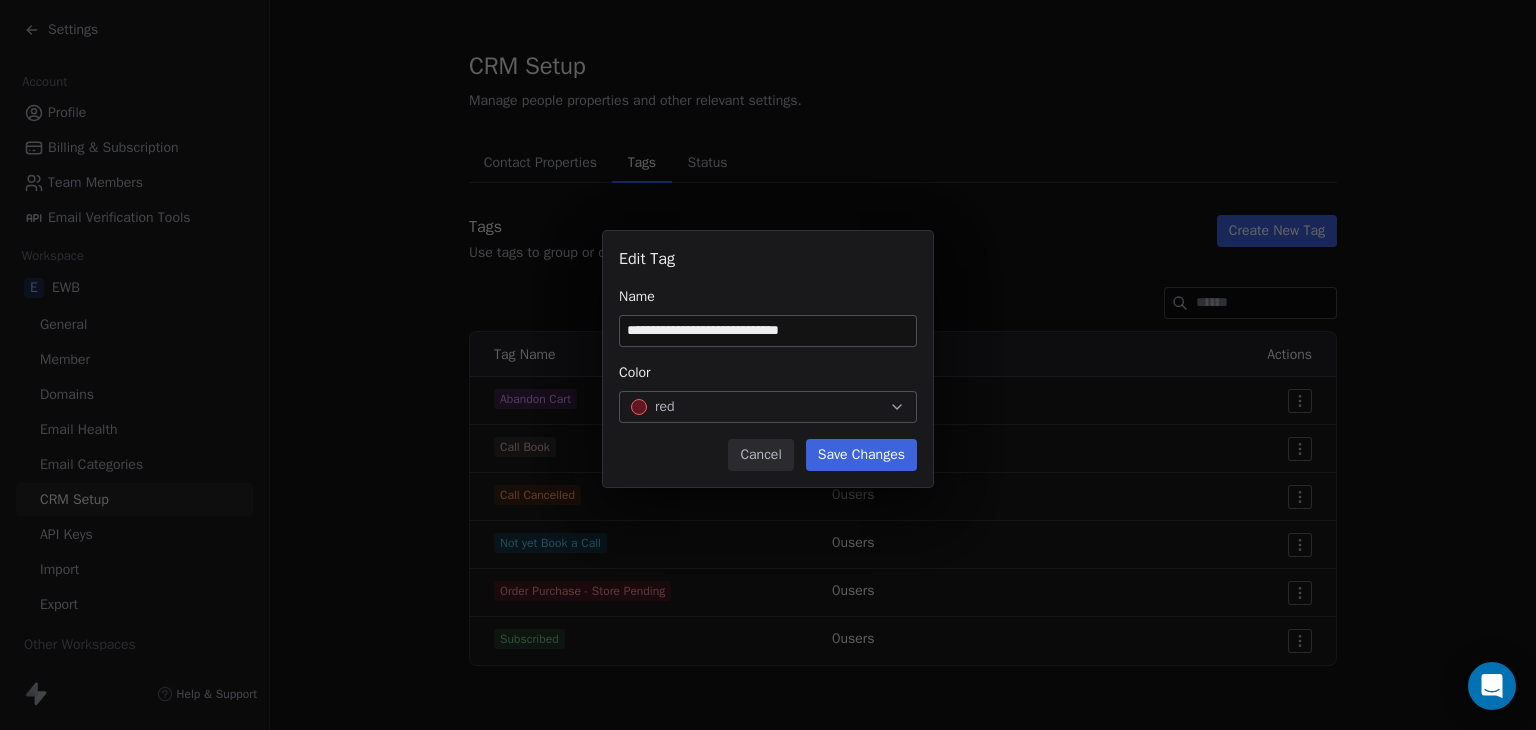 click on "**********" at bounding box center (768, 331) 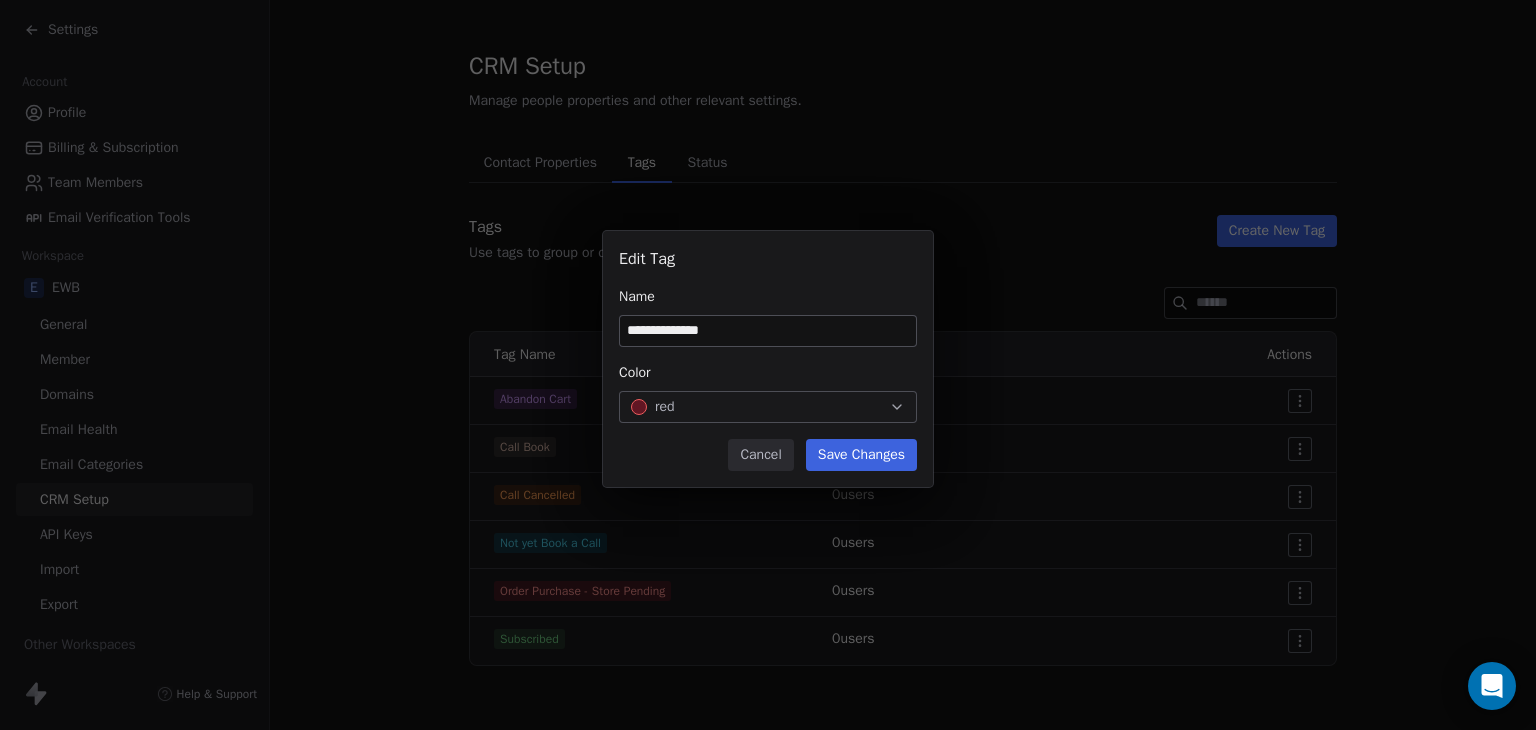 type on "**********" 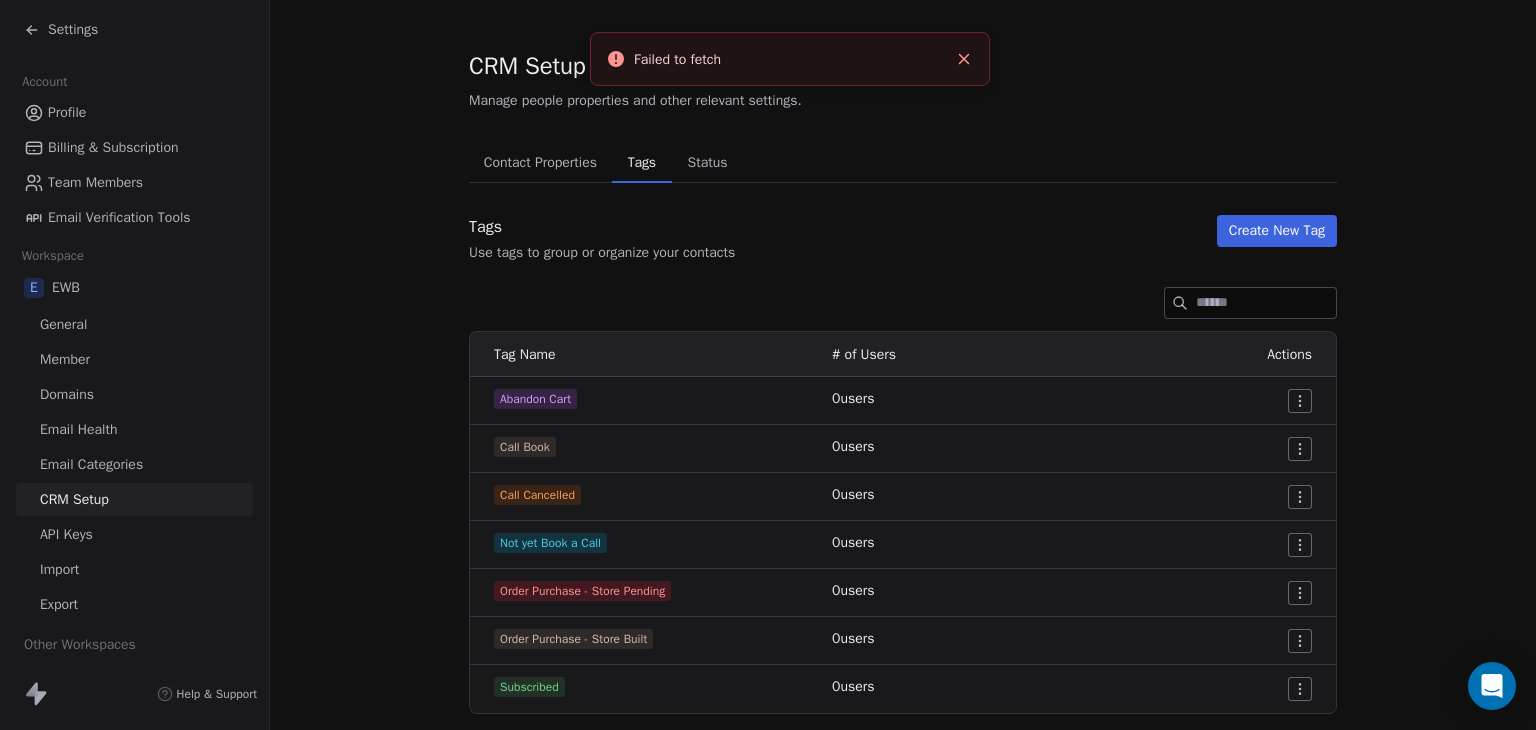 scroll, scrollTop: 63, scrollLeft: 0, axis: vertical 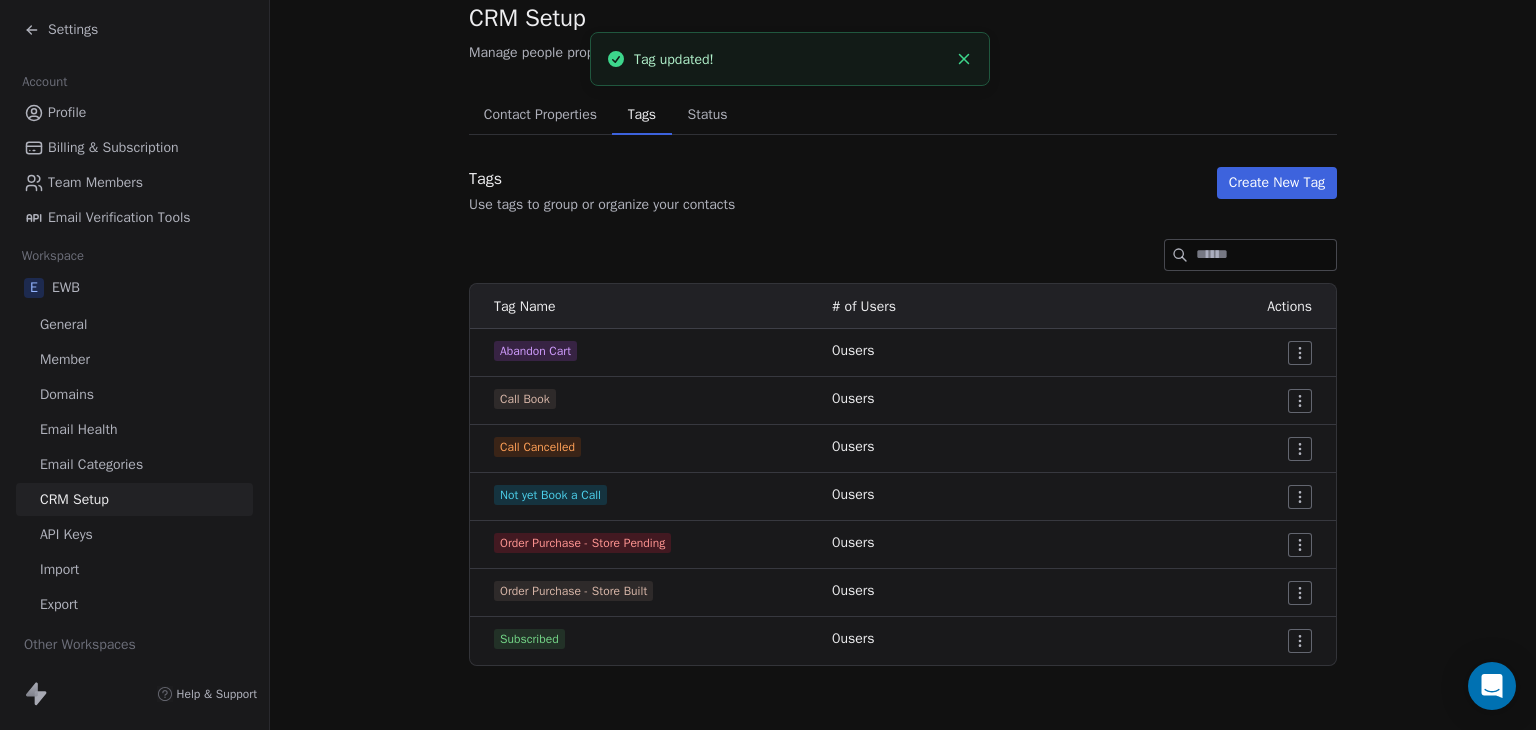 click at bounding box center (903, 255) 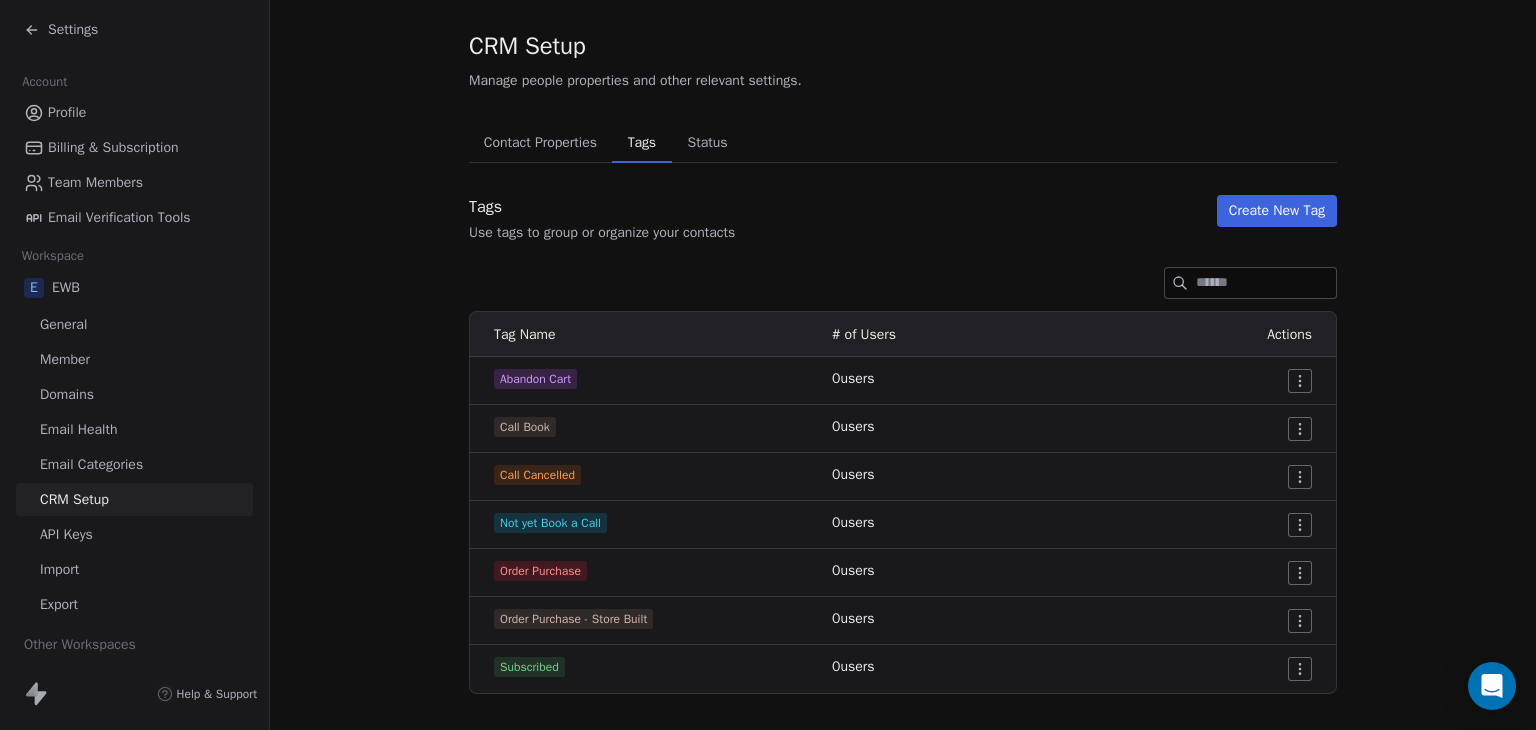 scroll, scrollTop: 63, scrollLeft: 0, axis: vertical 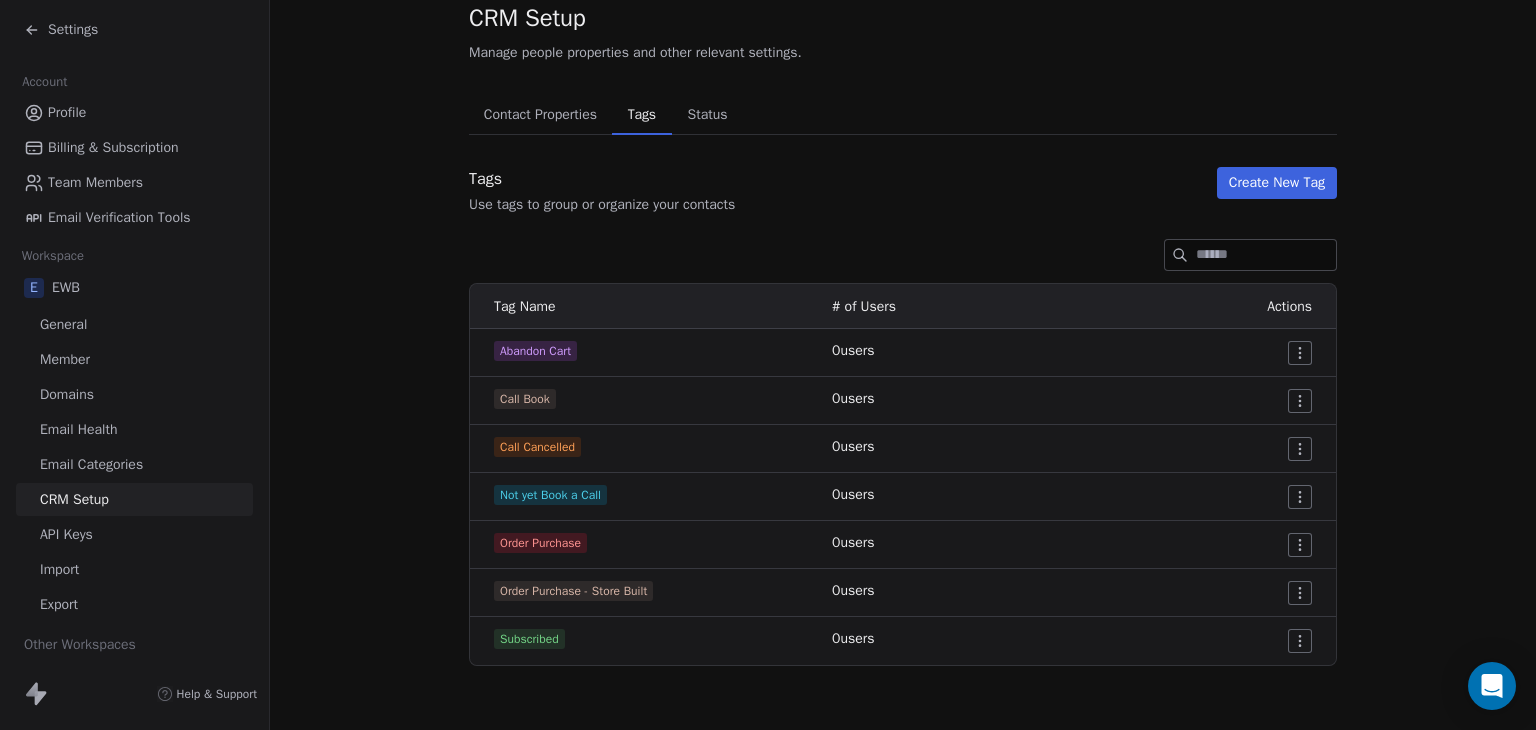 click on "Settings Account Profile Billing & Subscription Team Members Email Verification Tools Workspace E EWB General Member Domains Email Health Email Categories CRM Setup API Keys Import Export Other Workspaces D Default Workspace O Omirank Help & Support CRM Setup Manage people properties and other relevant settings. Contact Properties Contact Properties Tags Tags Status Status Tags Use tags to group or organize your contacts Create New Tag Tag Name # of Users Actions Abandon Cart 0  users Call Book 0  users Call Cancelled 0  users Not yet Book a Call 0  users Order Purchase 0  users Order Purchase - Store Built 0  users Subscribed 0  users" at bounding box center (768, 365) 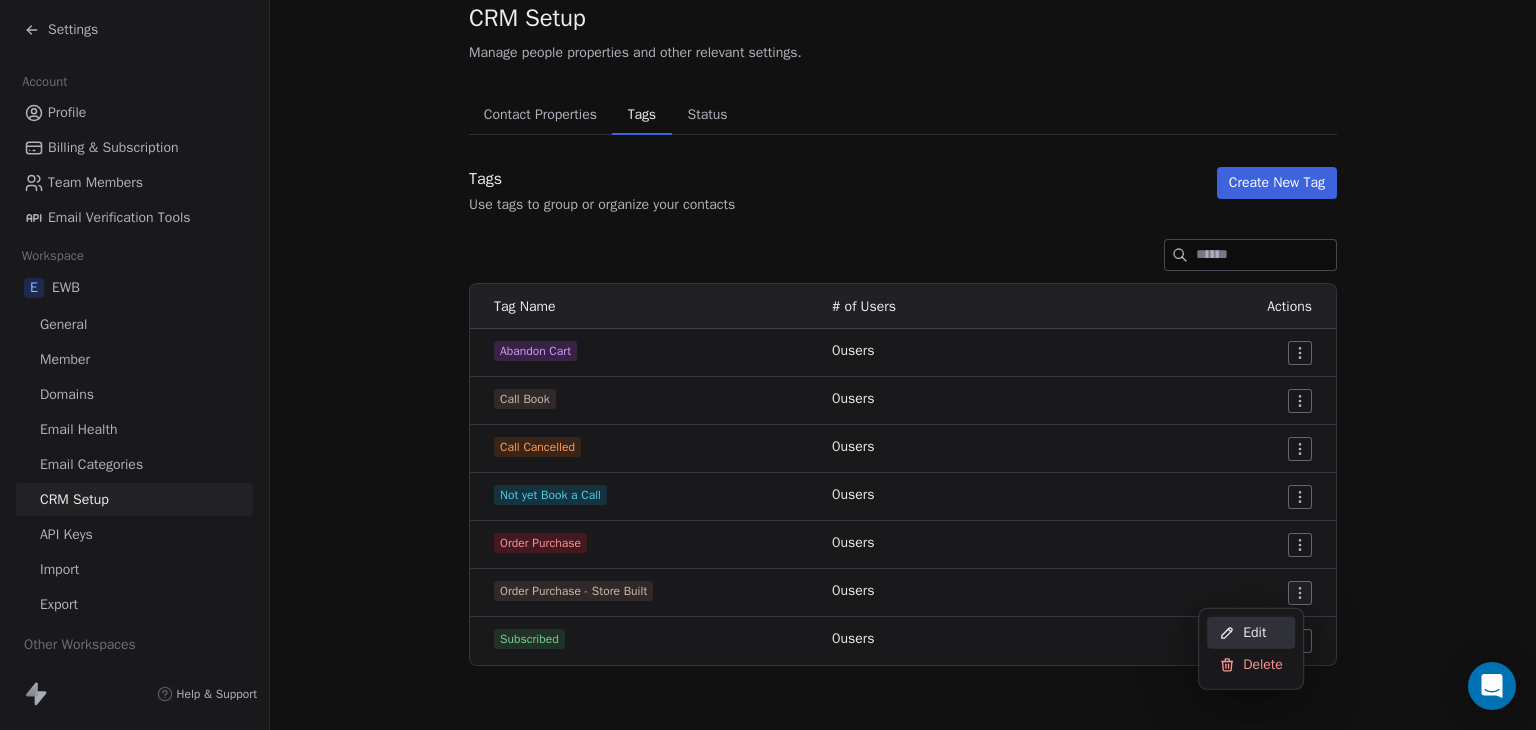 click on "Edit" at bounding box center (1254, 633) 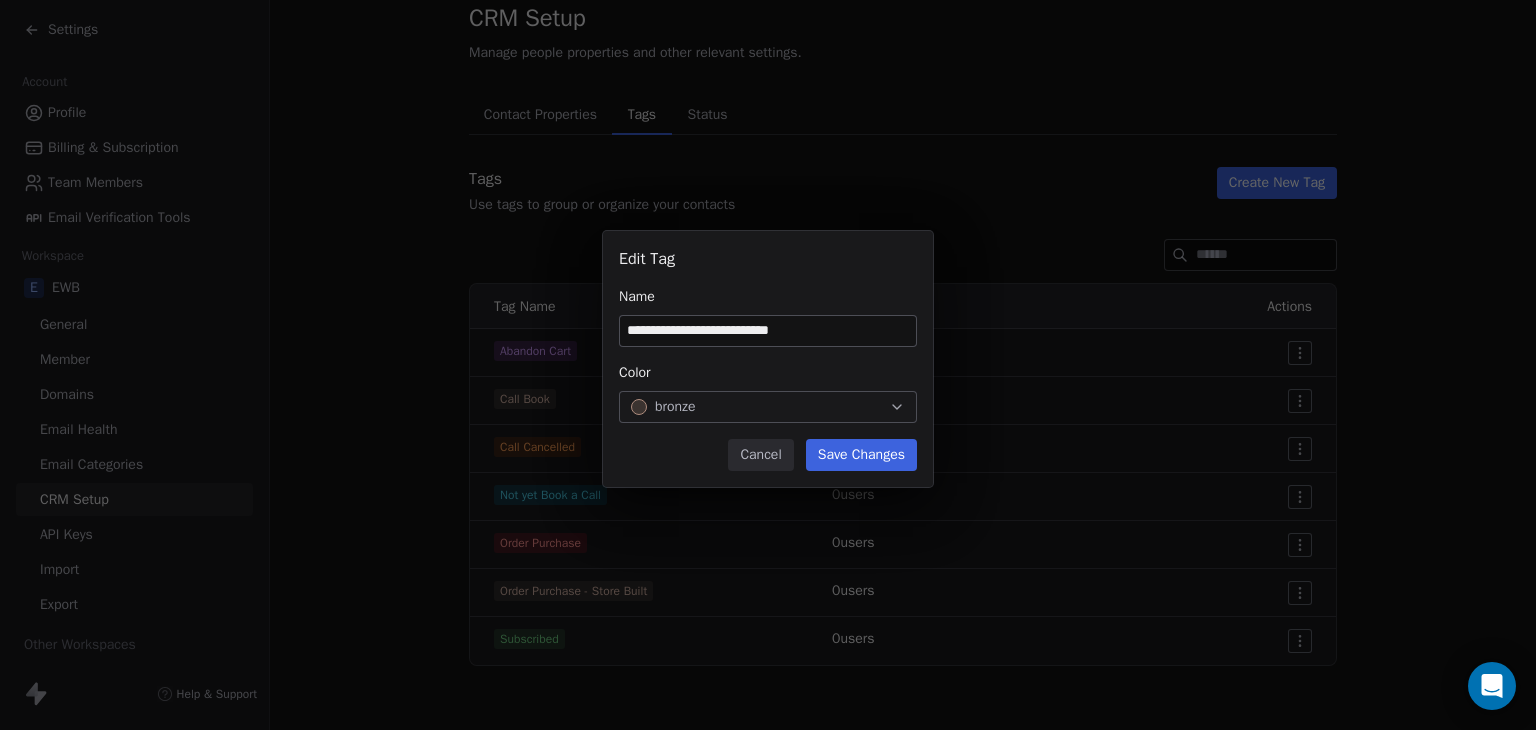 click on "**********" at bounding box center [768, 331] 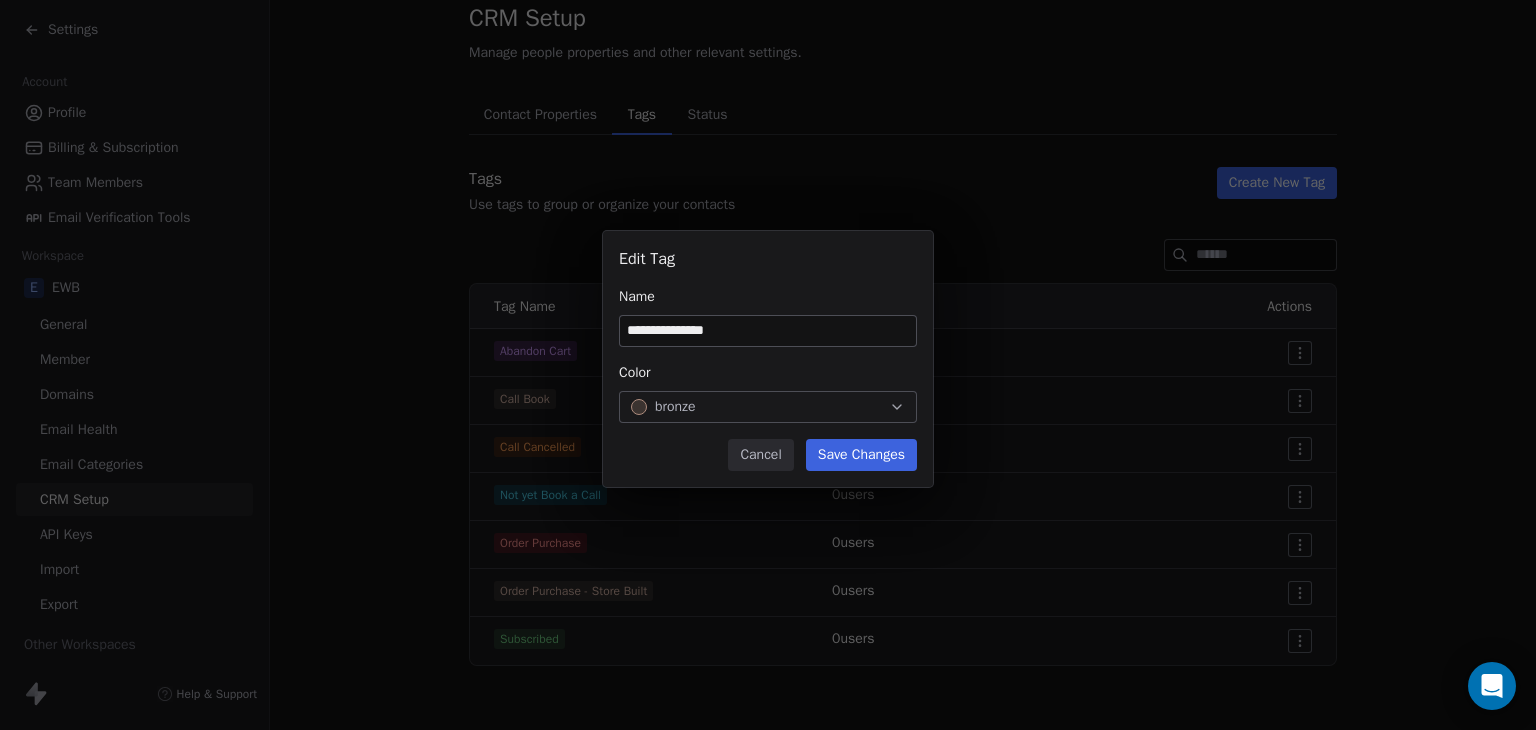 type on "**********" 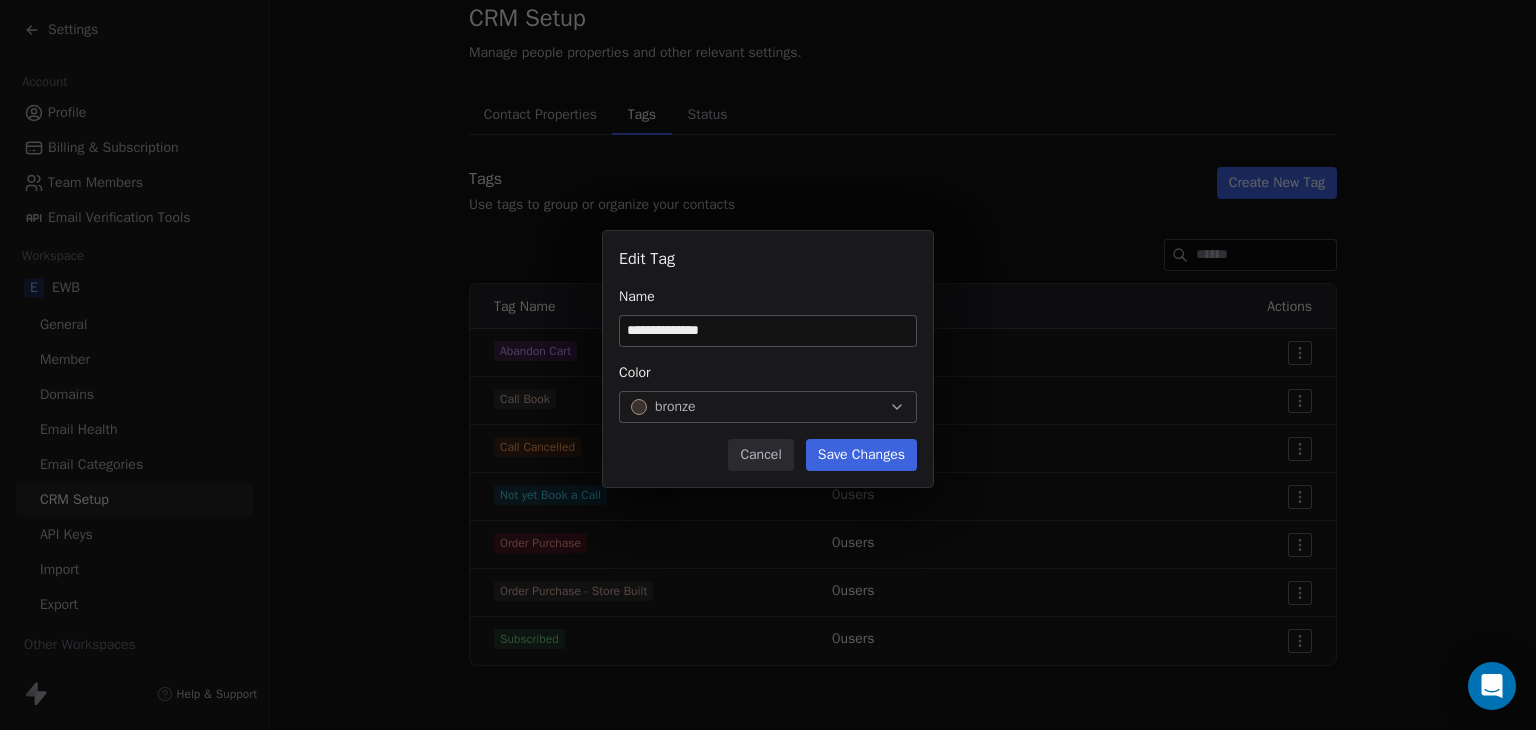 click on "Save Changes" at bounding box center (861, 455) 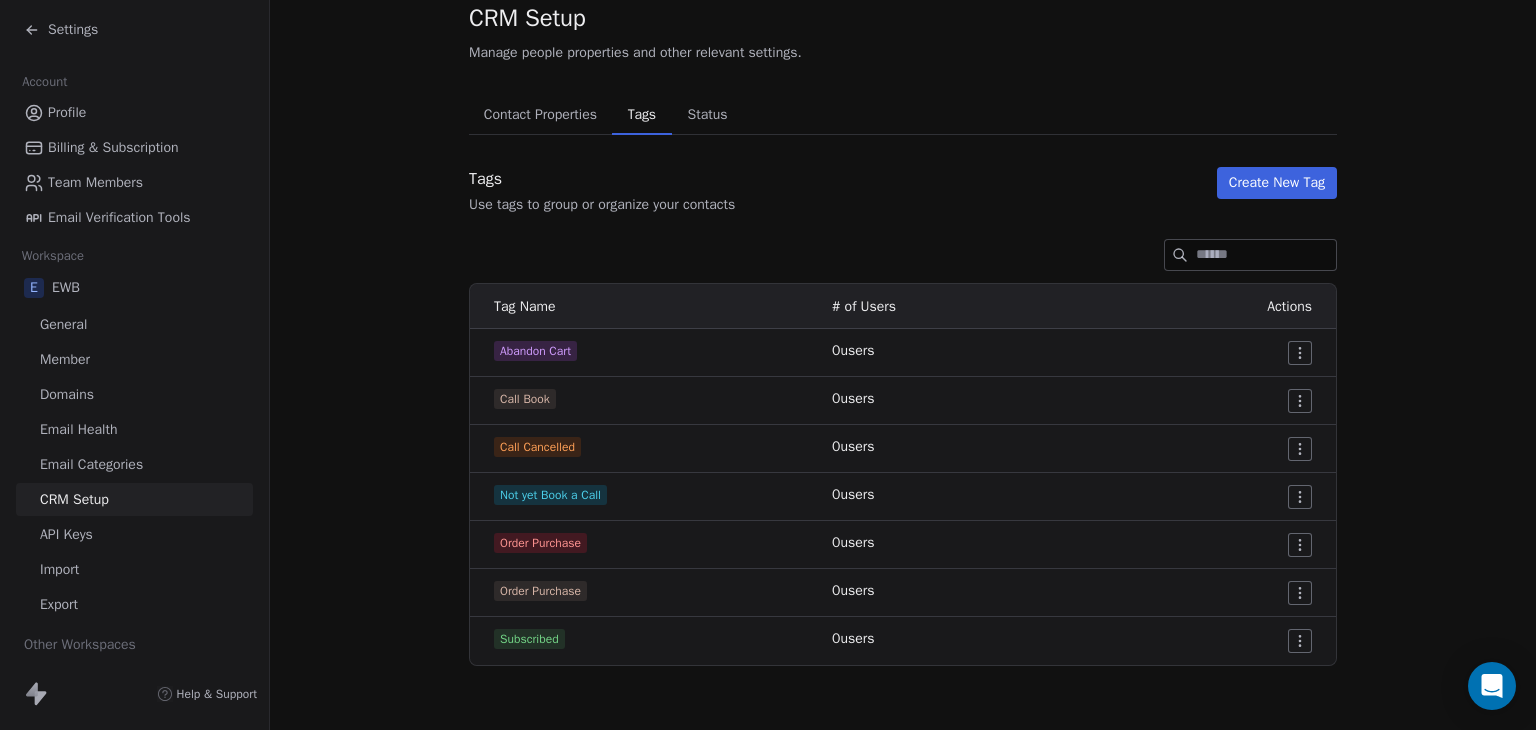 click on "Settings Account Profile Billing & Subscription Team Members Email Verification Tools Workspace E EWB General Member Domains Email Health Email Categories CRM Setup API Keys Import Export Other Workspaces D Default Workspace O Omirank Help & Support CRM Setup Manage people properties and other relevant settings. Contact Properties Contact Properties Tags Tags Status Status Tags Use tags to group or organize your contacts Create New Tag Tag Name # of Users Actions Abandon Cart 0  users Call Book 0  users Call Cancelled 0  users Not yet Book a Call 0  users Order Purchase 0  users Order Purchase 0  users Subscribed 0  users" at bounding box center (768, 365) 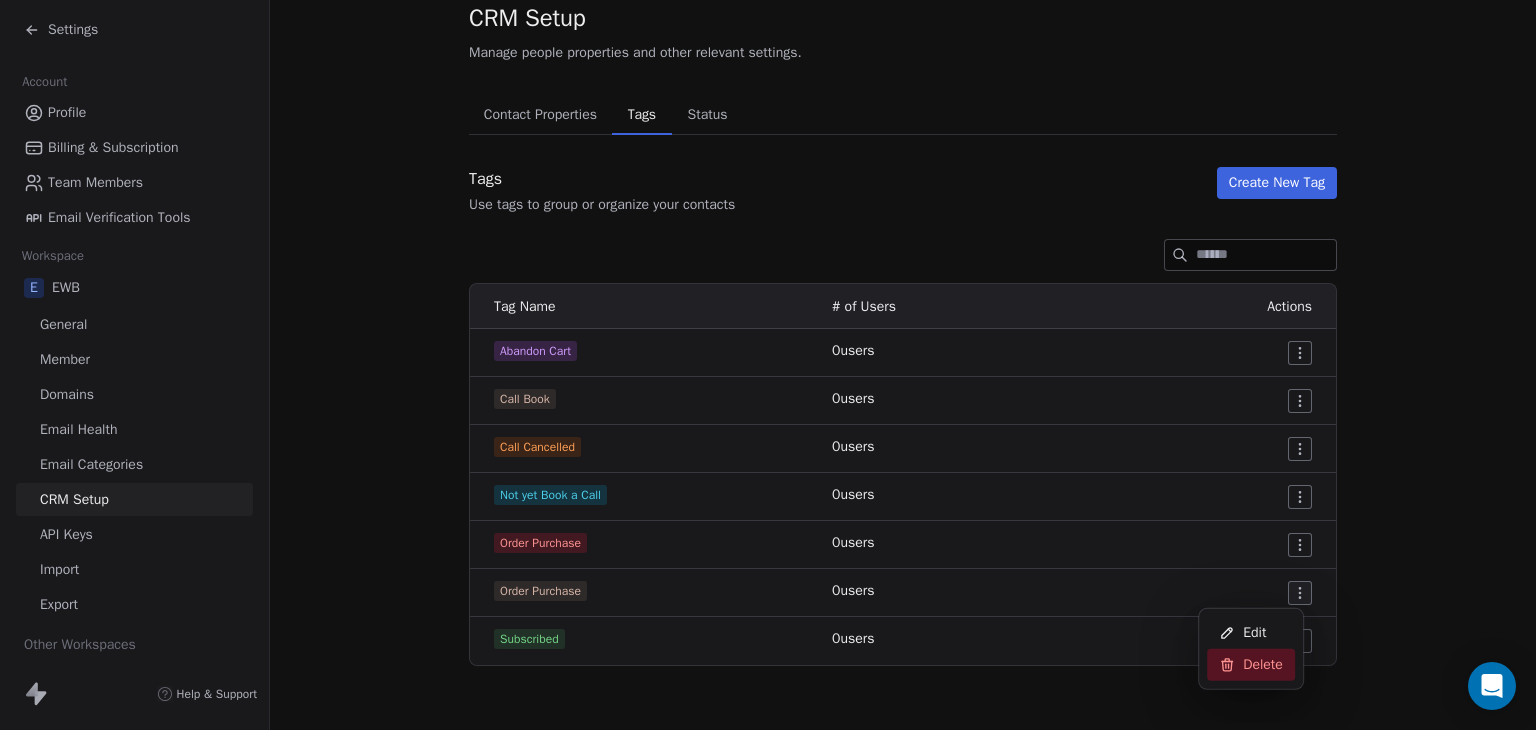 click on "Delete" at bounding box center [1263, 665] 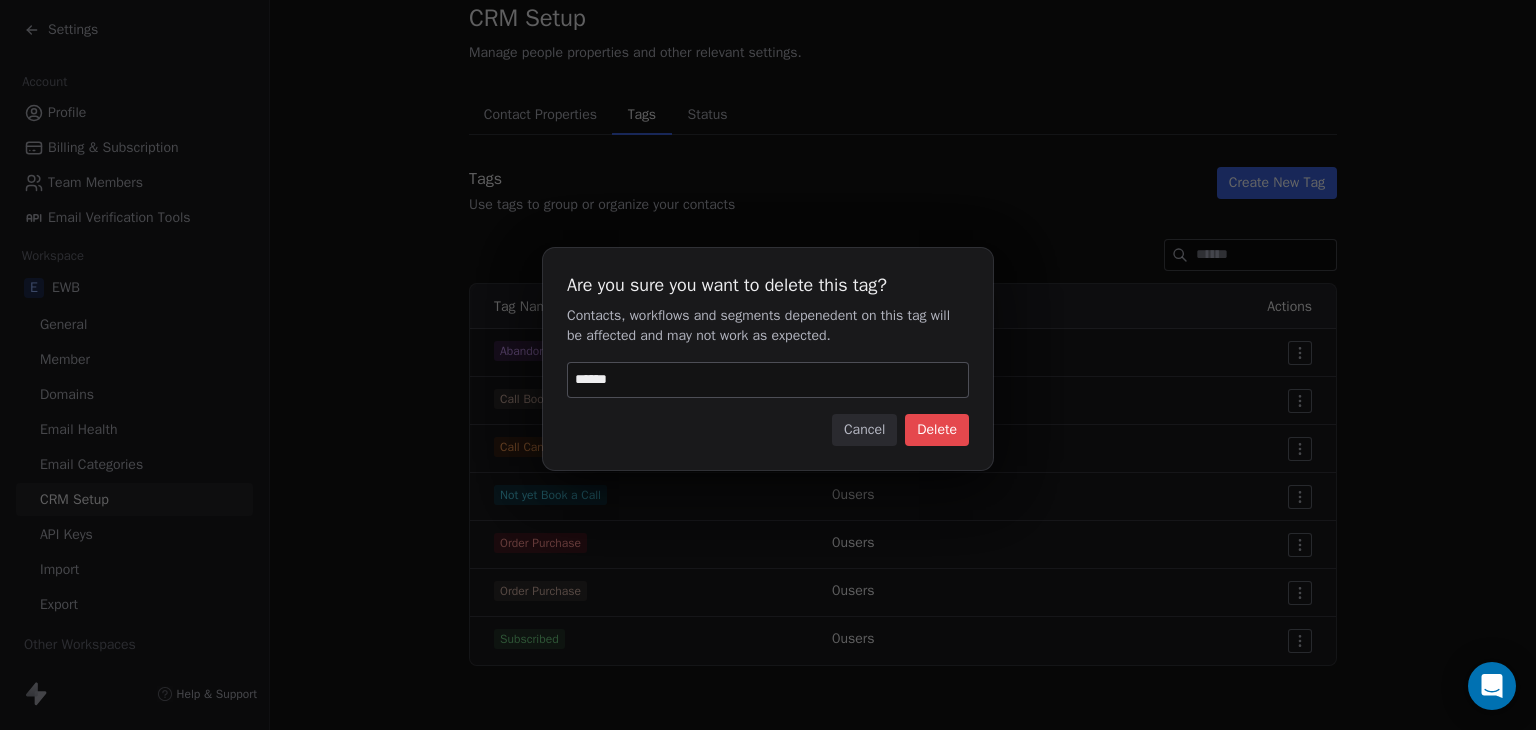 type on "******" 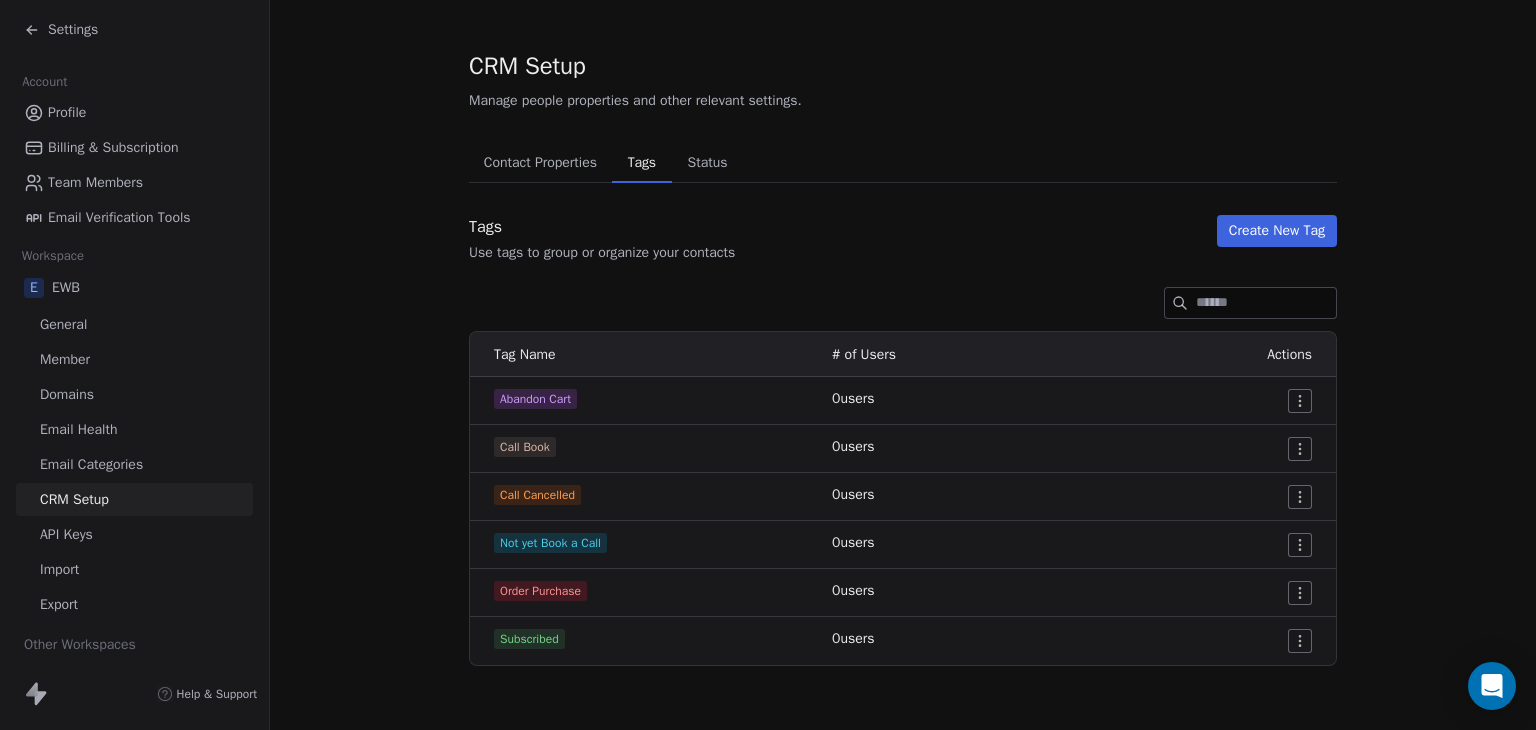 scroll, scrollTop: 15, scrollLeft: 0, axis: vertical 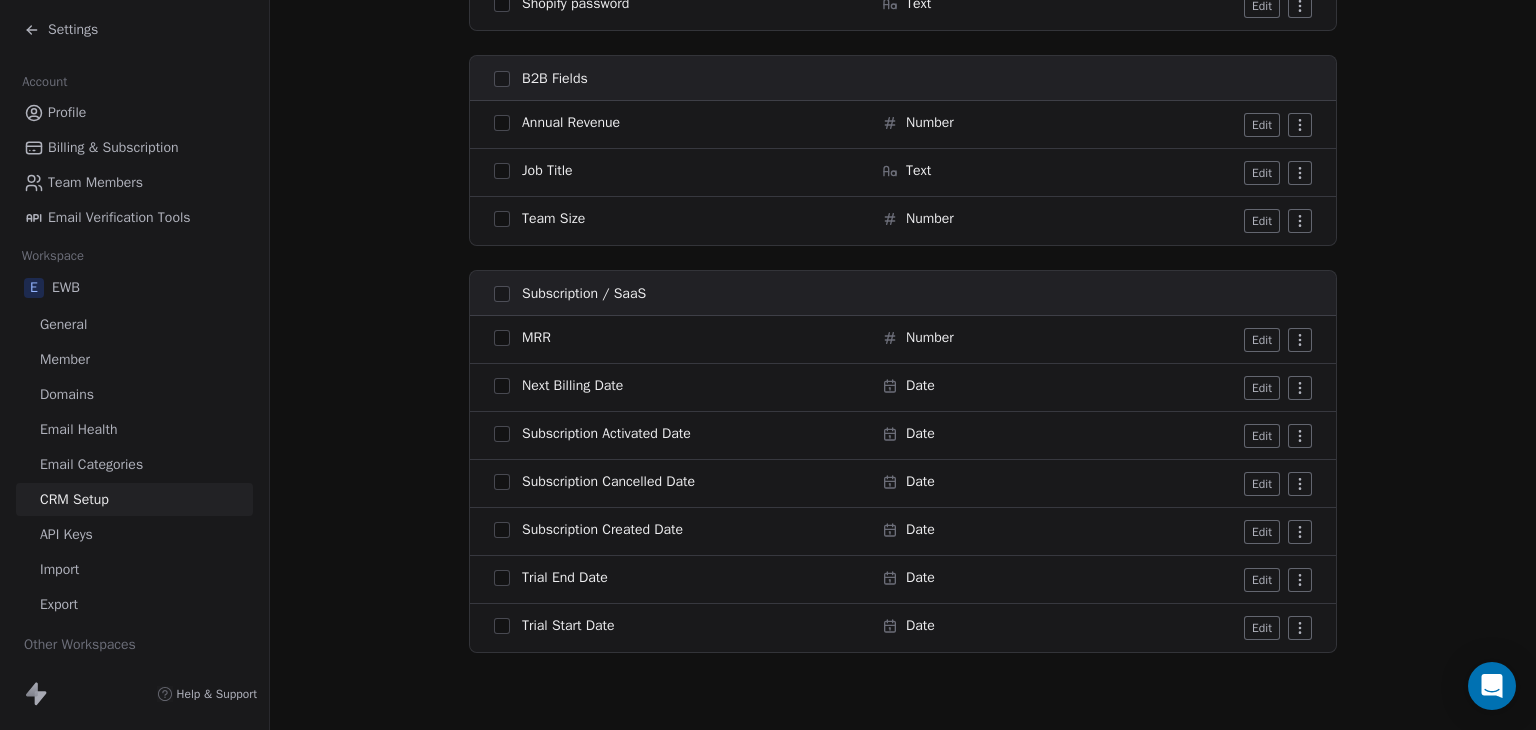 click on "General" at bounding box center (63, 324) 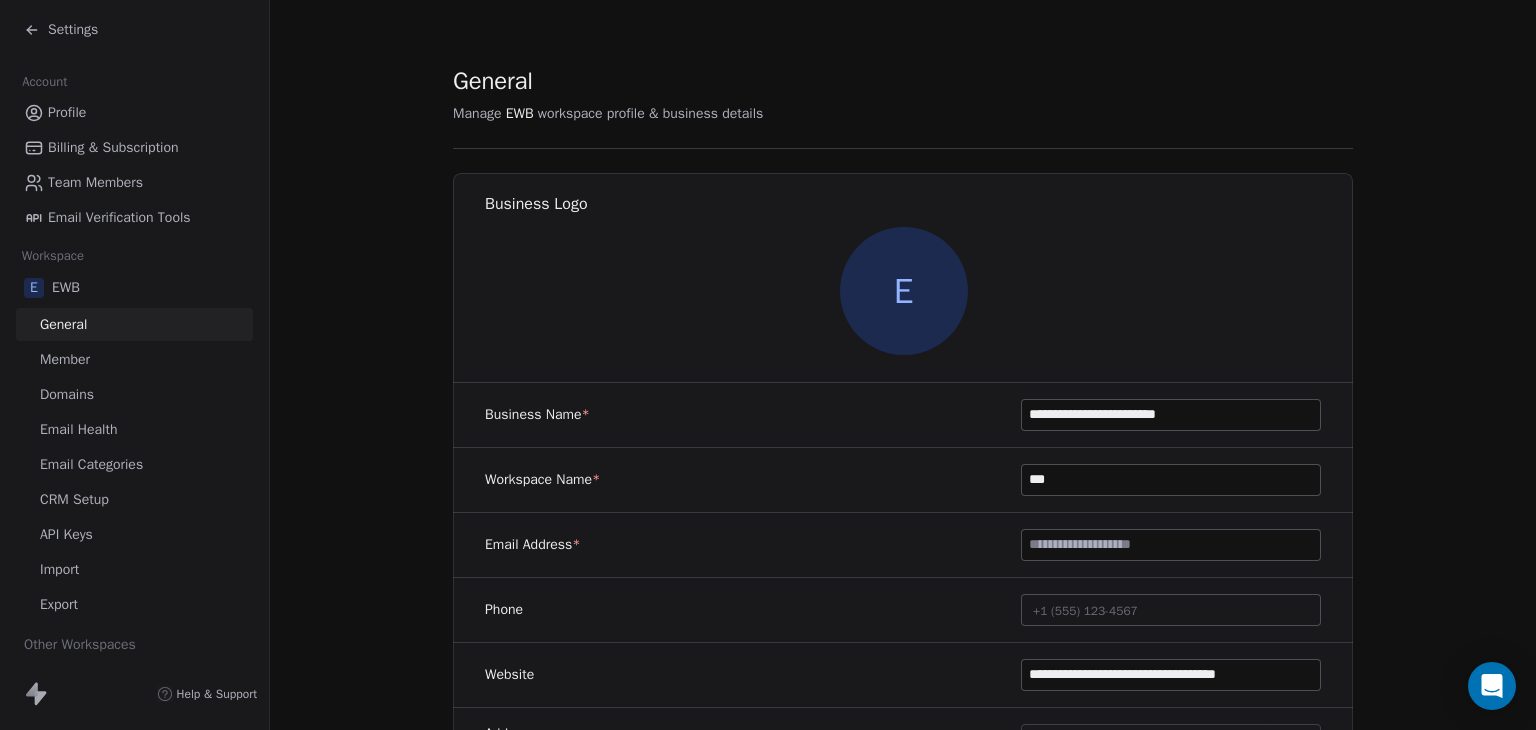 click on "Email Health" at bounding box center (78, 429) 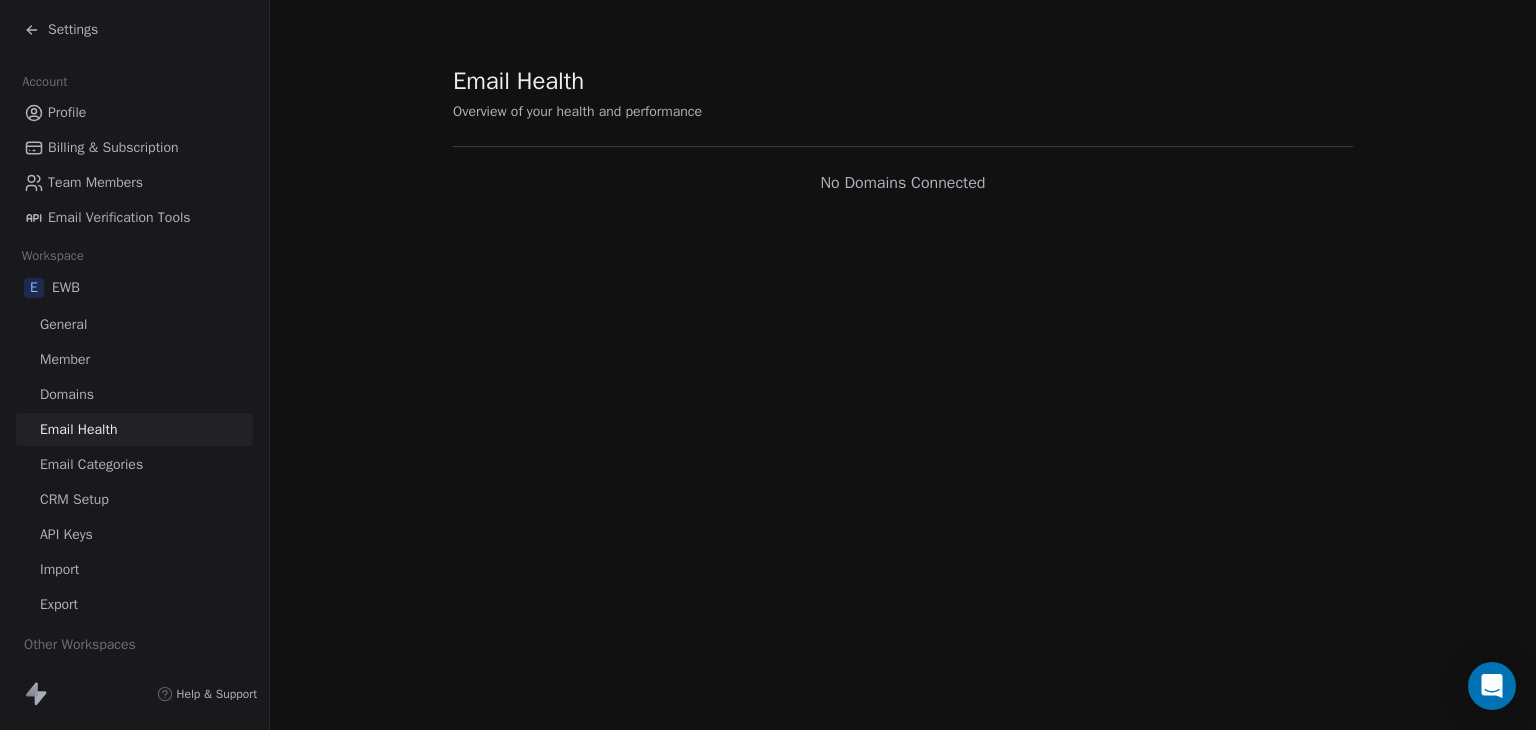click on "Email Categories" at bounding box center (91, 464) 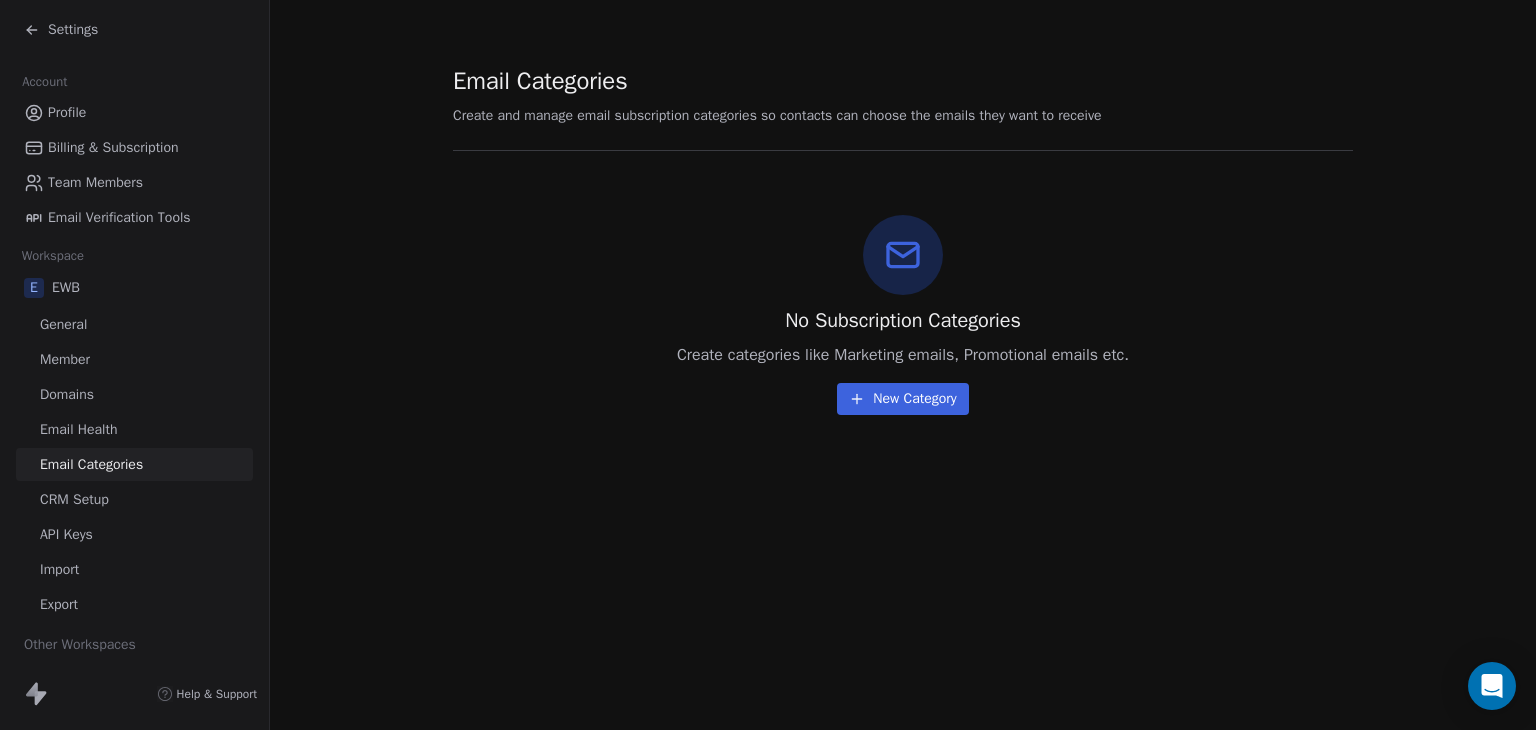 click on "CRM Setup" at bounding box center [74, 499] 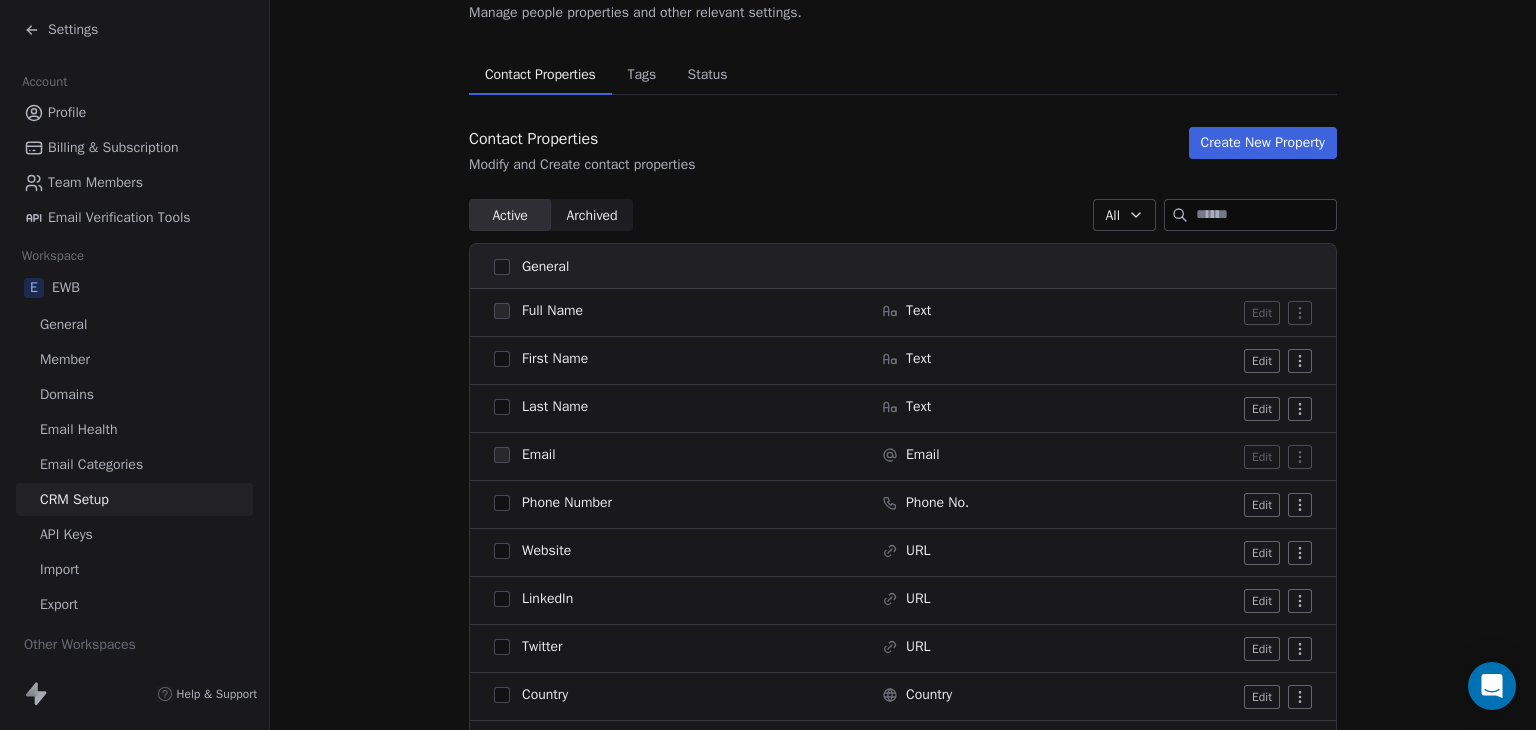 scroll, scrollTop: 0, scrollLeft: 0, axis: both 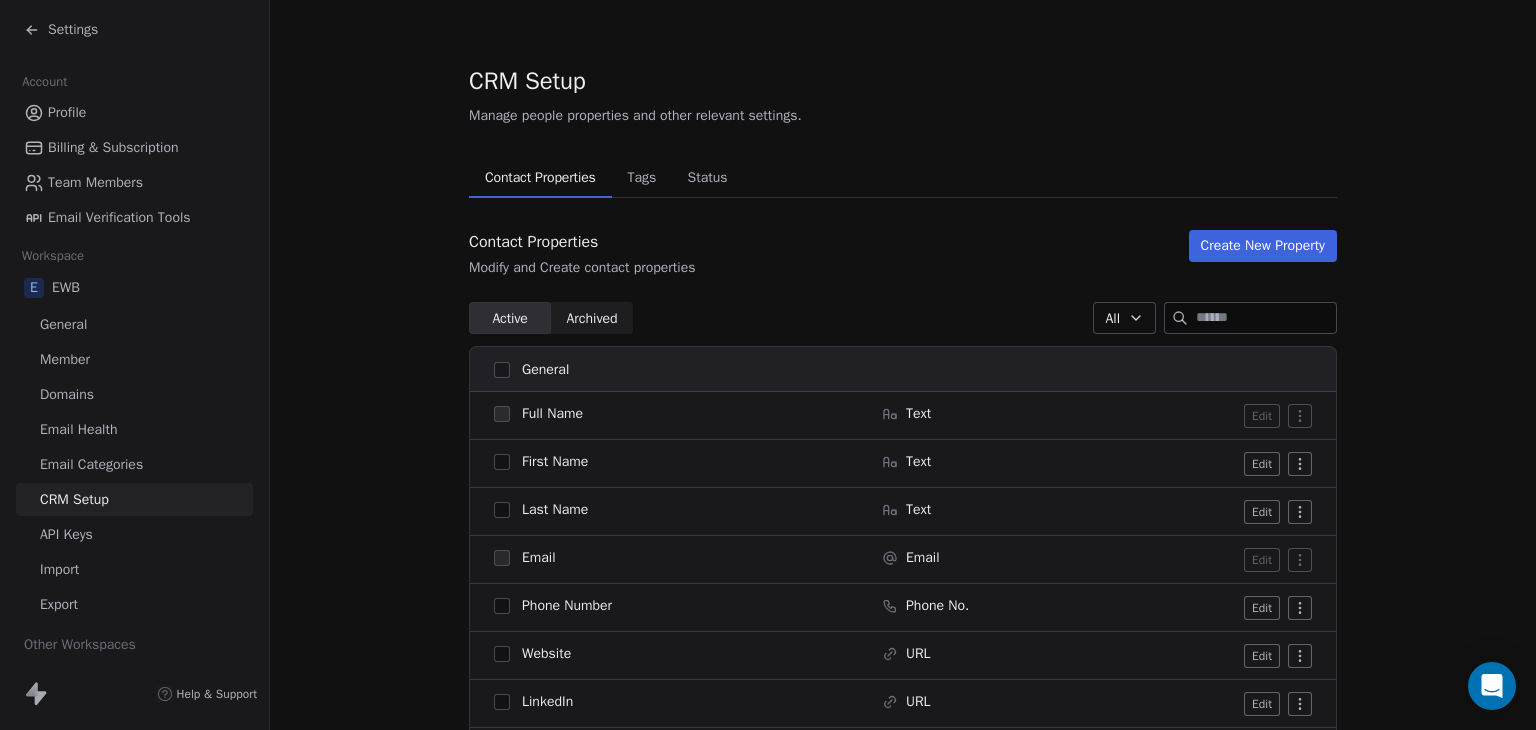 click on "Create New Property" at bounding box center (1263, 246) 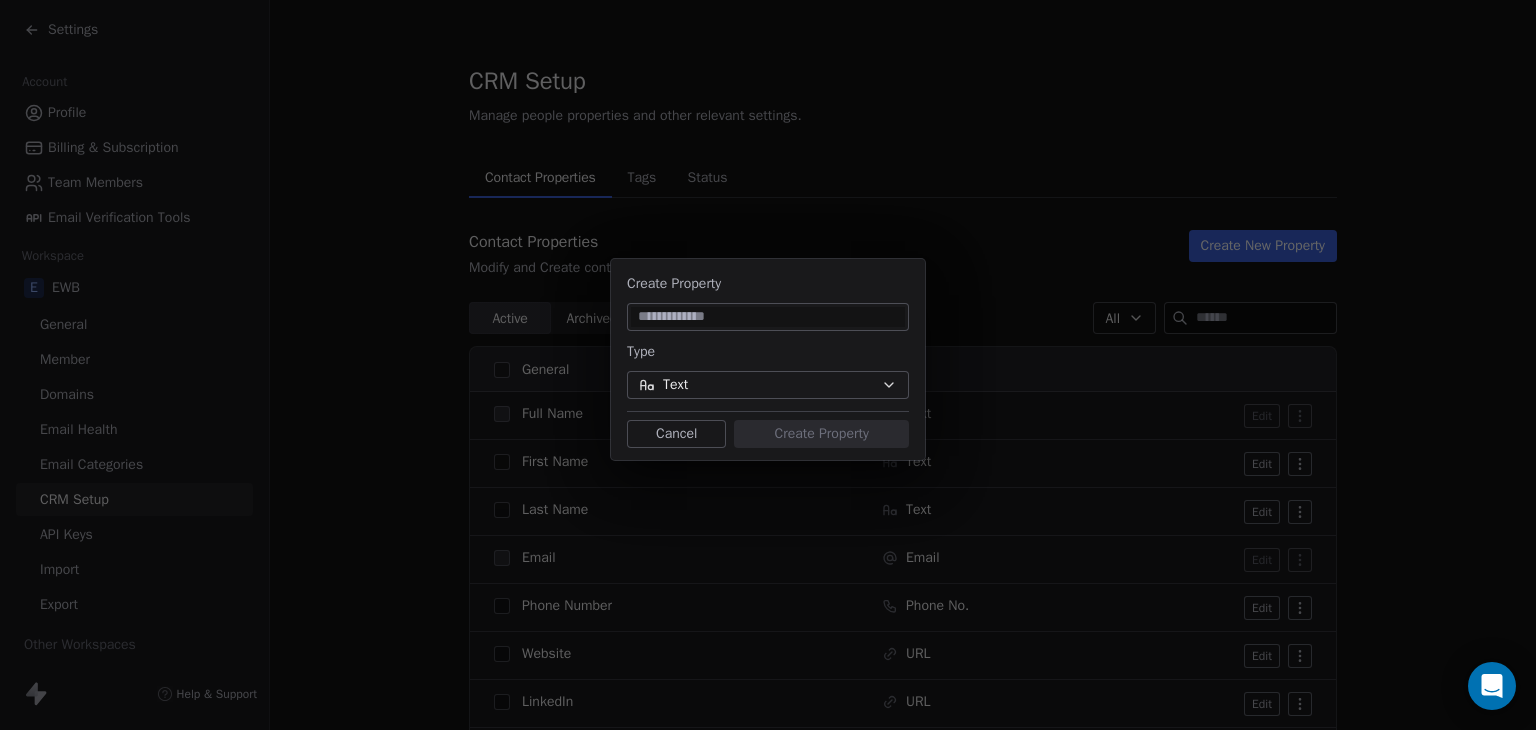 click at bounding box center [768, 317] 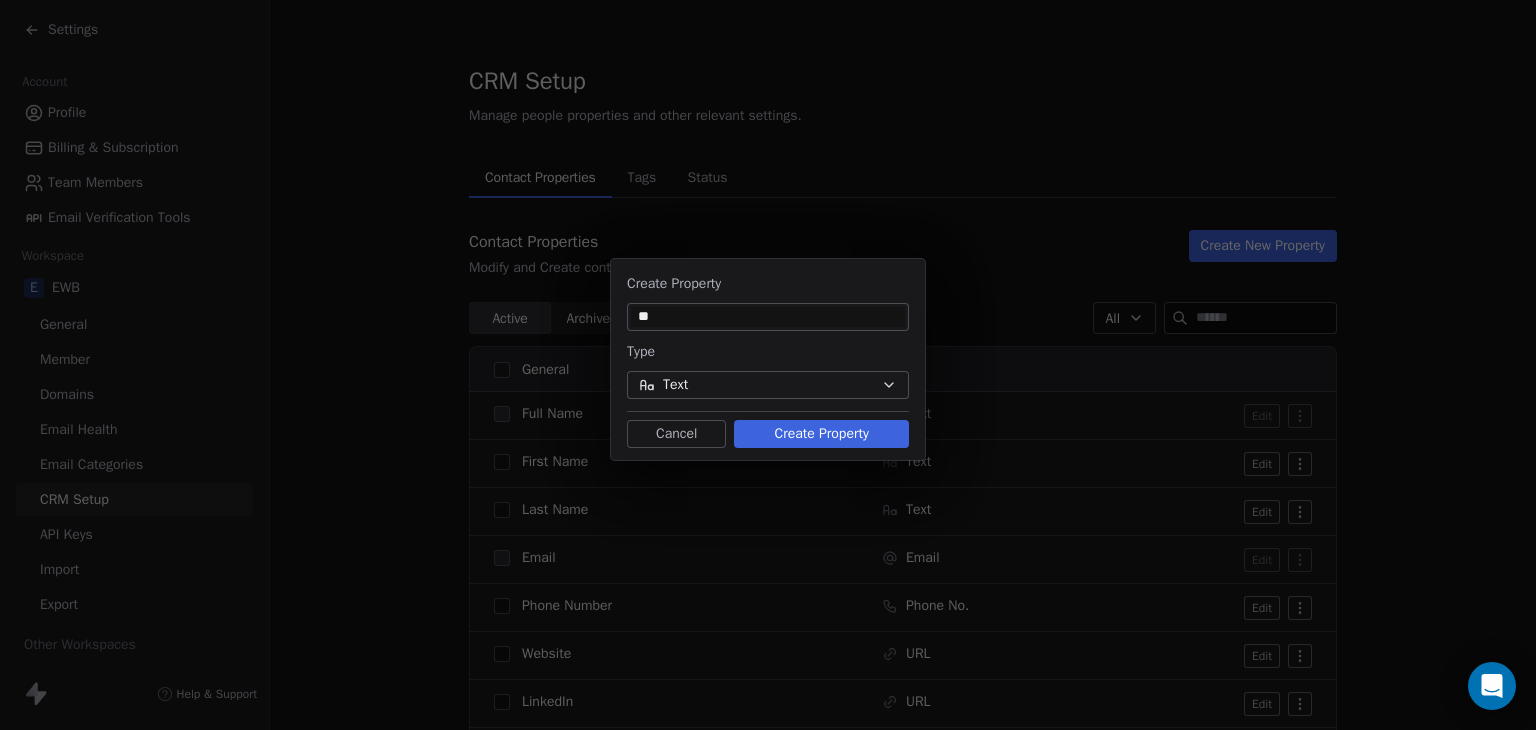 type on "*" 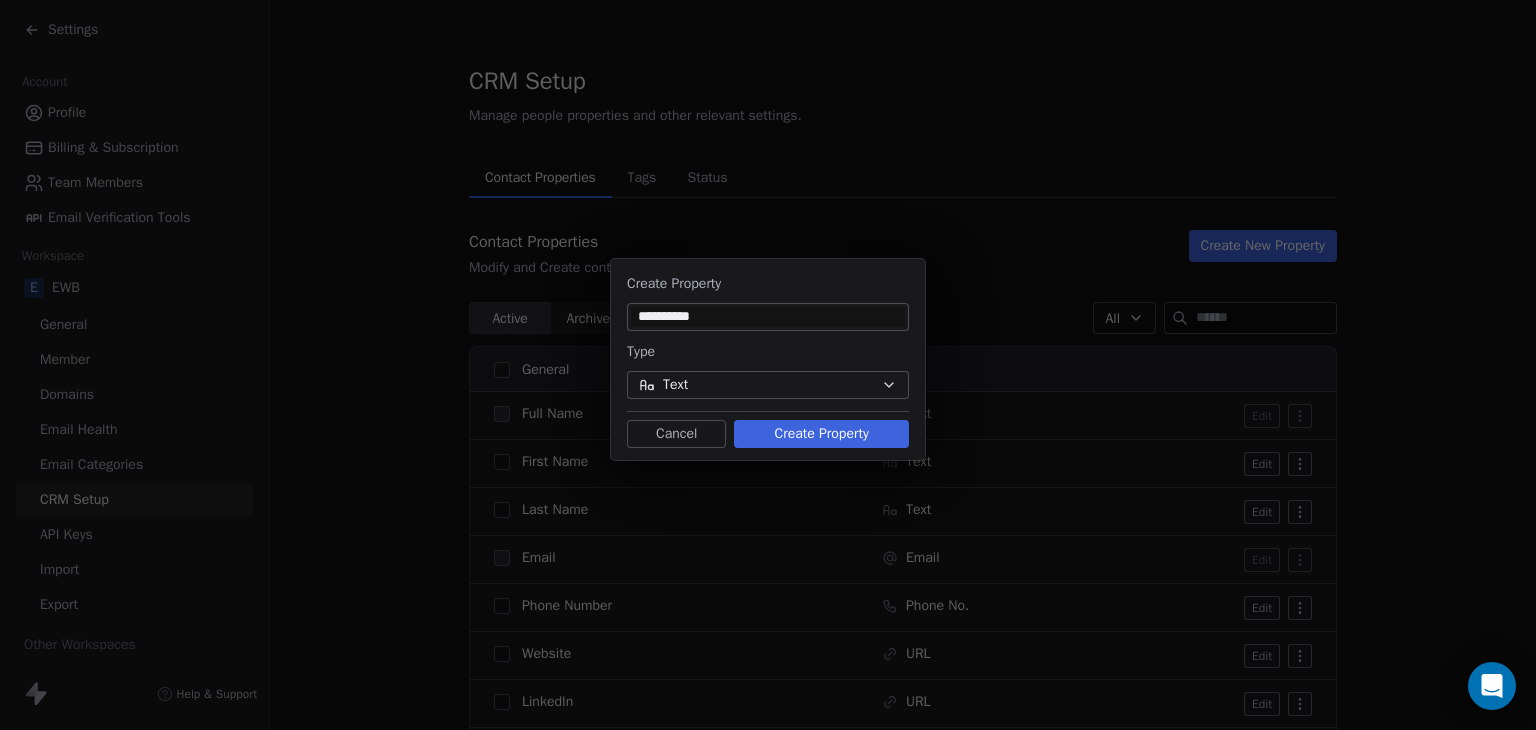 type on "**********" 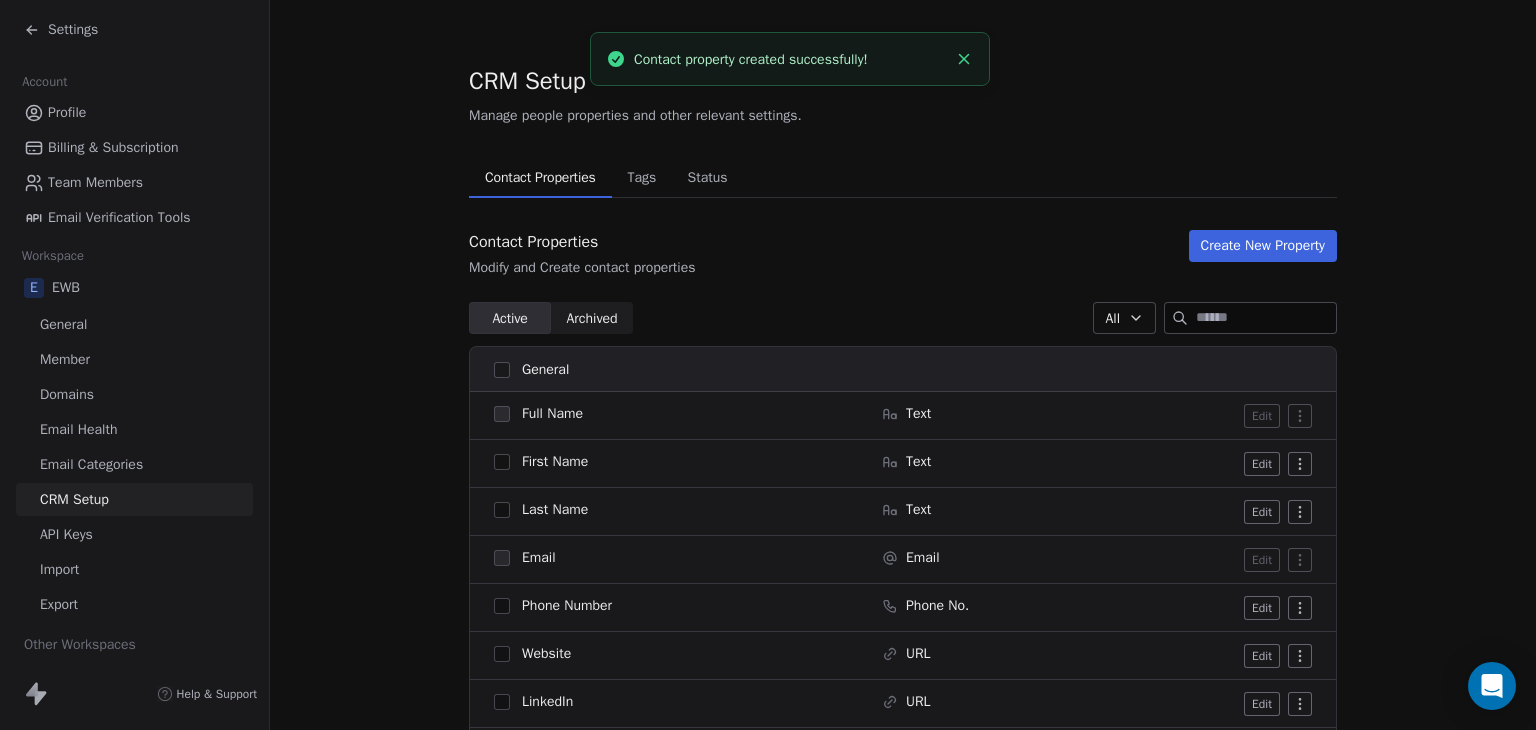 click on "Create New Property" at bounding box center [1263, 246] 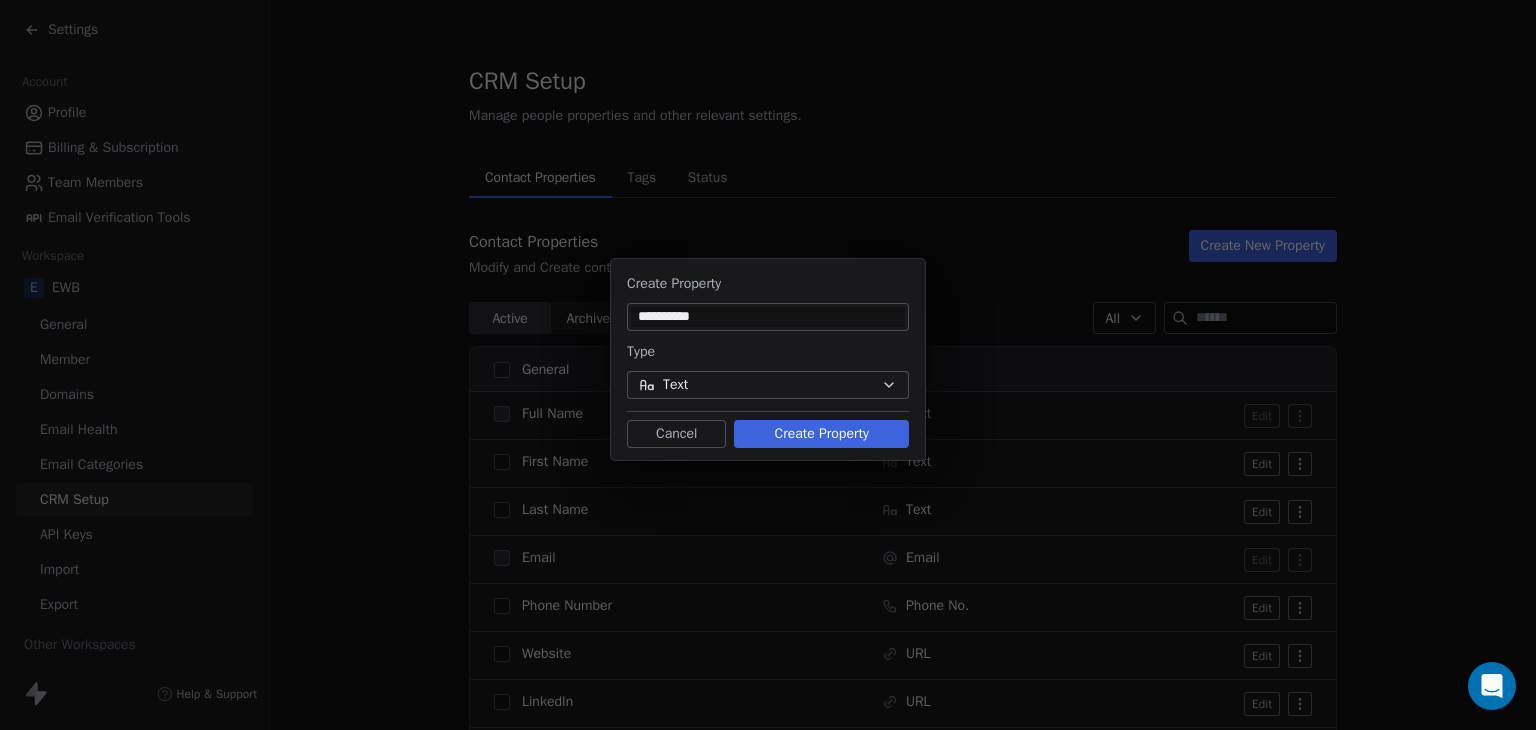 click on "**********" at bounding box center [768, 317] 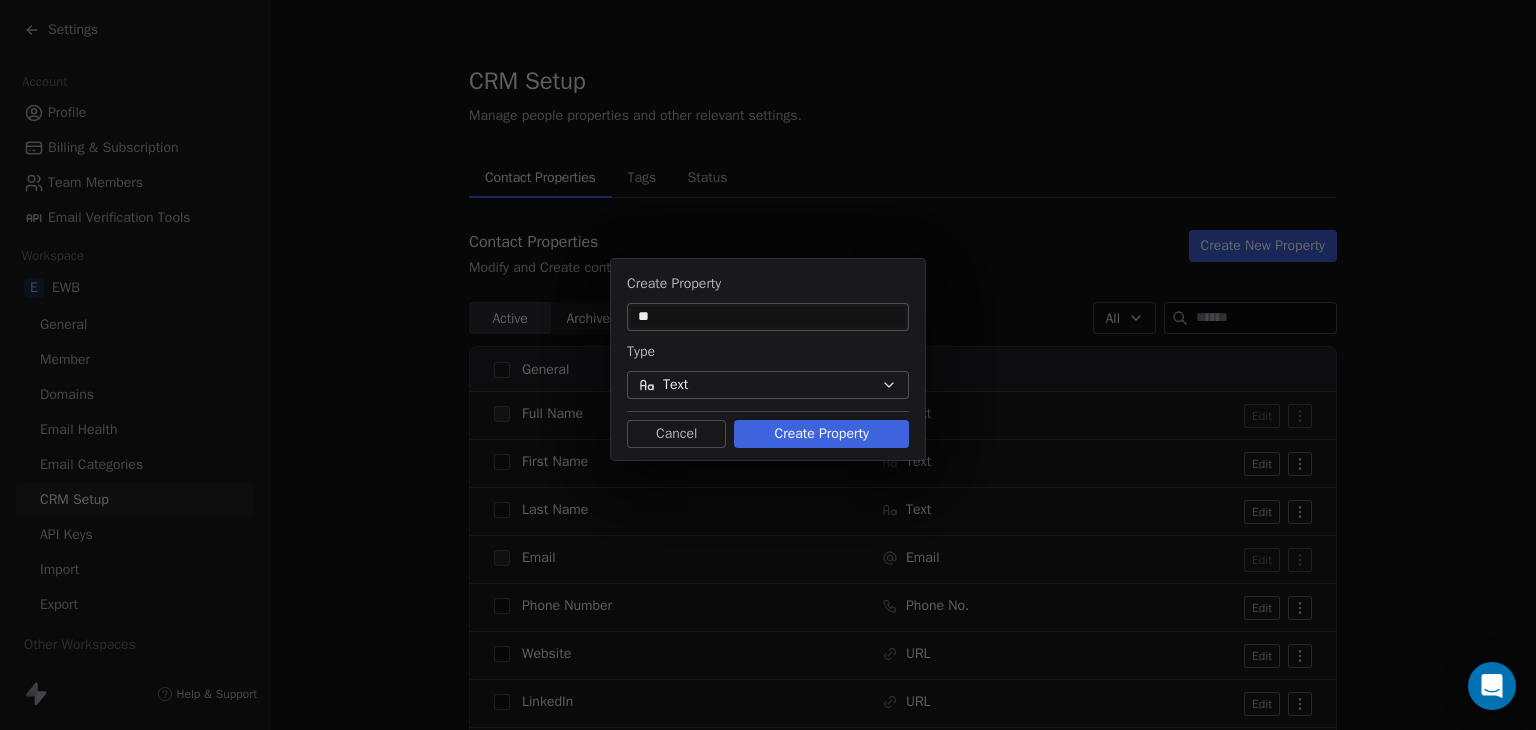 type on "*" 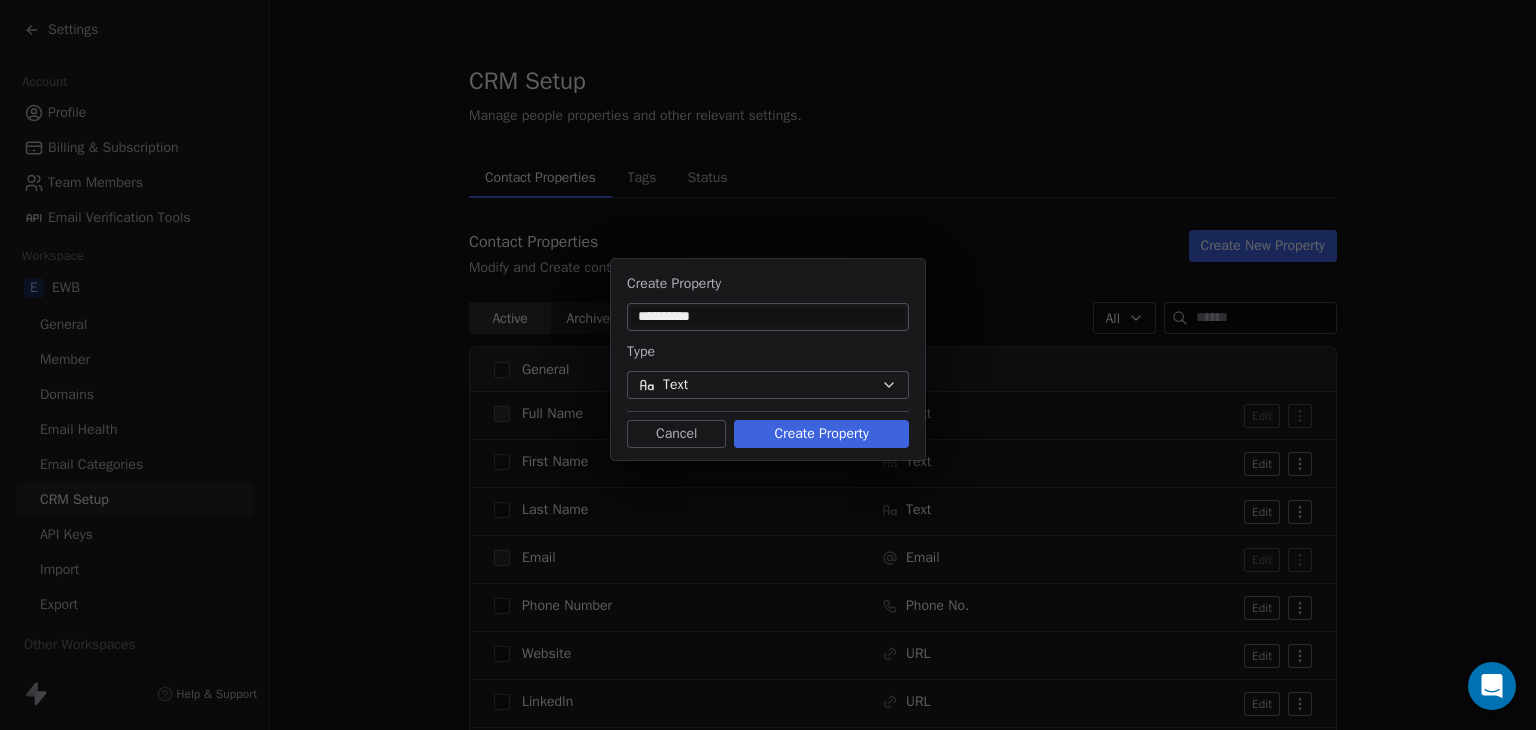 type on "**********" 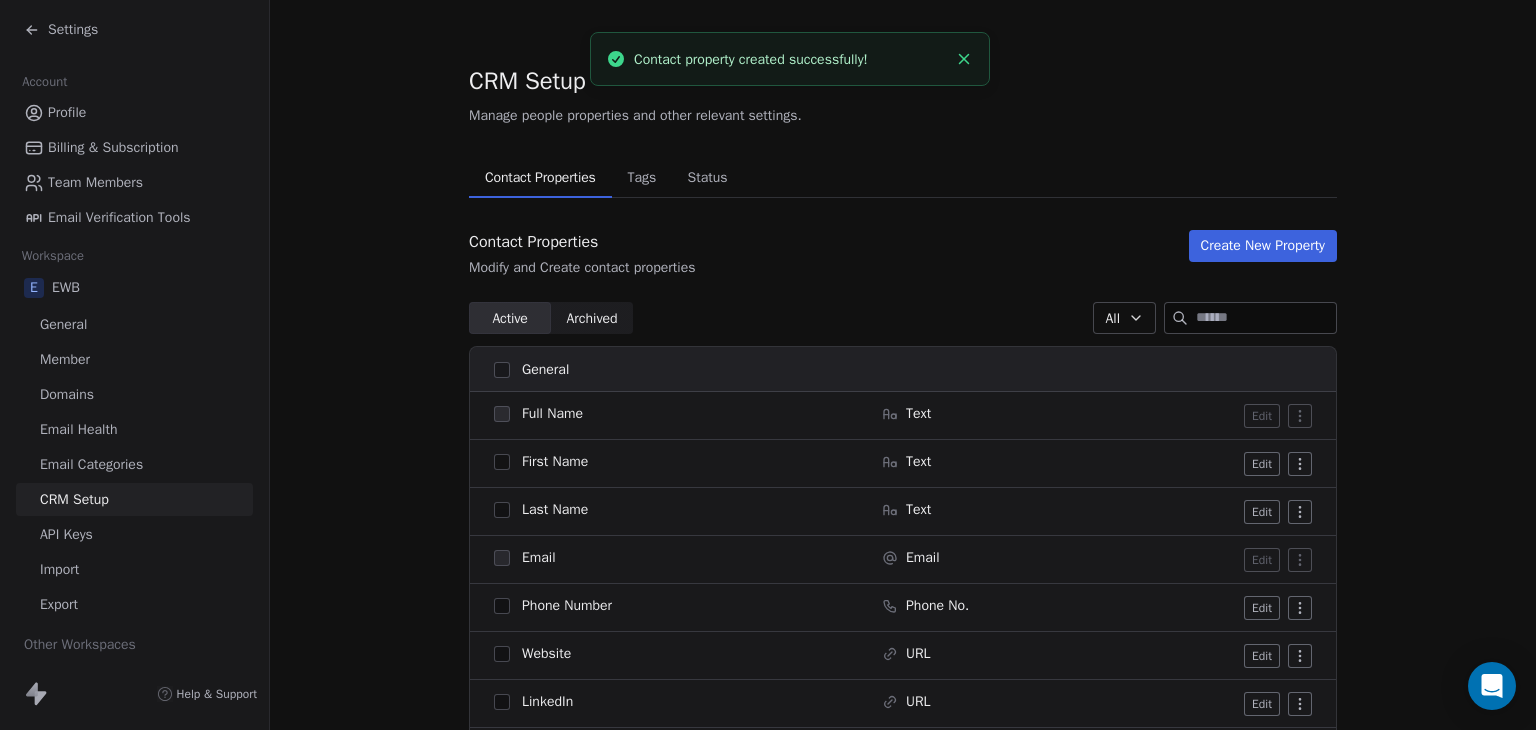 click on "Create New Property" at bounding box center [1263, 246] 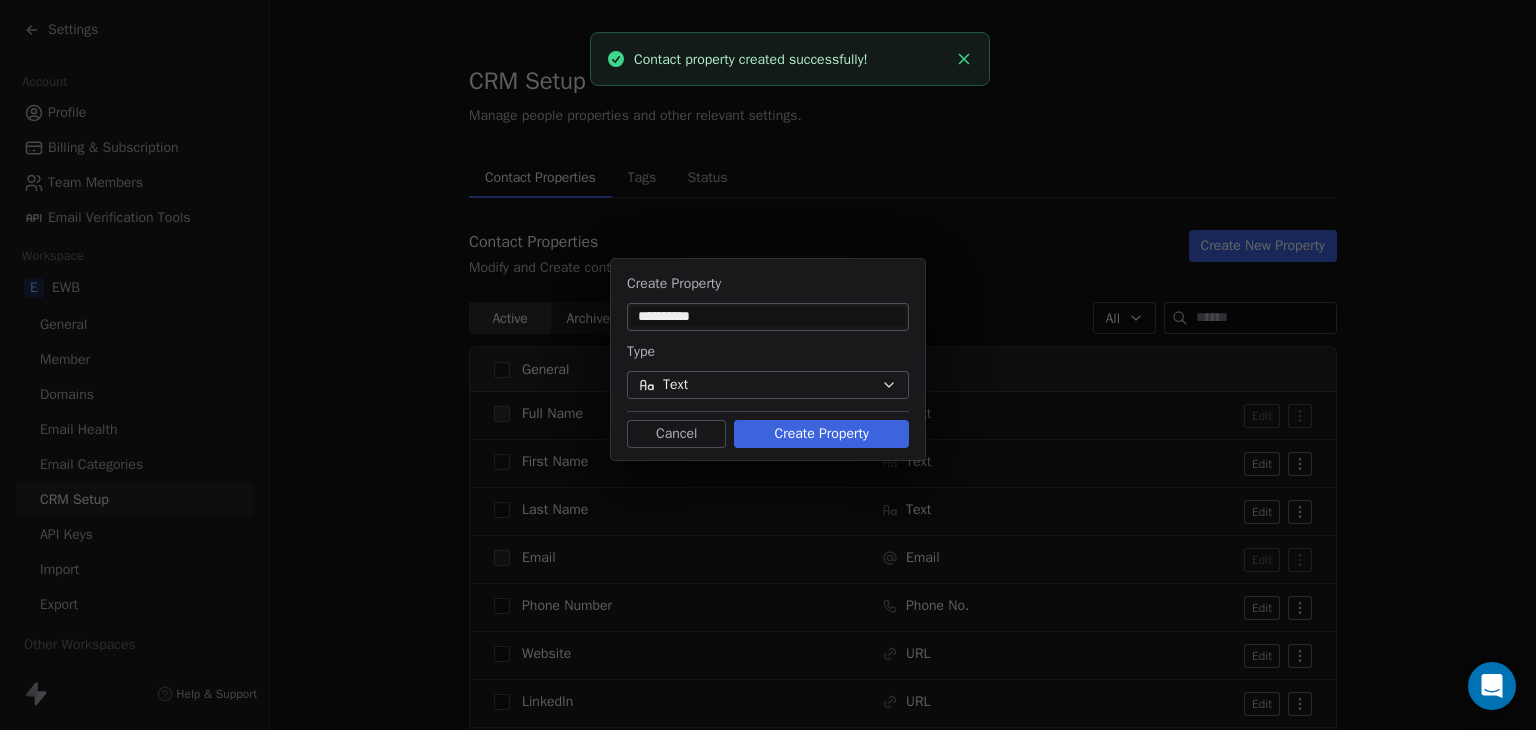 click on "**********" at bounding box center (768, 317) 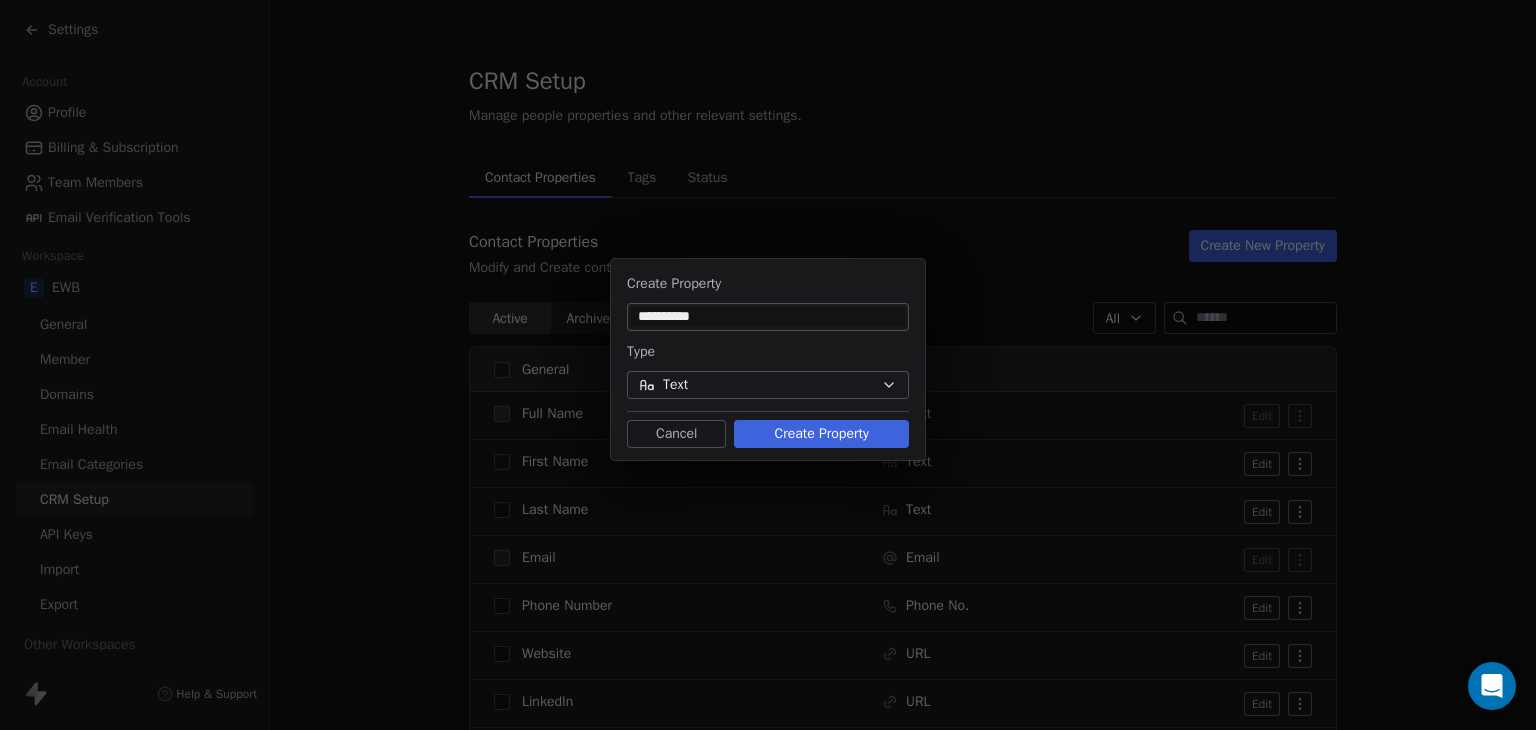 type on "**********" 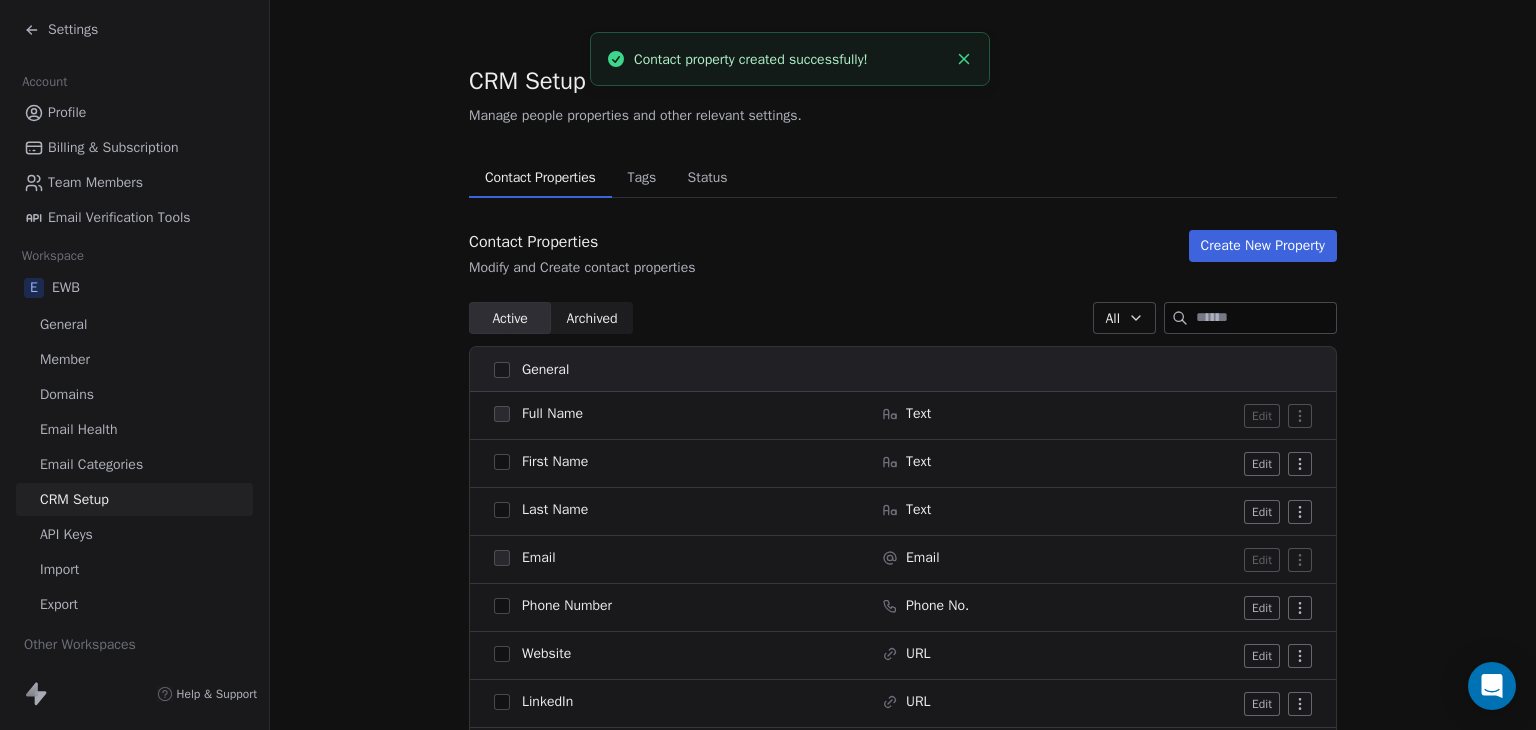 click on "Create New Property" at bounding box center (1263, 246) 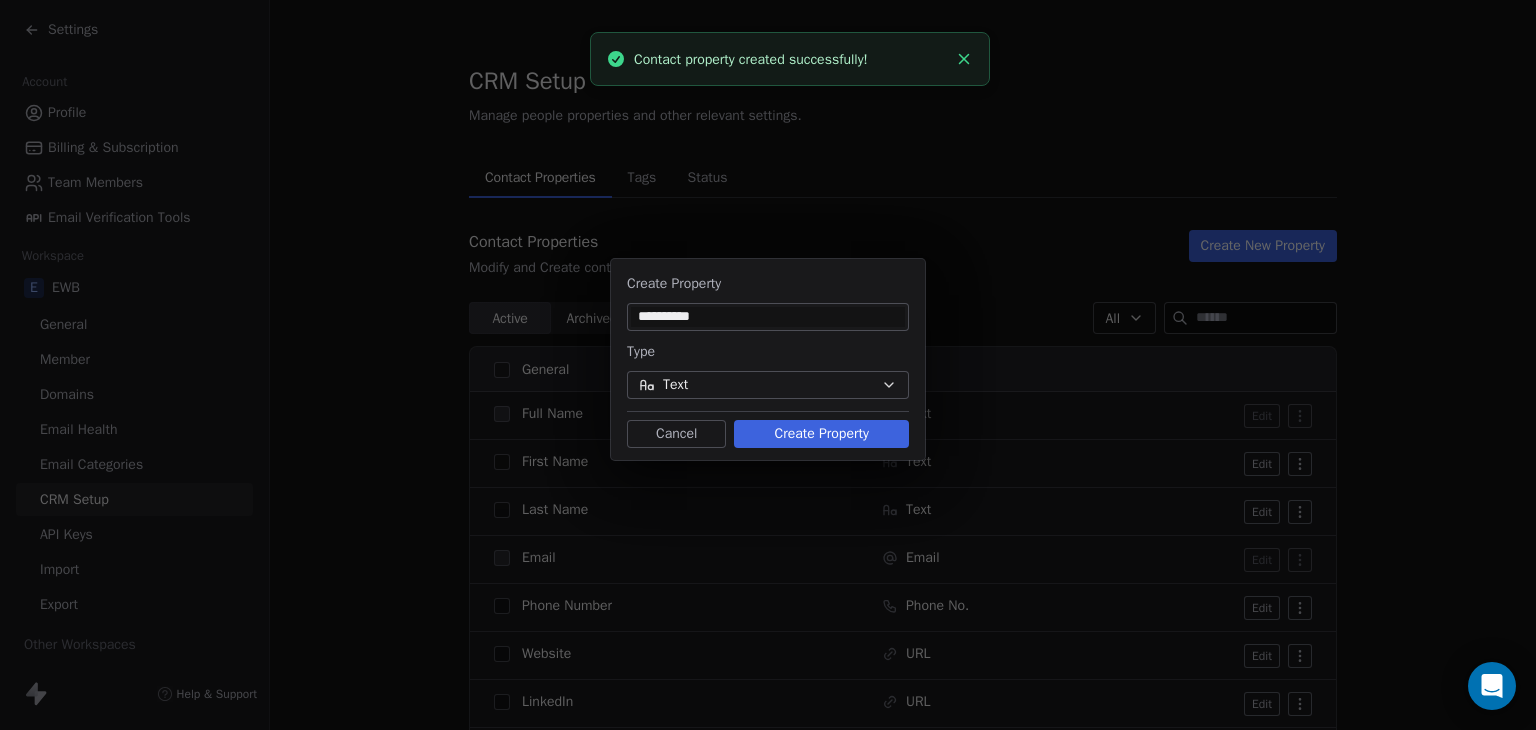 click on "**********" at bounding box center [768, 317] 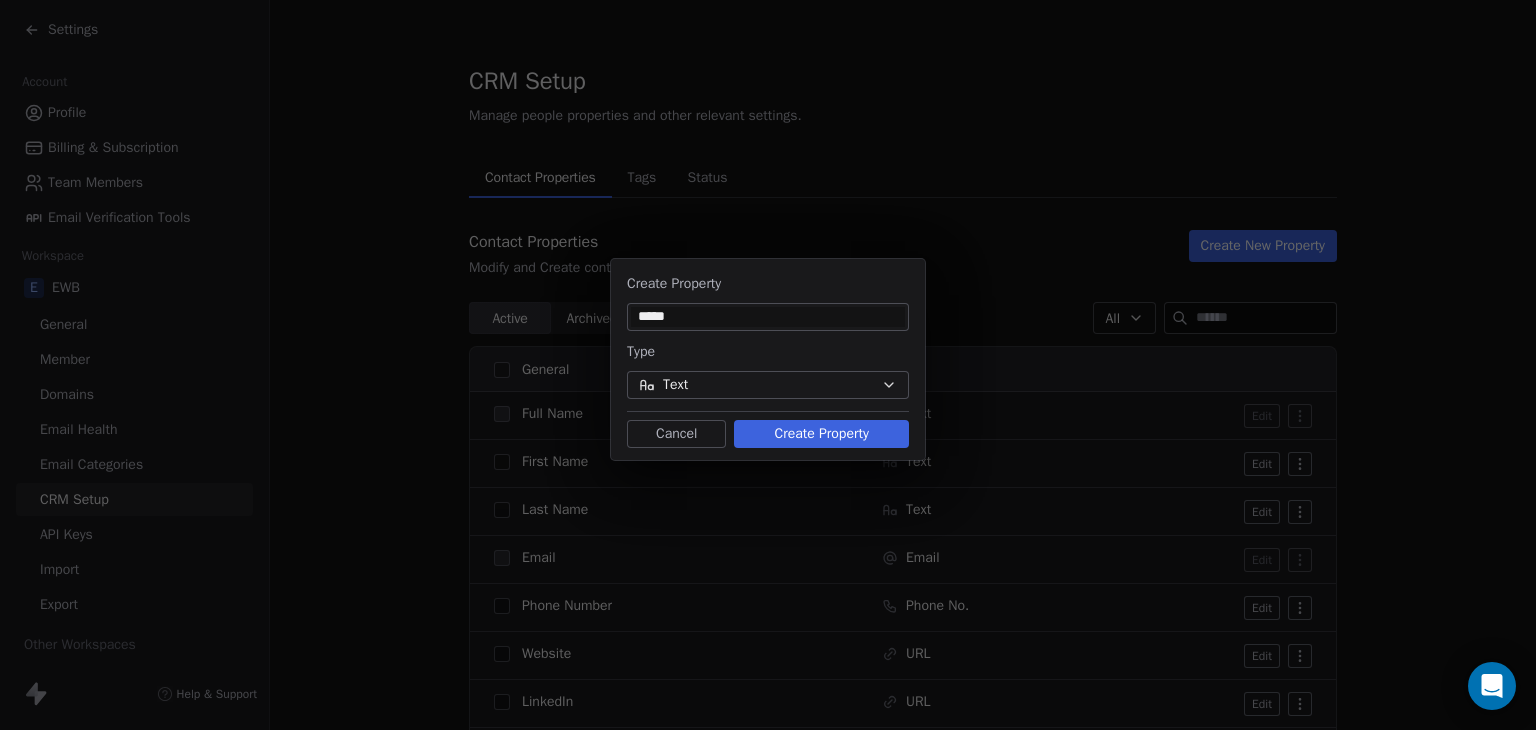type on "*****" 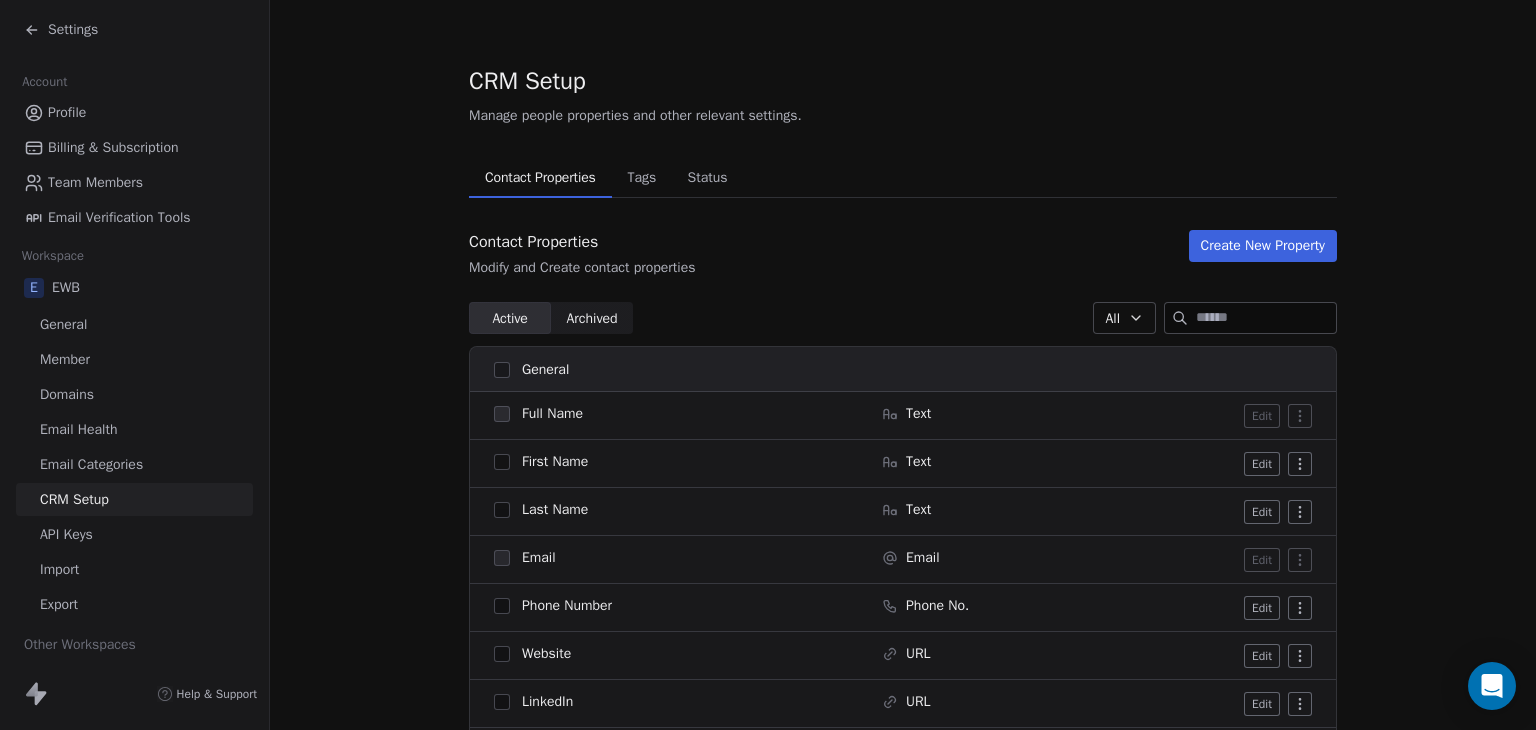 click on "Create New Property" at bounding box center (1263, 246) 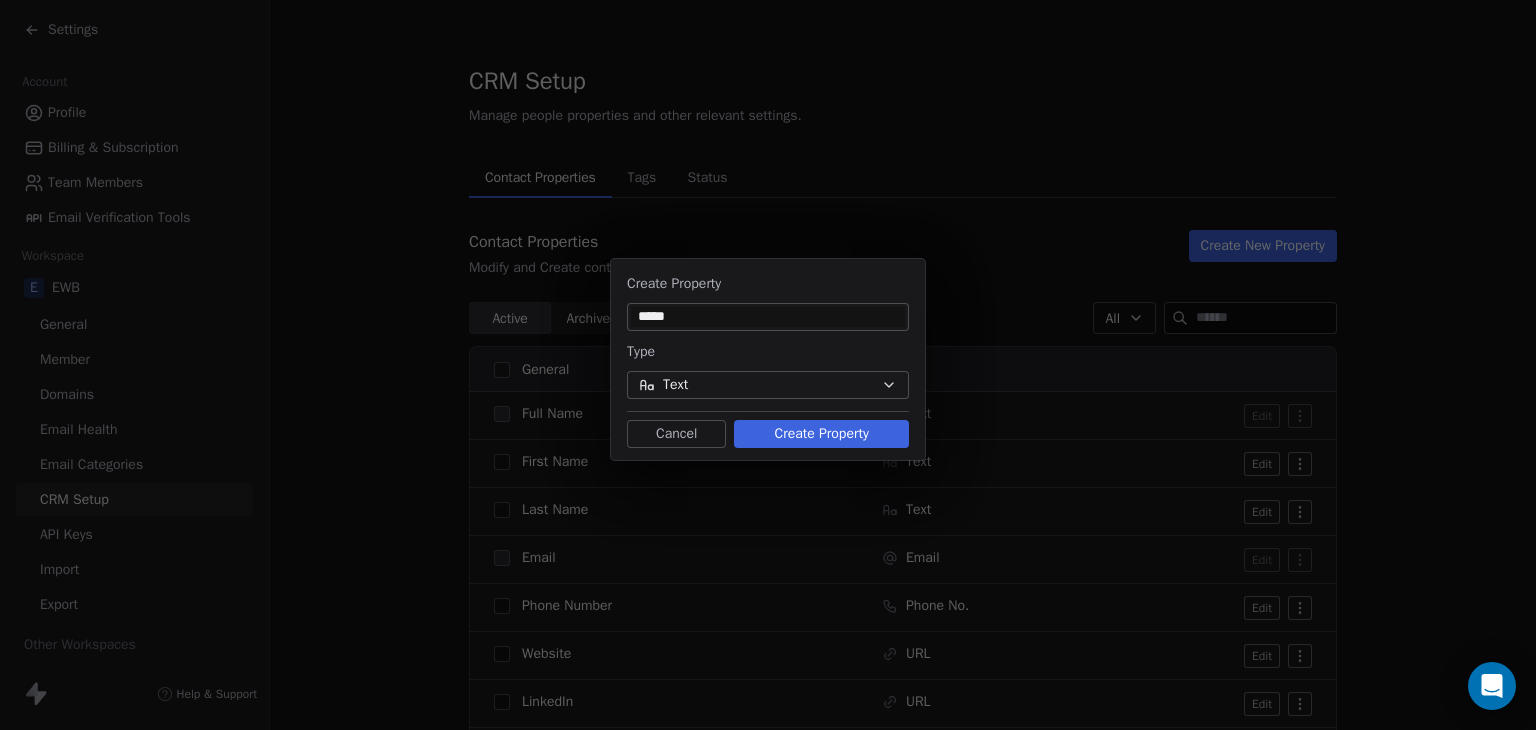 click on "*****" at bounding box center [768, 317] 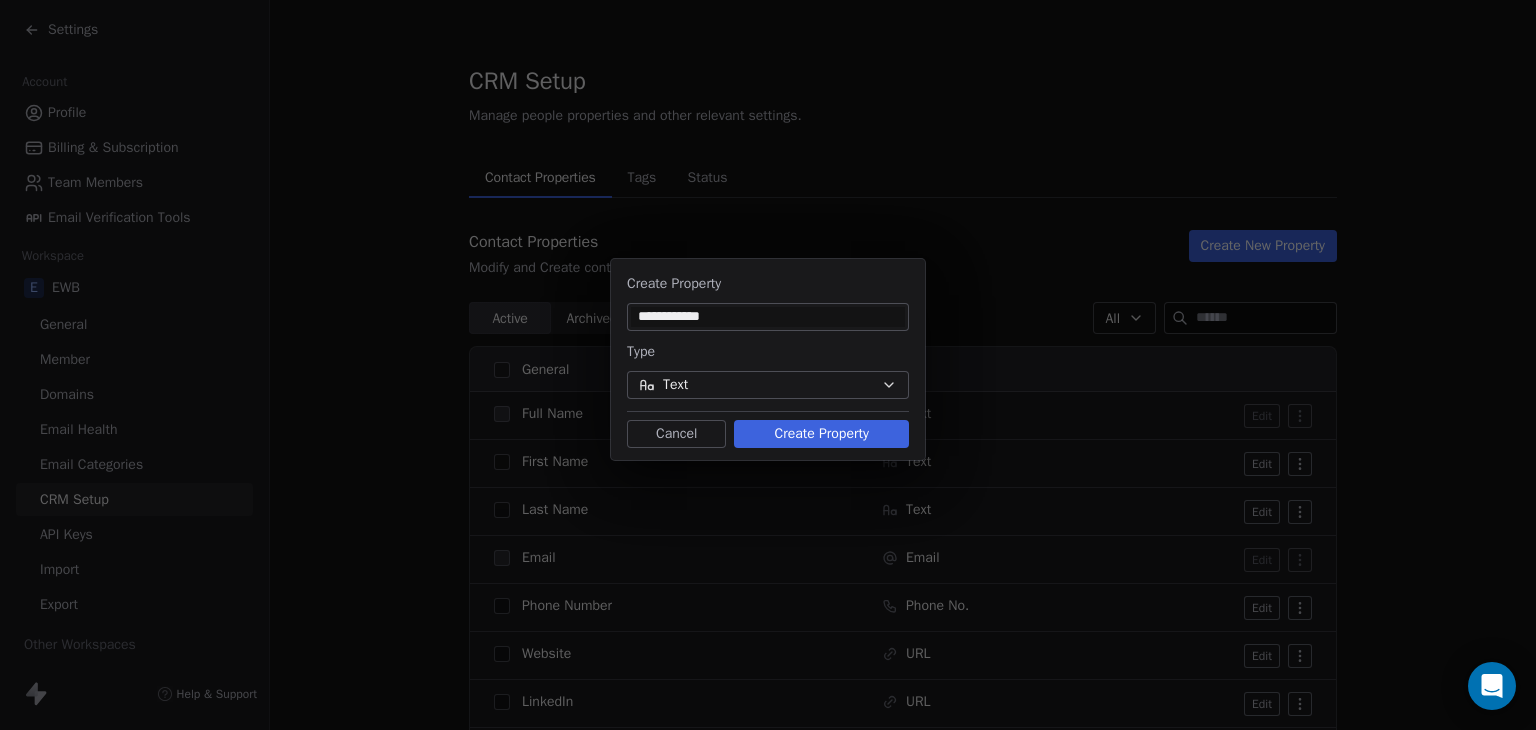 type on "**********" 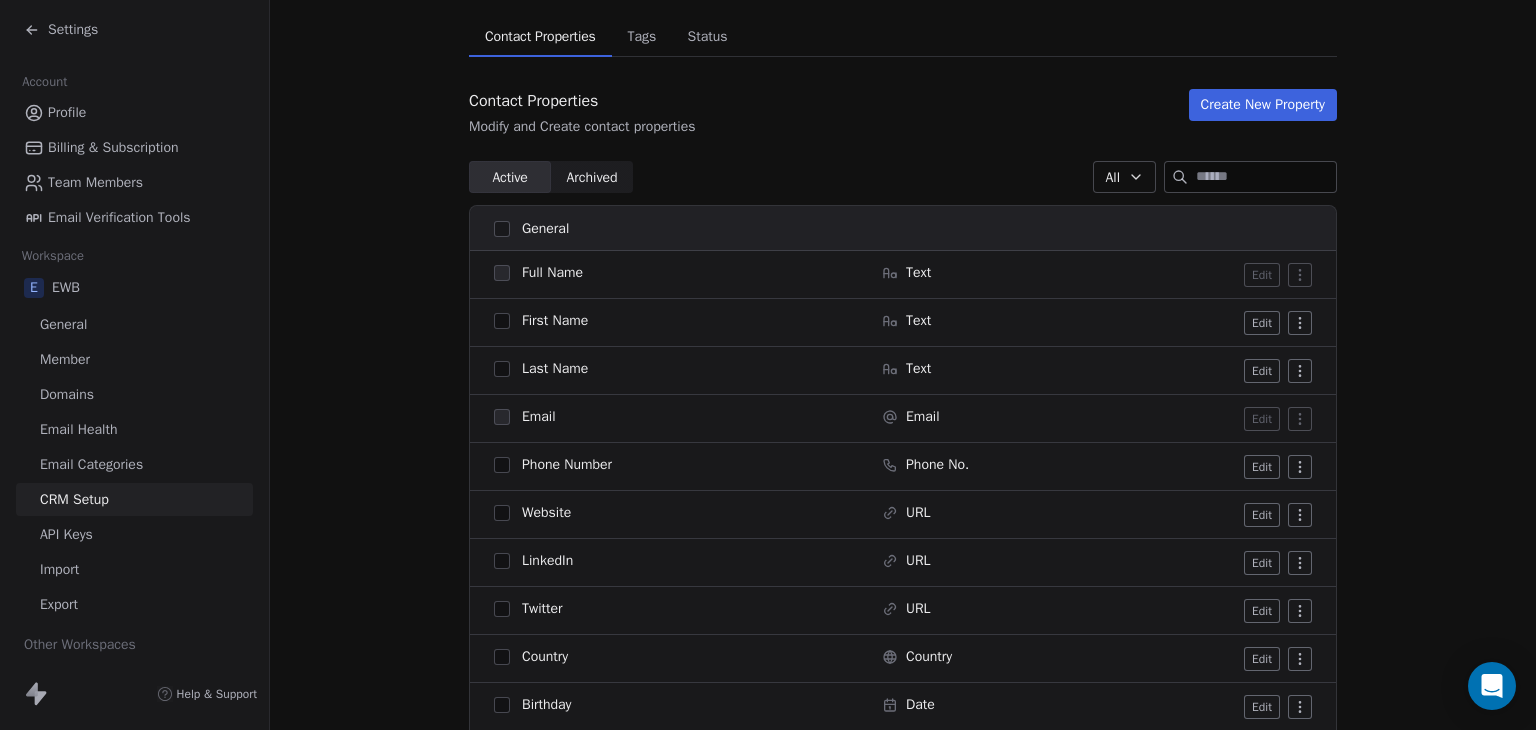 scroll, scrollTop: 0, scrollLeft: 0, axis: both 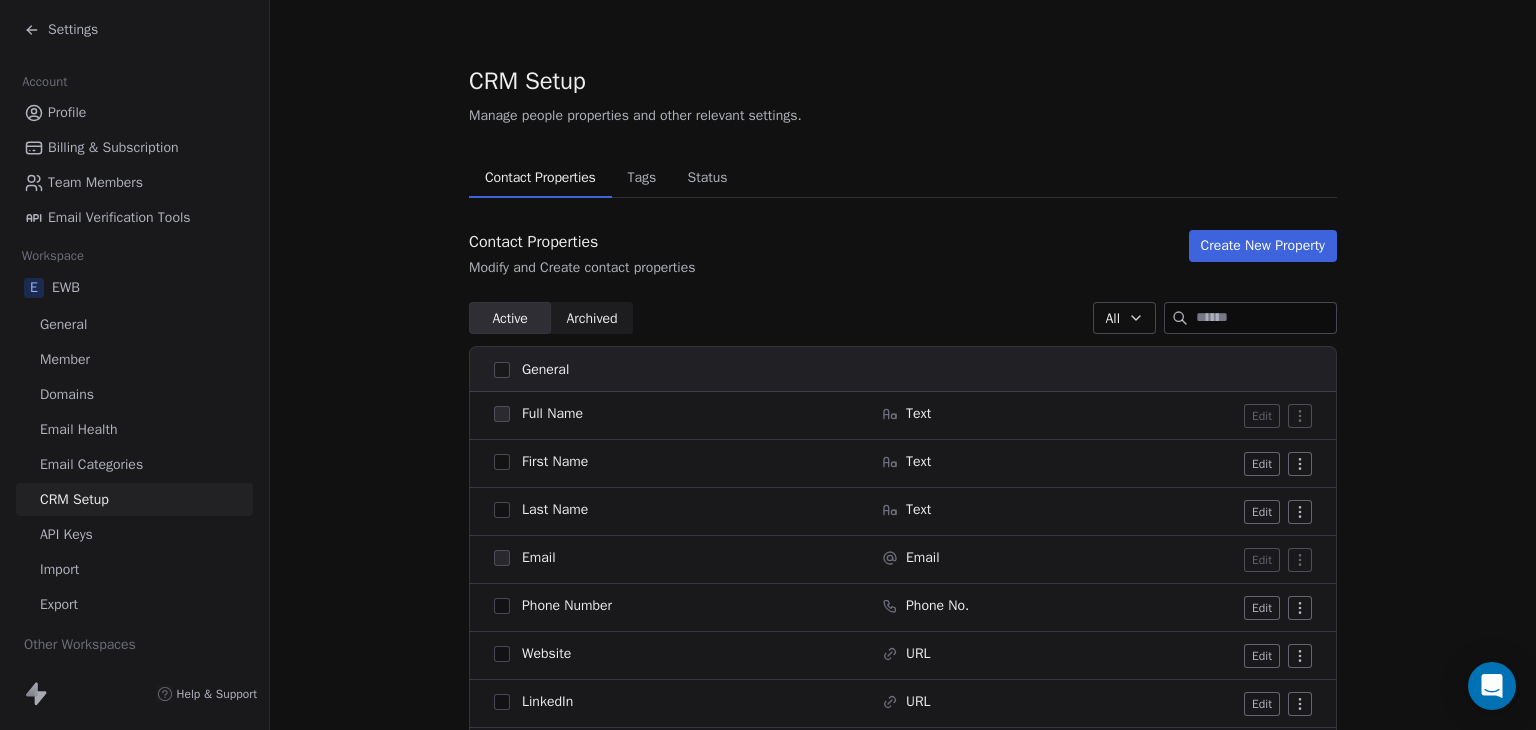 click on "Create New Property" at bounding box center (1263, 246) 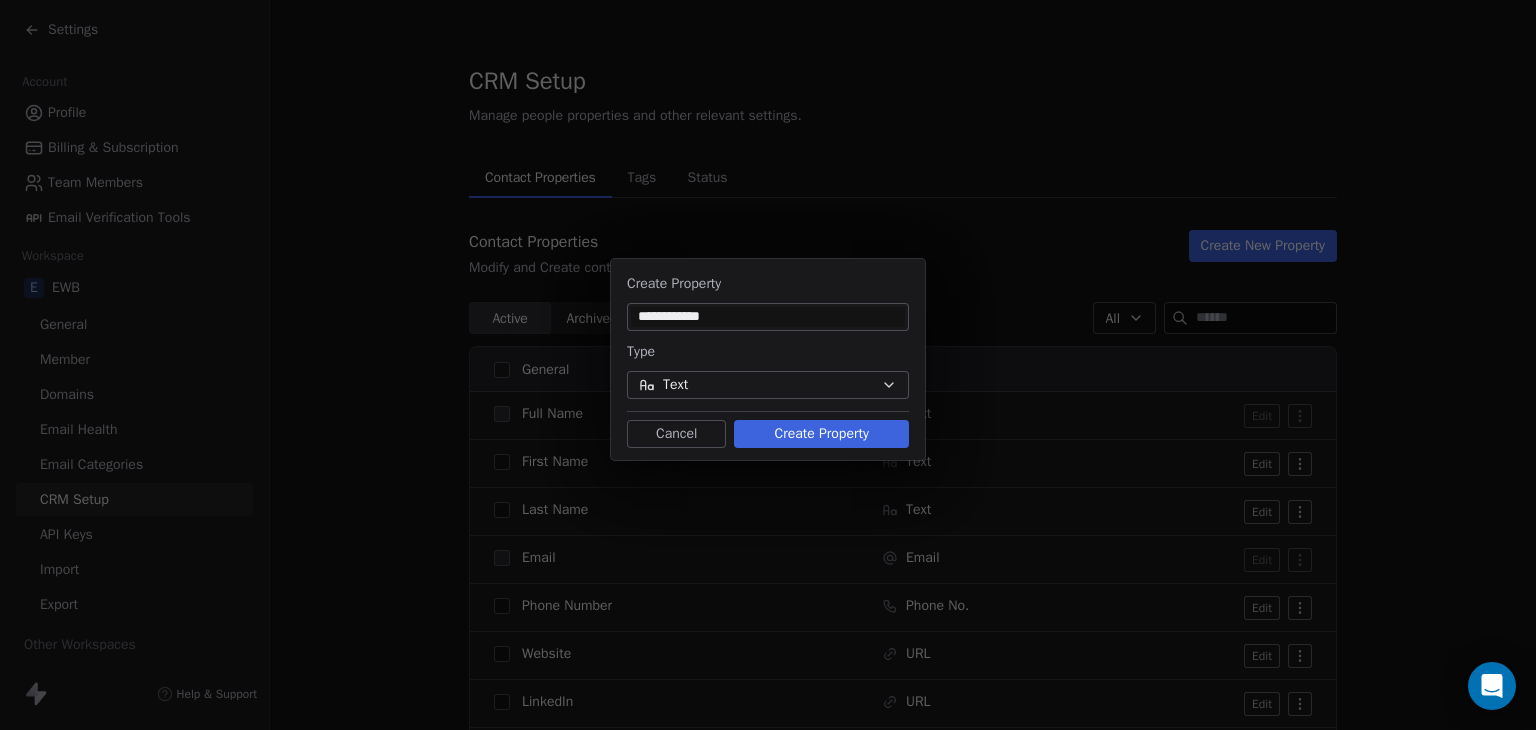 click on "**********" at bounding box center [768, 317] 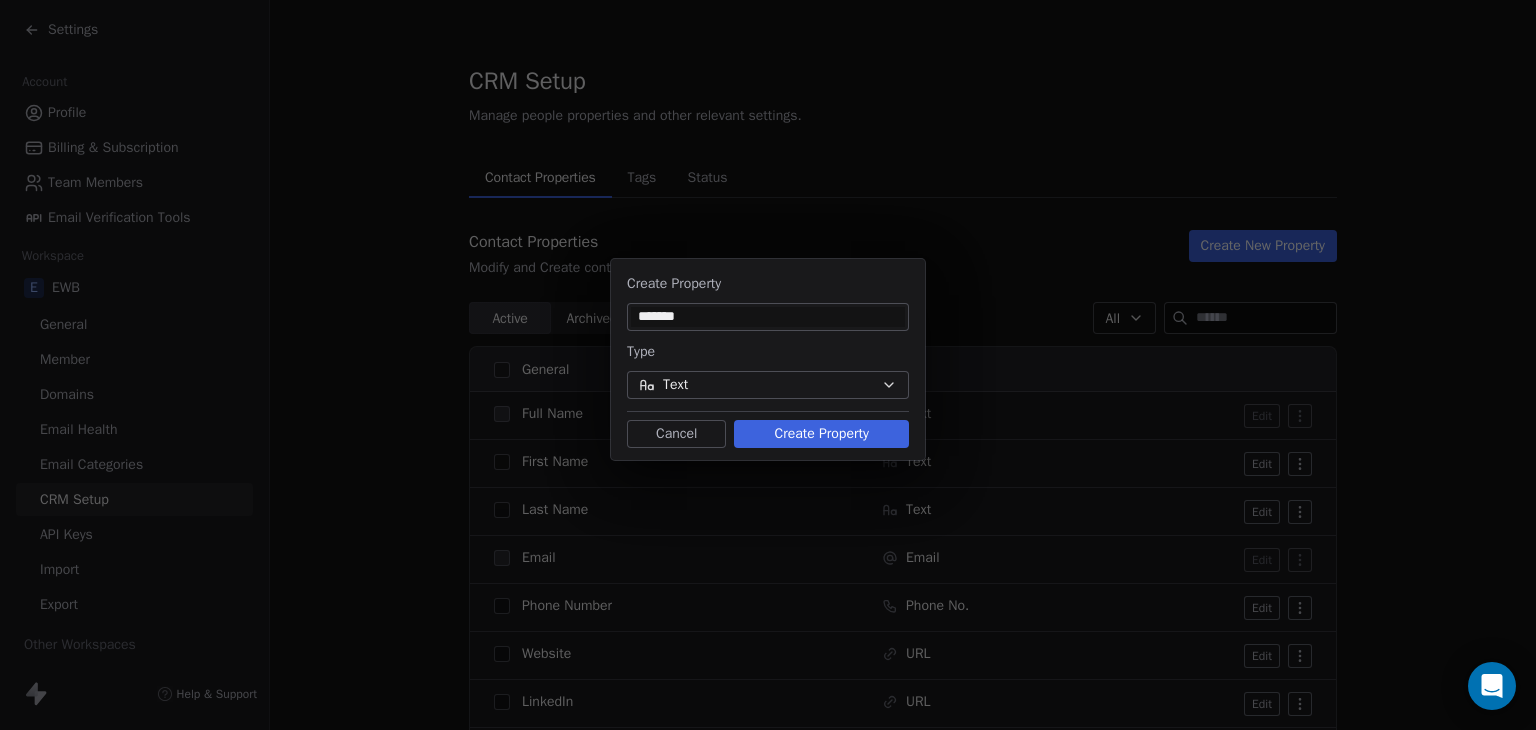 type on "*******" 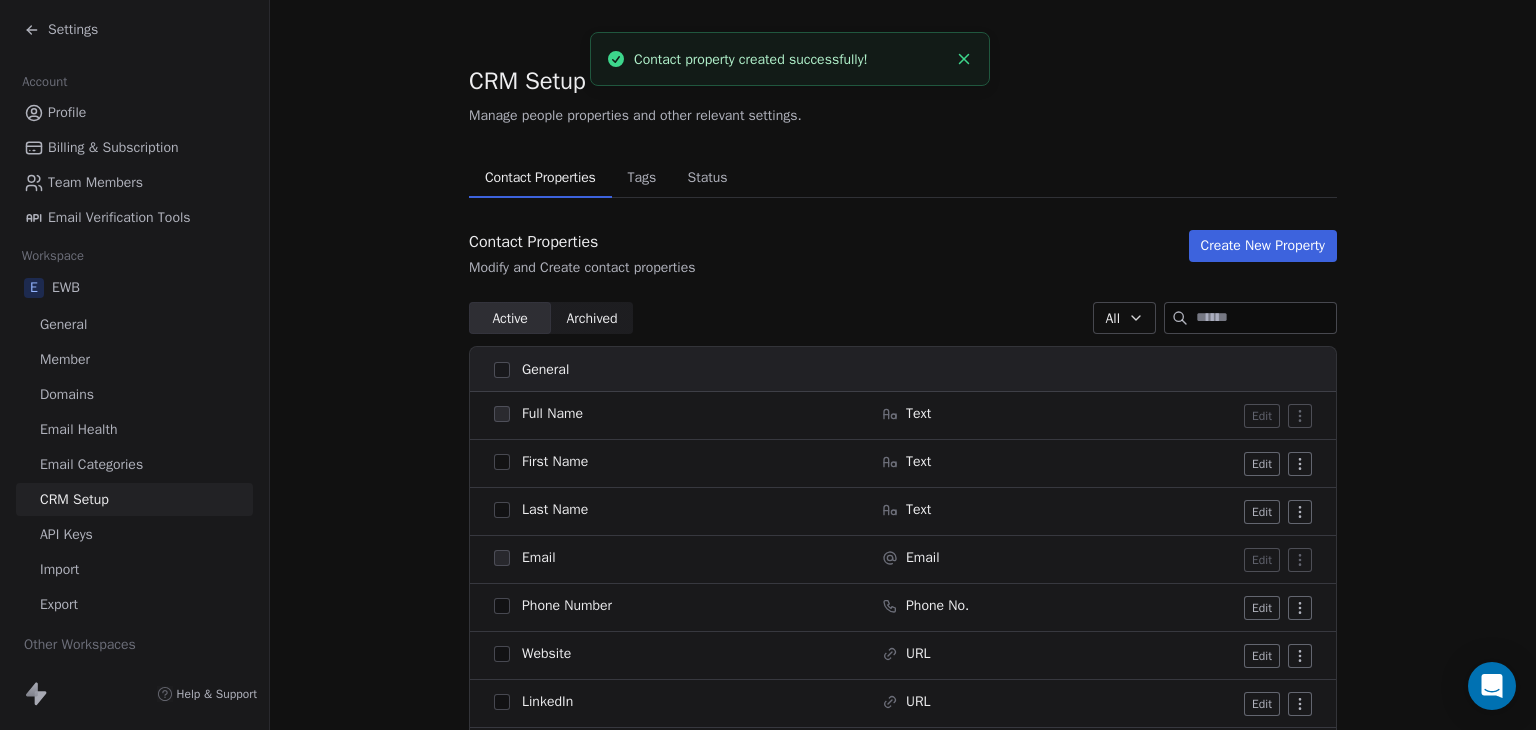 click on "Settings" at bounding box center [73, 30] 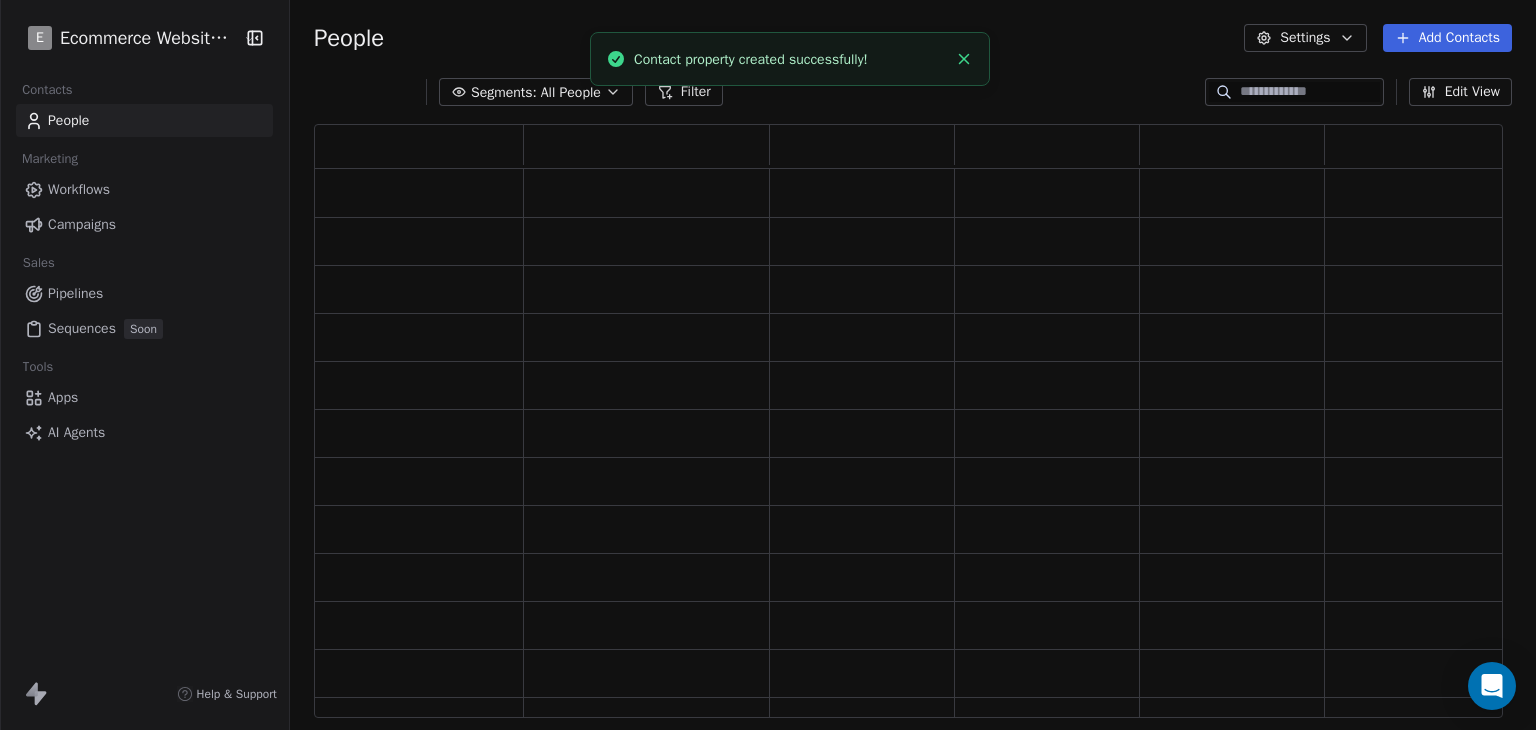 scroll, scrollTop: 16, scrollLeft: 16, axis: both 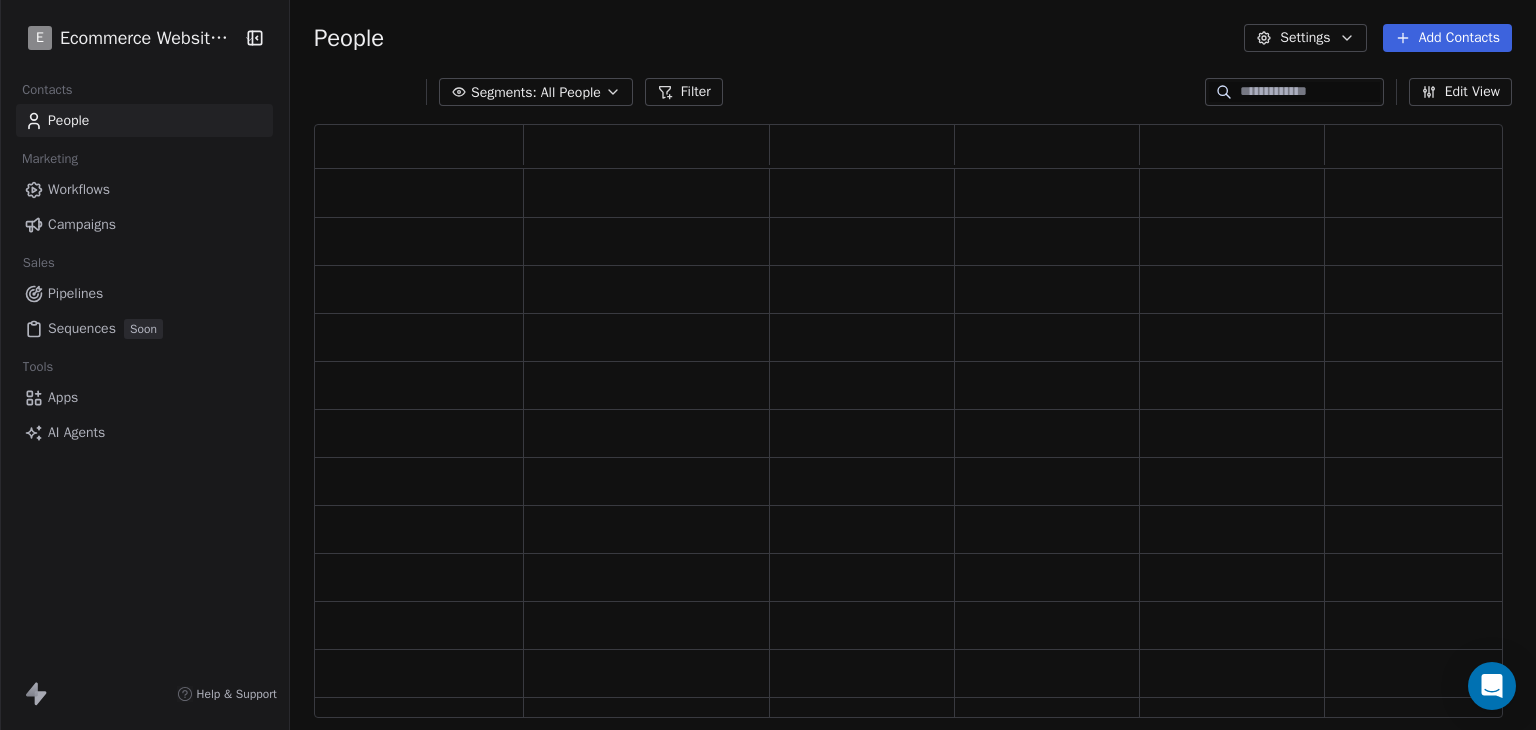 click on "Edit View" at bounding box center [1460, 92] 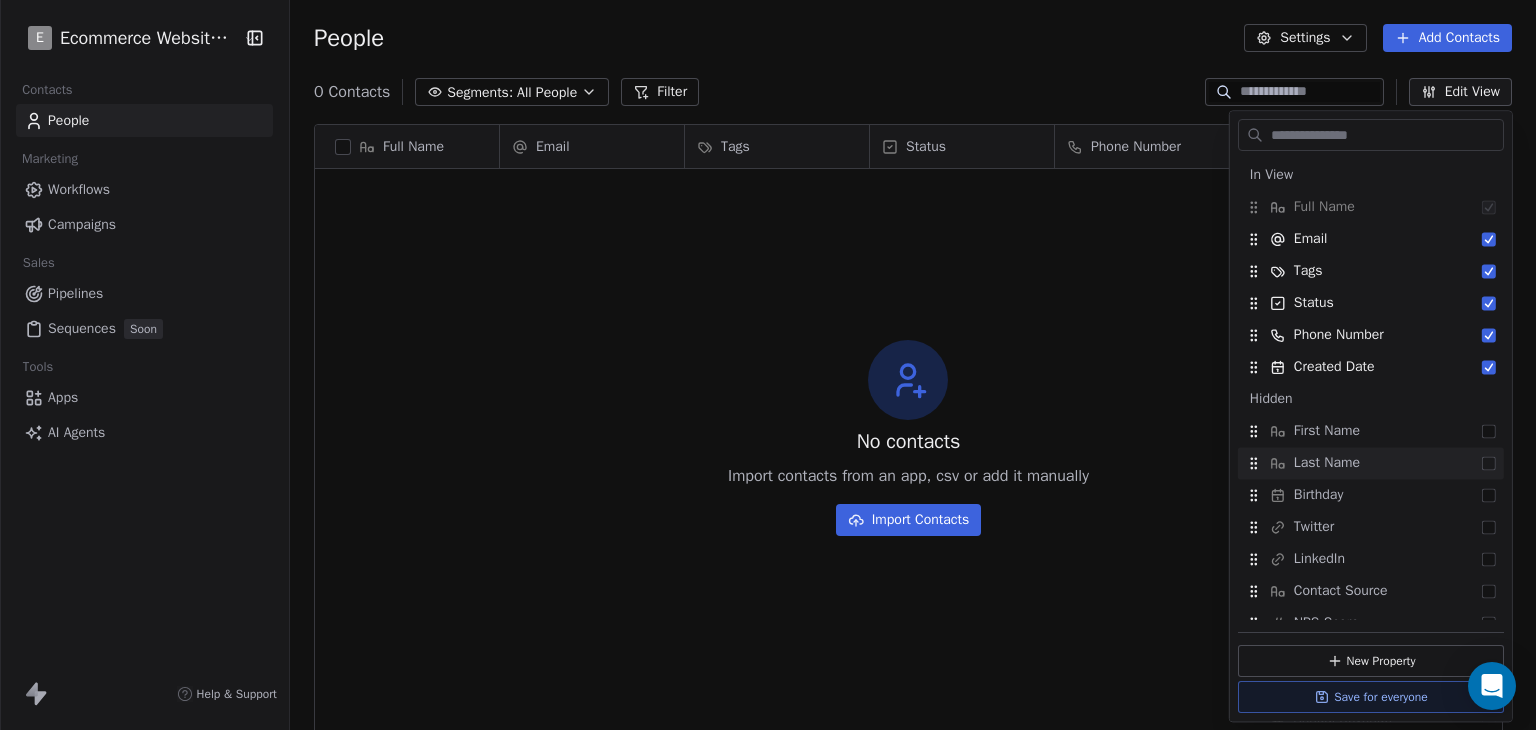 scroll, scrollTop: 16, scrollLeft: 16, axis: both 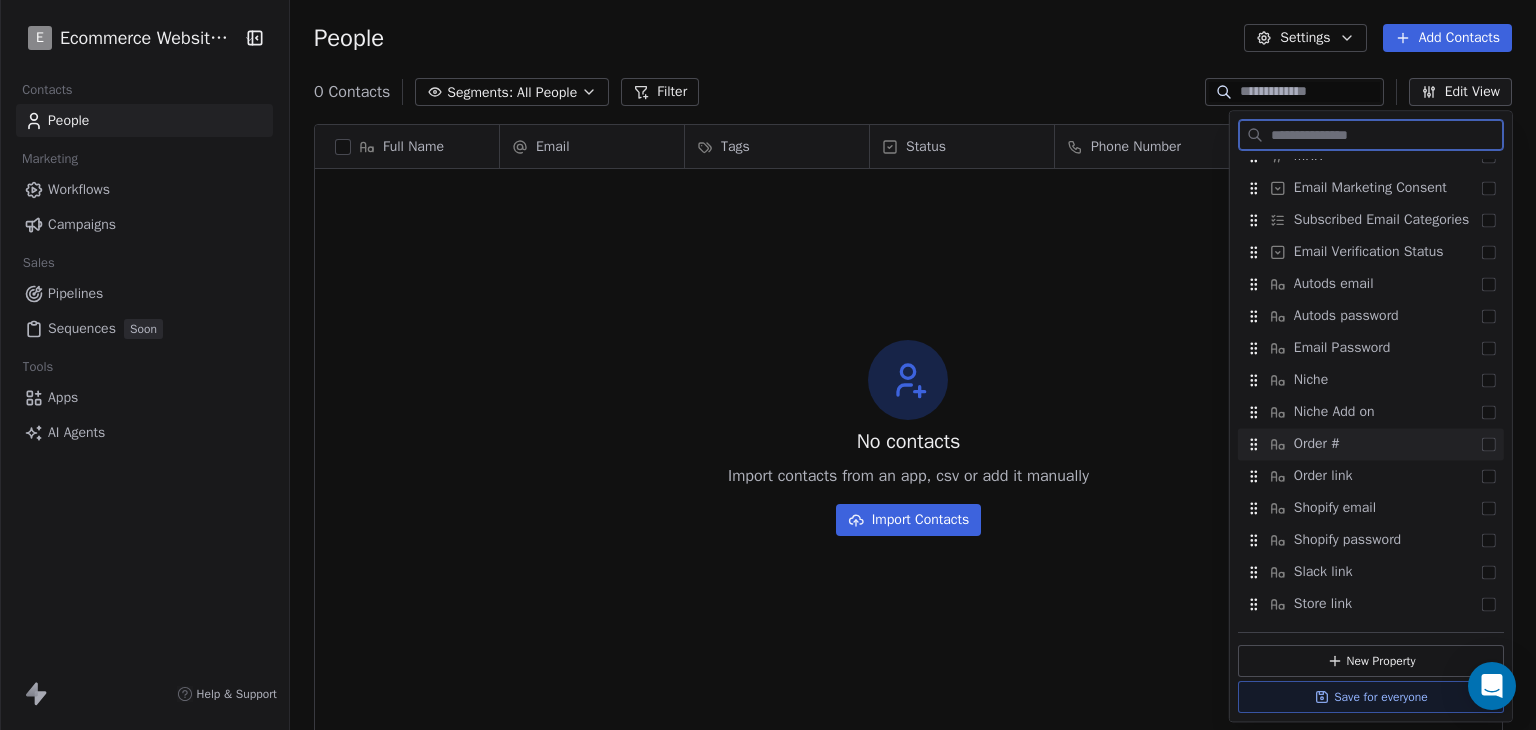 click at bounding box center [1489, 444] 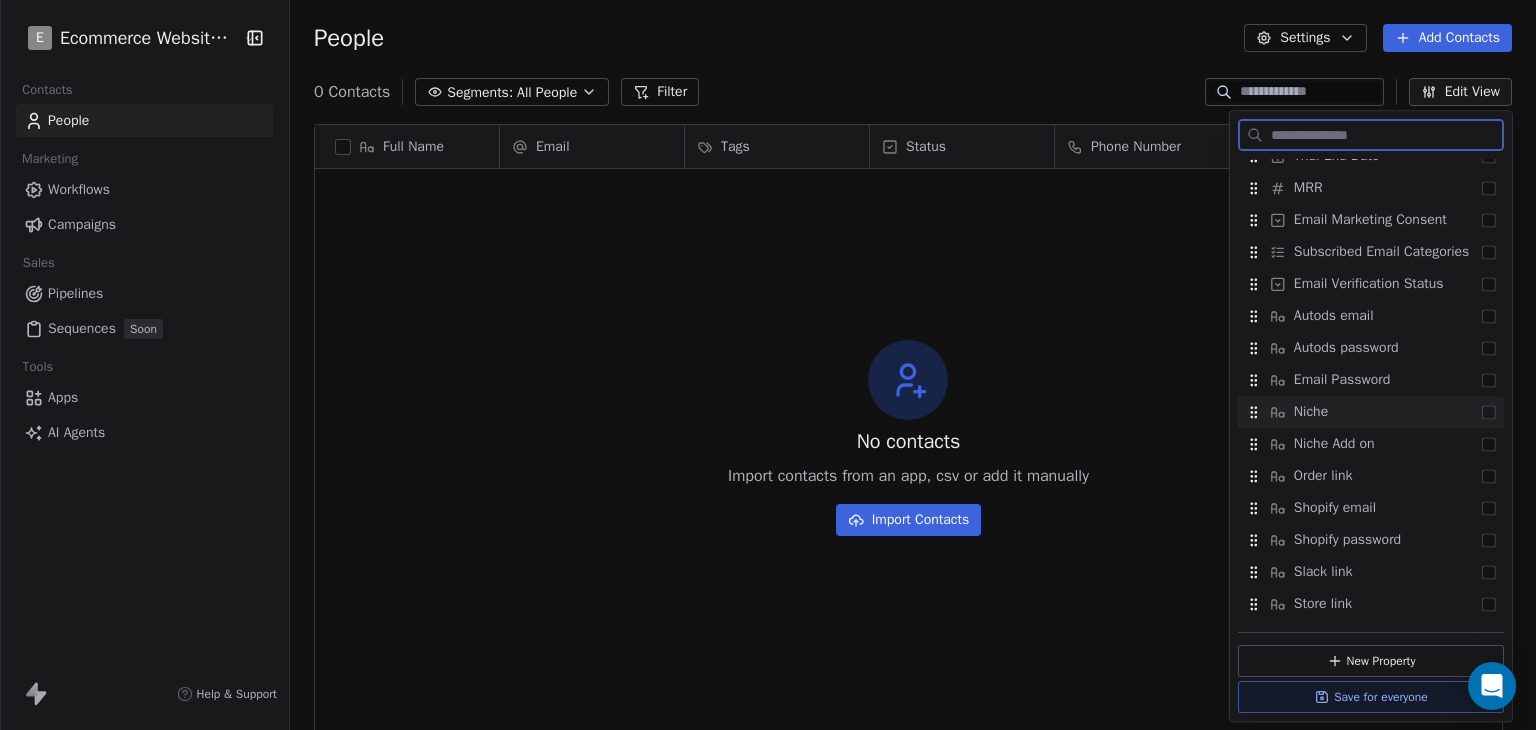 click at bounding box center (1489, 412) 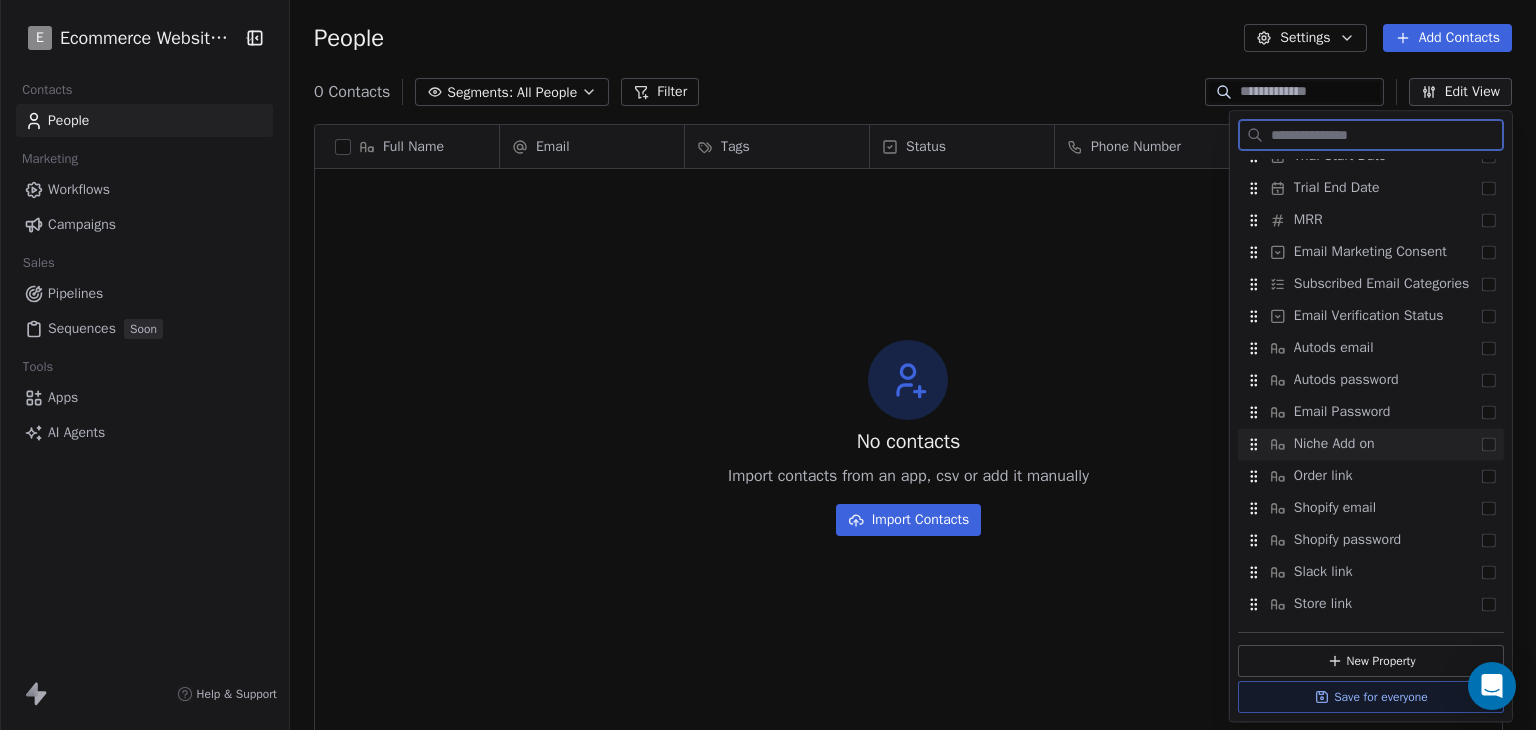 click at bounding box center [1489, 444] 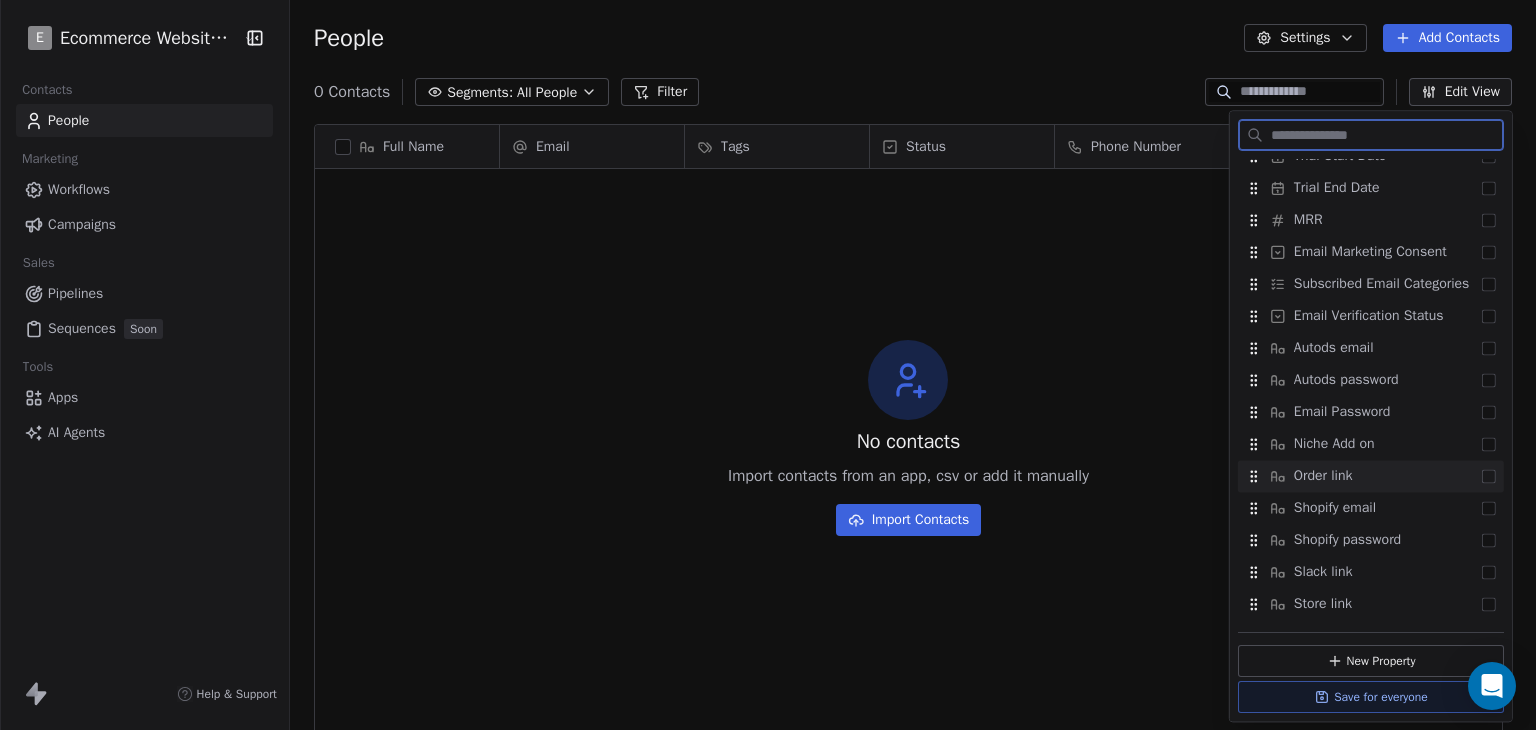 click at bounding box center (1489, 476) 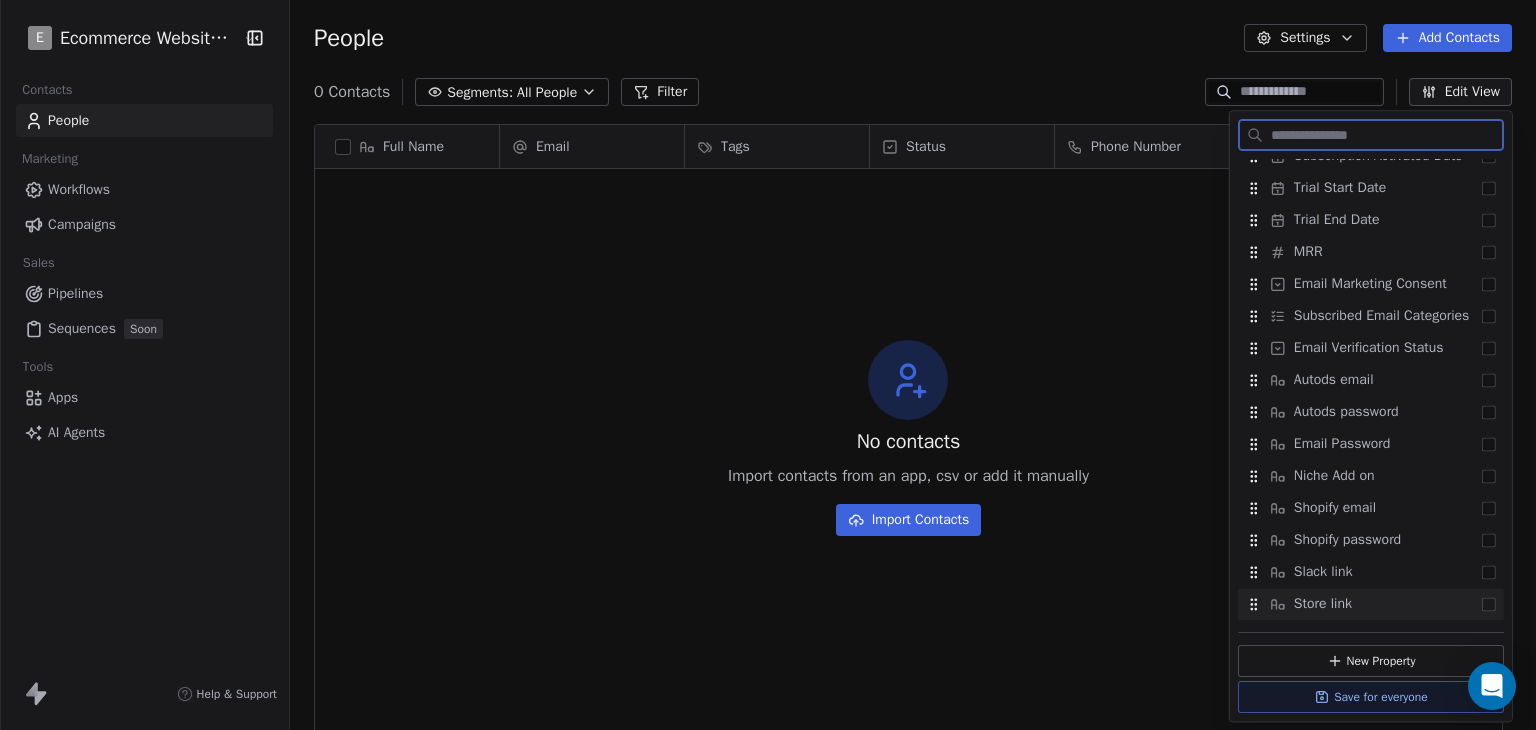 click at bounding box center (1489, 604) 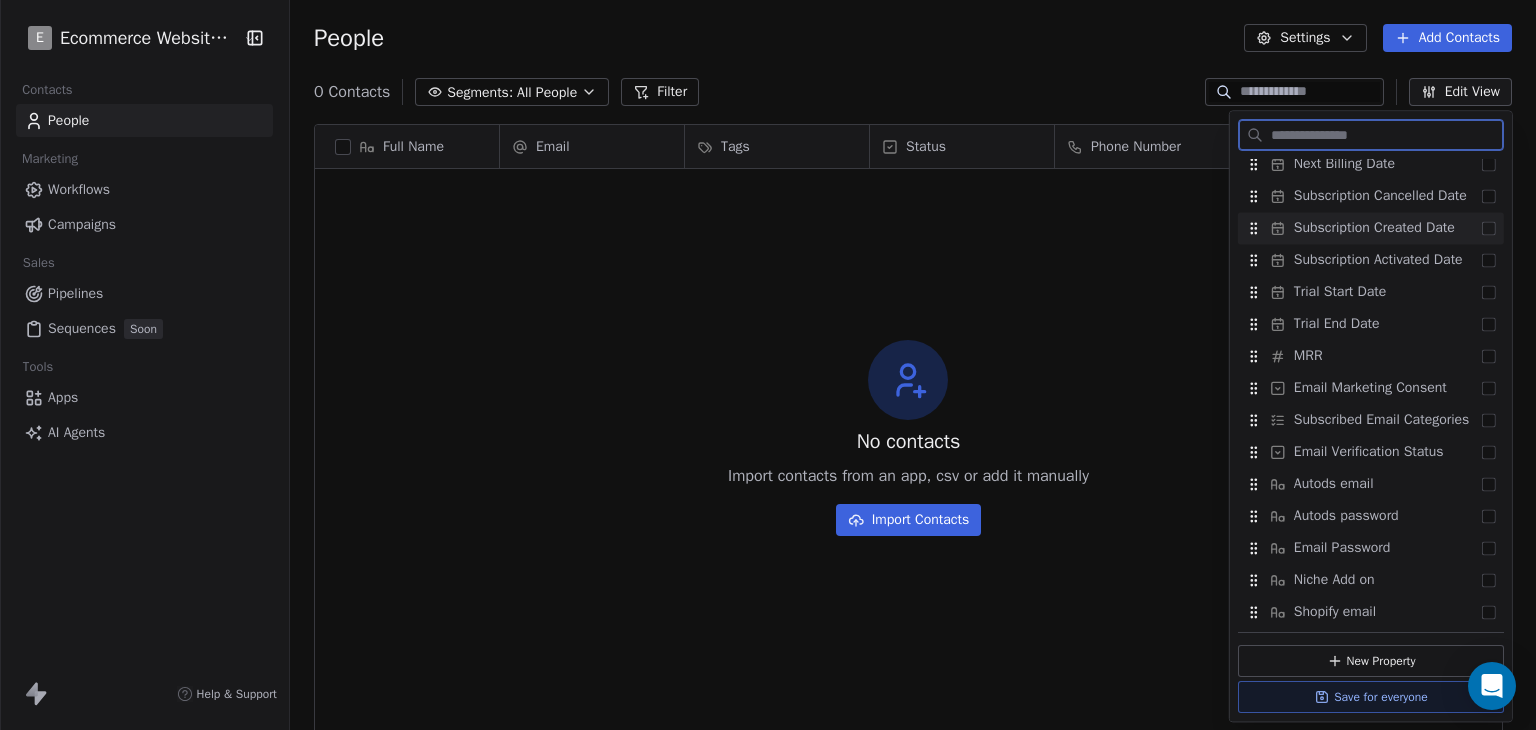 scroll, scrollTop: 979, scrollLeft: 0, axis: vertical 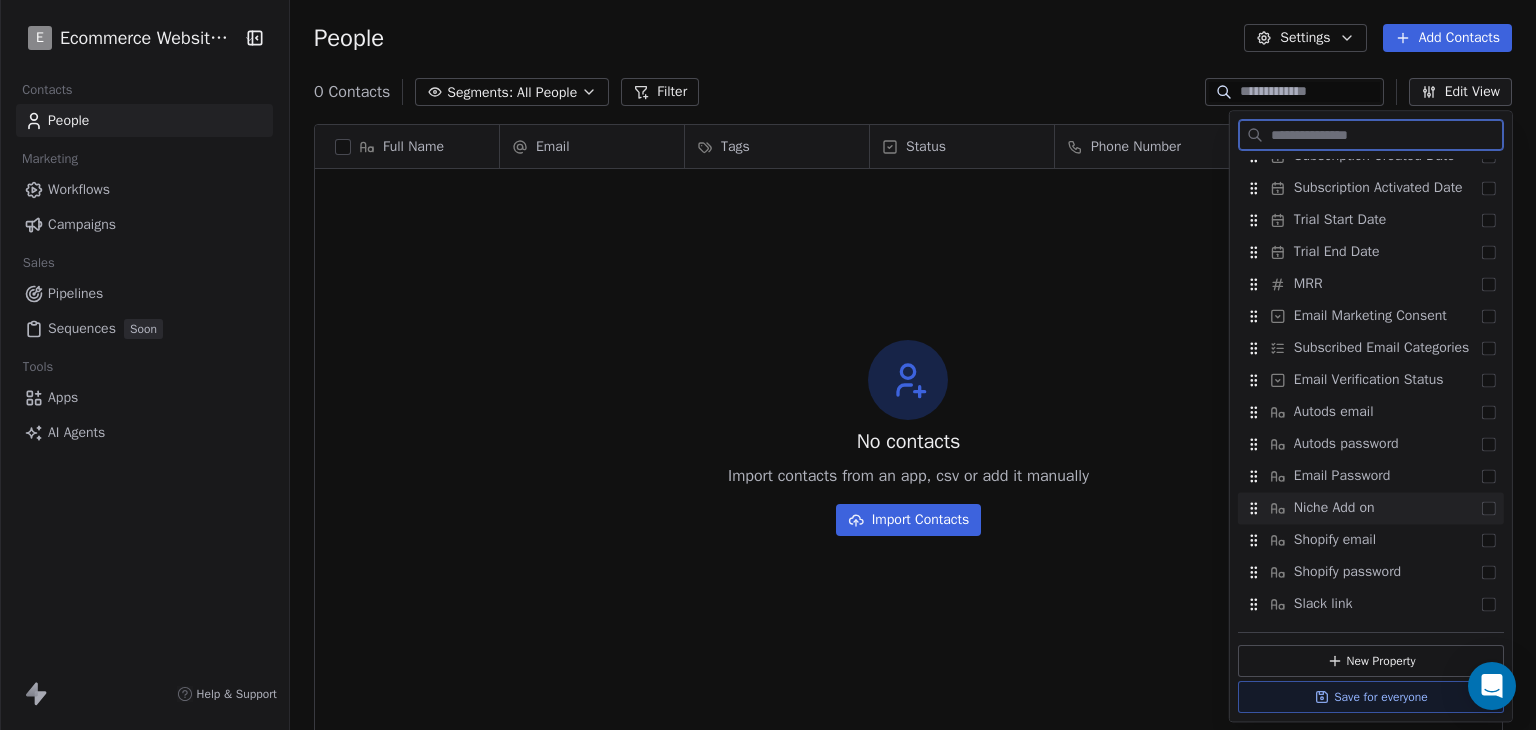 click at bounding box center [1489, 508] 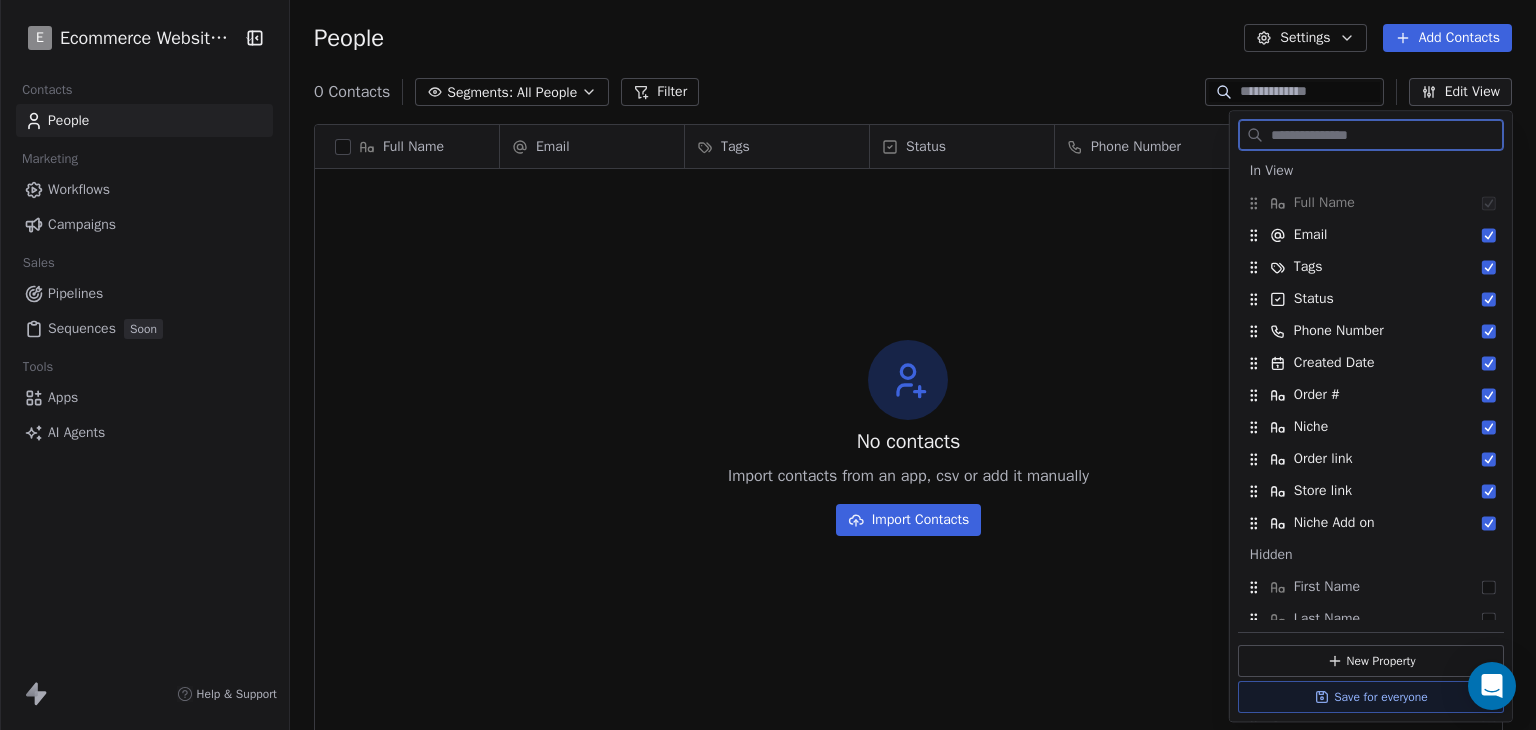 scroll, scrollTop: 0, scrollLeft: 0, axis: both 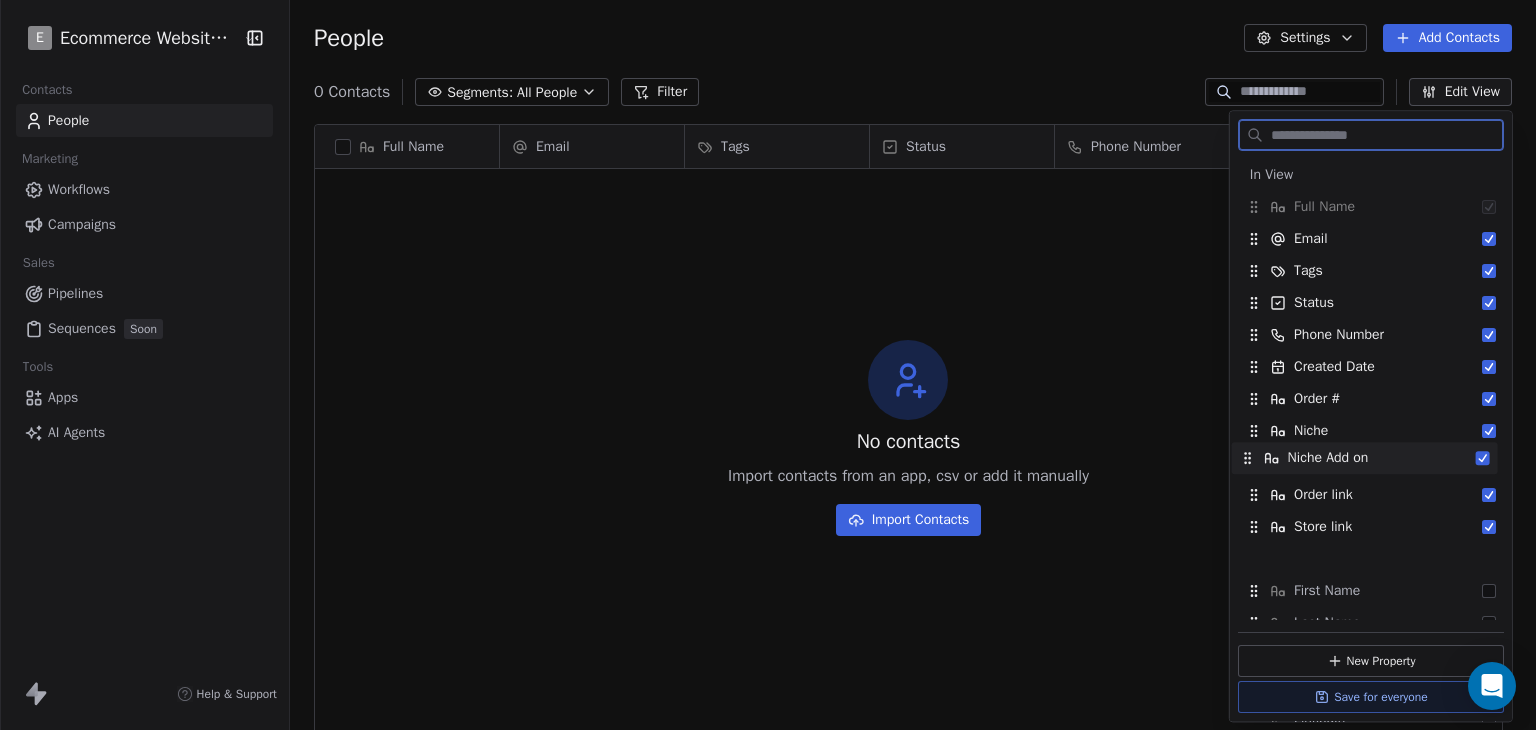 drag, startPoint x: 1361, startPoint y: 529, endPoint x: 1355, endPoint y: 461, distance: 68.26419 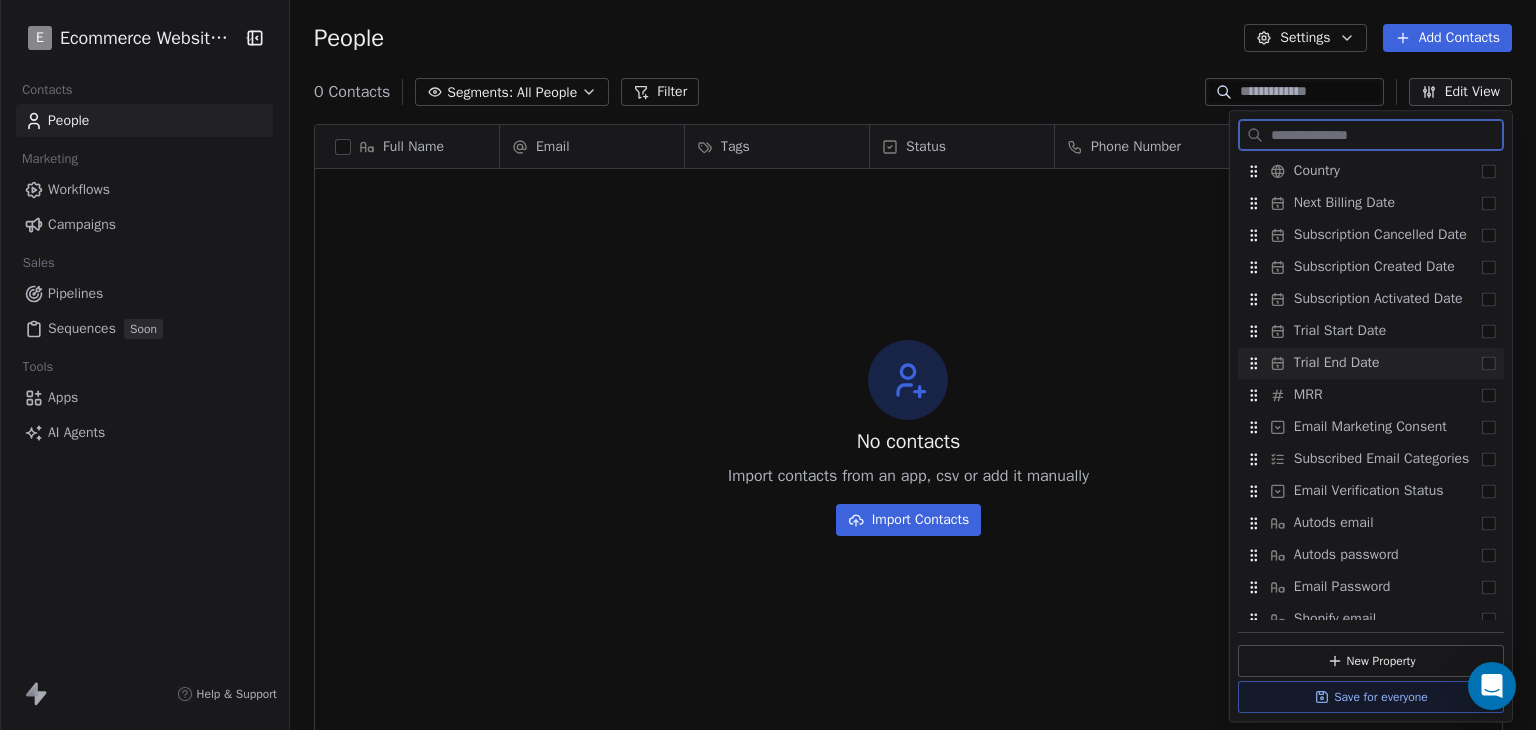 scroll, scrollTop: 979, scrollLeft: 0, axis: vertical 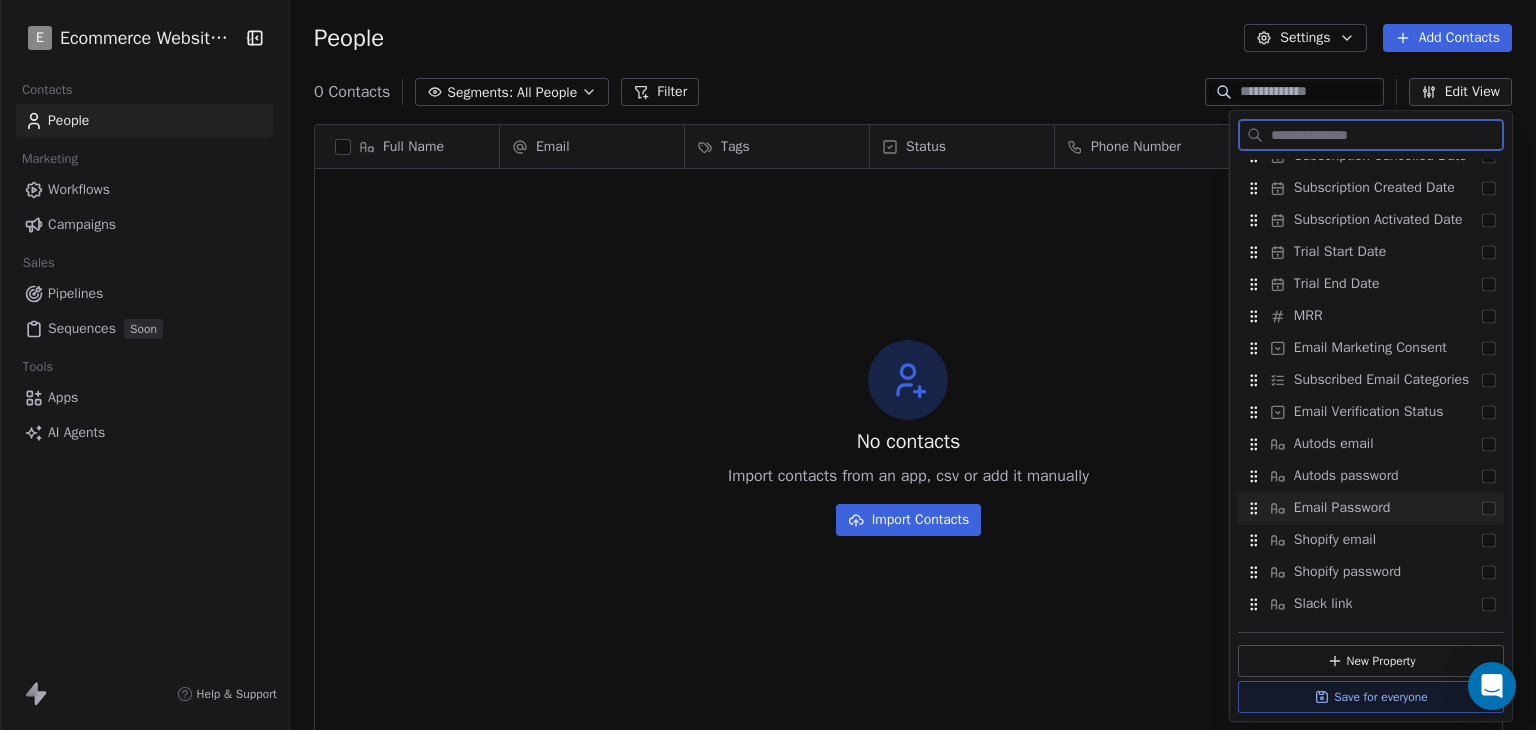 click at bounding box center [1489, 508] 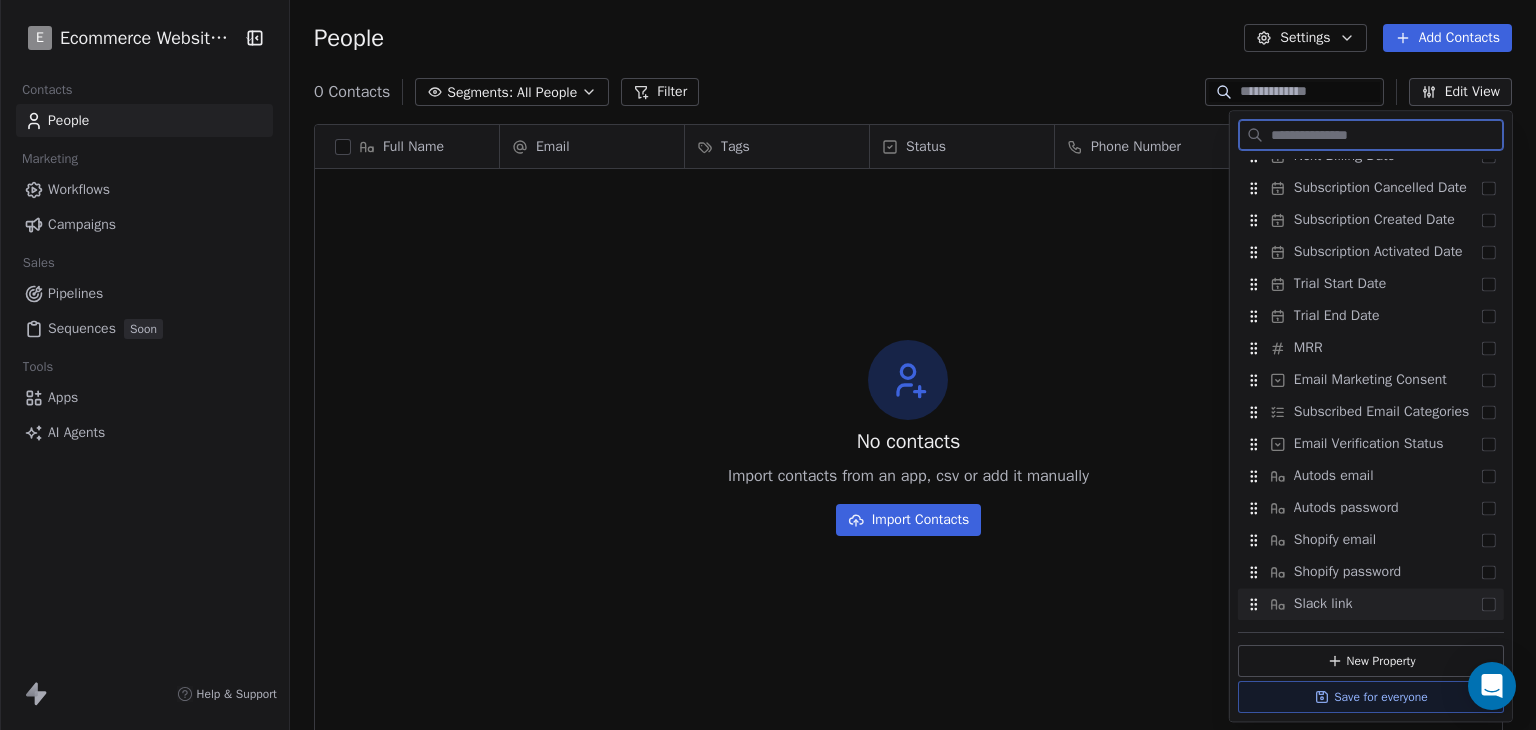 click on "Slack link" at bounding box center (1371, 604) 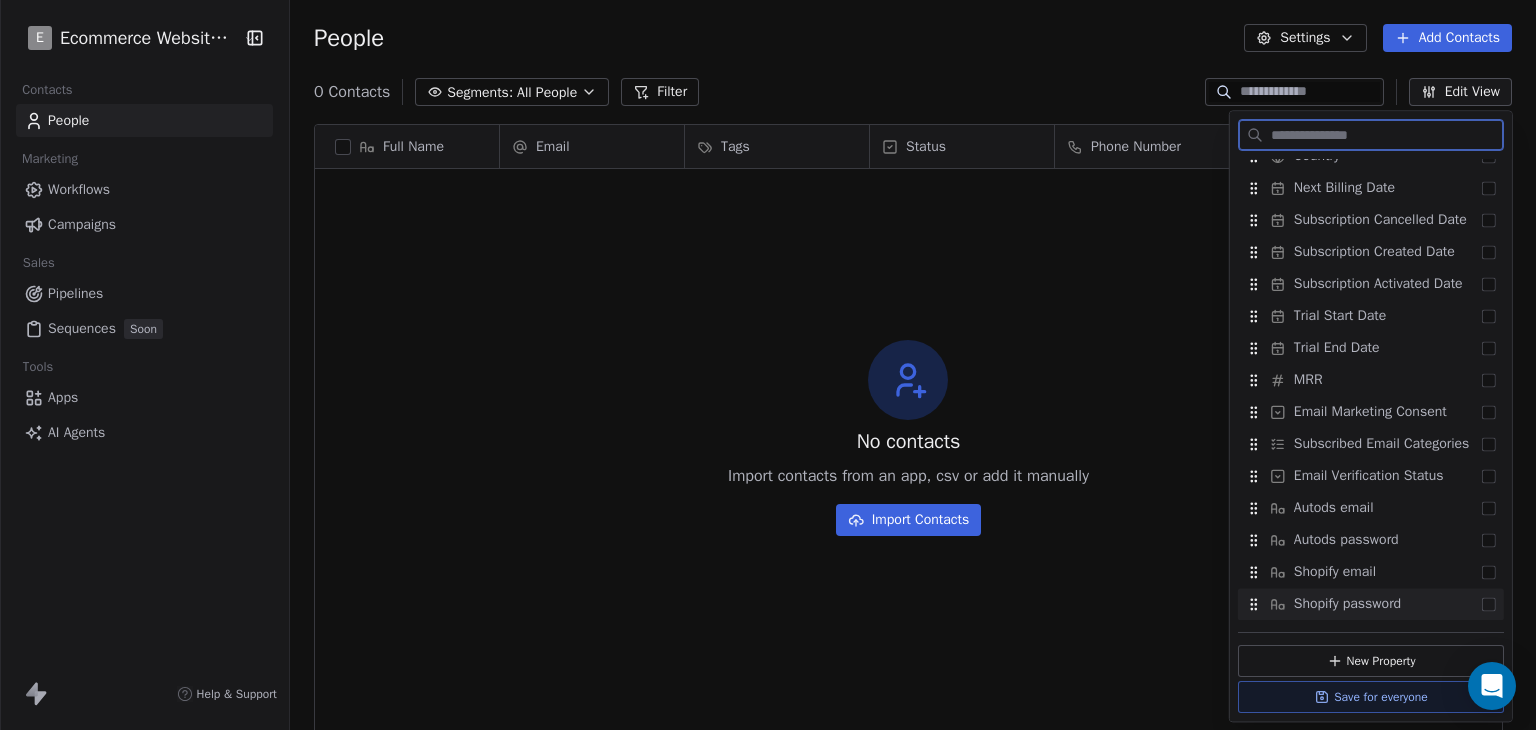 click at bounding box center (1489, 604) 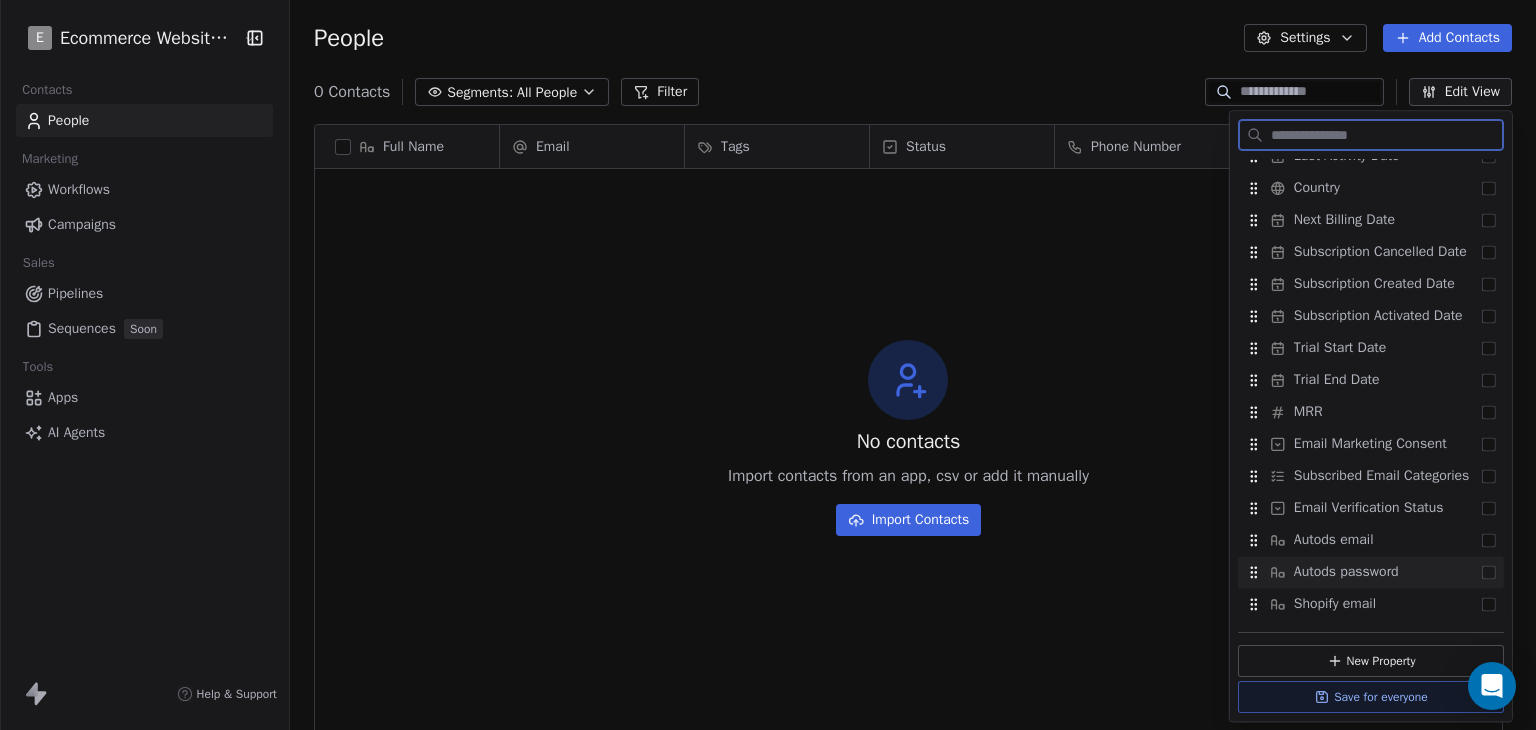 click on "Autods password" at bounding box center (1371, 572) 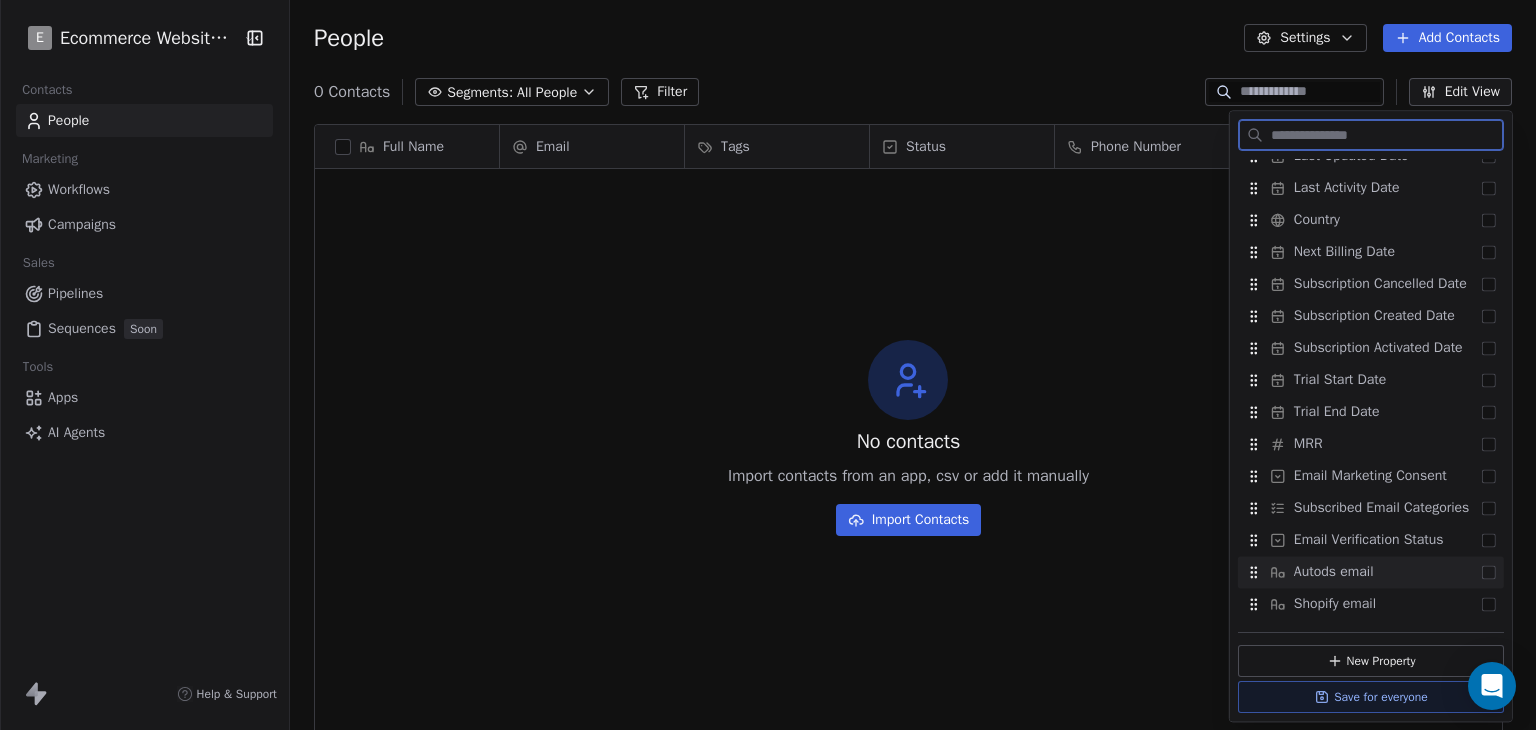 click at bounding box center [1489, 572] 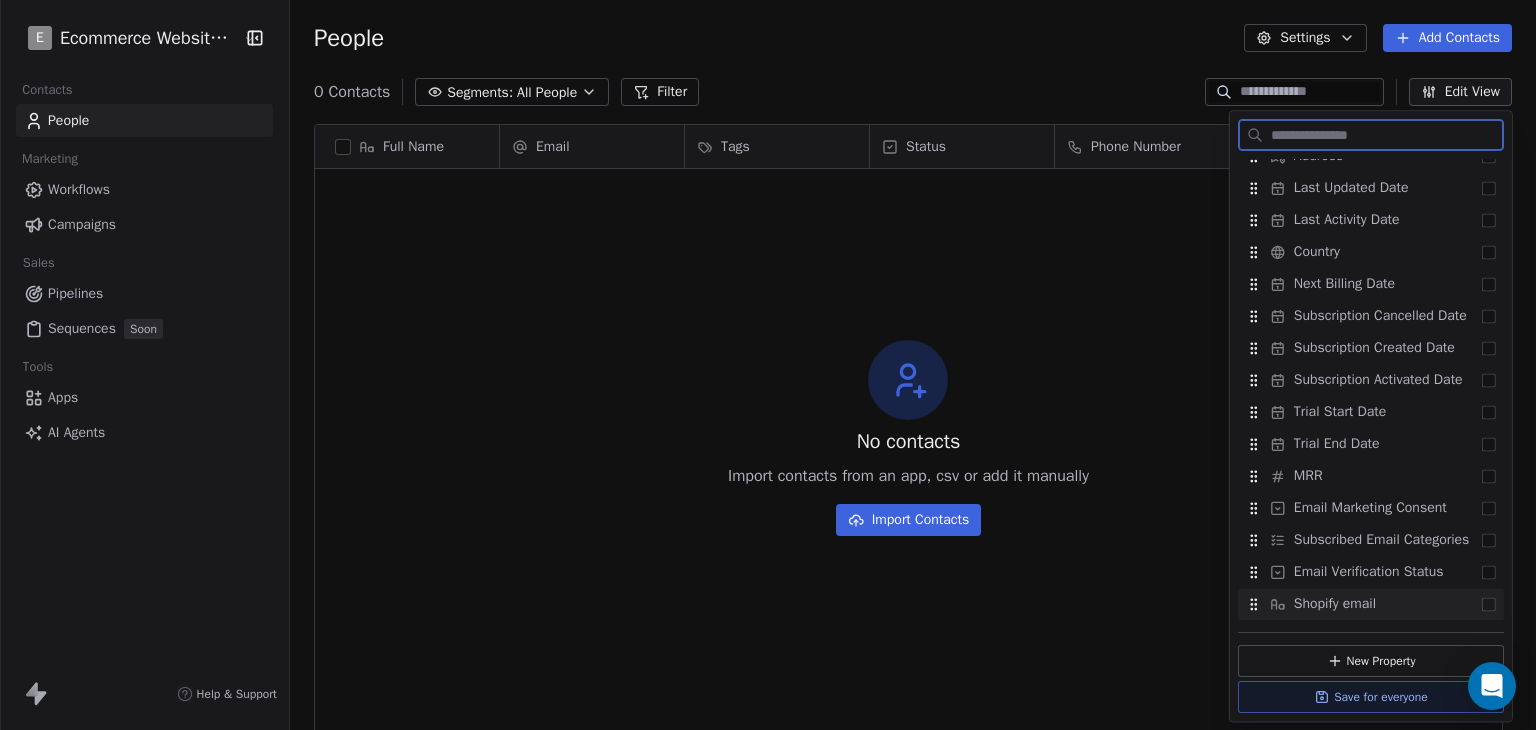 click at bounding box center [1489, 604] 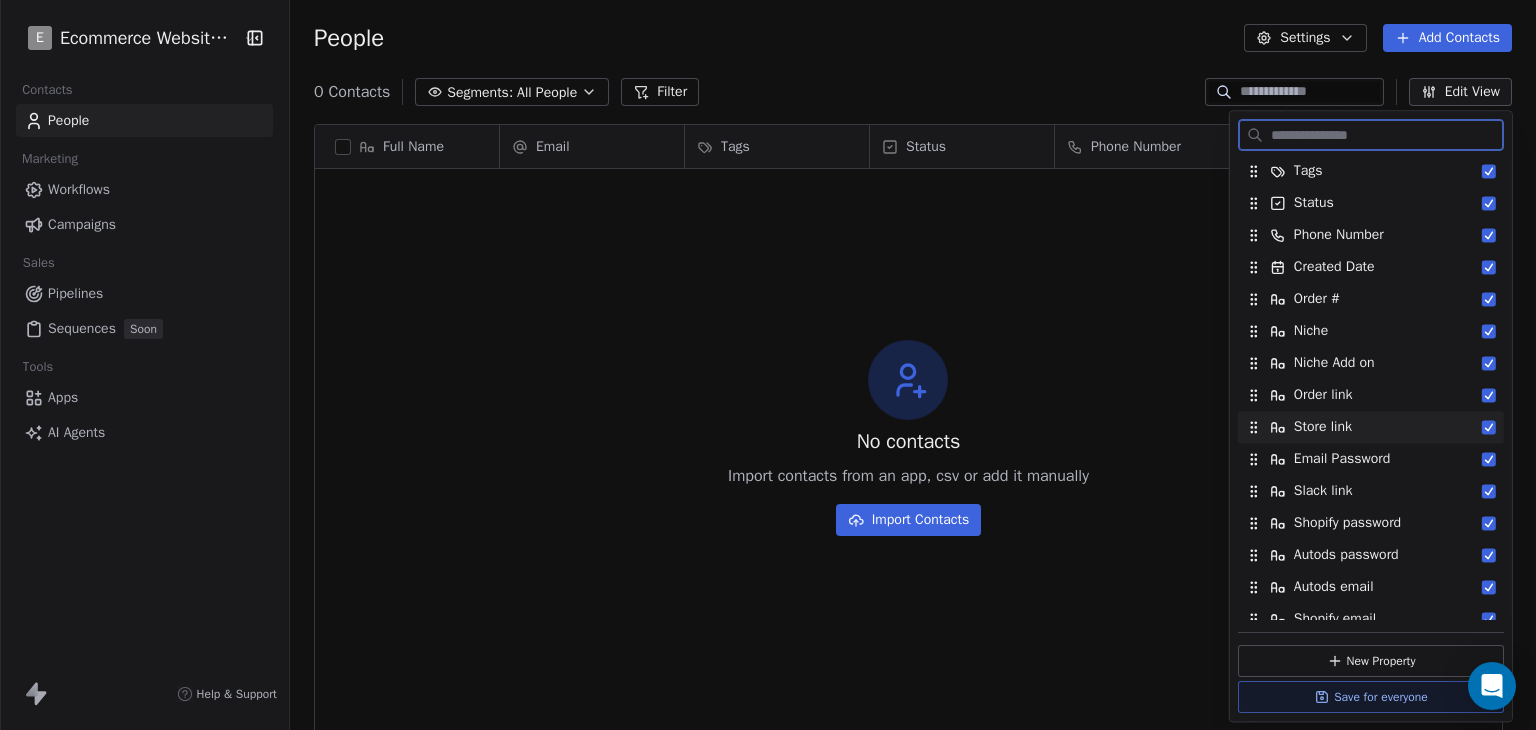scroll, scrollTop: 300, scrollLeft: 0, axis: vertical 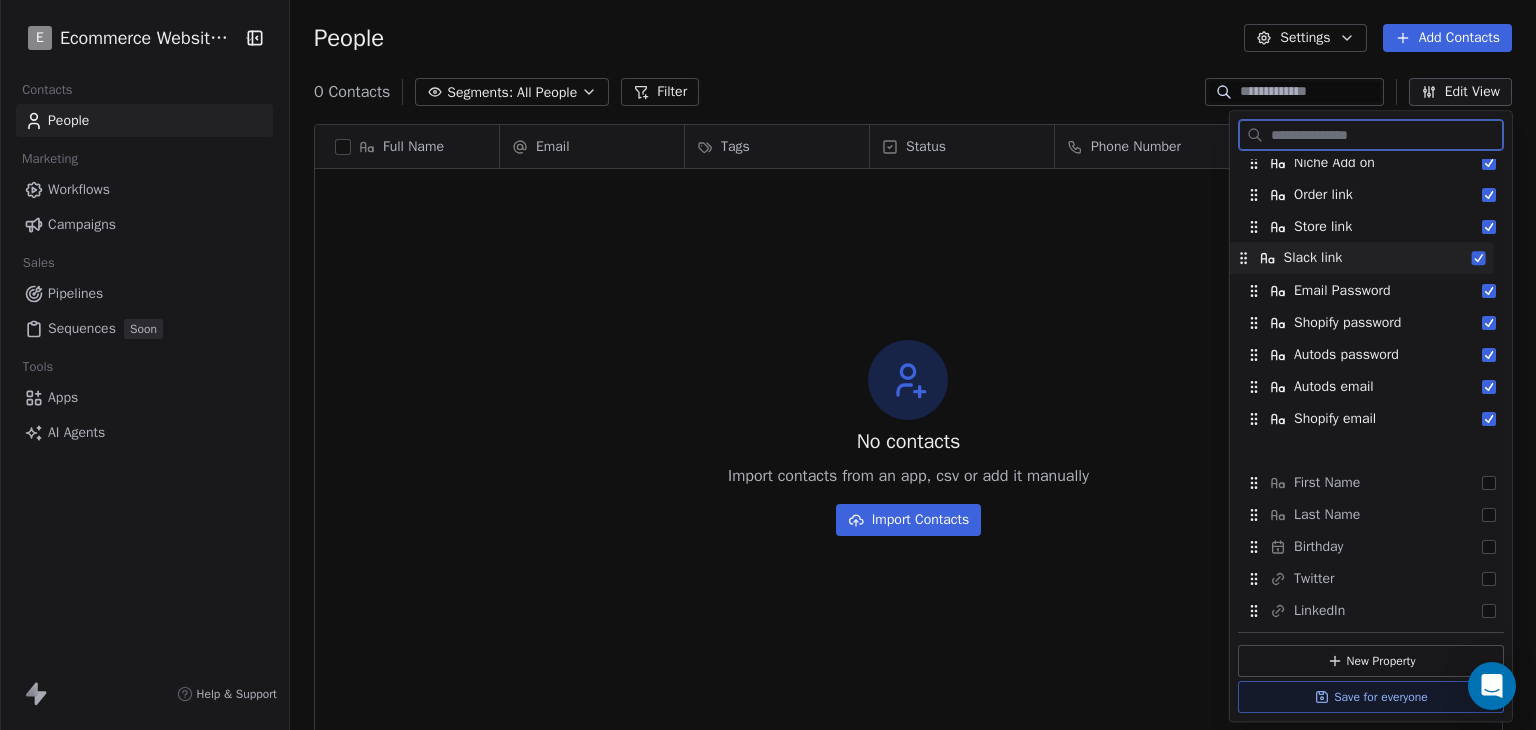 click on "Slack link" at bounding box center [1360, 259] 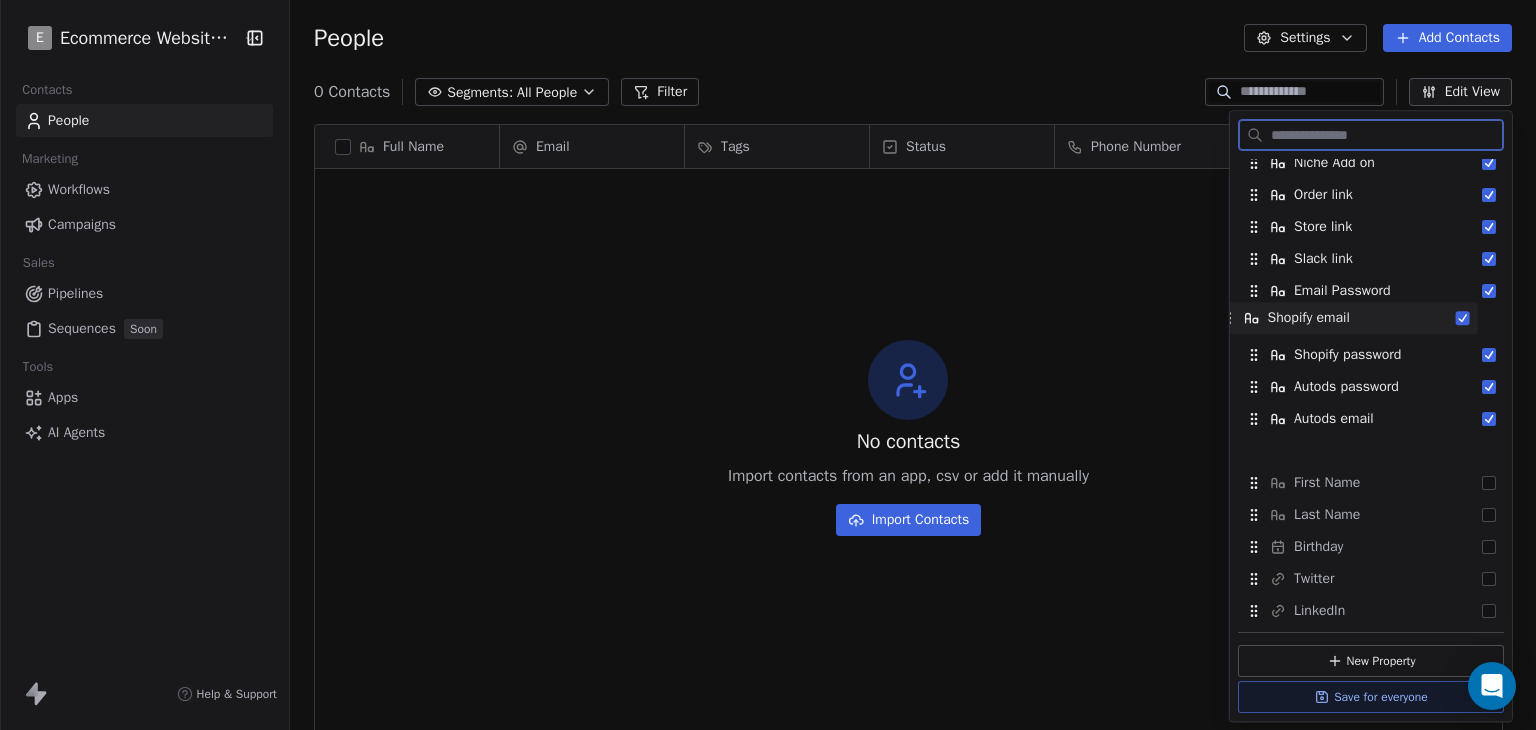drag, startPoint x: 1369, startPoint y: 421, endPoint x: 1343, endPoint y: 320, distance: 104.292854 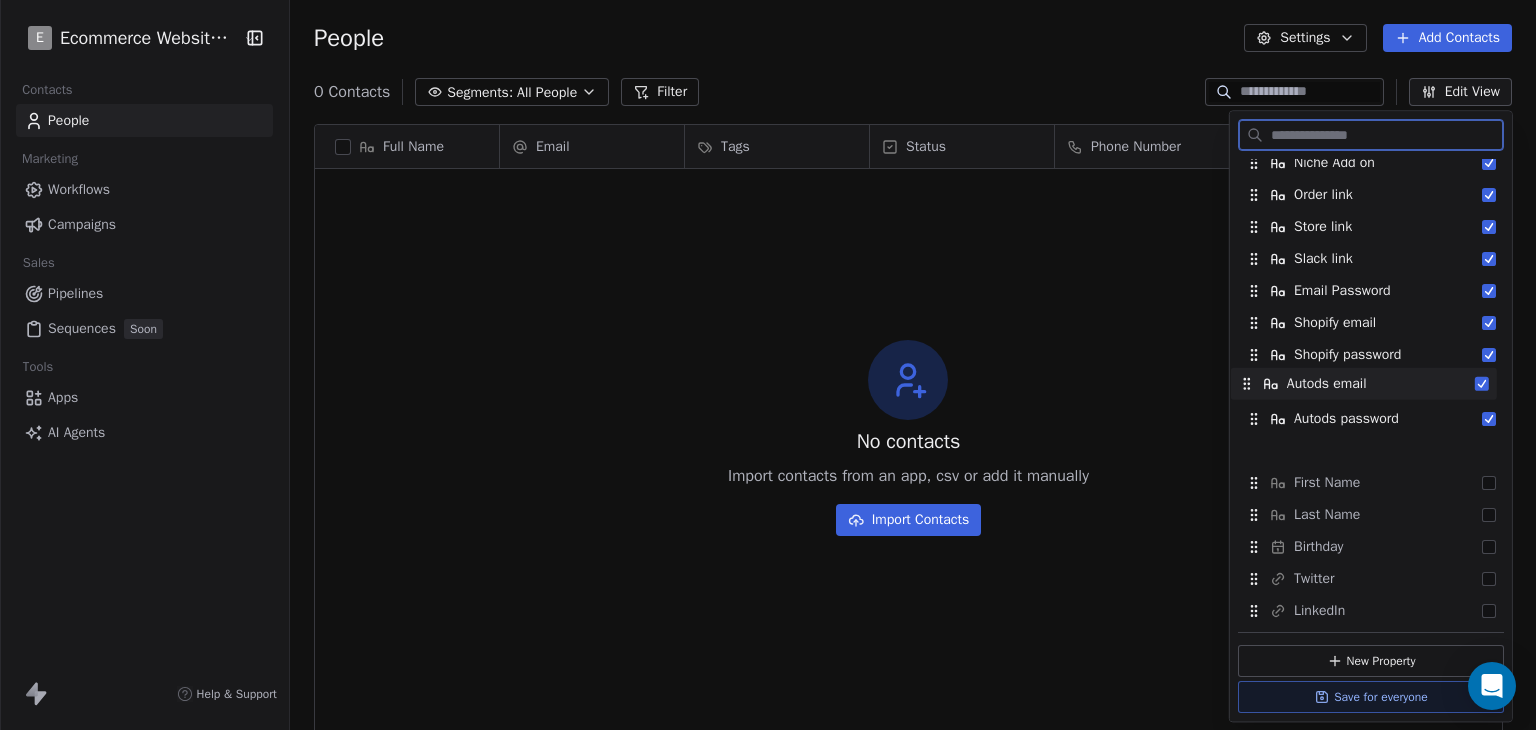 drag, startPoint x: 1377, startPoint y: 417, endPoint x: 1370, endPoint y: 382, distance: 35.69314 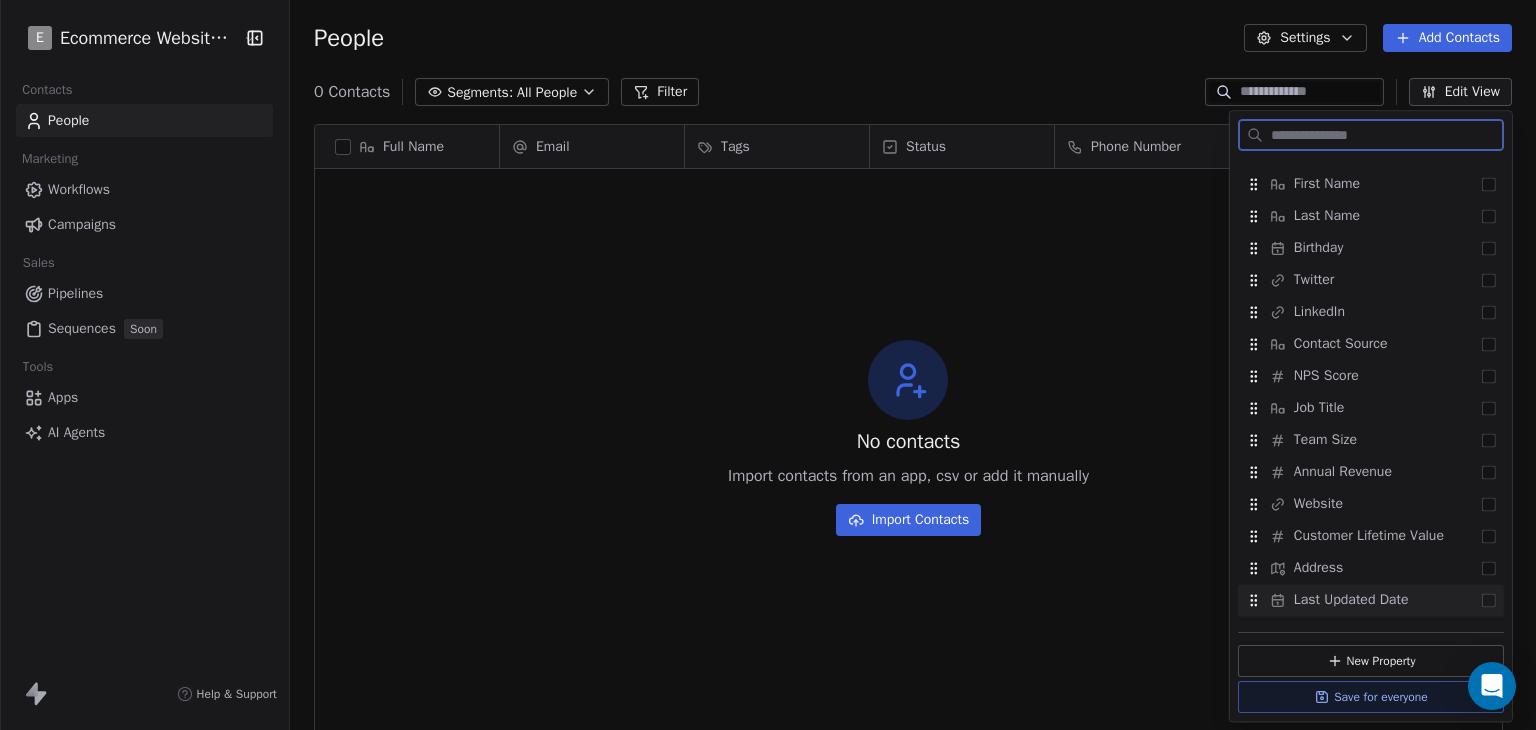 scroll, scrollTop: 600, scrollLeft: 0, axis: vertical 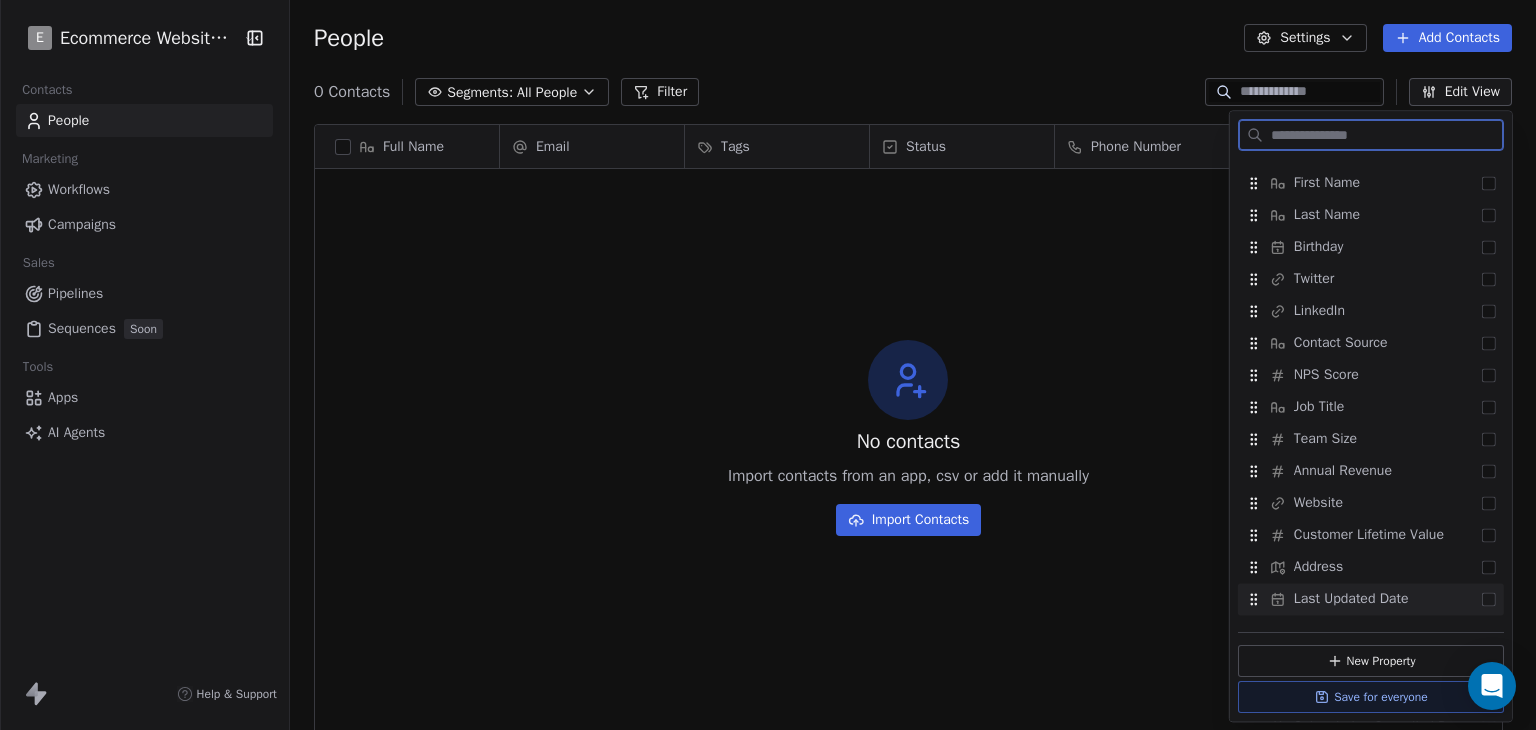 click on "Save for everyone" at bounding box center [1371, 697] 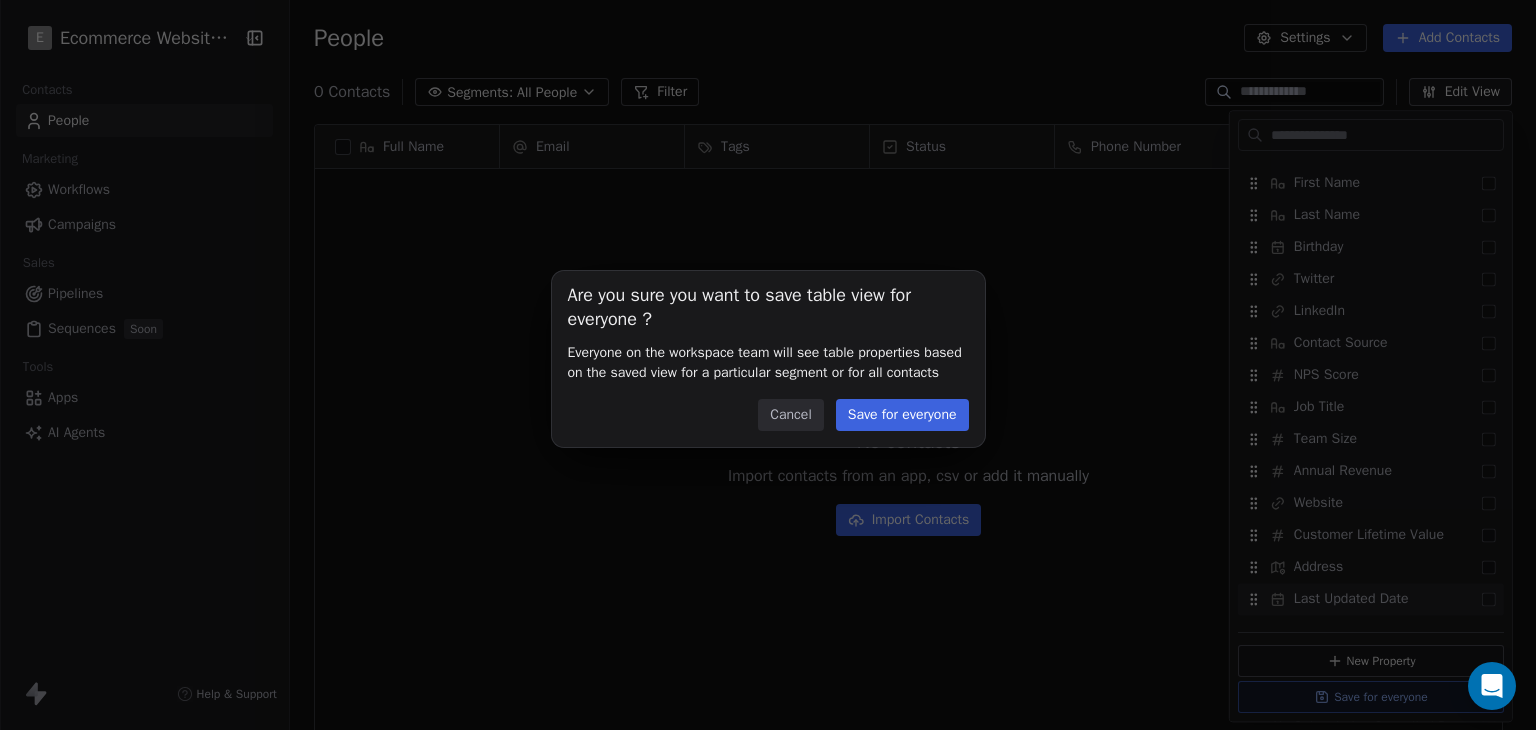 click on "Are you sure you want to save table view for everyone ? Everyone on the workspace team will see table properties based on the saved view for a particular segment or for all contacts Cancel  Save for everyone" at bounding box center [768, 364] 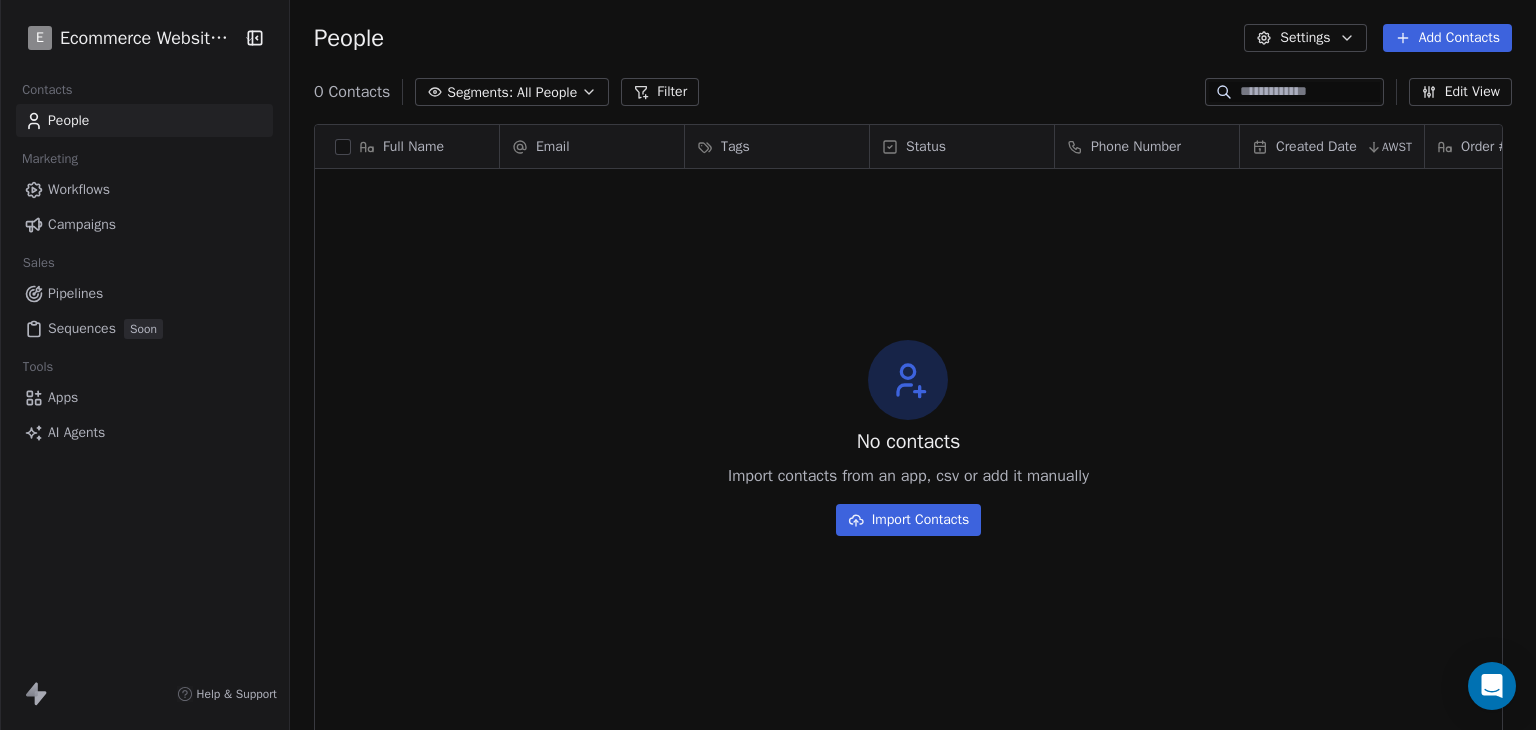 click on "No contacts Import contacts from an app, csv or add it manually   Import Contacts" at bounding box center (908, 438) 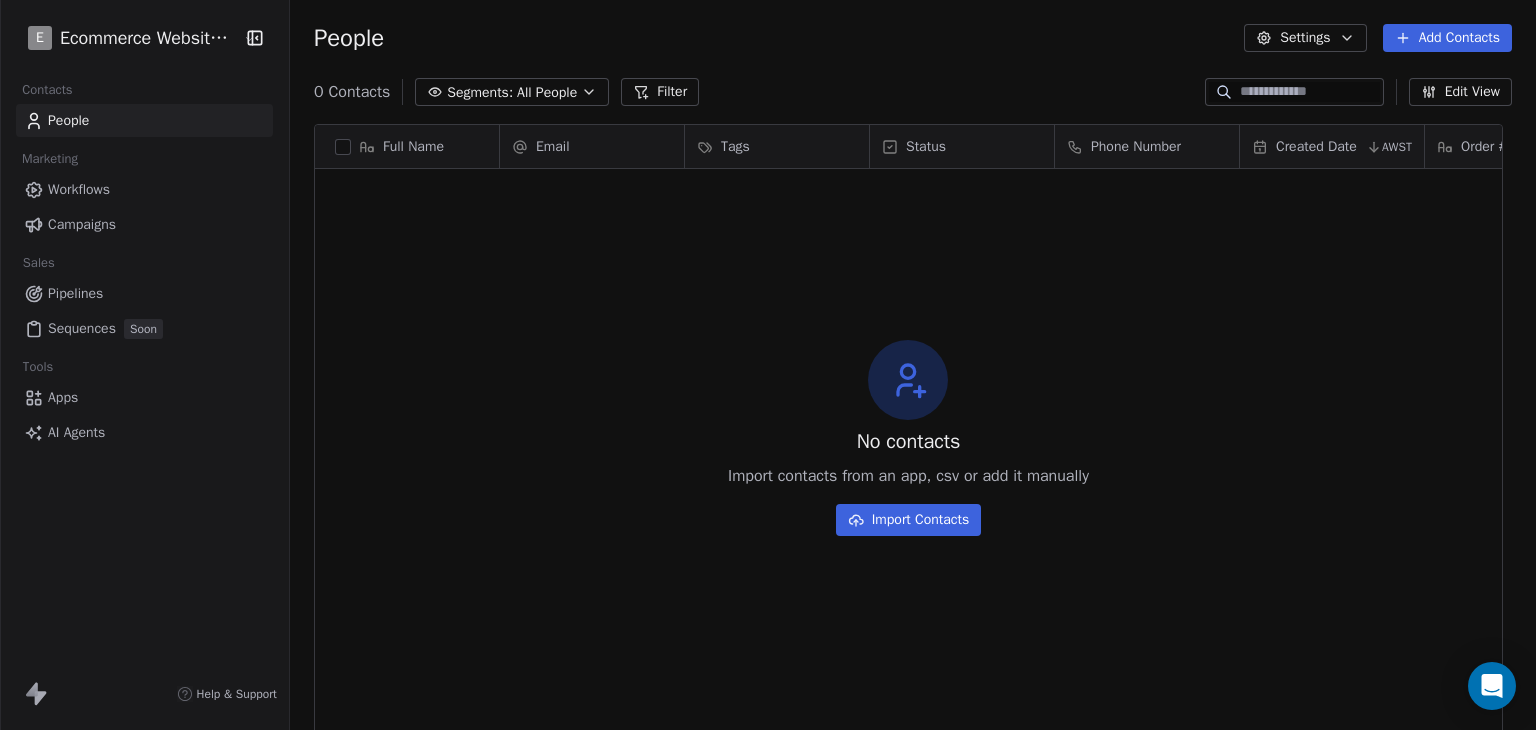 click on "Settings" at bounding box center (1305, 38) 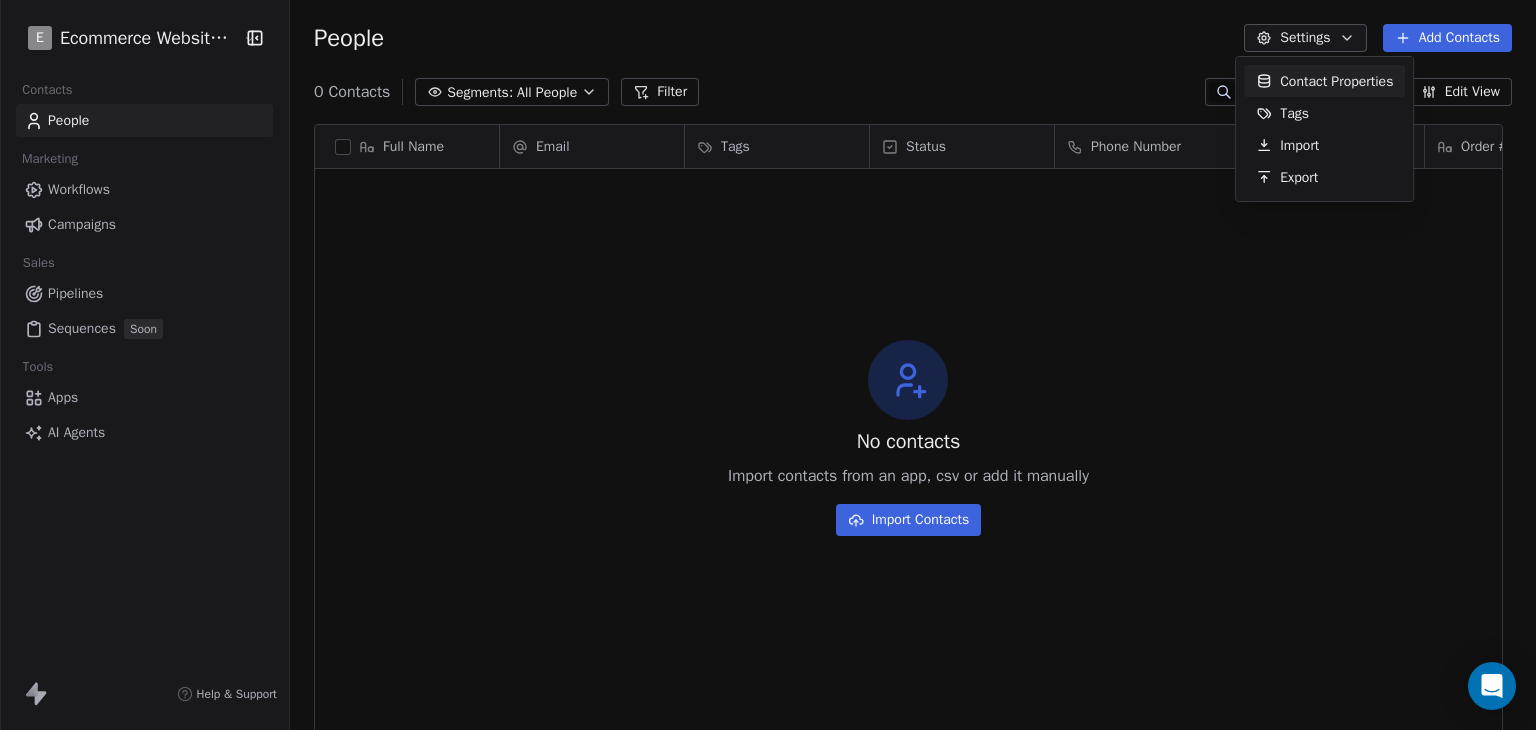 click on "Contact Properties" at bounding box center [1336, 81] 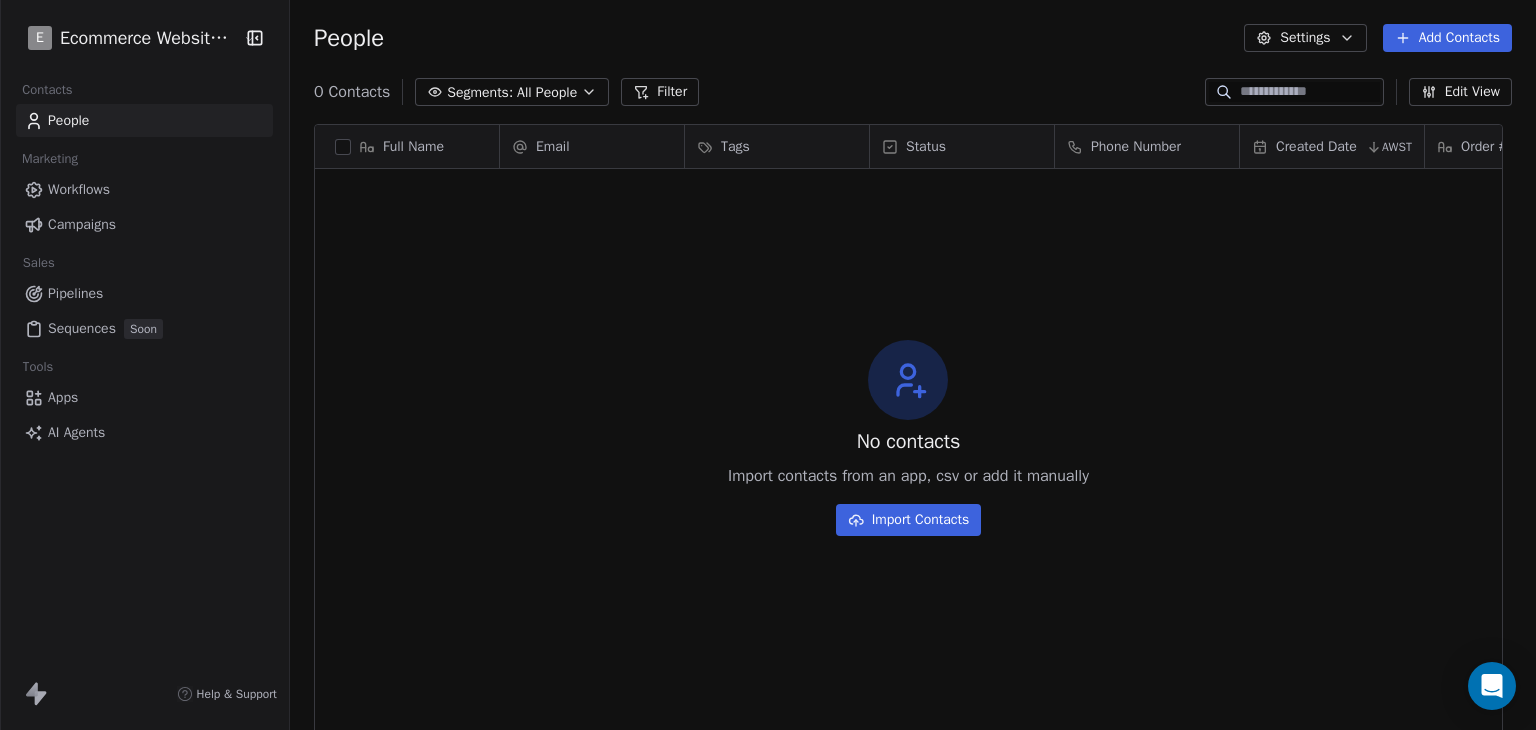 click on "Settings" at bounding box center (1305, 38) 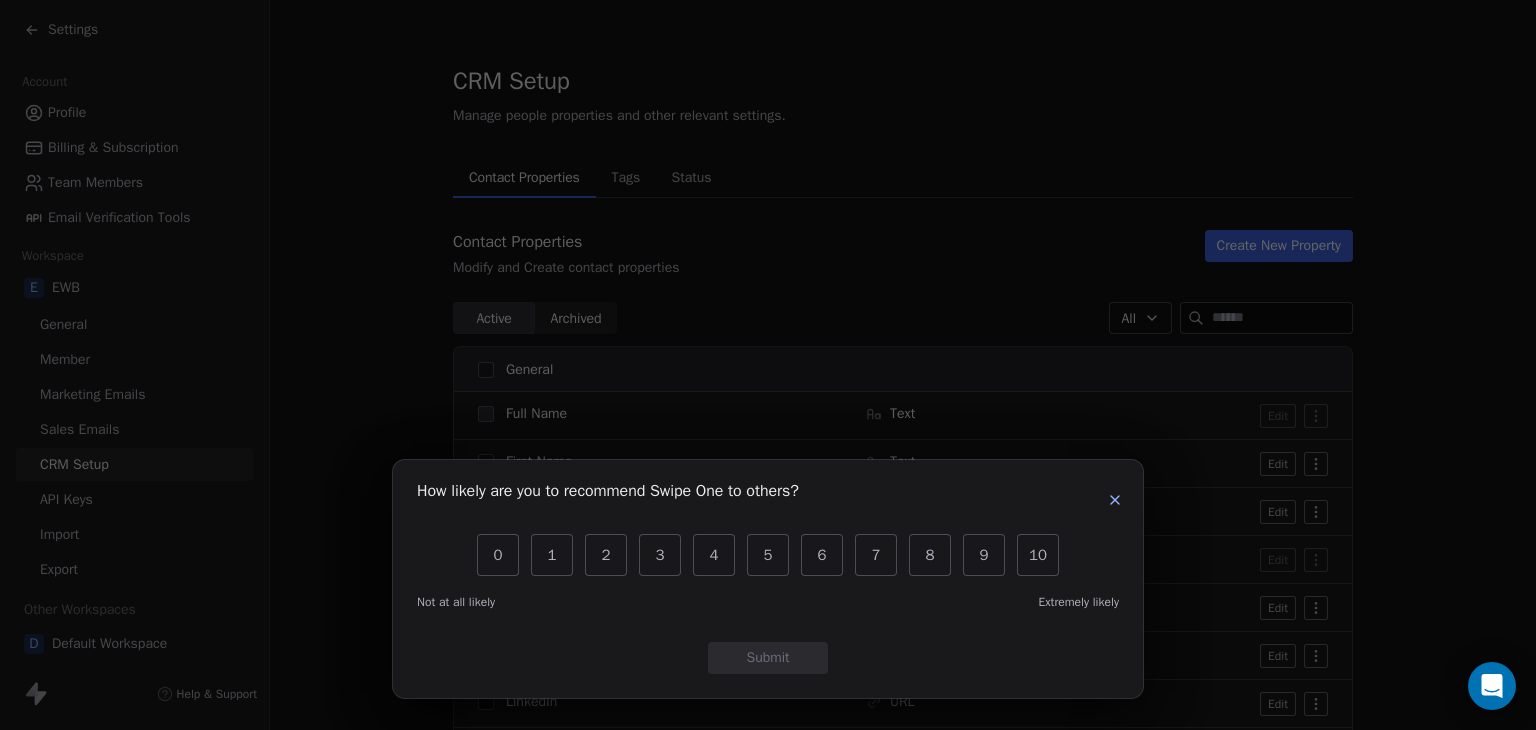 scroll, scrollTop: 0, scrollLeft: 0, axis: both 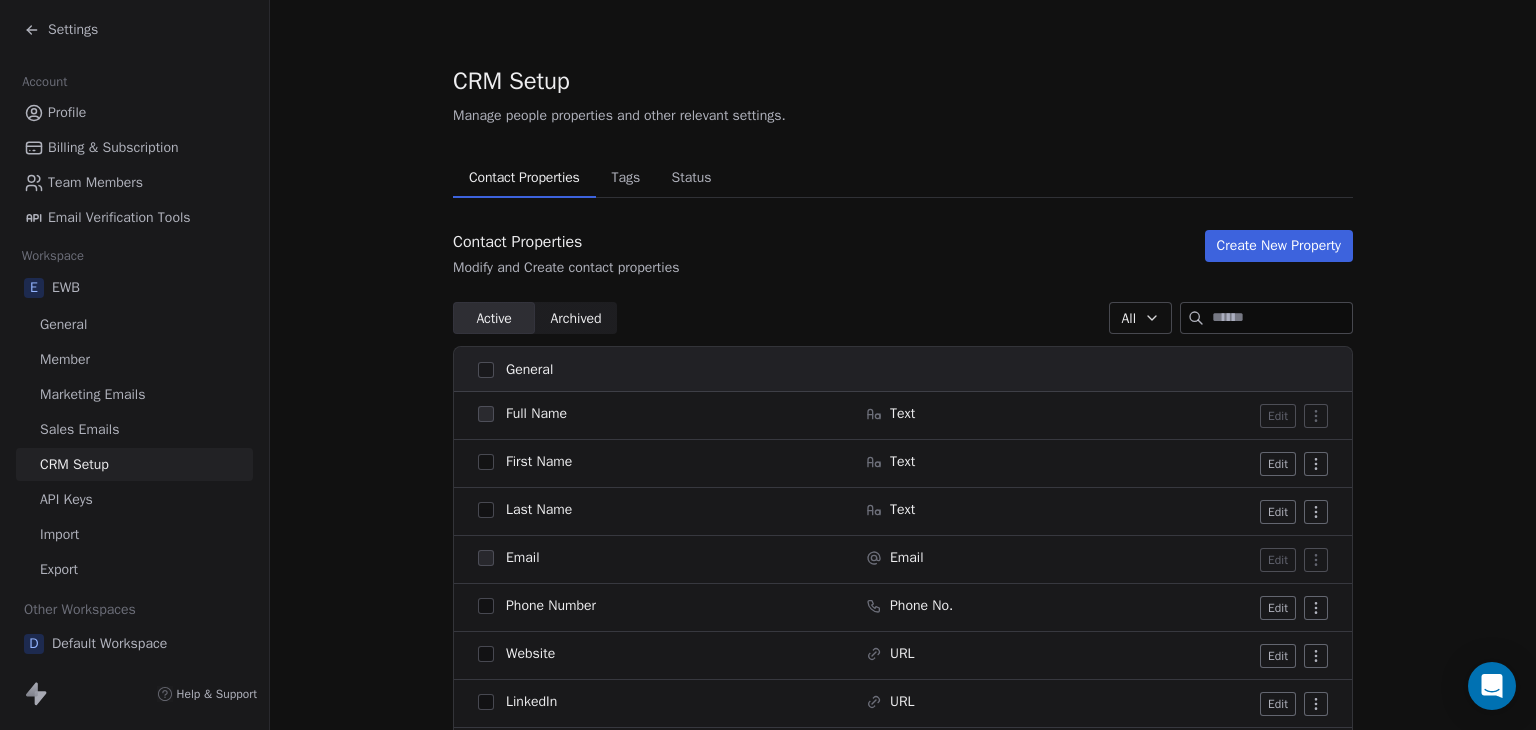 click on "Create New Property" at bounding box center (1279, 246) 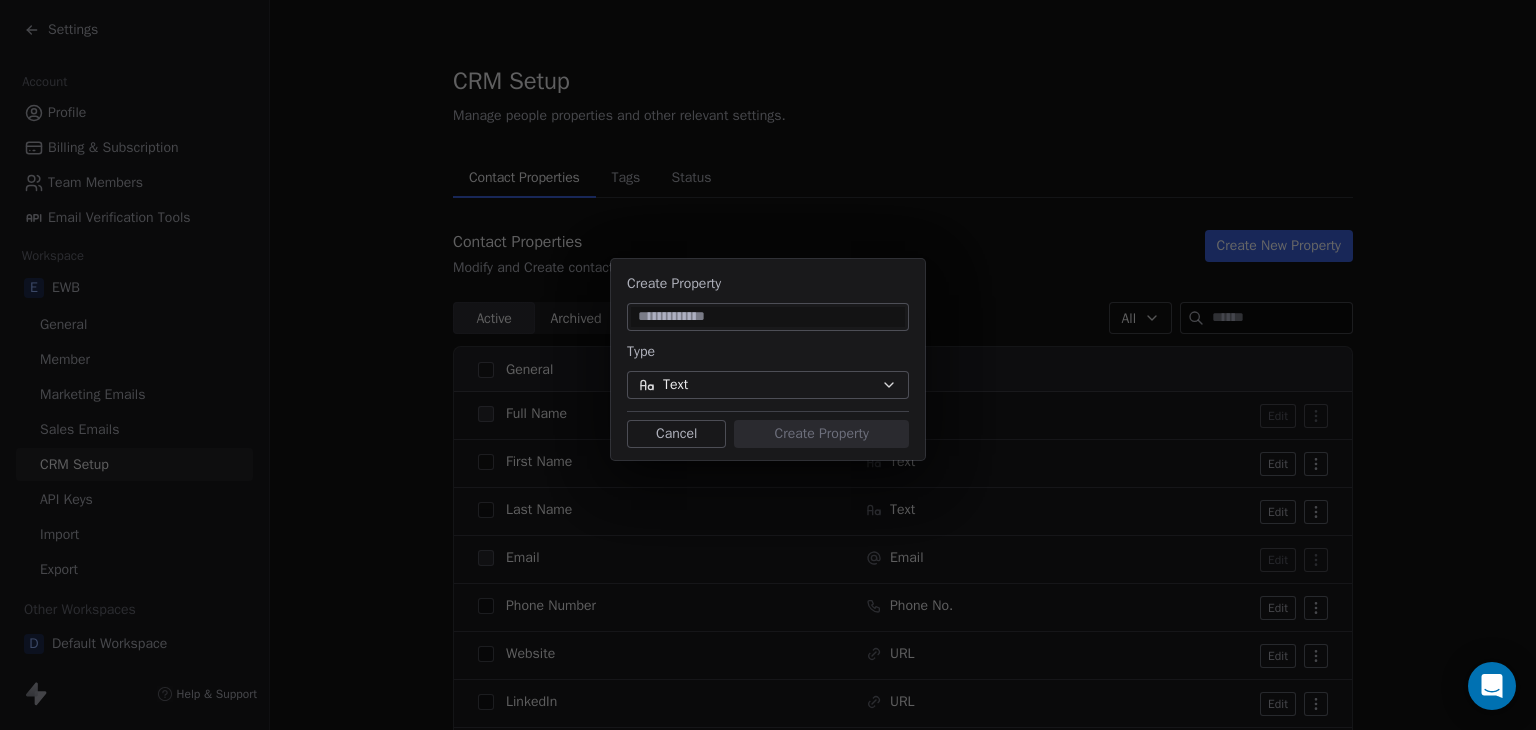 click at bounding box center [768, 317] 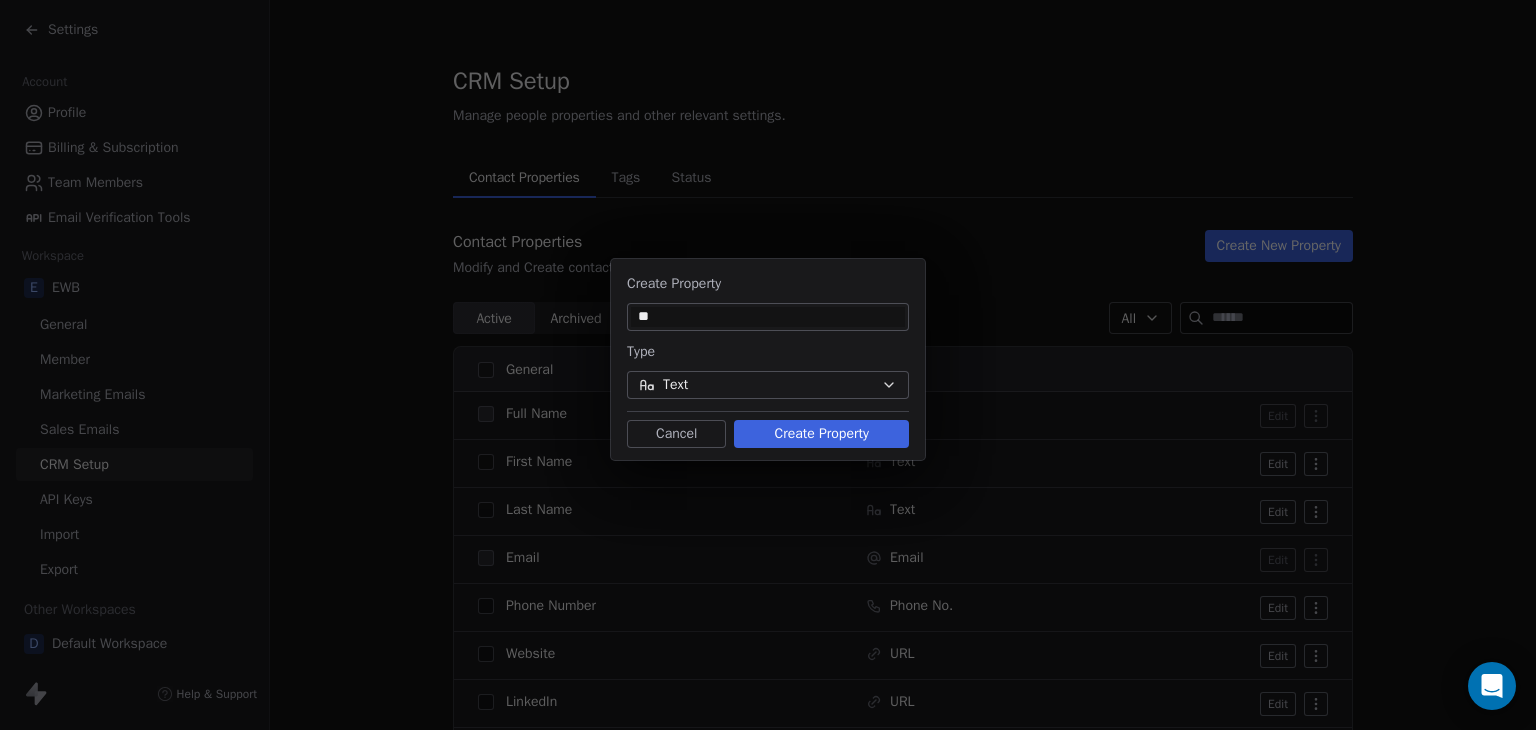 type on "*" 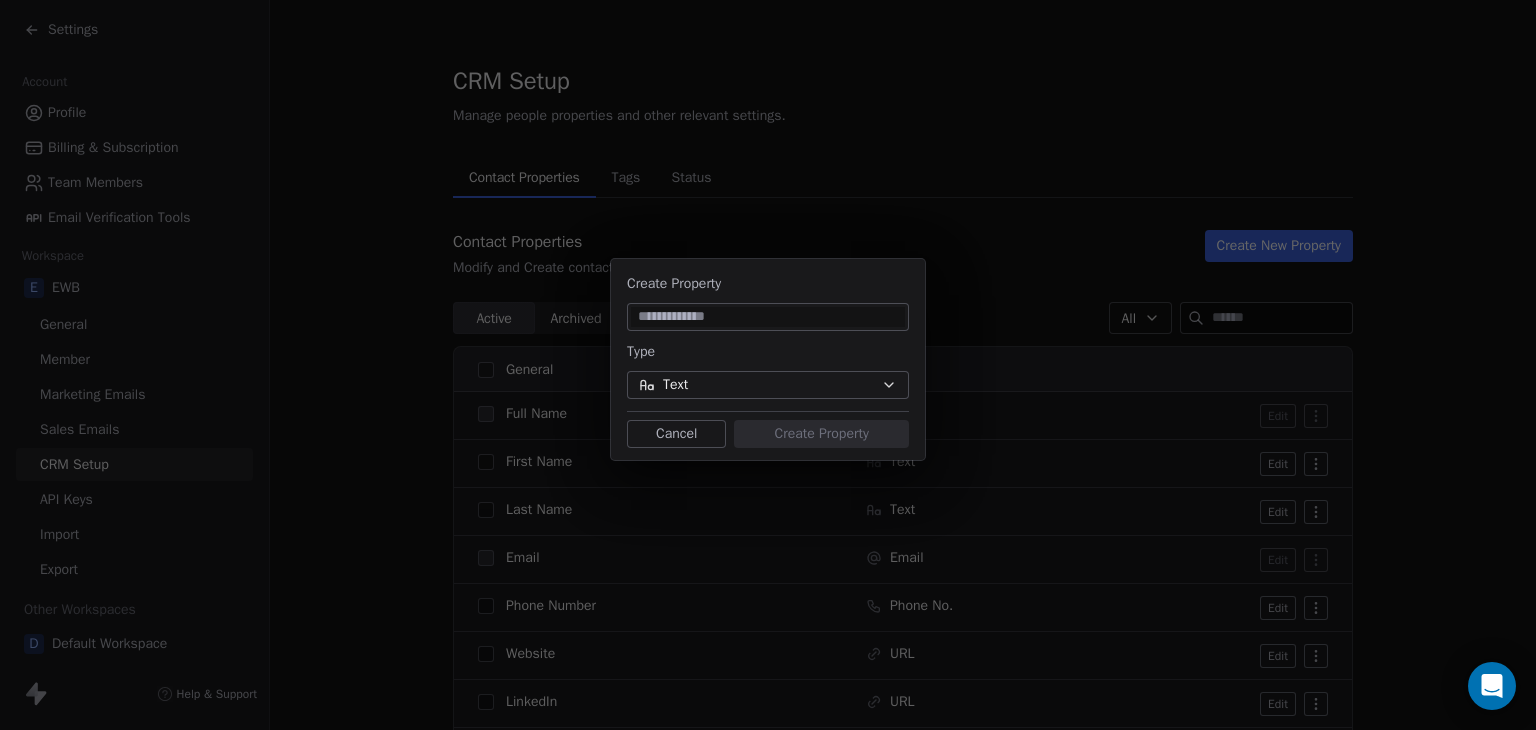 type on "*" 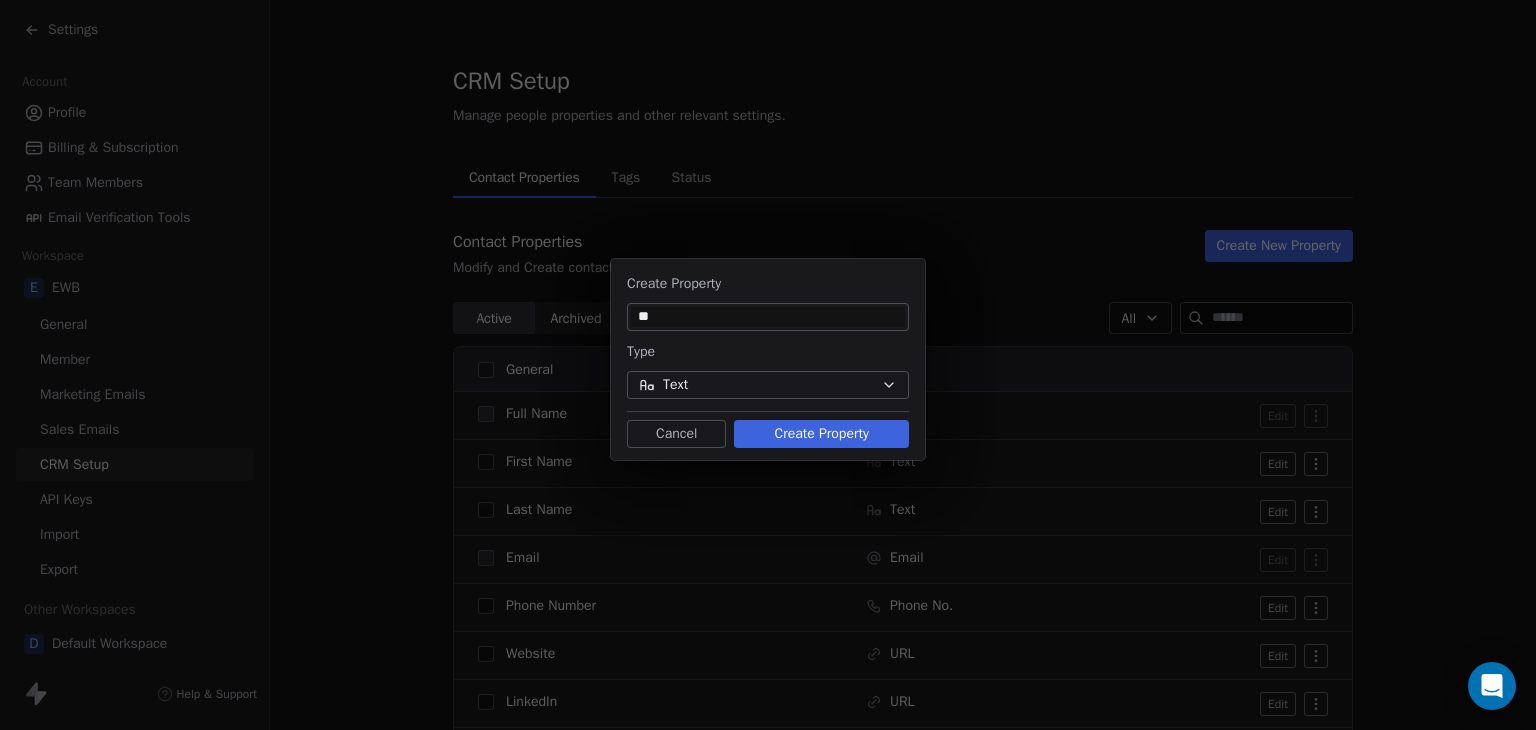 type on "*" 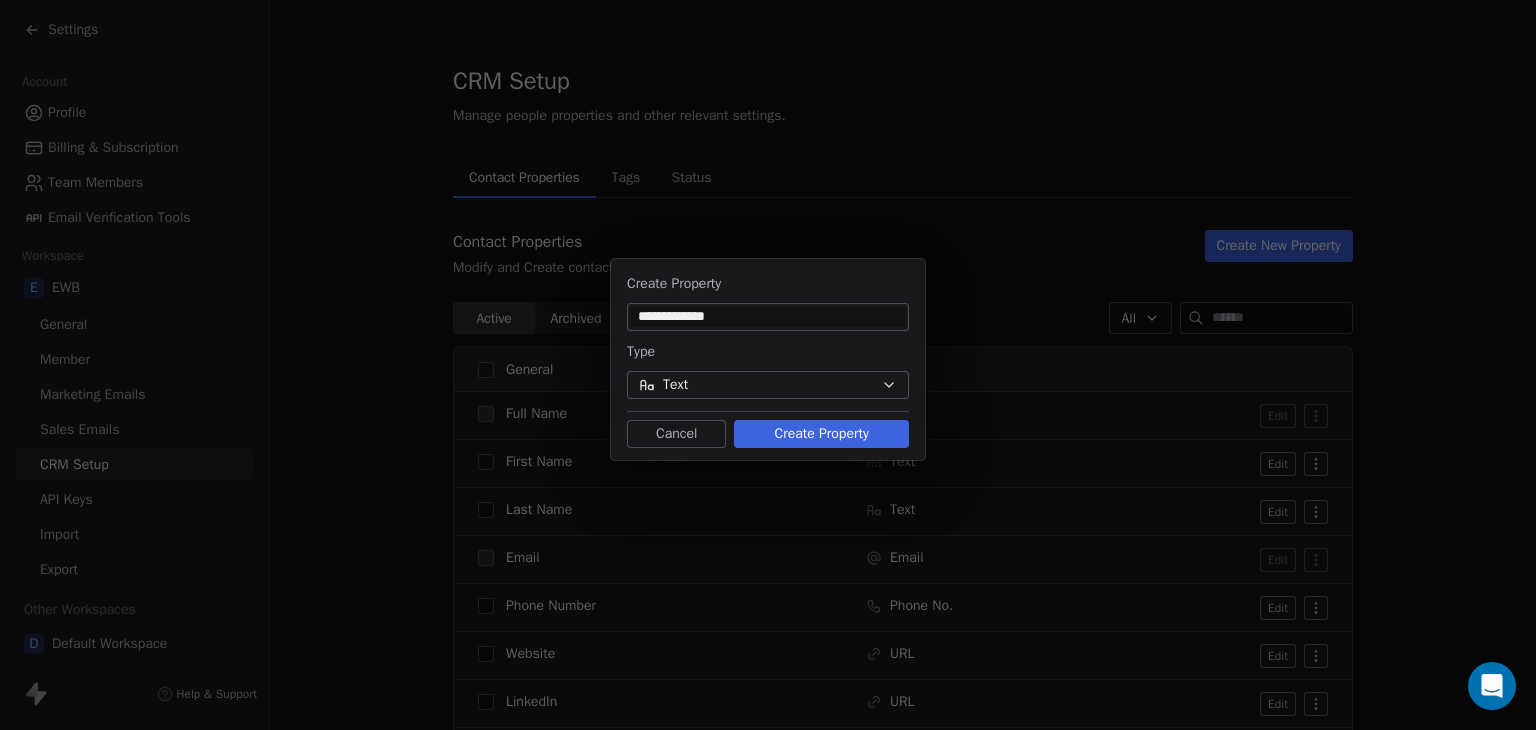 type on "**********" 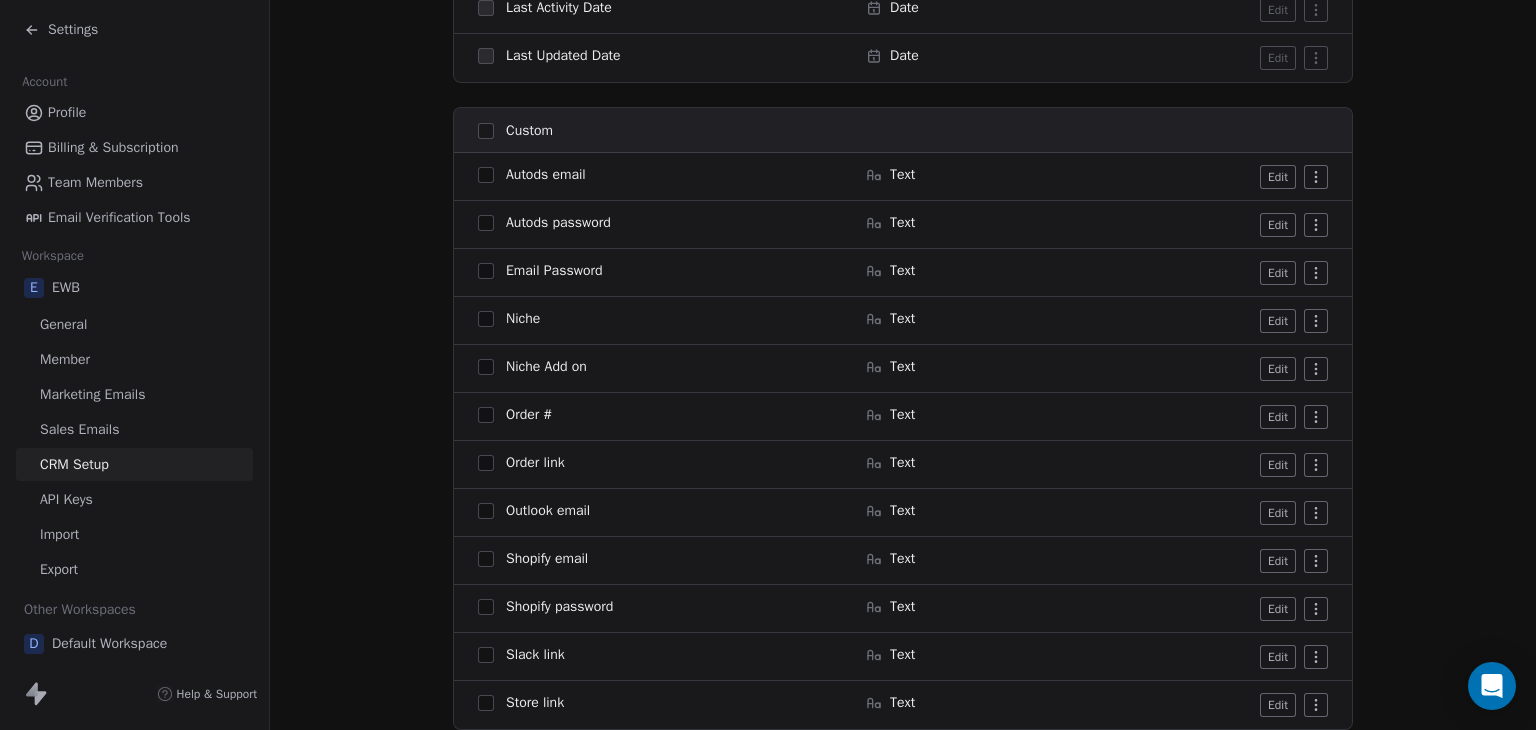 scroll, scrollTop: 1500, scrollLeft: 0, axis: vertical 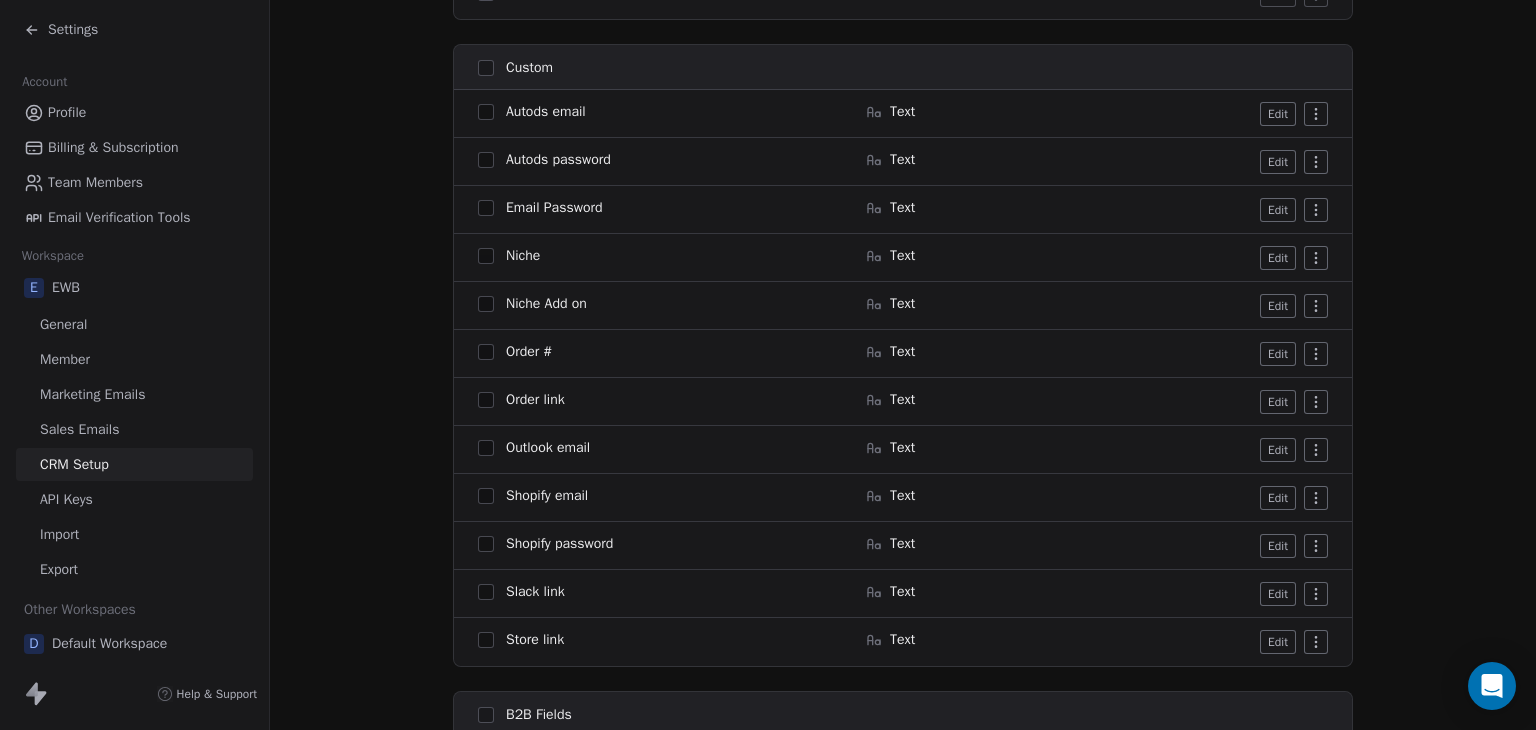click on "Edit" at bounding box center [1278, 210] 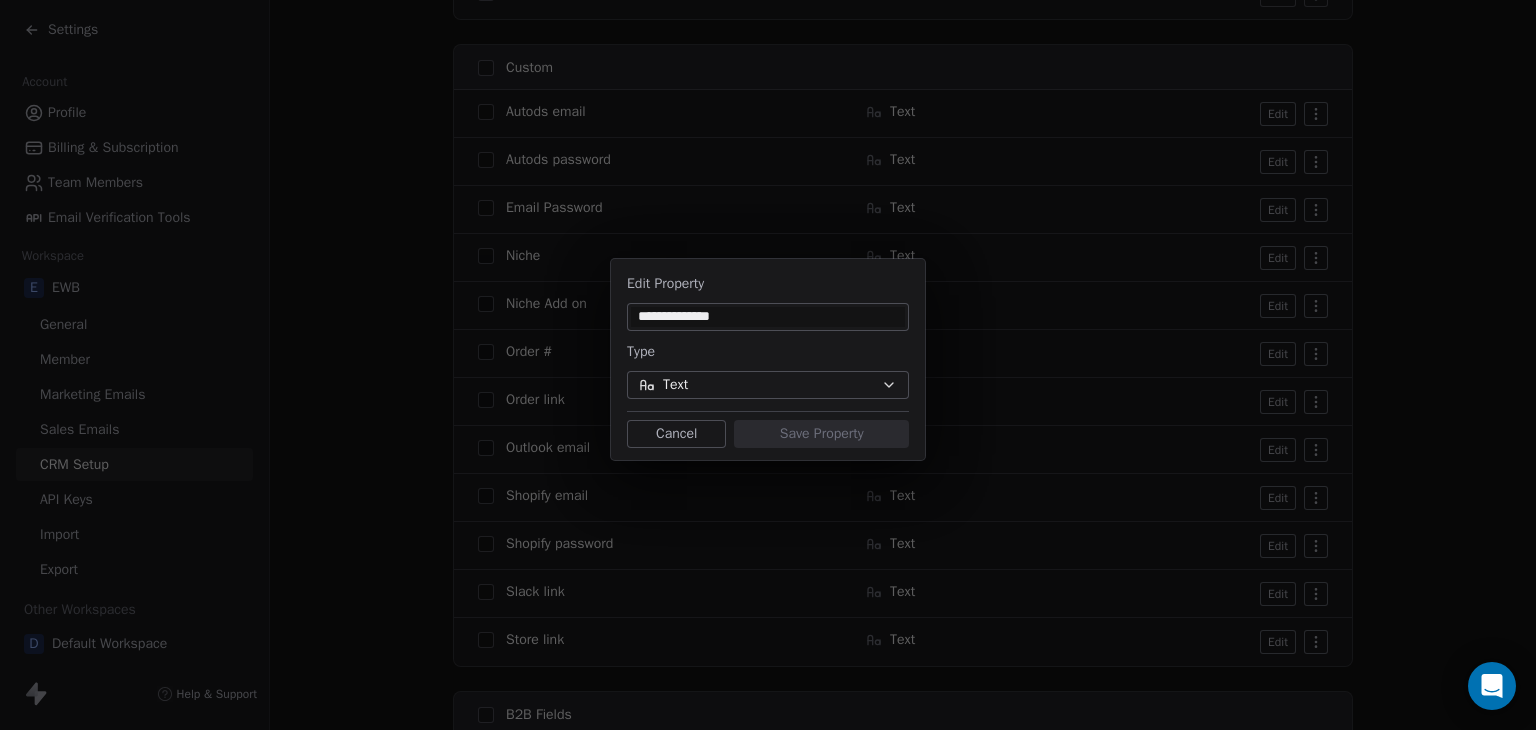 click on "**********" at bounding box center (768, 317) 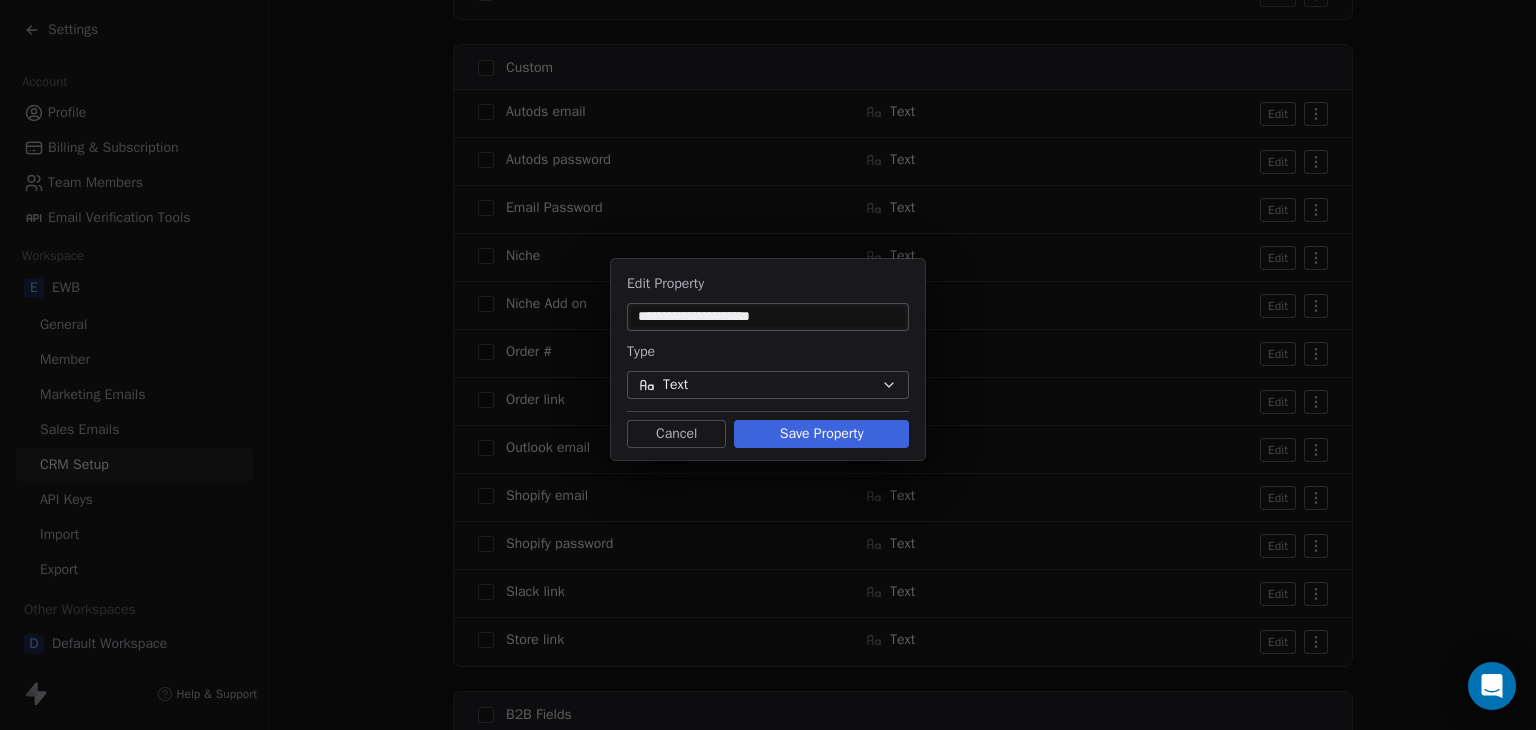 drag, startPoint x: 800, startPoint y: 319, endPoint x: 740, endPoint y: 319, distance: 60 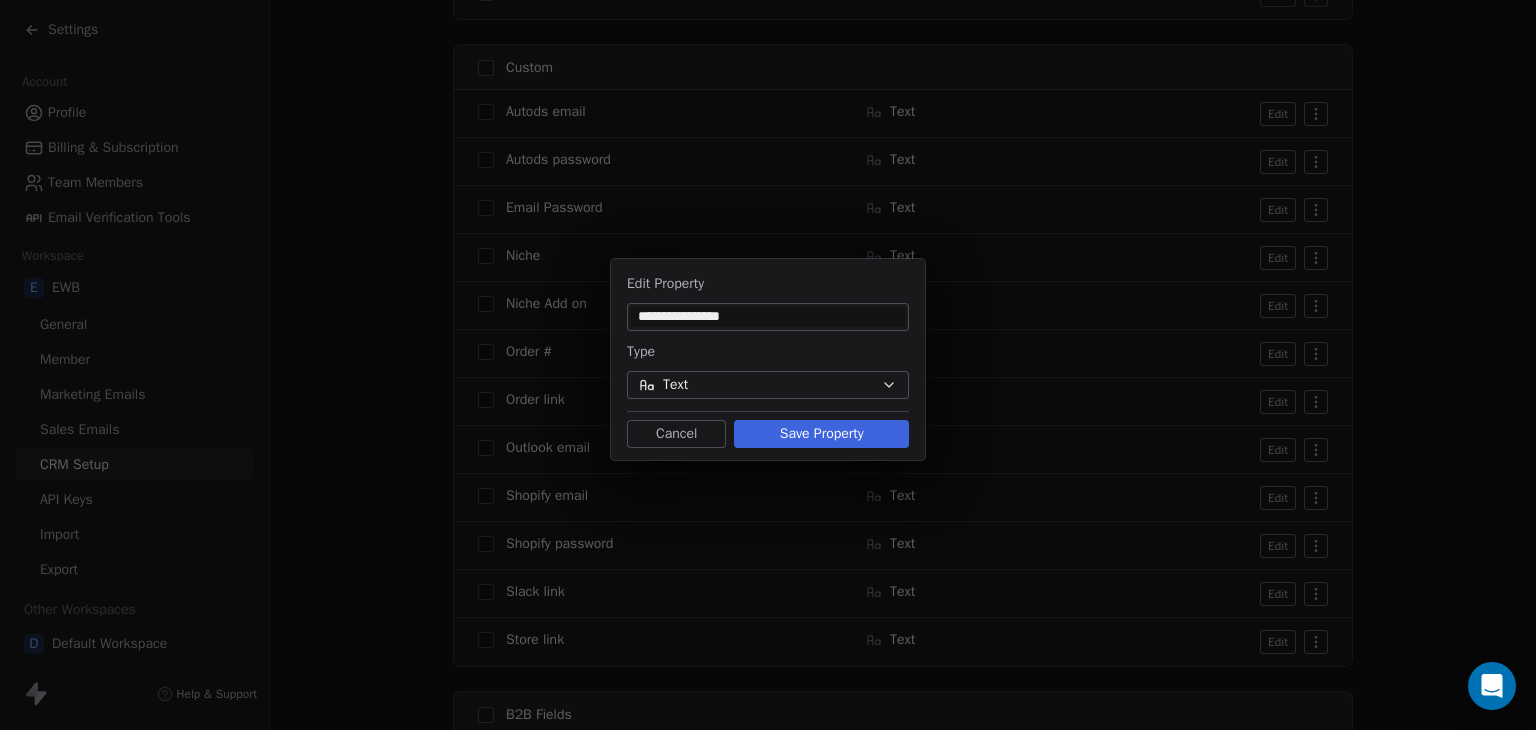 type on "**********" 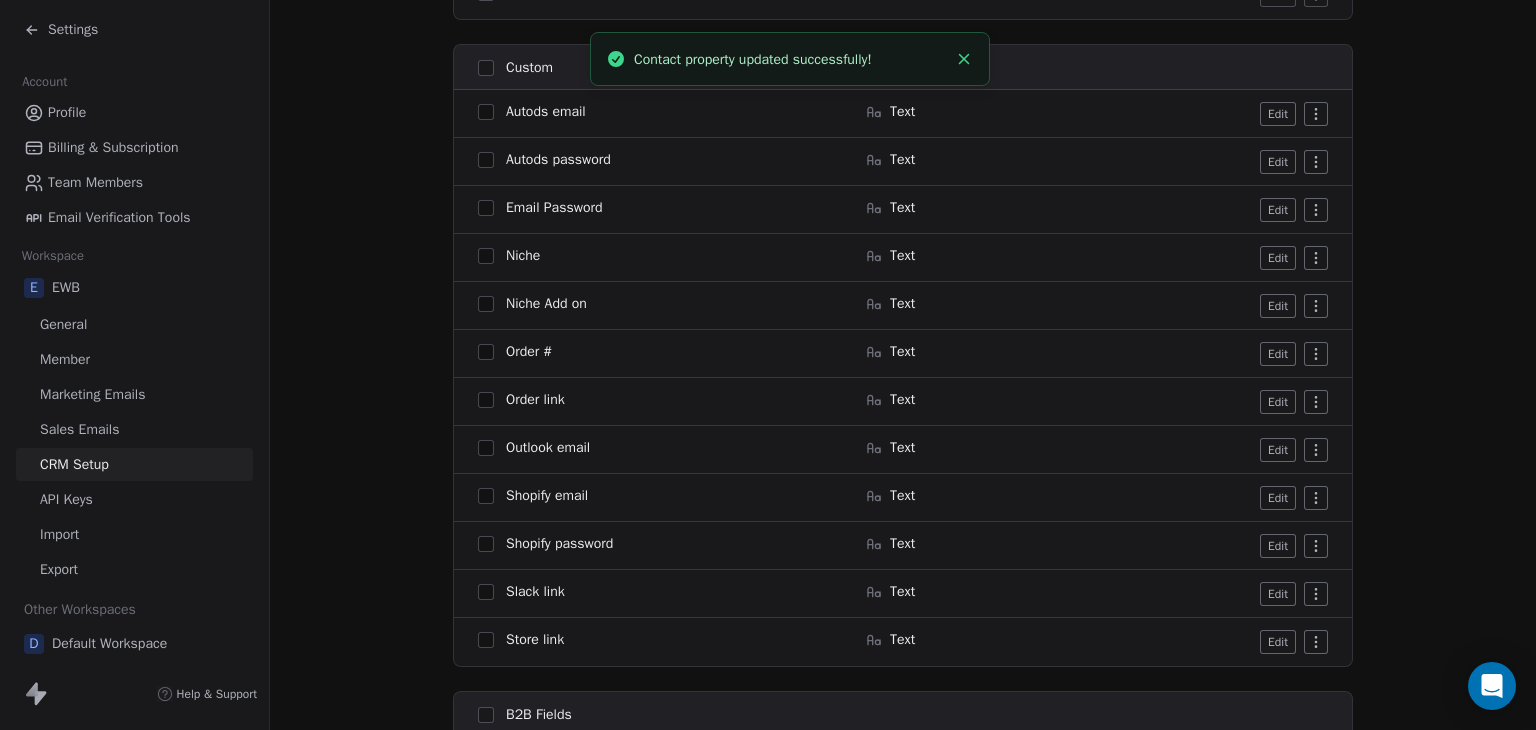 click on "Edit" at bounding box center [1278, 546] 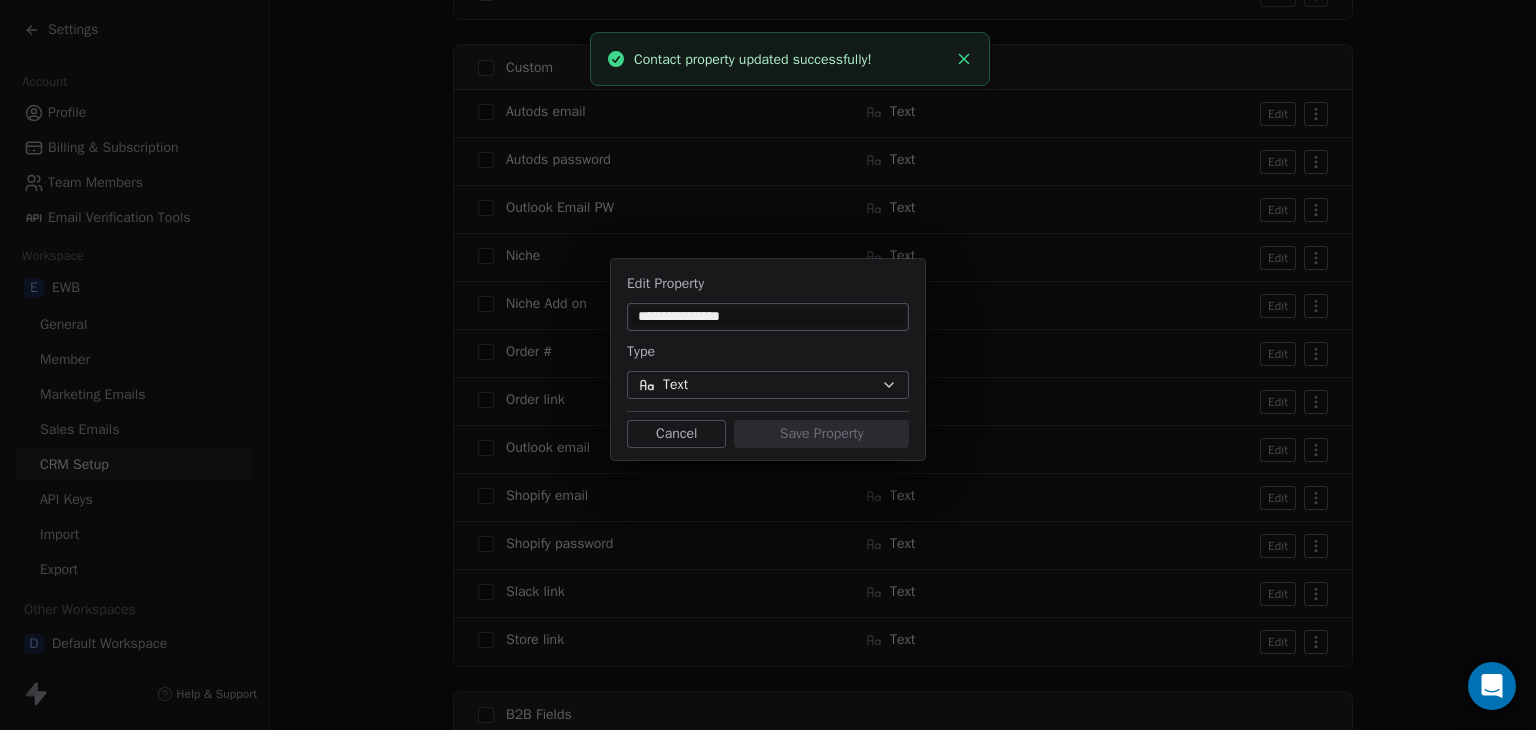 click on "**********" at bounding box center [768, 317] 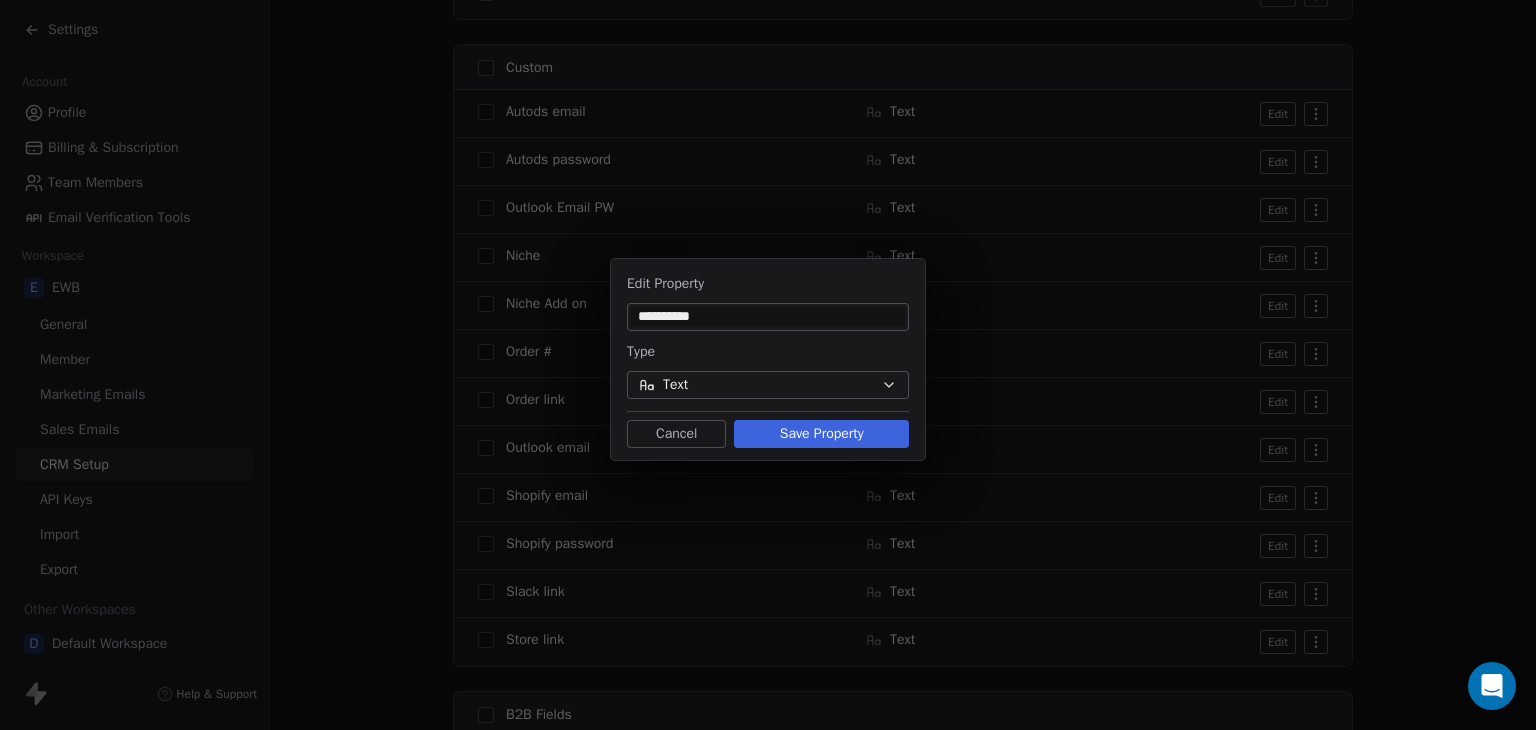 type on "**********" 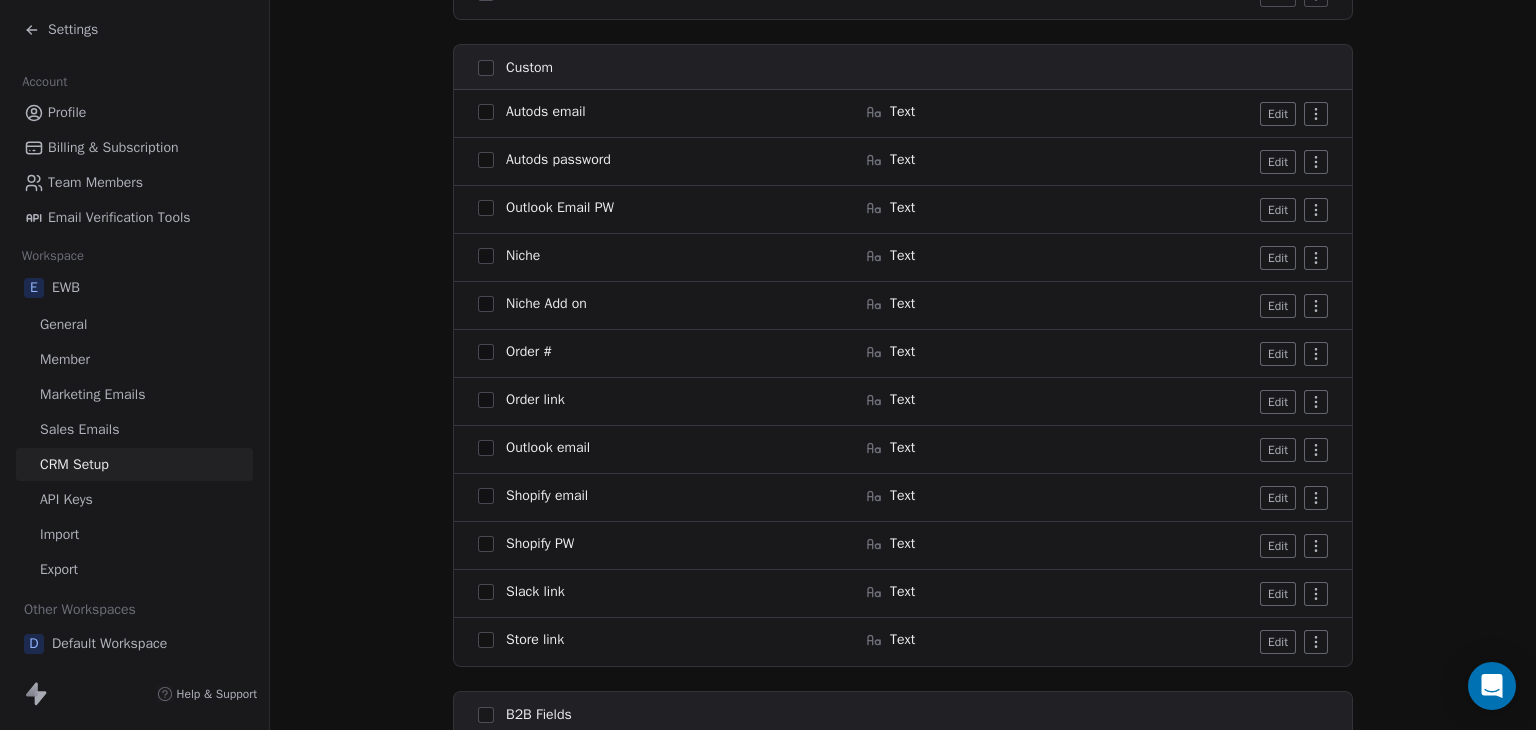 click on "Edit" at bounding box center [1278, 162] 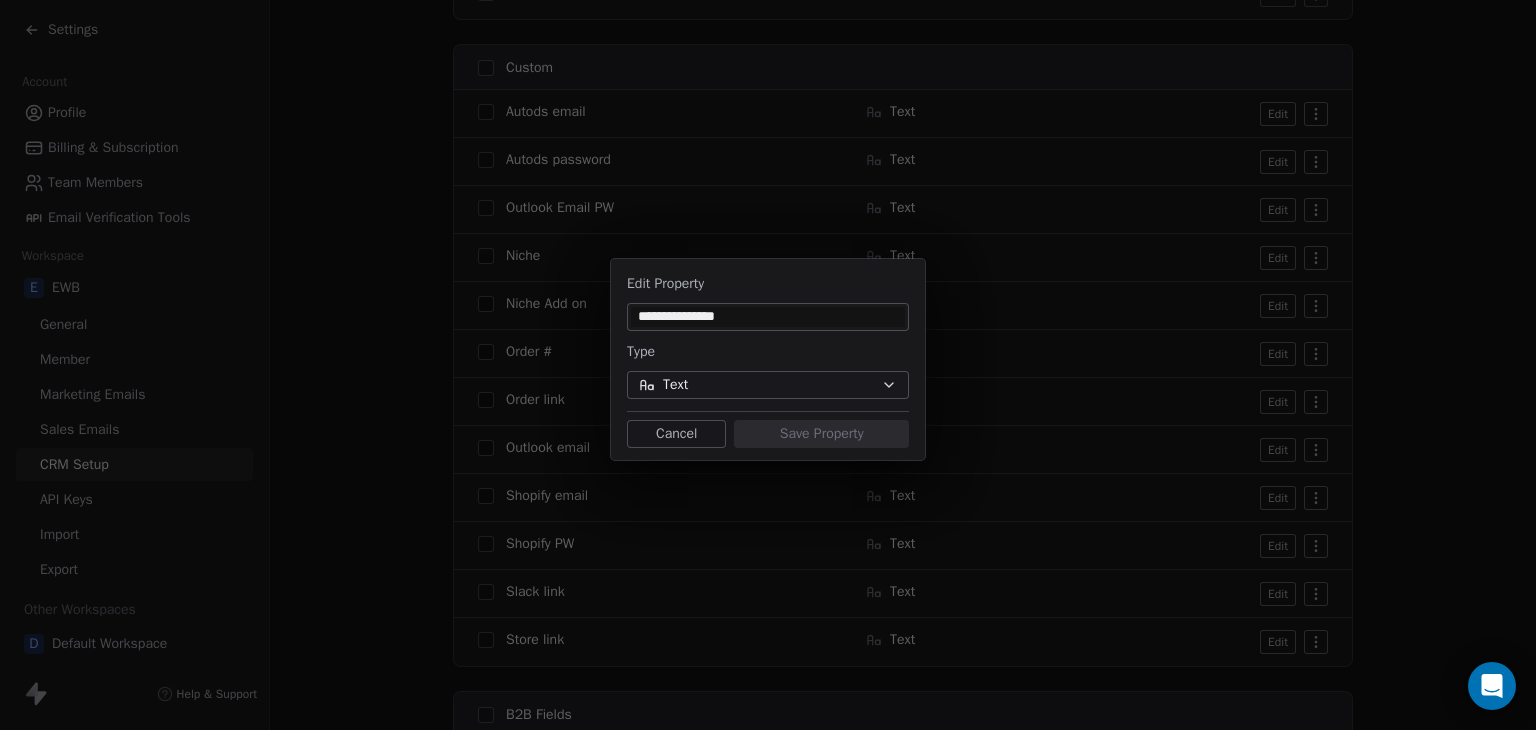 click on "**********" at bounding box center [768, 317] 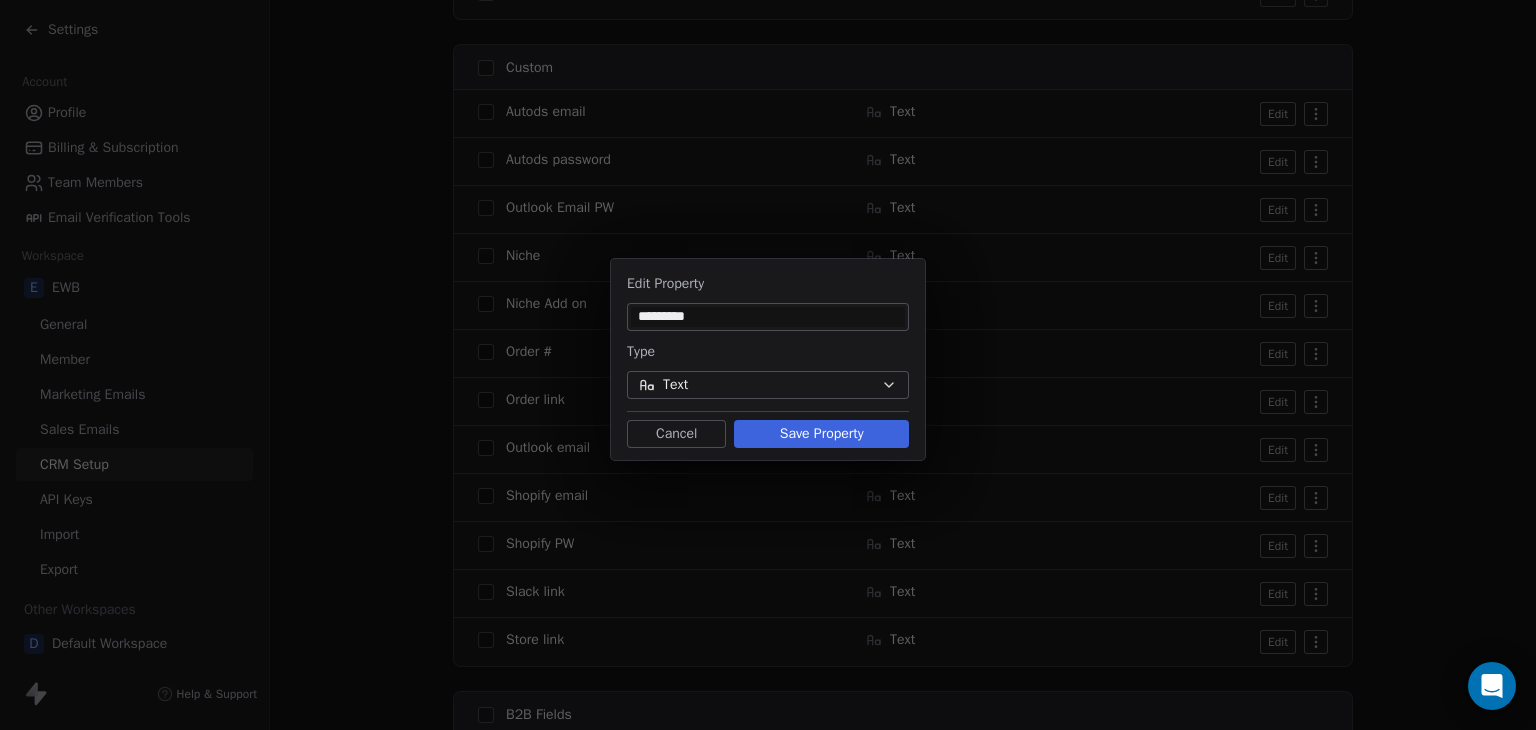 type on "*********" 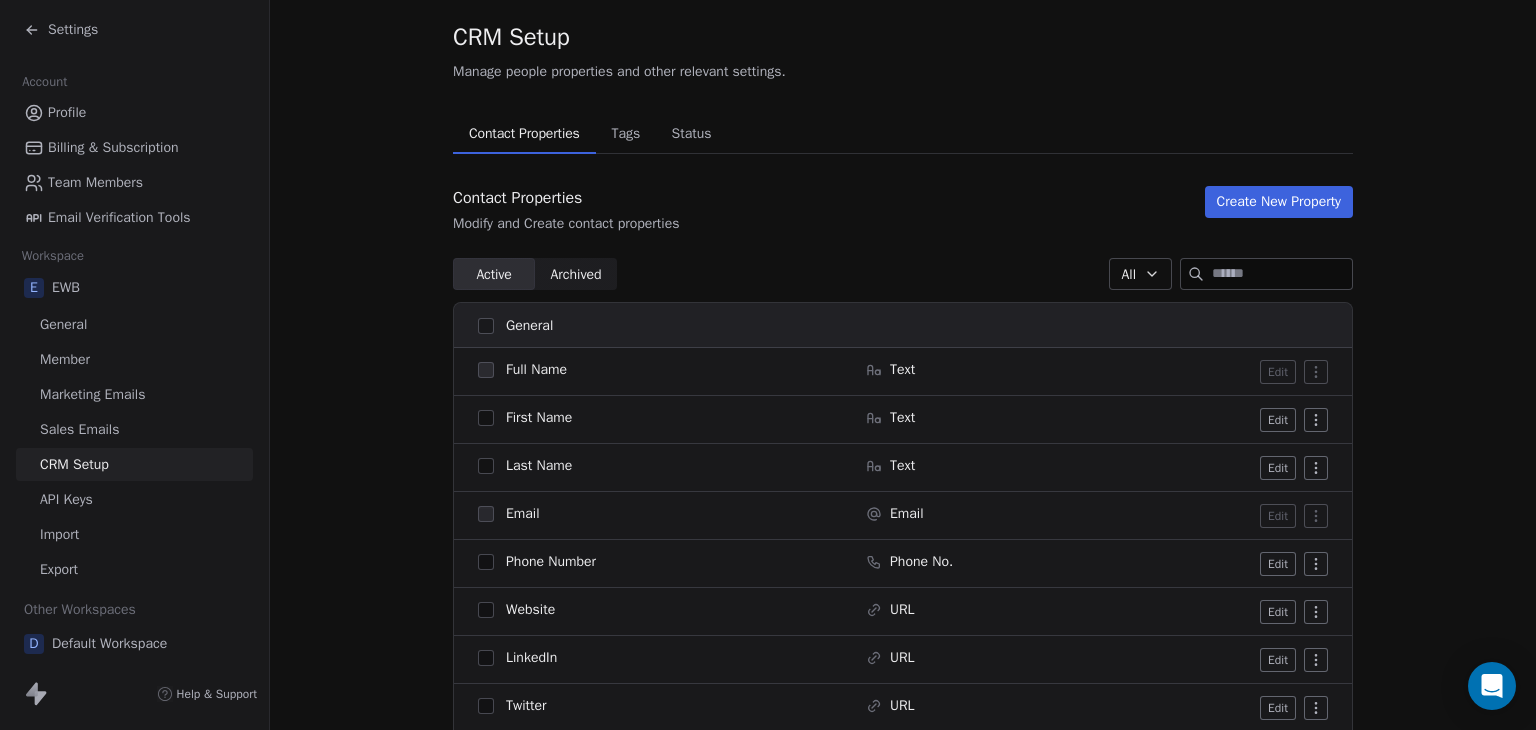 scroll, scrollTop: 0, scrollLeft: 0, axis: both 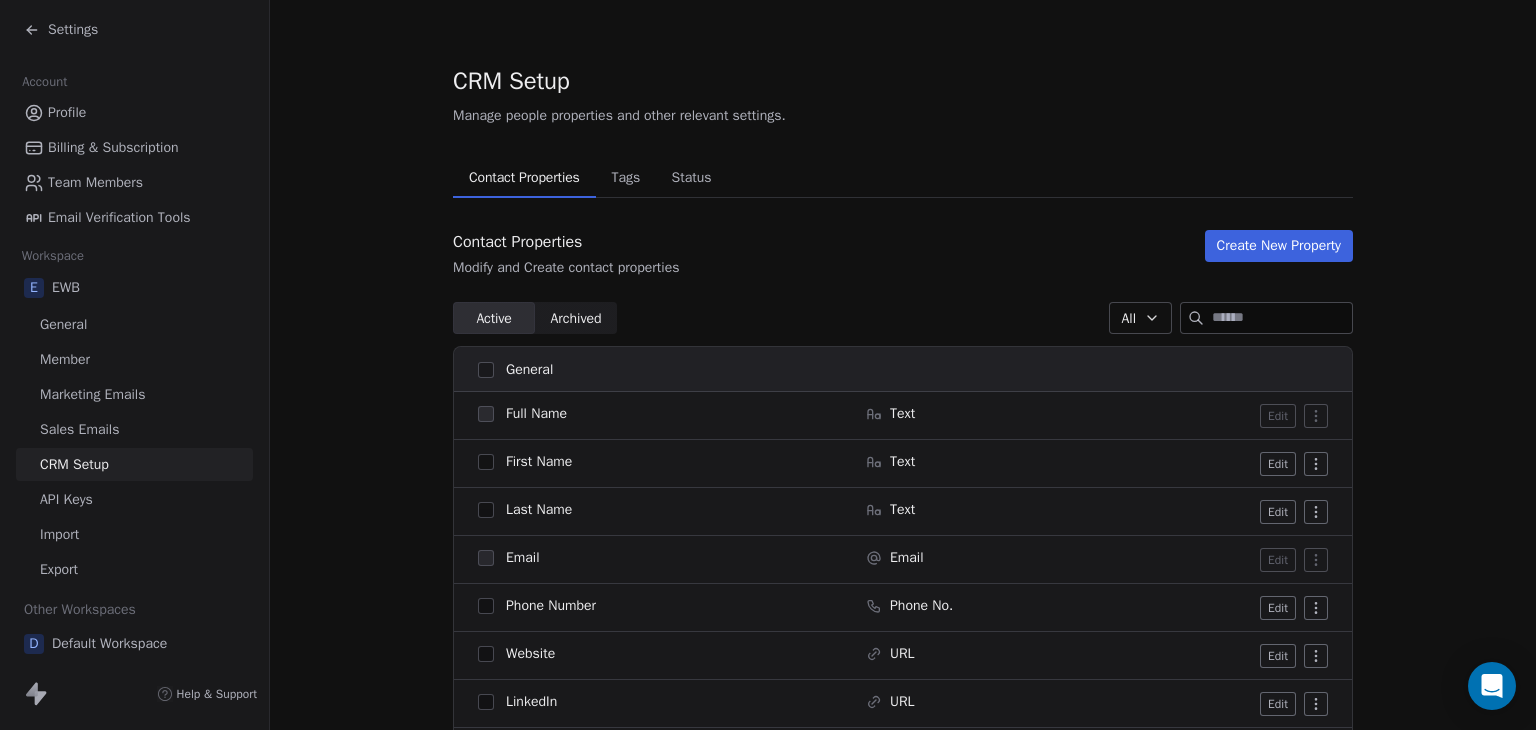 click on "Settings" at bounding box center (134, 30) 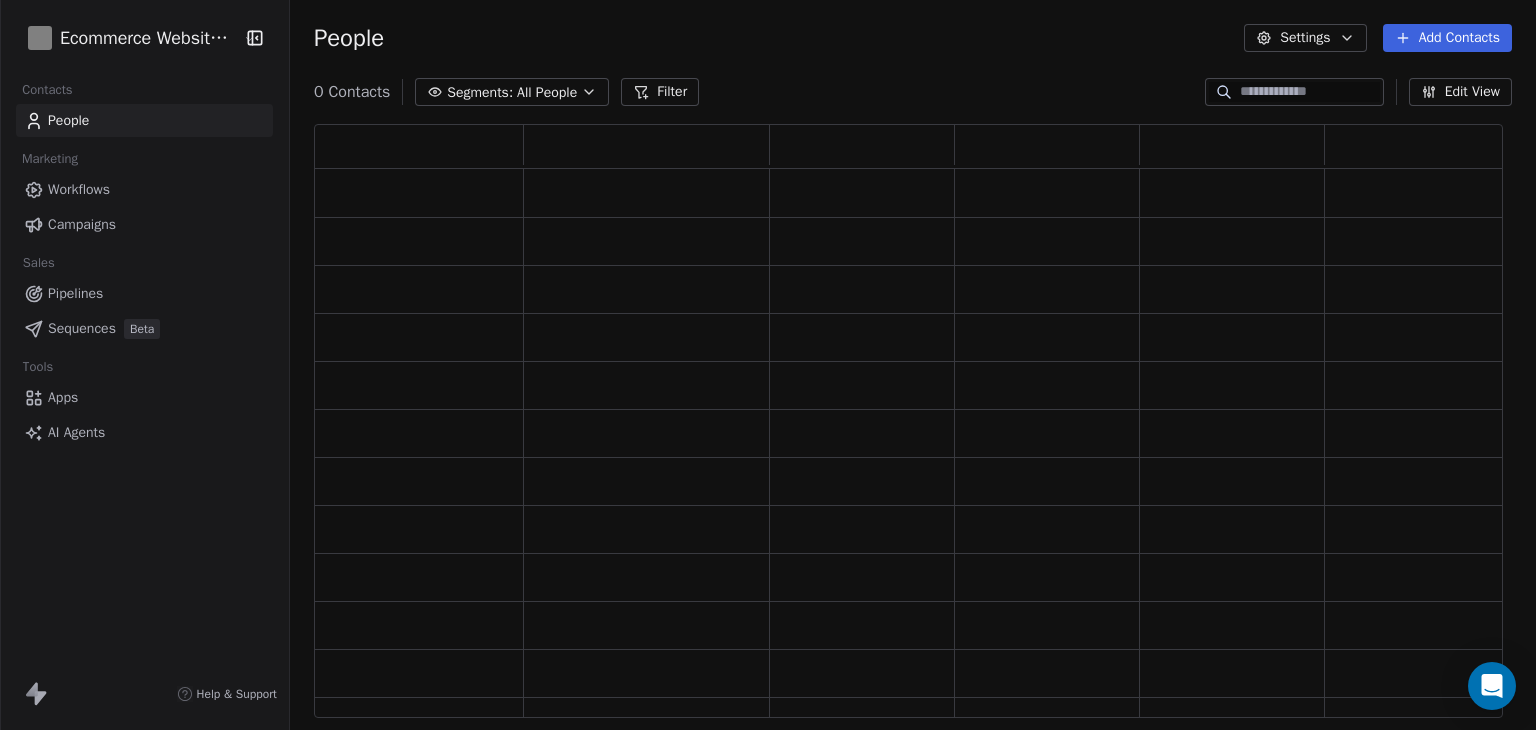 scroll, scrollTop: 16, scrollLeft: 16, axis: both 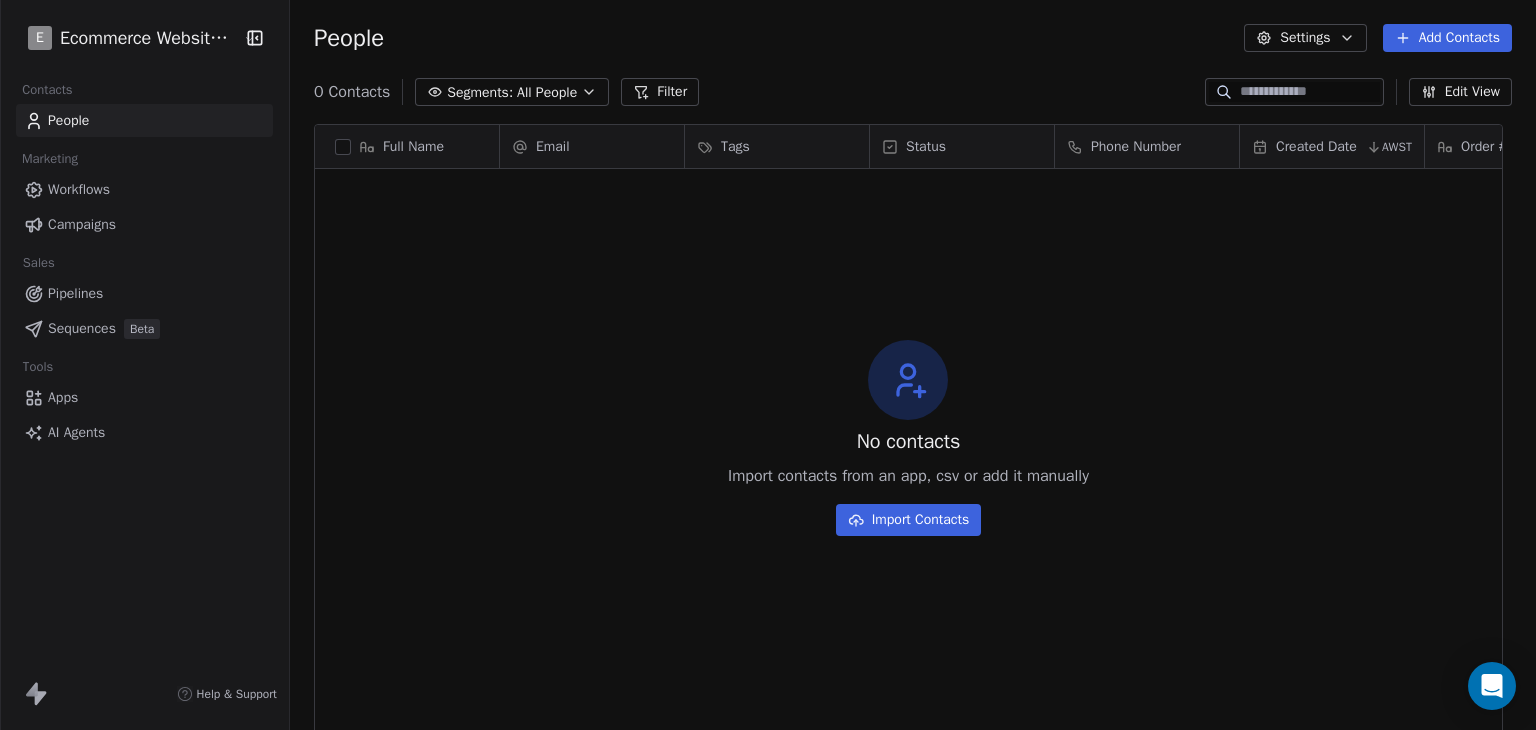 click on "Edit View" at bounding box center (1460, 92) 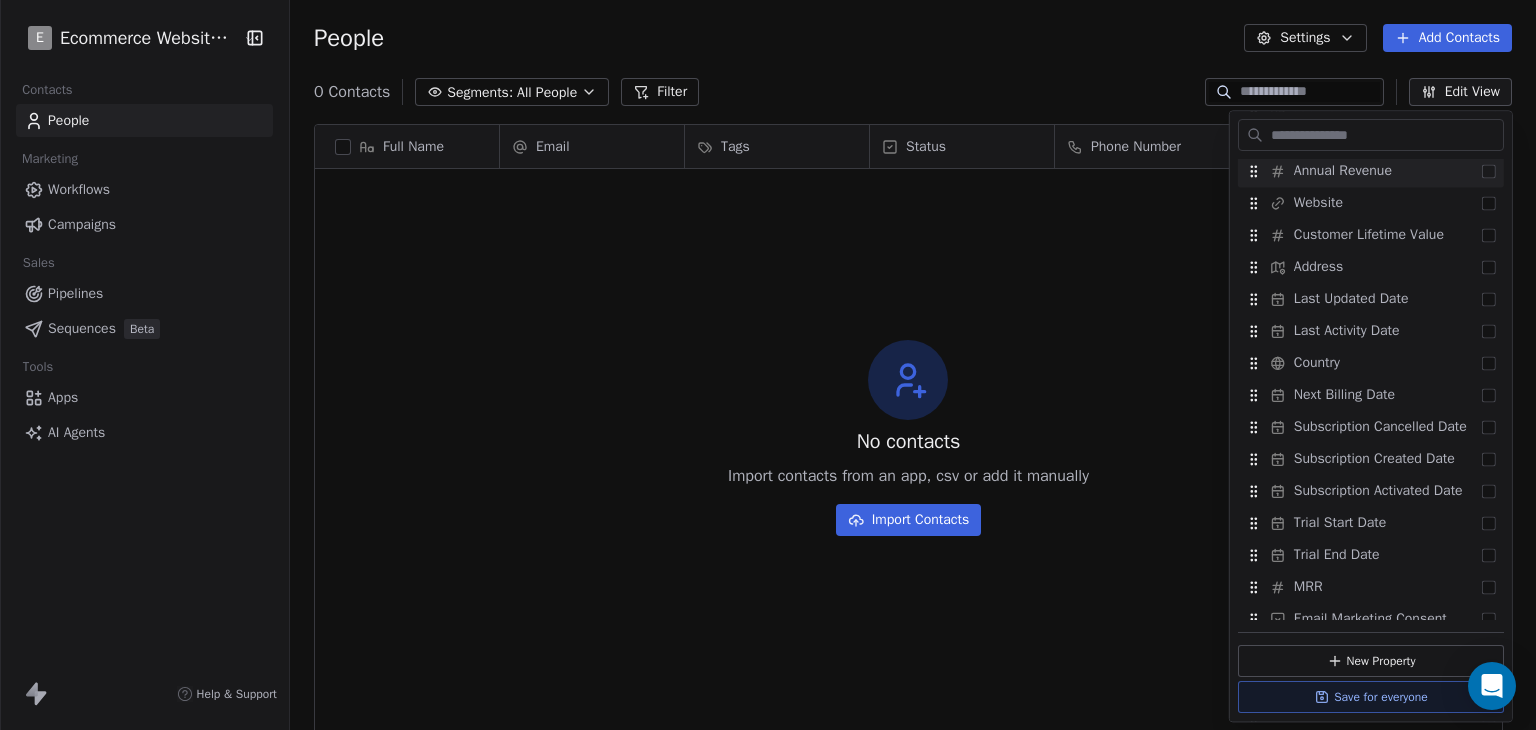 scroll, scrollTop: 1011, scrollLeft: 0, axis: vertical 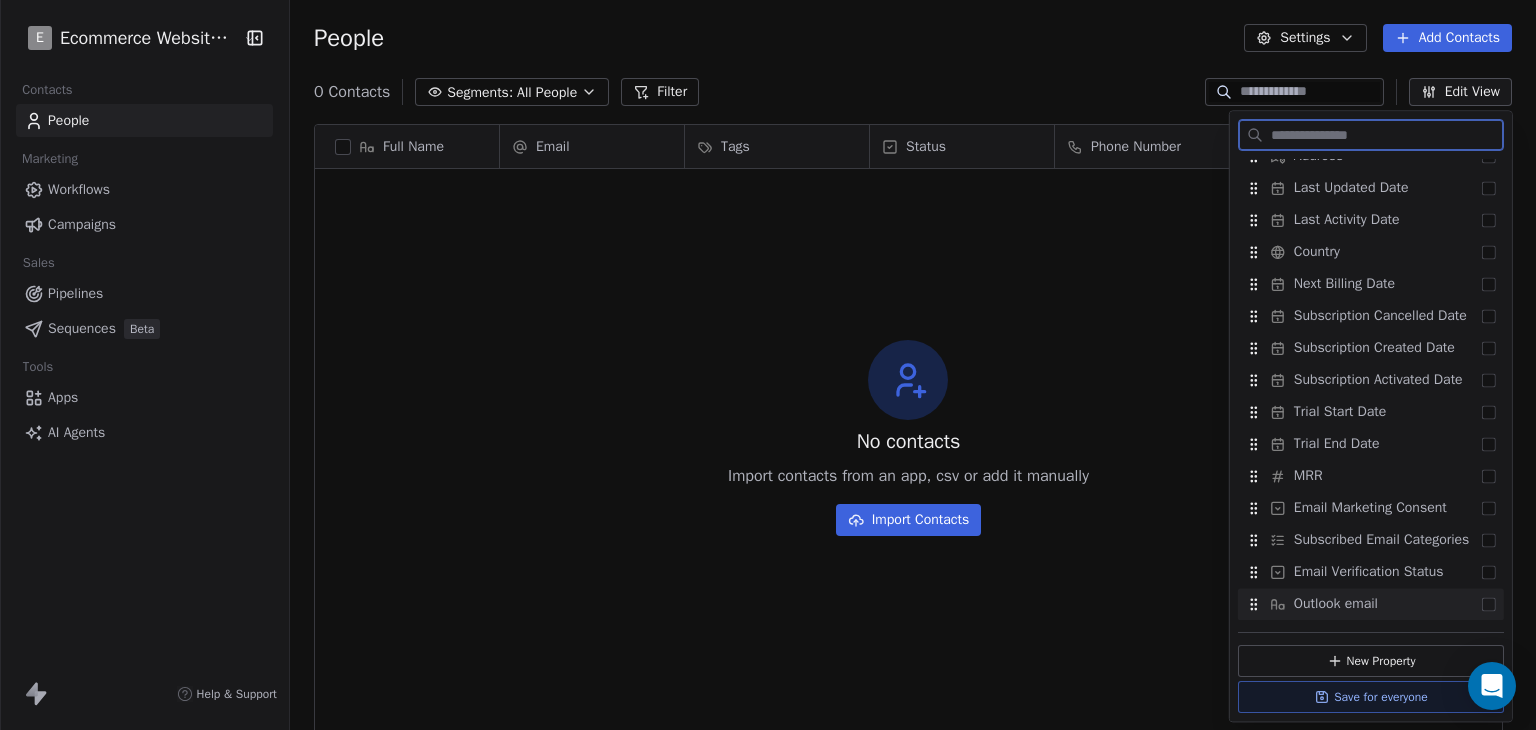 click on "Outlook email" at bounding box center [1371, 604] 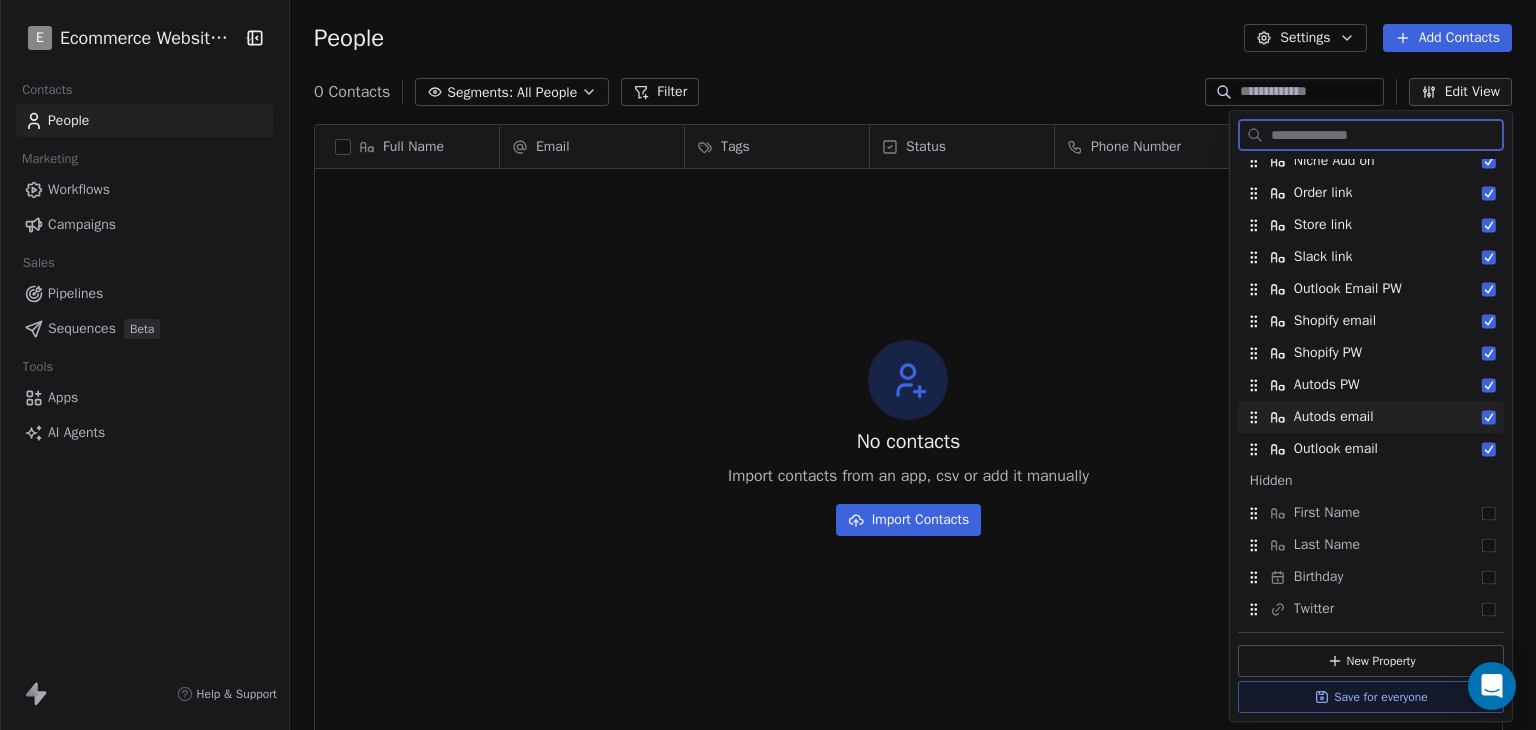 scroll, scrollTop: 311, scrollLeft: 0, axis: vertical 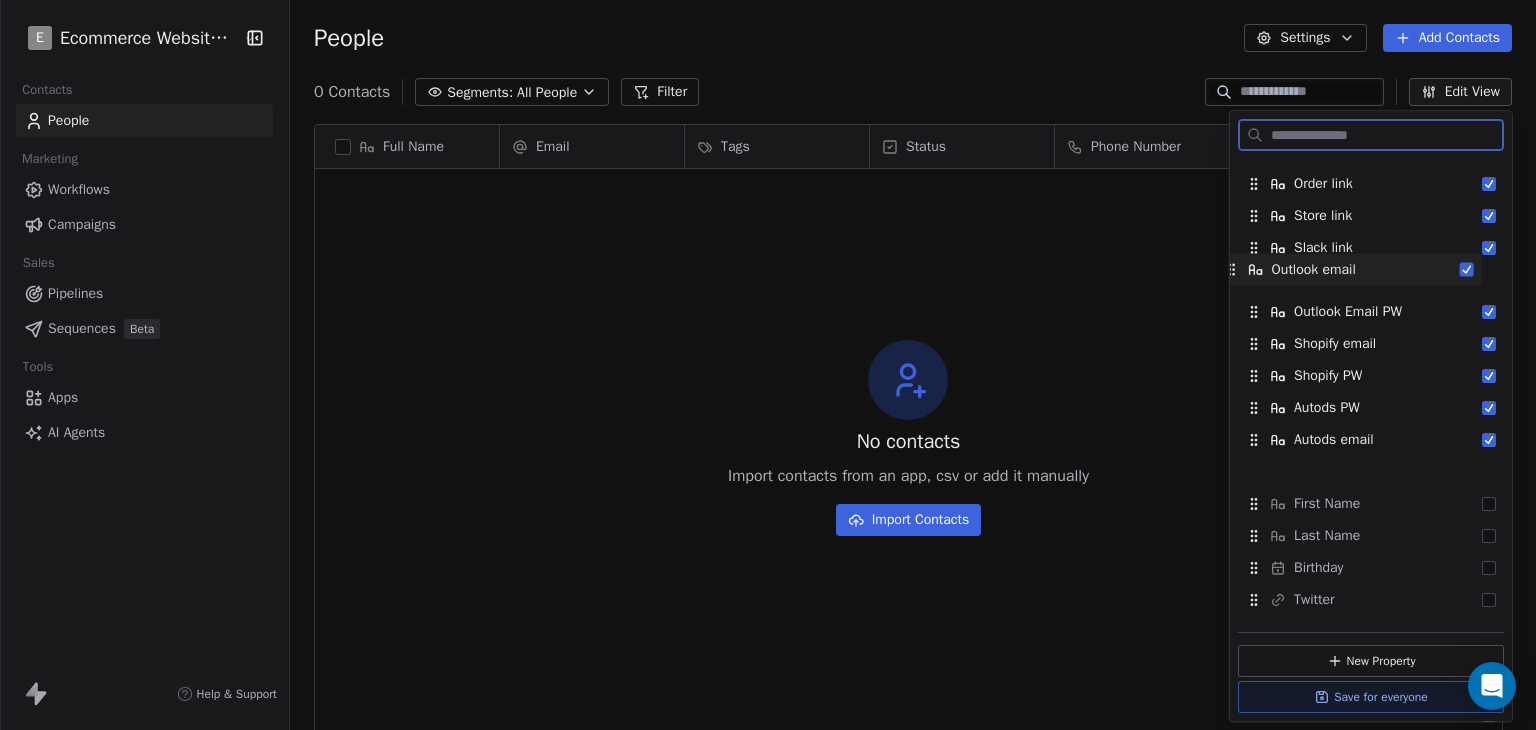 drag, startPoint x: 1374, startPoint y: 441, endPoint x: 1352, endPoint y: 271, distance: 171.41762 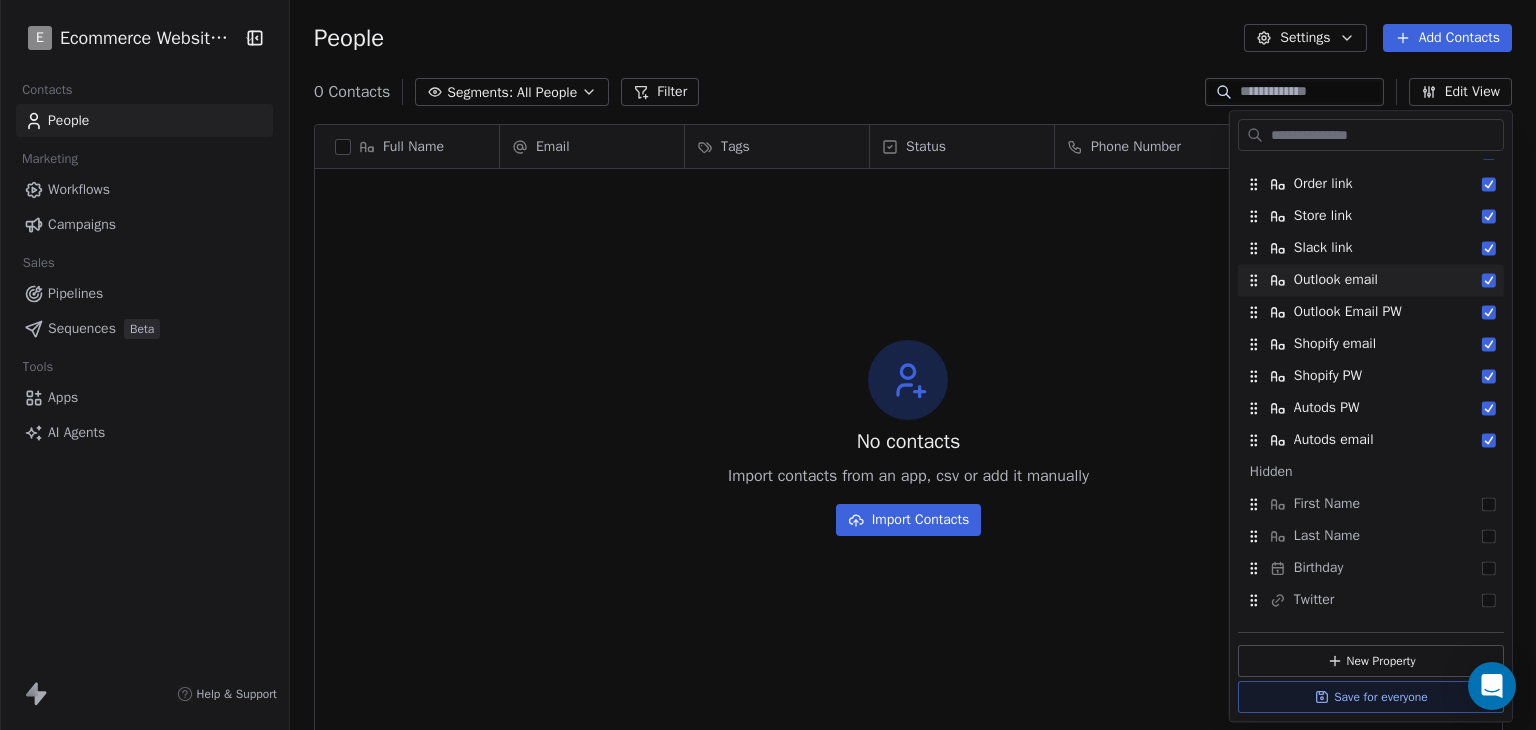 click on "No contacts Import contacts from an app, csv or add it manually   Import Contacts" at bounding box center (908, 438) 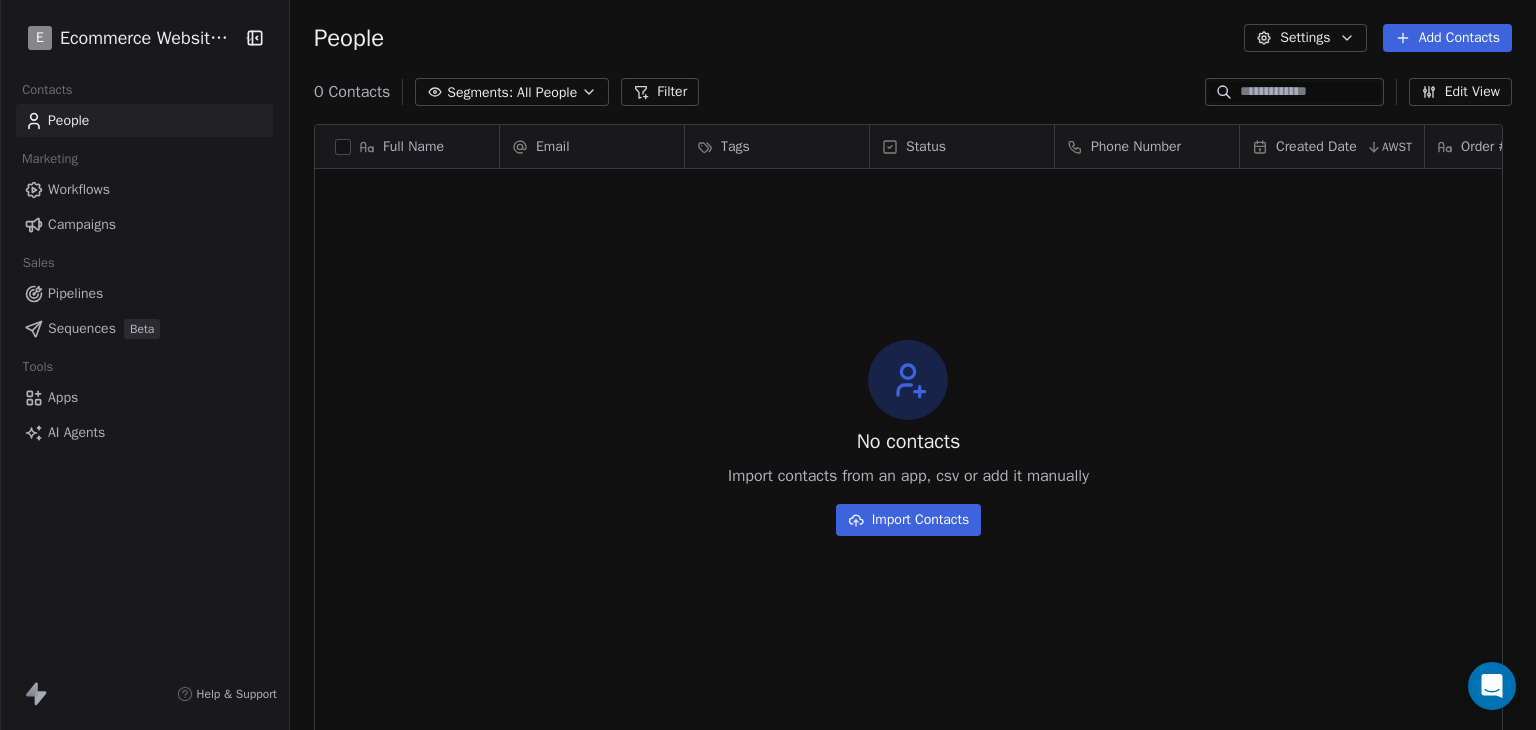 click on "Tags" at bounding box center (775, 147) 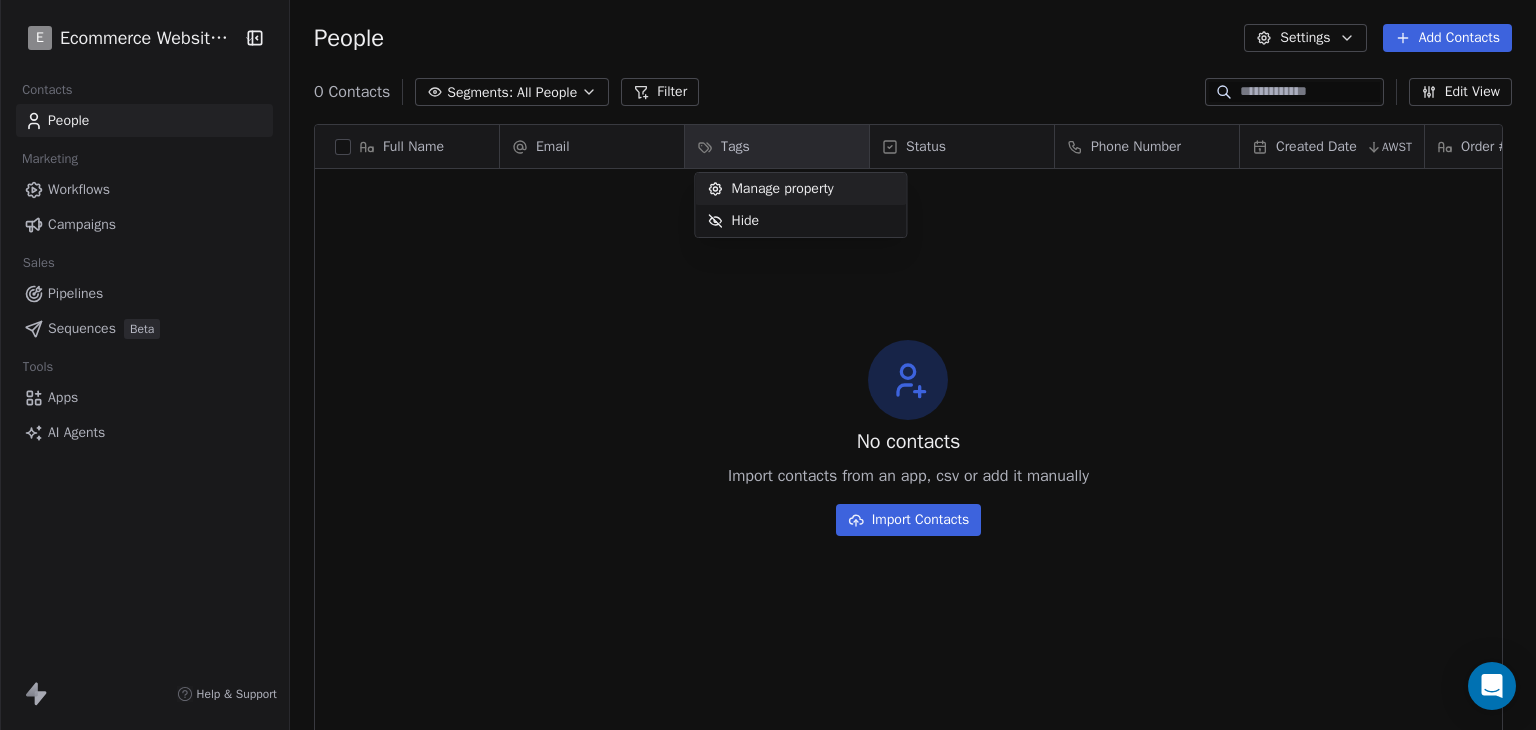 click on "Manage property" at bounding box center (782, 189) 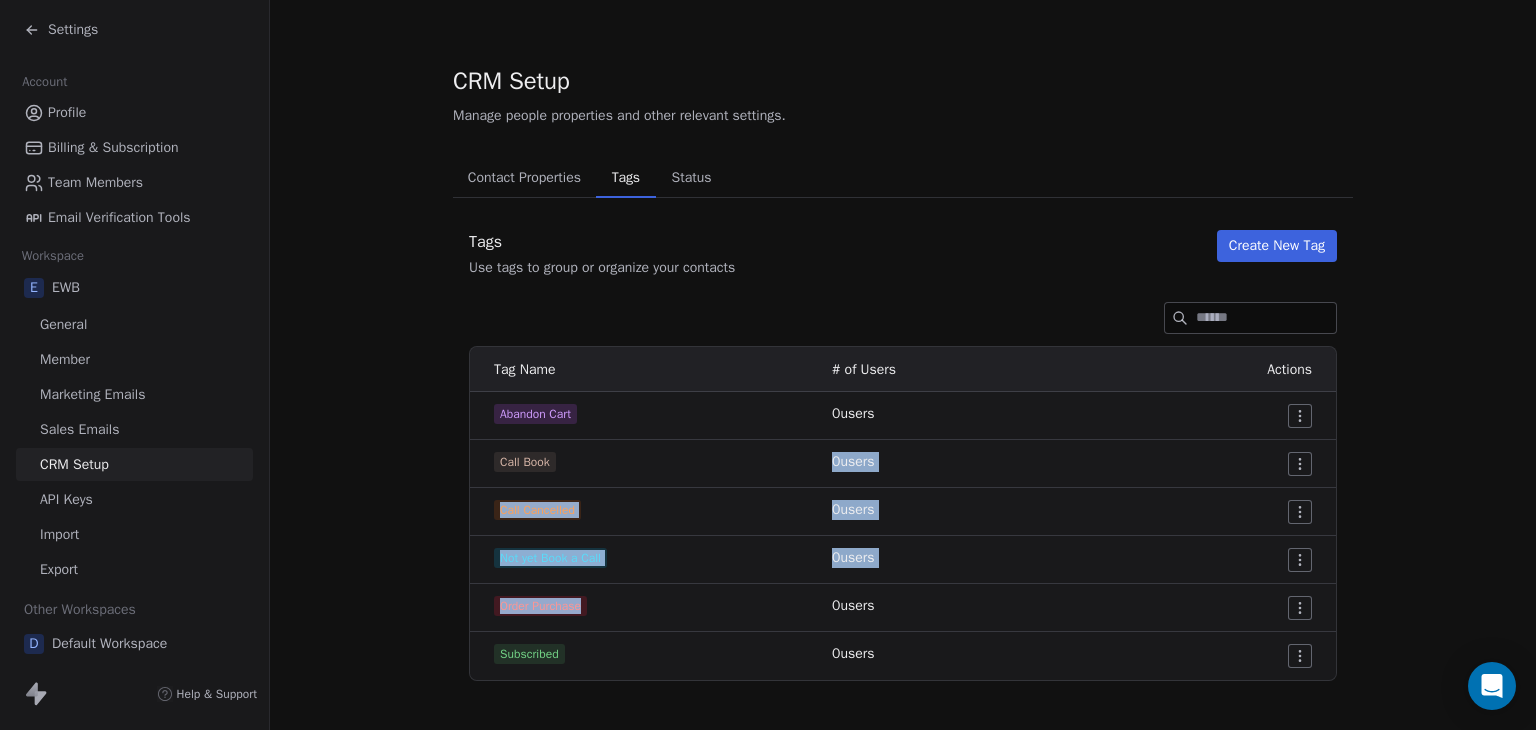 drag, startPoint x: 724, startPoint y: 609, endPoint x: 731, endPoint y: 460, distance: 149.16434 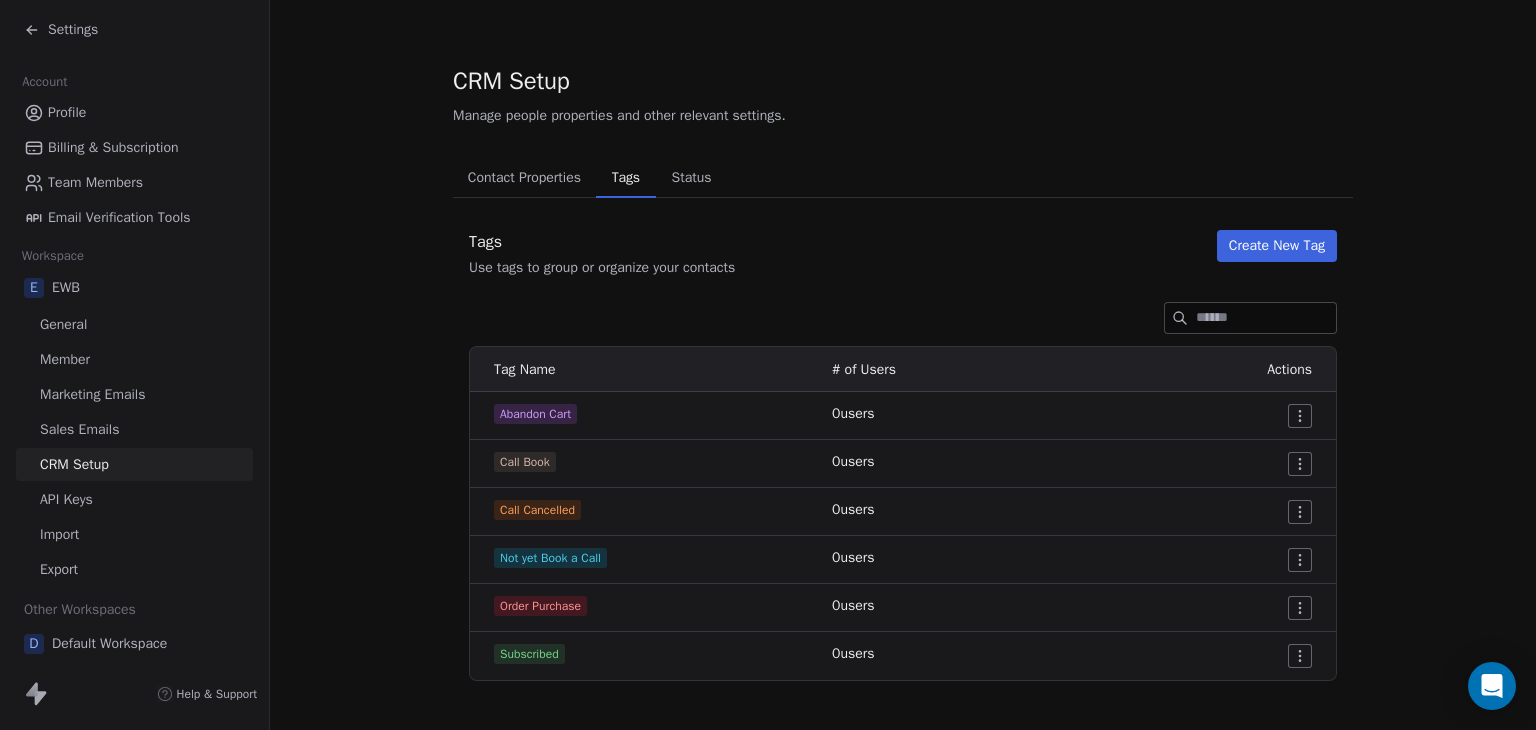click on "CRM Setup Manage people properties and other relevant settings. Contact Properties Contact Properties Tags Tags Status Status Tags Use tags to group or organize your contacts Create New Tag Tag Name # of Users Actions Abandon Cart 0  users Call Book 0  users Call Cancelled 0  users Not yet Book a Call 0  users Order Purchase 0  users Subscribed 0  users" at bounding box center [903, 372] 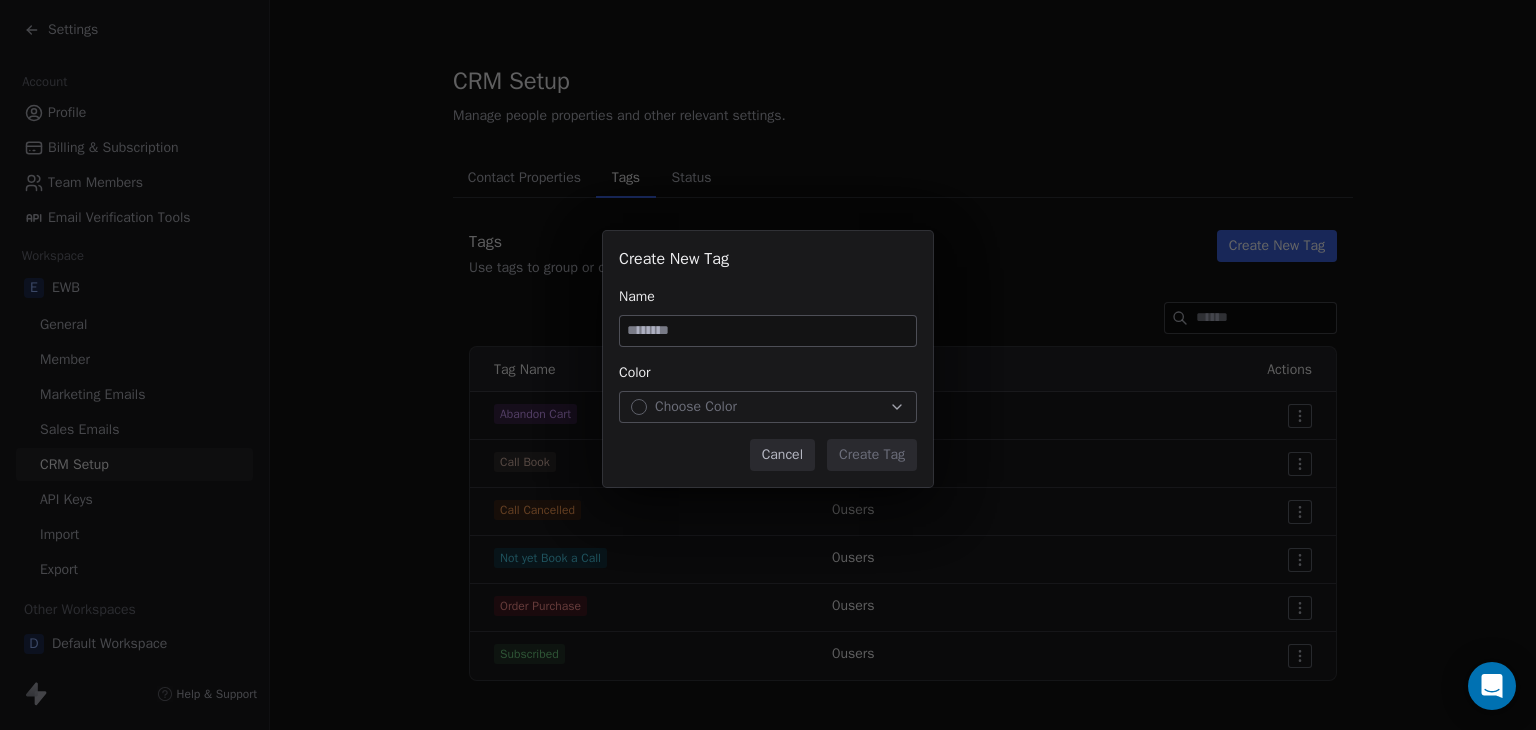 click at bounding box center (768, 331) 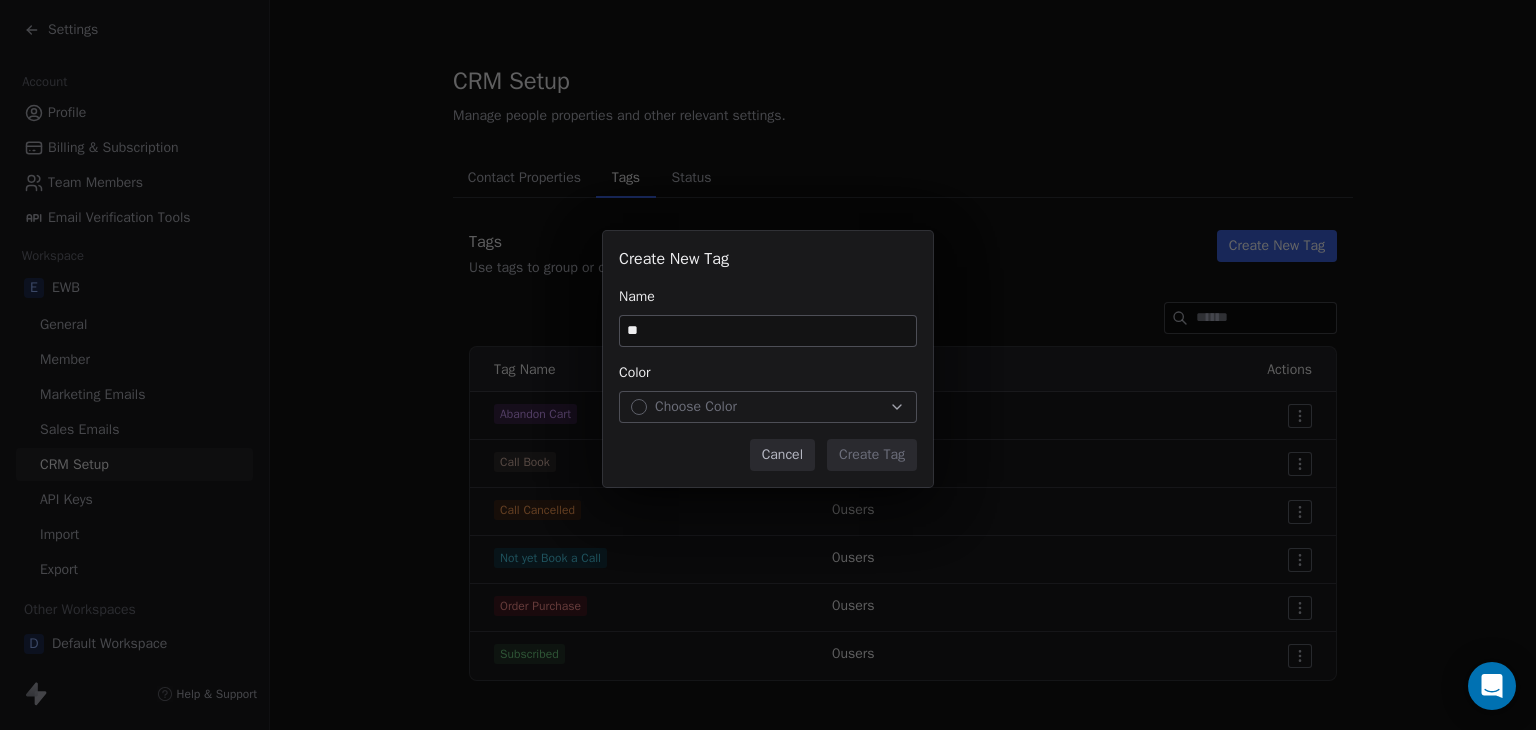 type on "*" 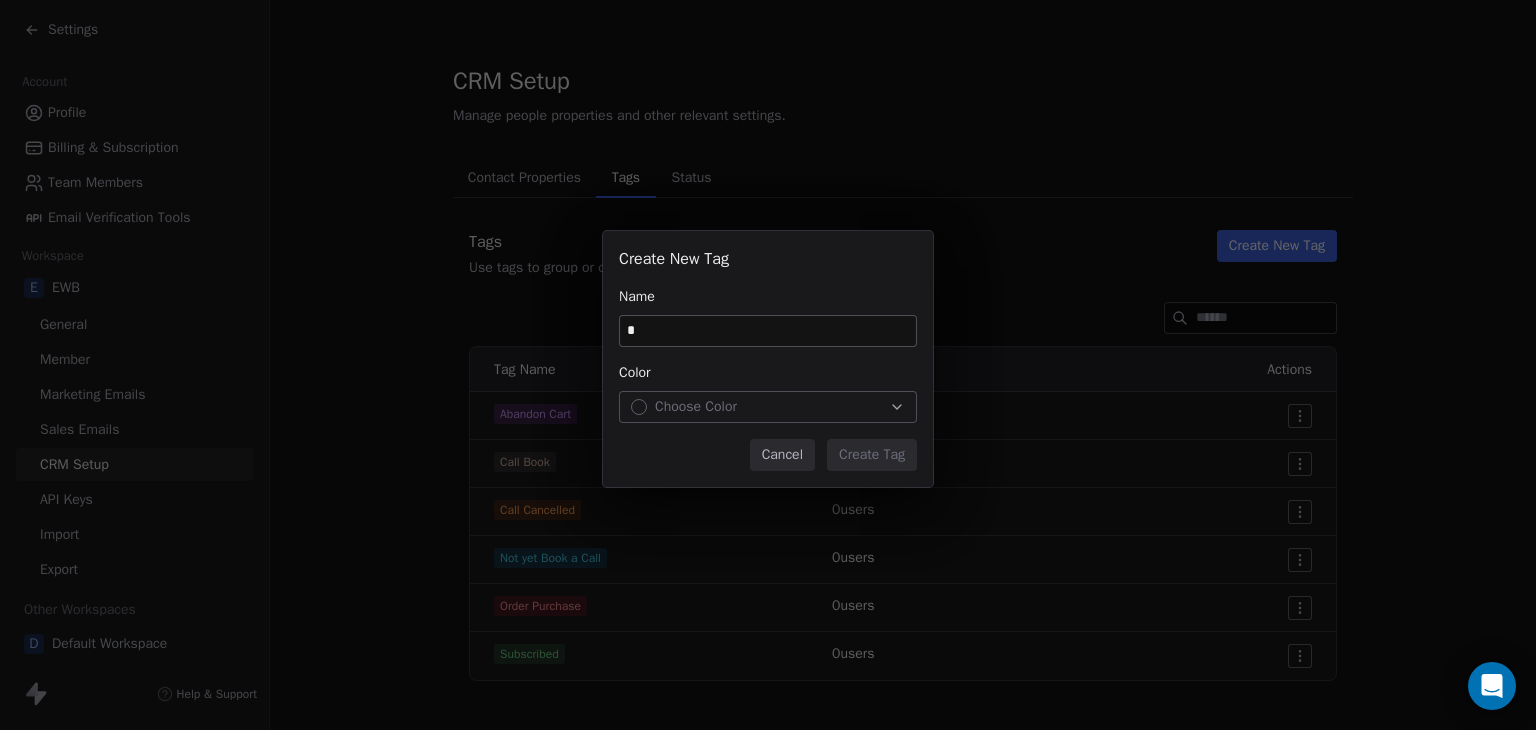 type 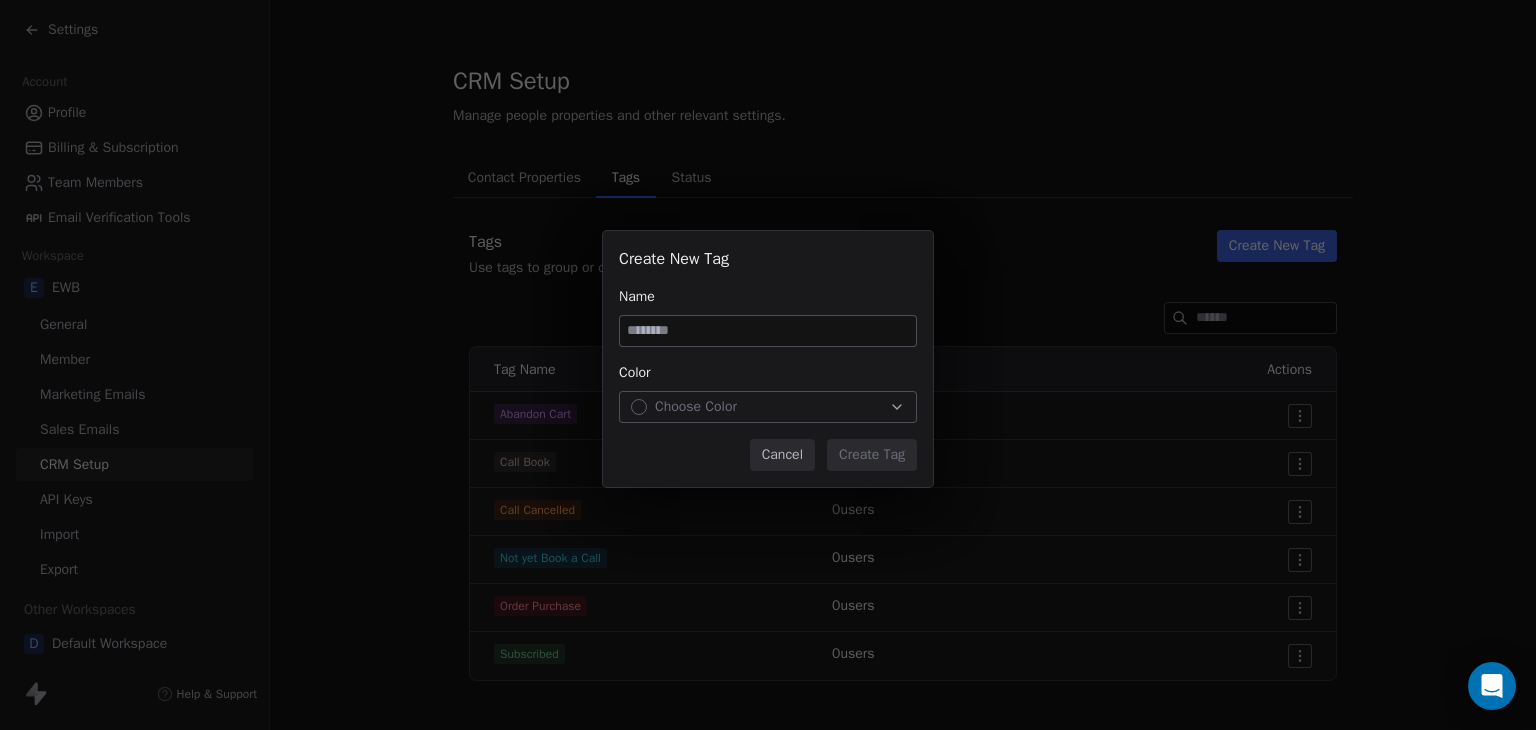 click on "Cancel" at bounding box center [782, 455] 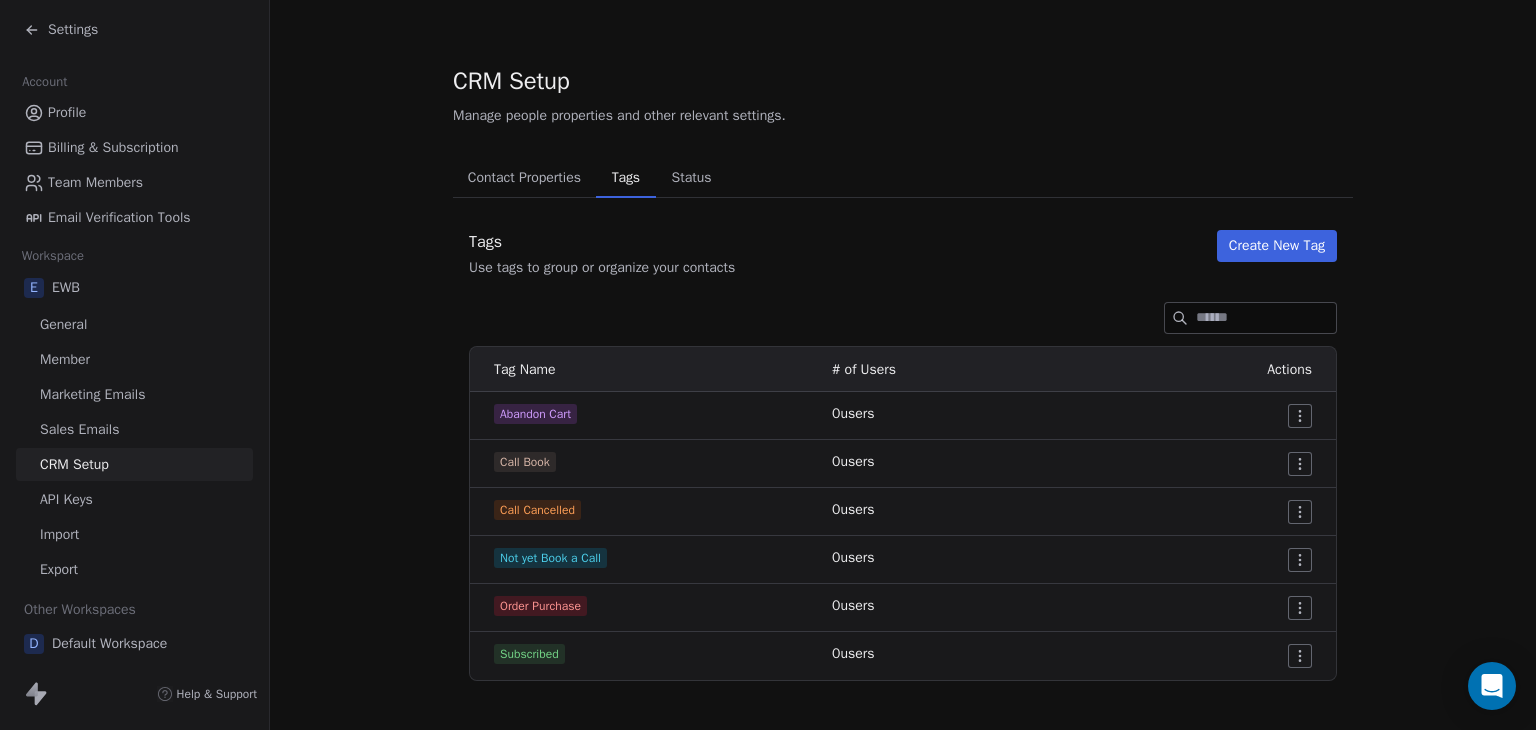 click on "Status" at bounding box center [692, 178] 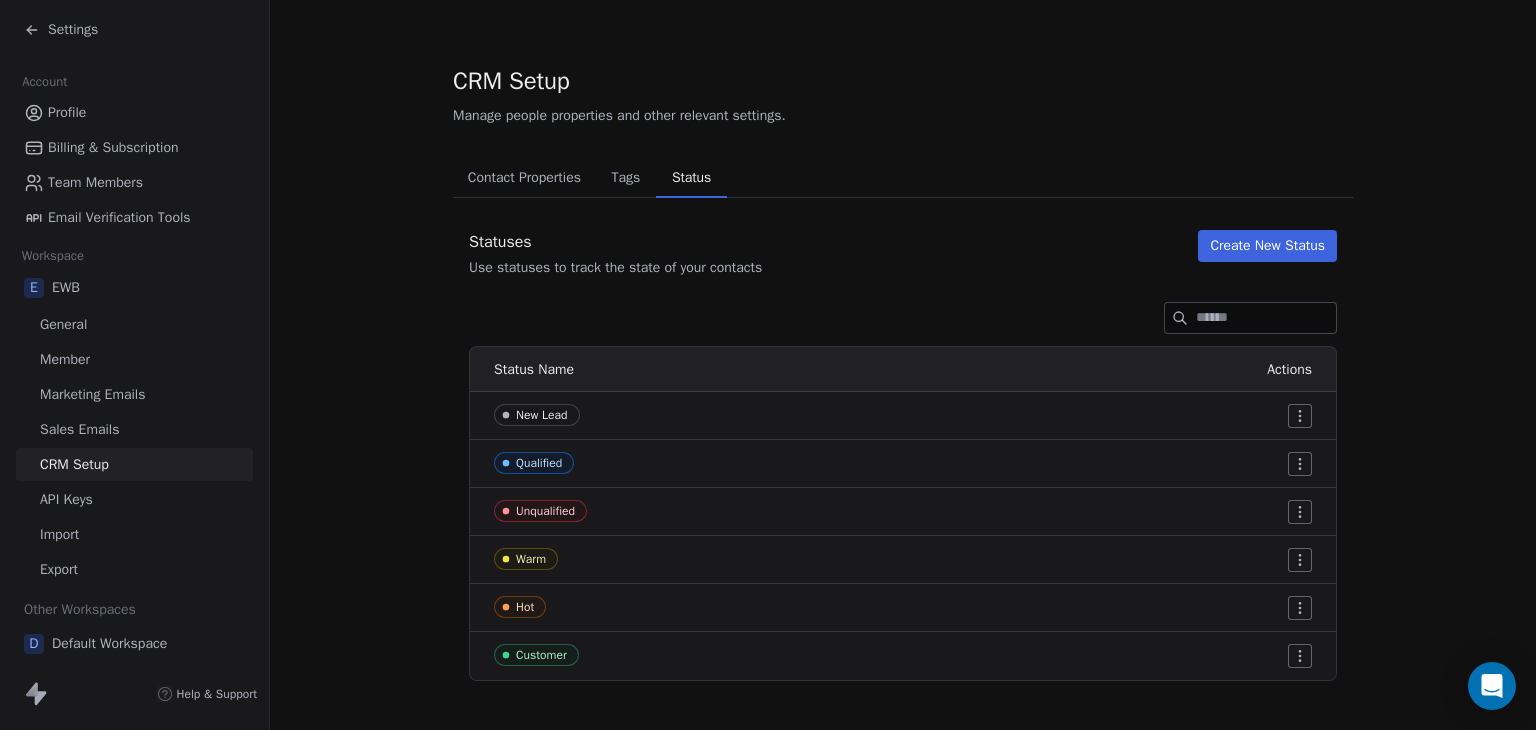type 